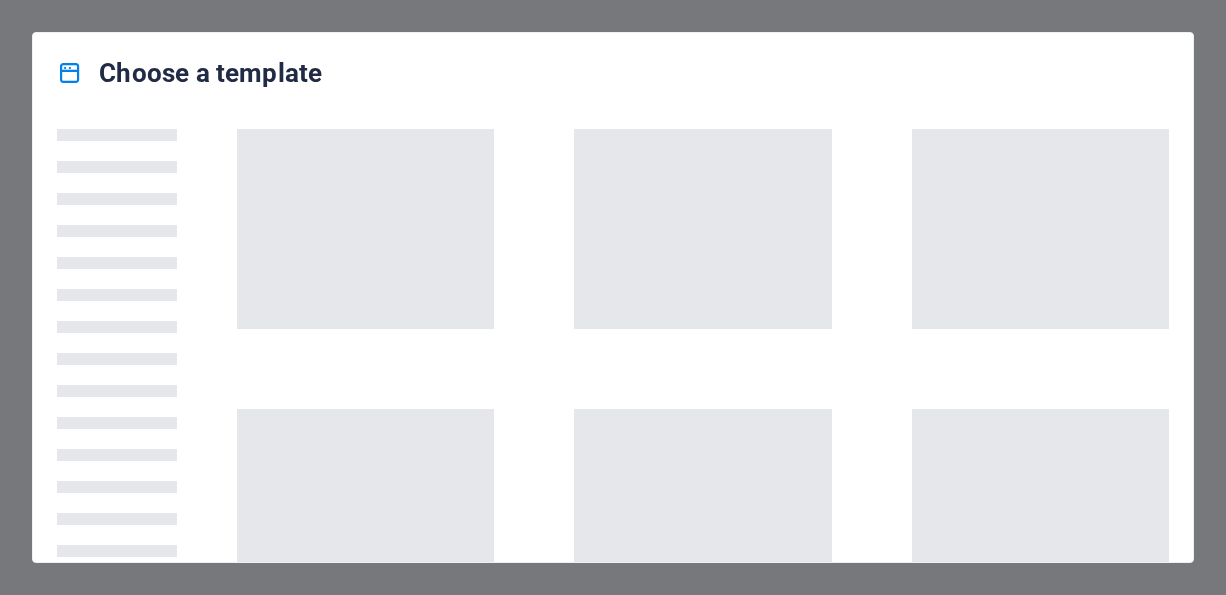 scroll, scrollTop: 0, scrollLeft: 0, axis: both 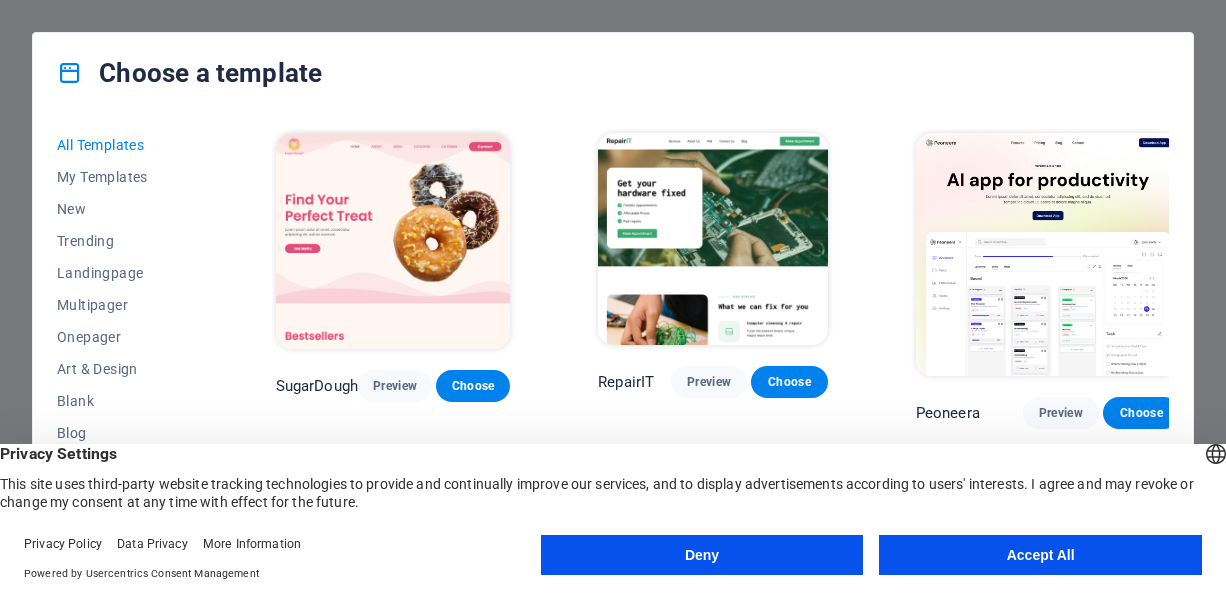 click at bounding box center [393, 241] 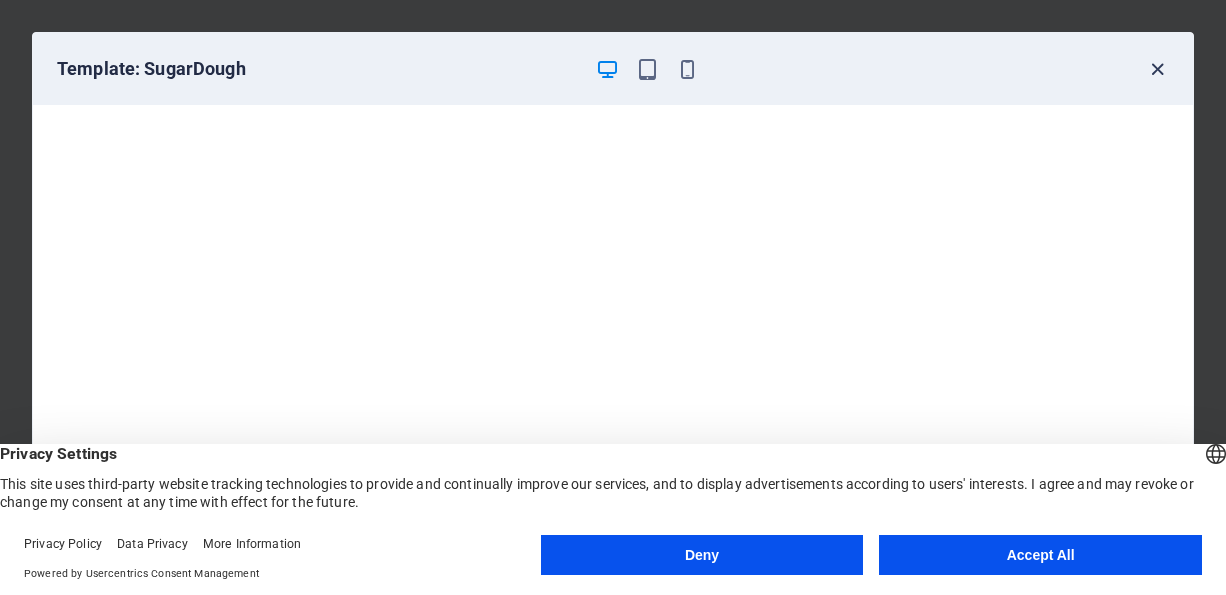 click at bounding box center [1157, 69] 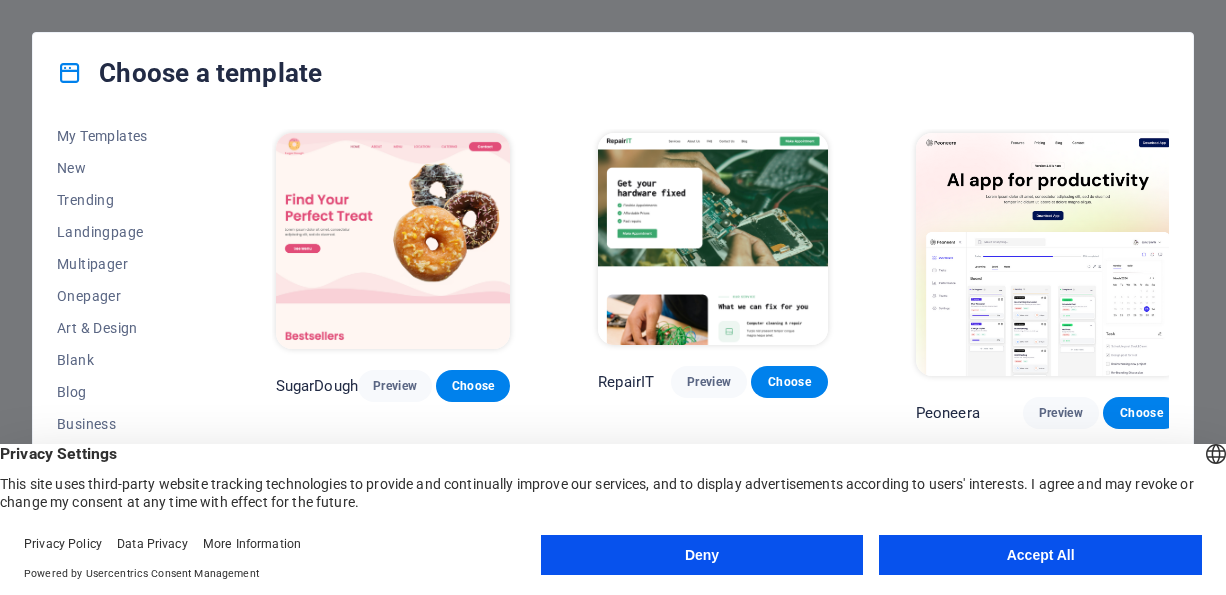 scroll, scrollTop: 62, scrollLeft: 0, axis: vertical 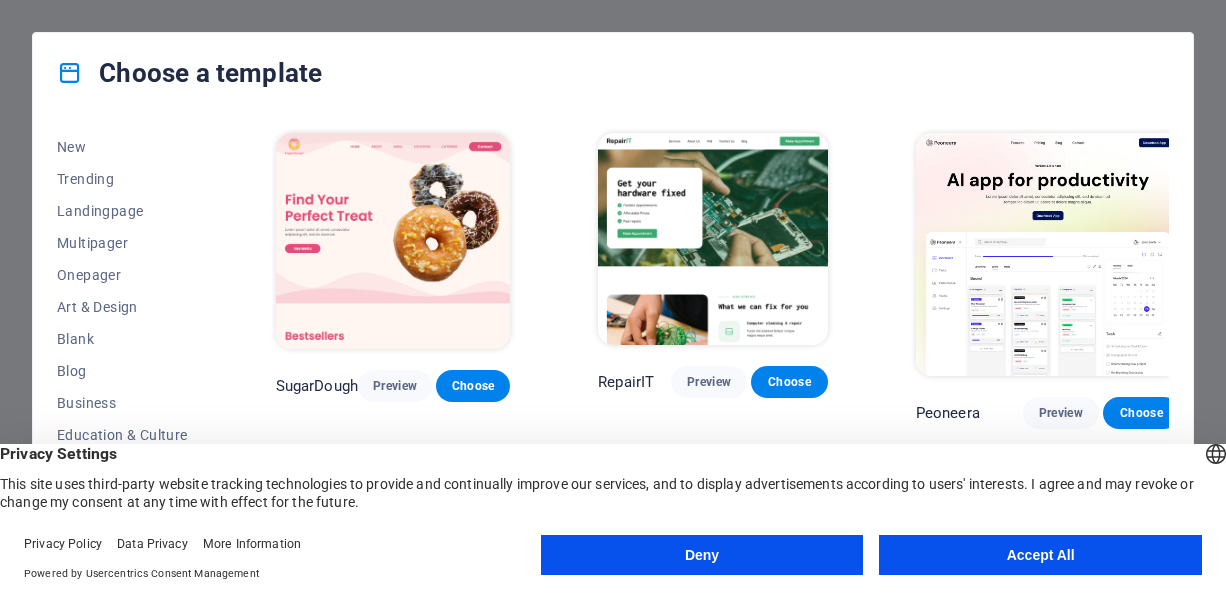click at bounding box center [1048, 254] 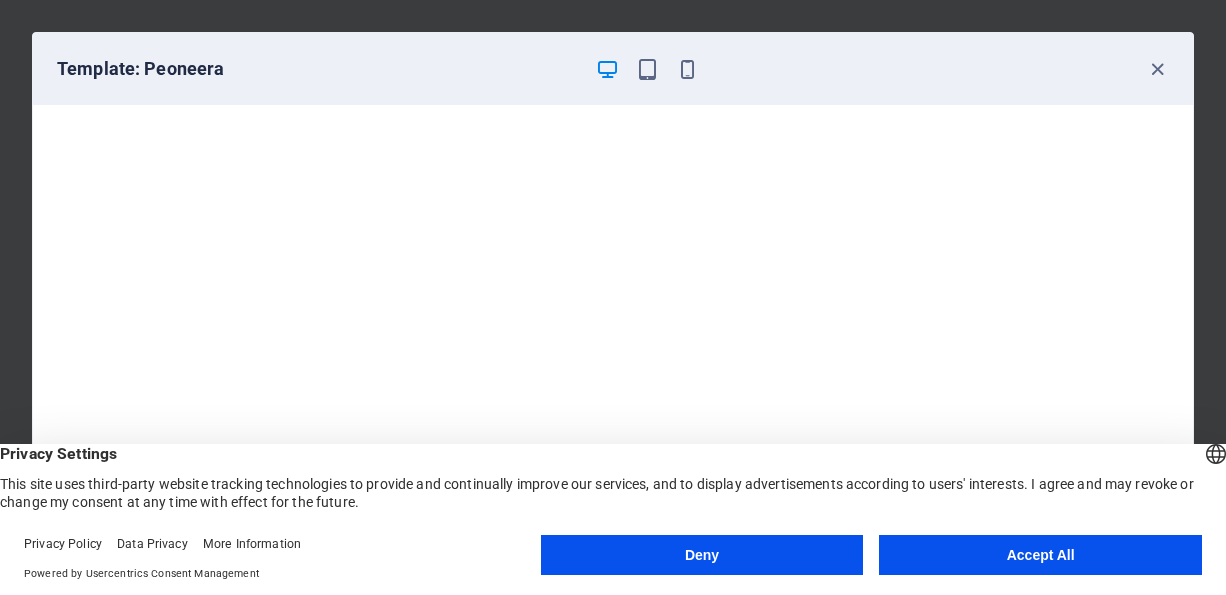 click on "Accept All" at bounding box center [1040, 555] 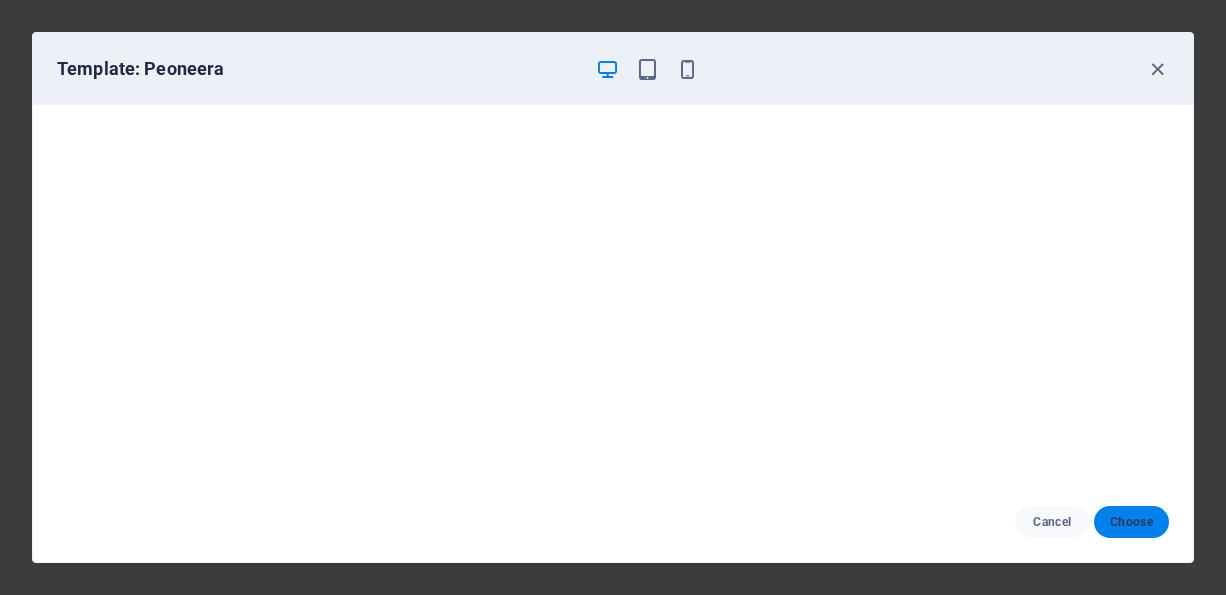 click on "Choose" at bounding box center (1131, 522) 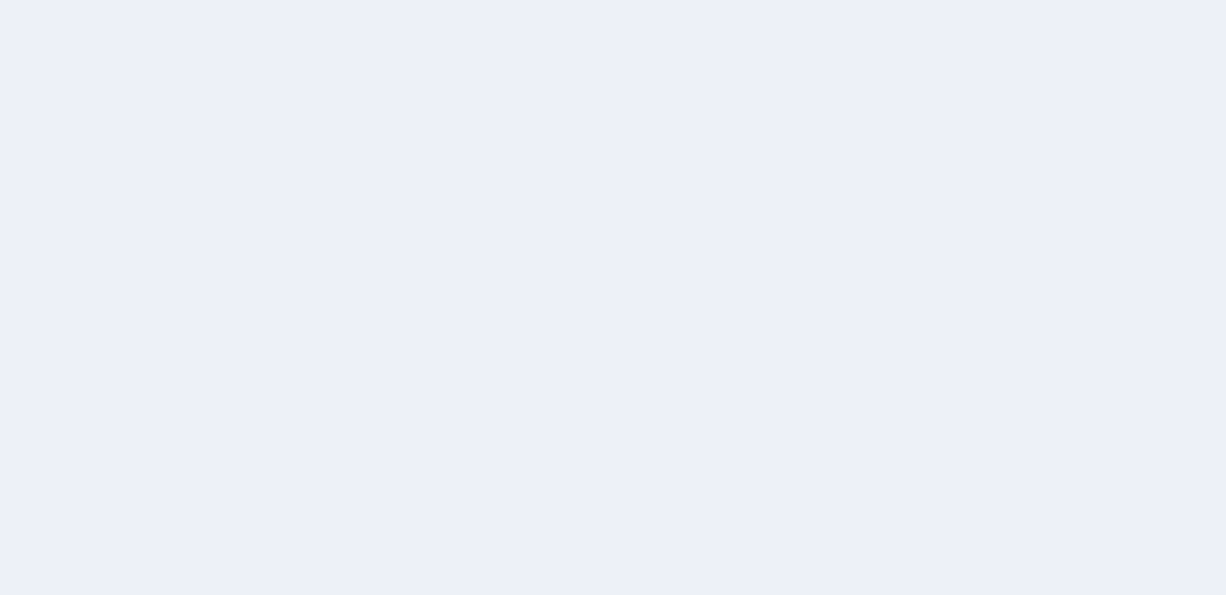 scroll, scrollTop: 0, scrollLeft: 0, axis: both 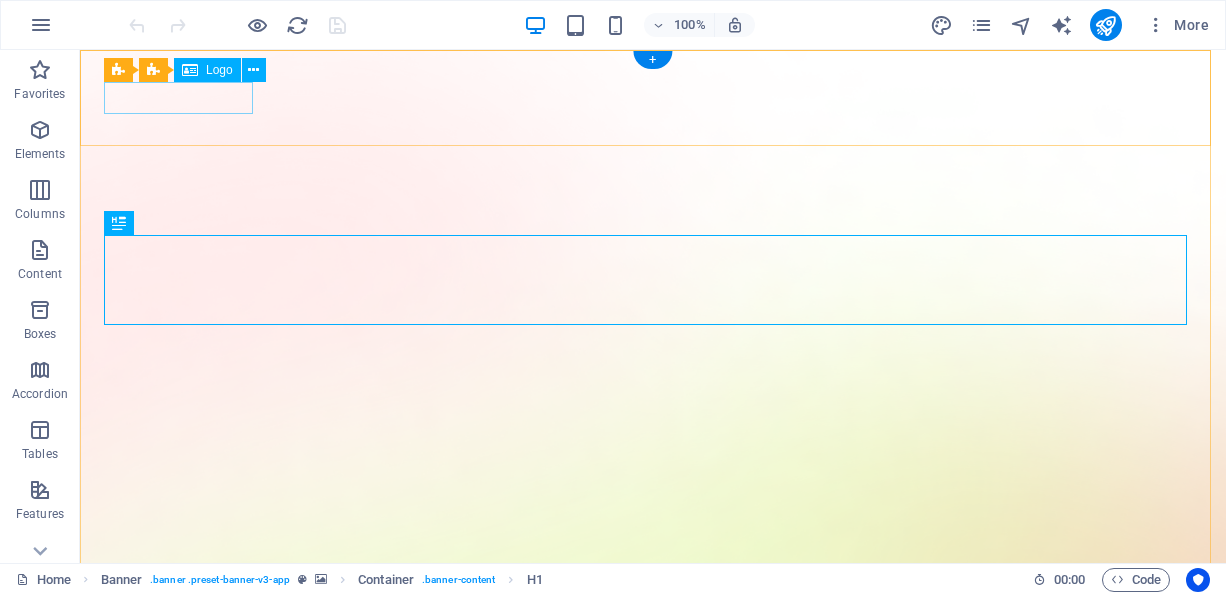 click at bounding box center (653, 1430) 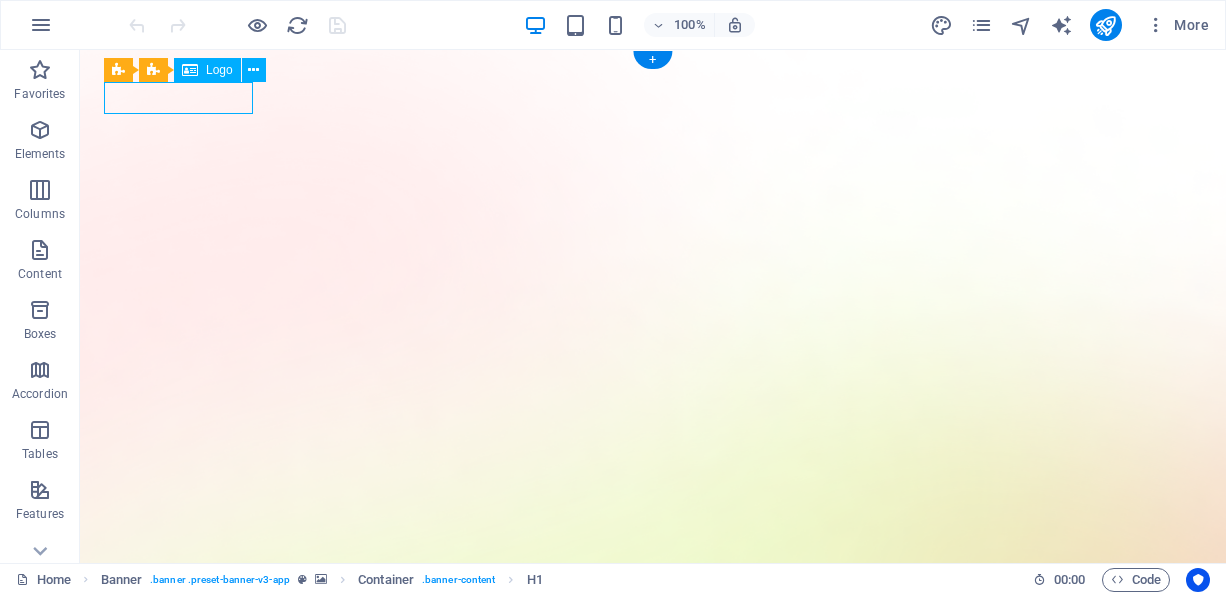 click at bounding box center [653, 1430] 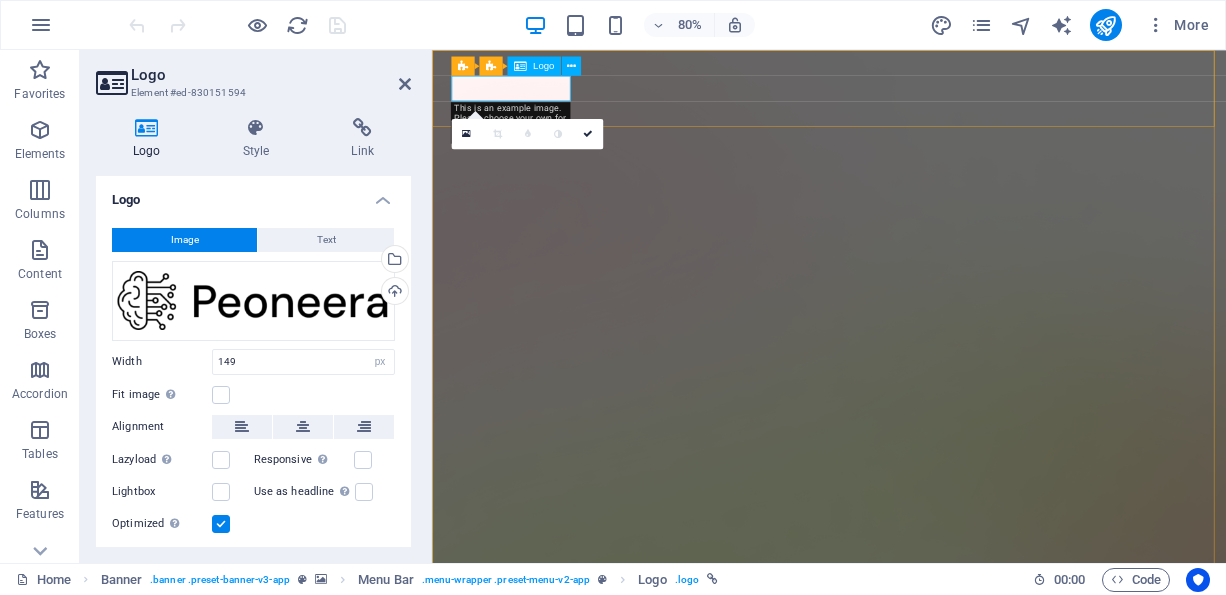 click at bounding box center (928, 1430) 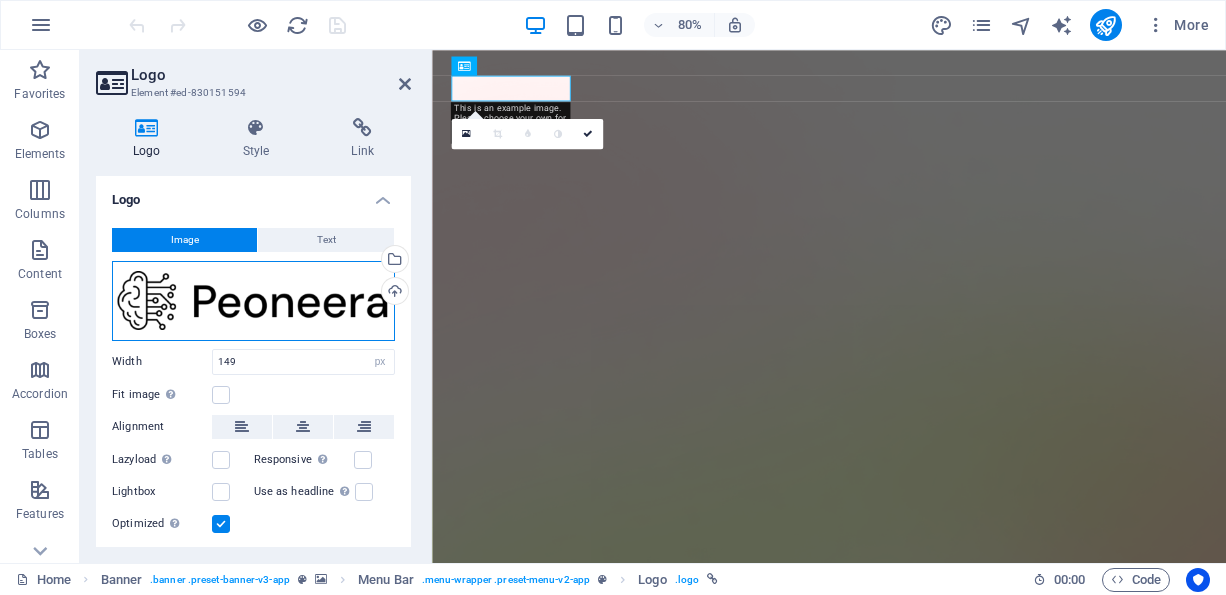 click on "Drag files here, click to choose files or select files from Files or our free stock photos & videos" at bounding box center (253, 301) 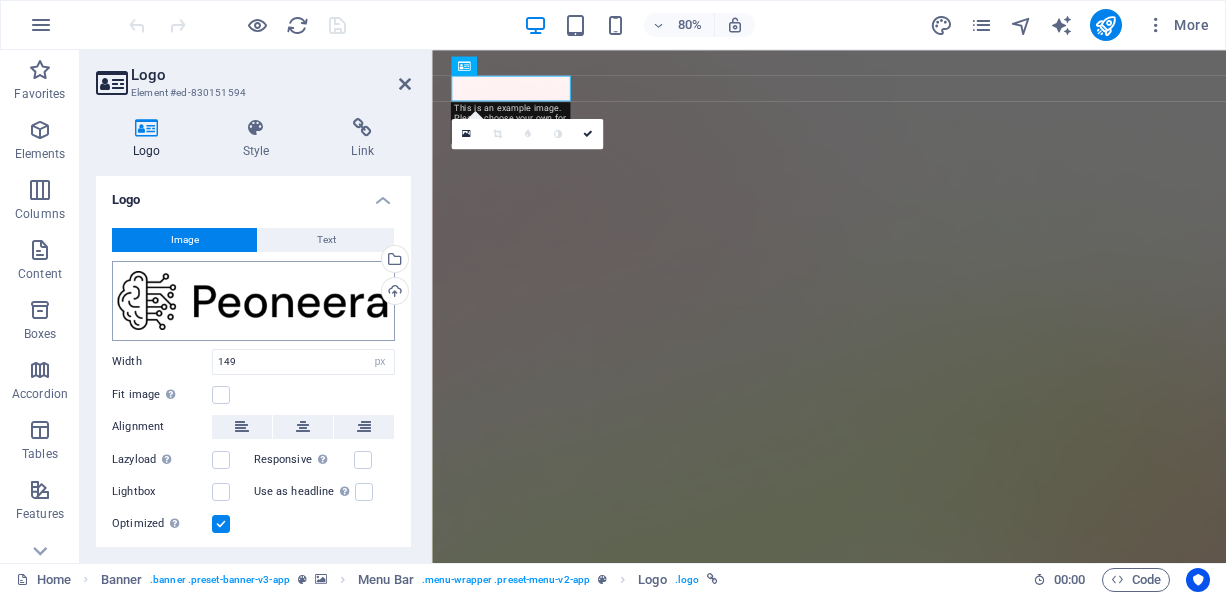 click on "indiaishosting.in Home Favorites Elements Columns Content Boxes Accordion Tables Features Images Slider Header Footer Forms Marketing Collections Logo Element #ed-830151594 Logo Style Link Logo Image Text Drag files here, click to choose files or select files from Files or our free stock photos & videos Select files from the file manager, stock photos, or upload file(s) Upload Width 149 Default auto px rem % em vh vw Fit image Automatically fit image to a fixed width and height Height Default auto px Alignment Lazyload Loading images after the page loads improves page speed. Responsive Automatically load retina image and smartphone optimized sizes. Lightbox Use as headline The image will be wrapped in an H1 headline tag. Useful for giving alternative text the weight of an H1 headline, e.g. for the logo. Leave unchecked if uncertain. Optimized Images are compressed to improve page speed. Position Direction Custom X offset 50" at bounding box center [613, 297] 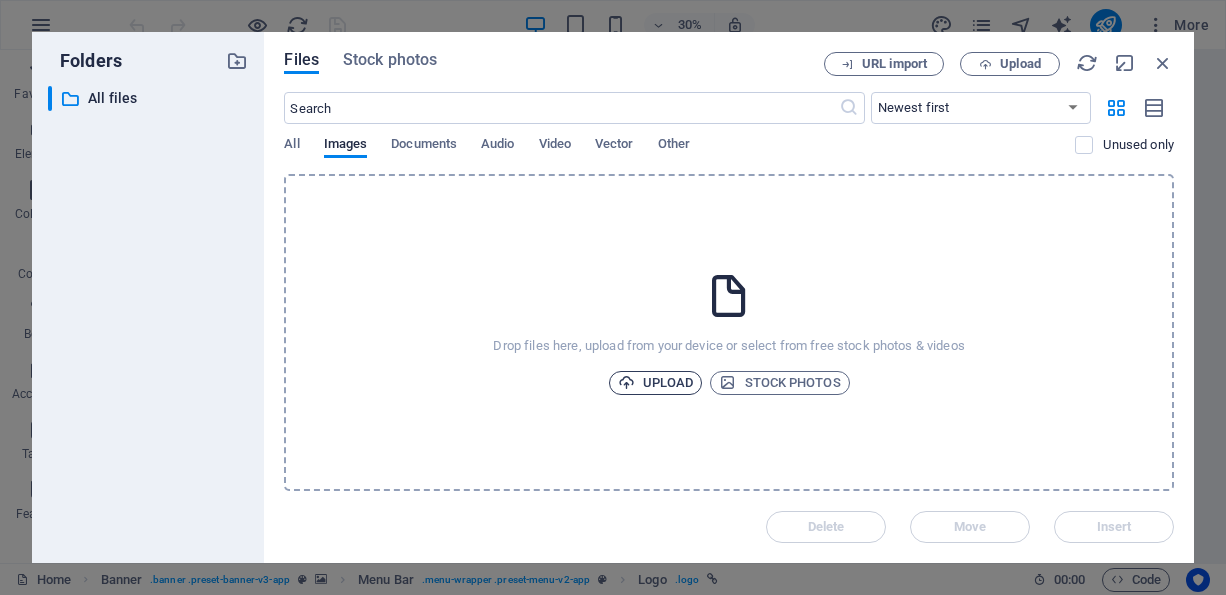 click on "Upload" at bounding box center [656, 383] 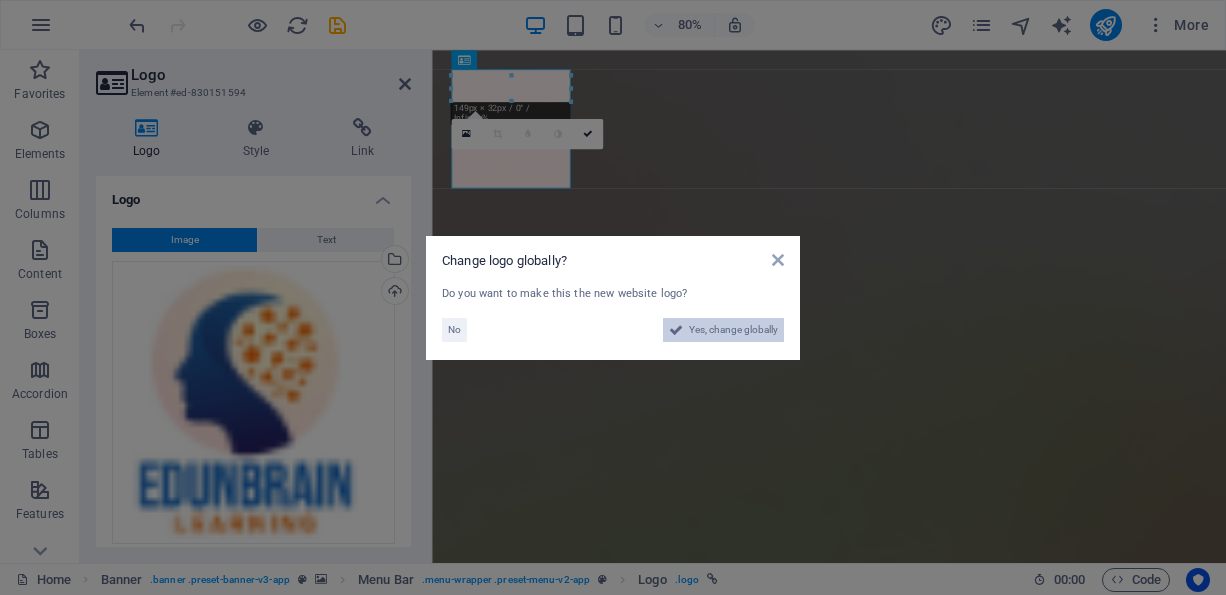click on "Yes, change globally" at bounding box center (733, 330) 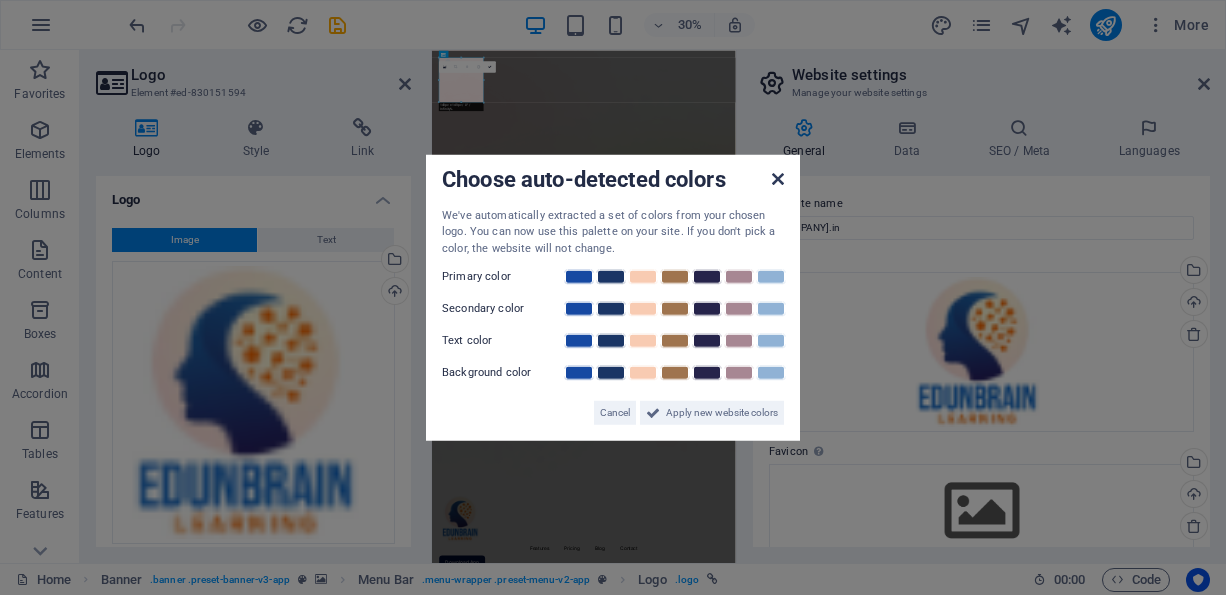 click at bounding box center [778, 178] 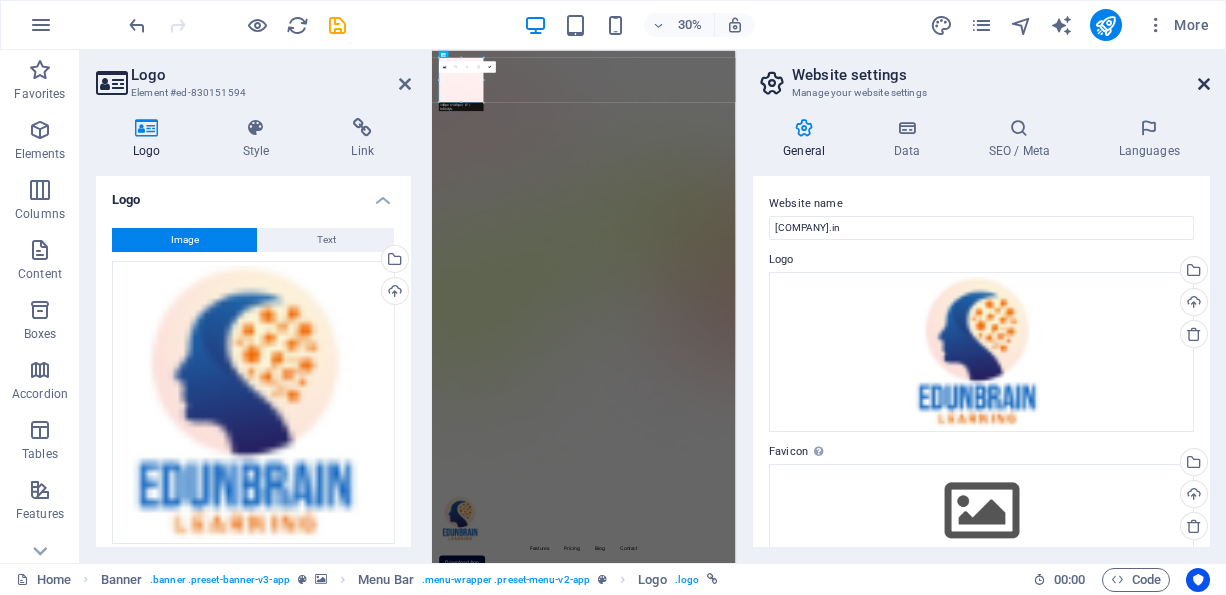 click at bounding box center [1204, 84] 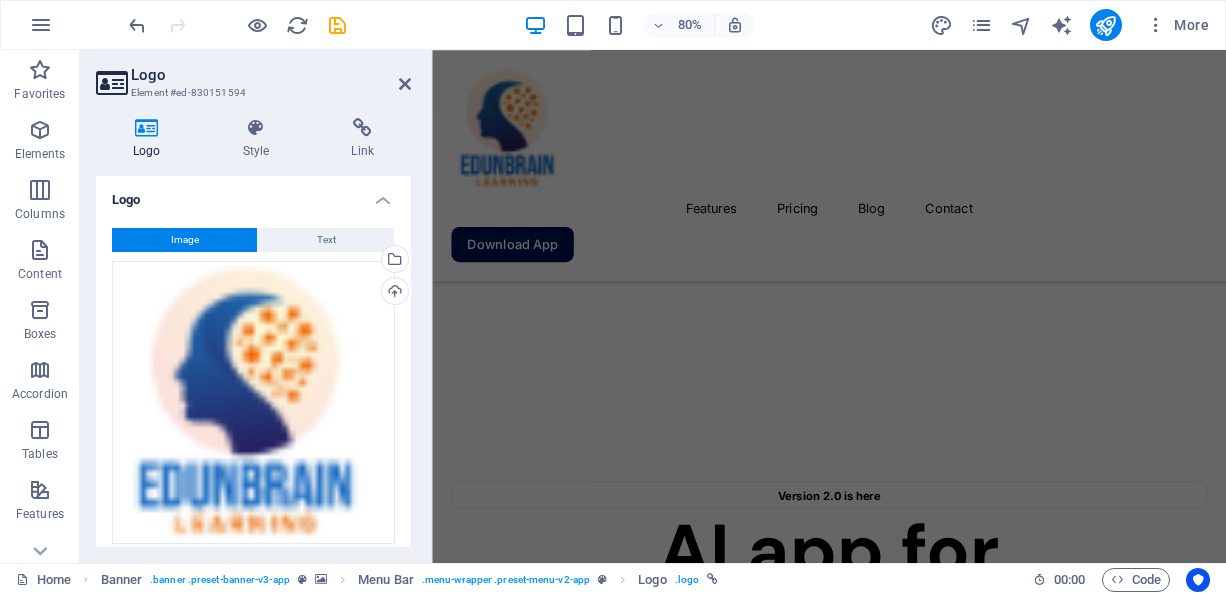 scroll, scrollTop: 2808, scrollLeft: 0, axis: vertical 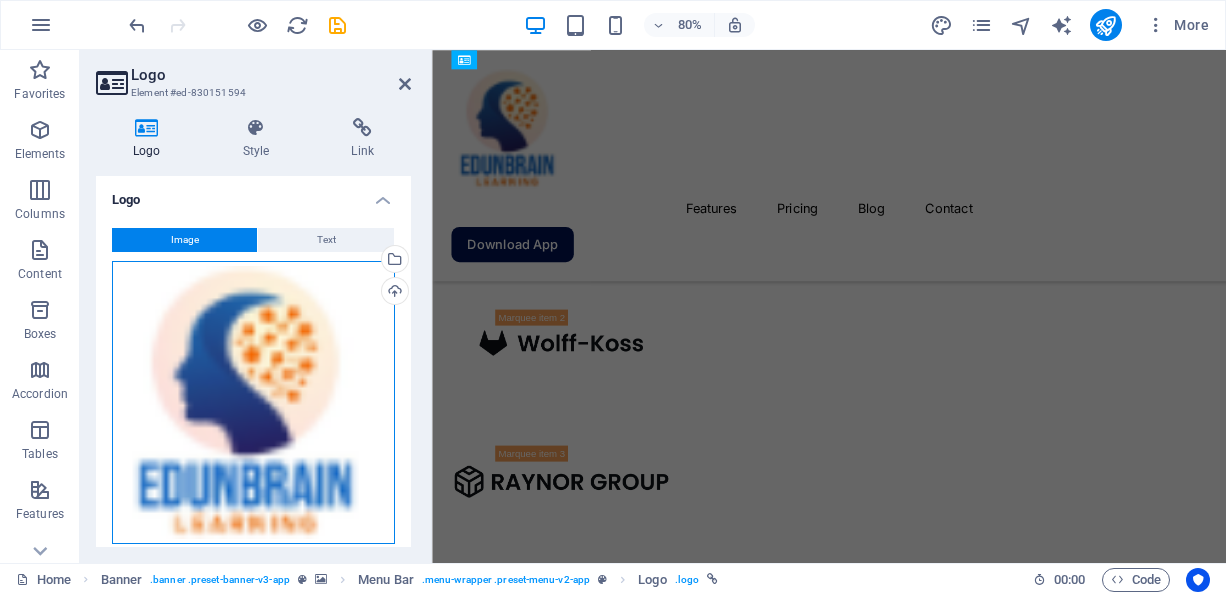 click on "Drag files here, click to choose files or select files from Files or our free stock photos & videos" at bounding box center (253, 402) 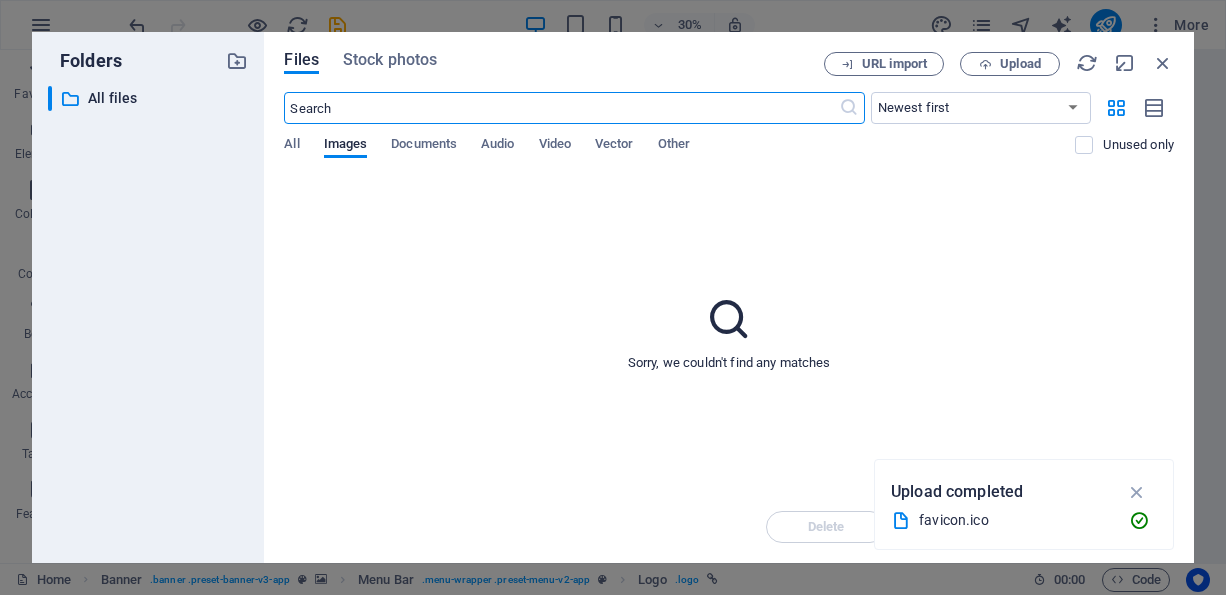 scroll, scrollTop: 2823, scrollLeft: 0, axis: vertical 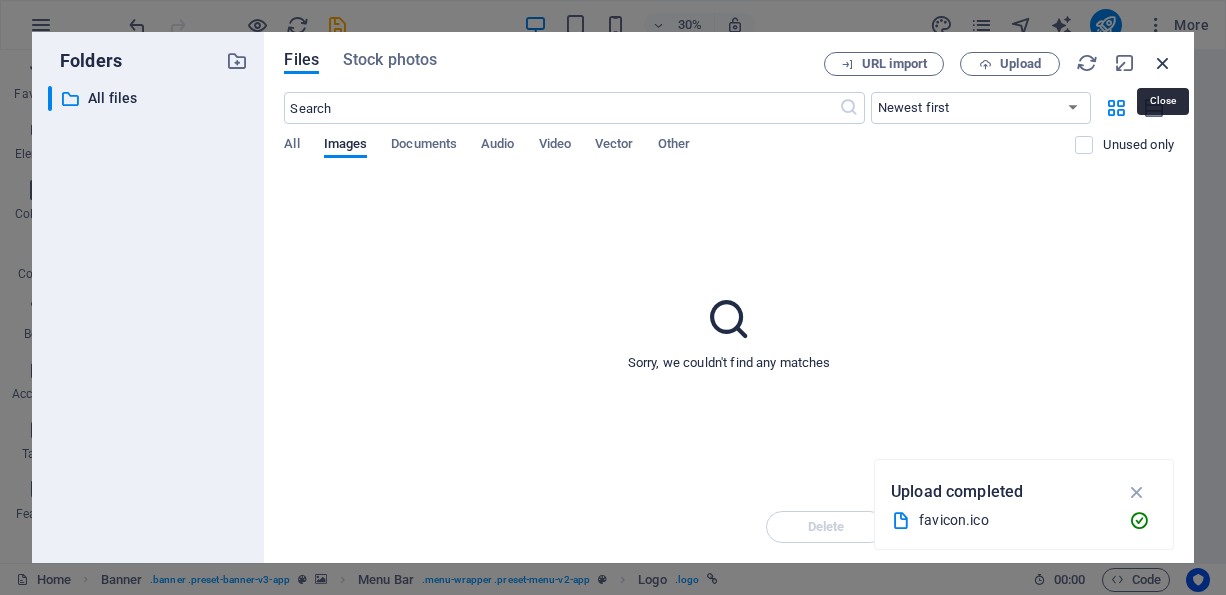 click at bounding box center [1163, 63] 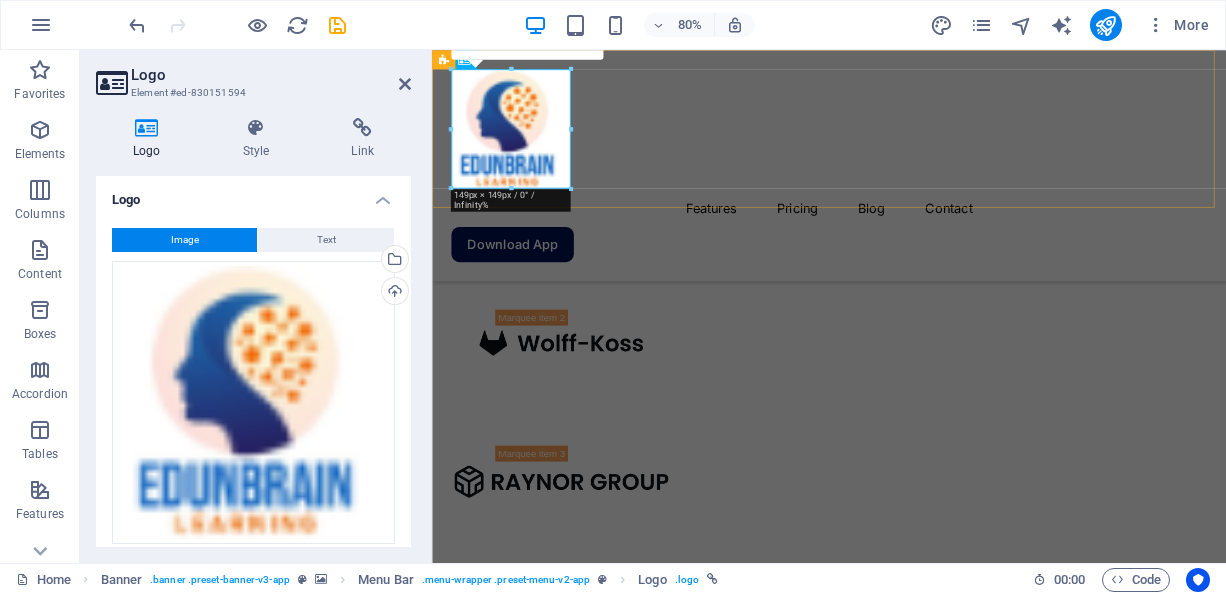 click on "Features Pricing Blog Contact Download App" at bounding box center (928, 194) 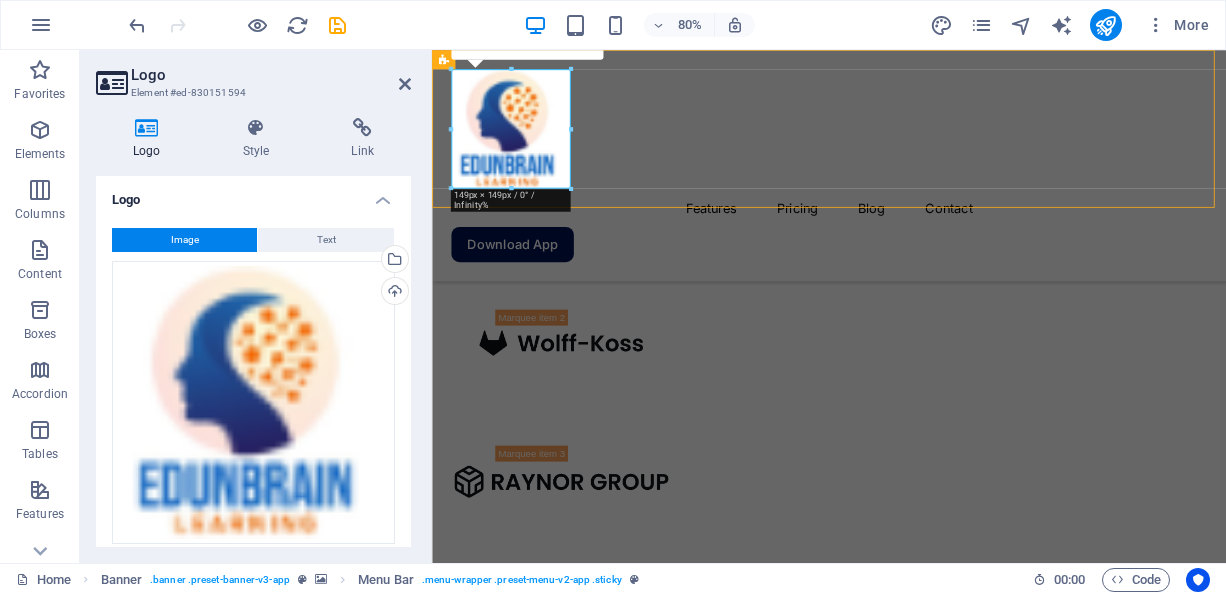 scroll, scrollTop: 2801, scrollLeft: 0, axis: vertical 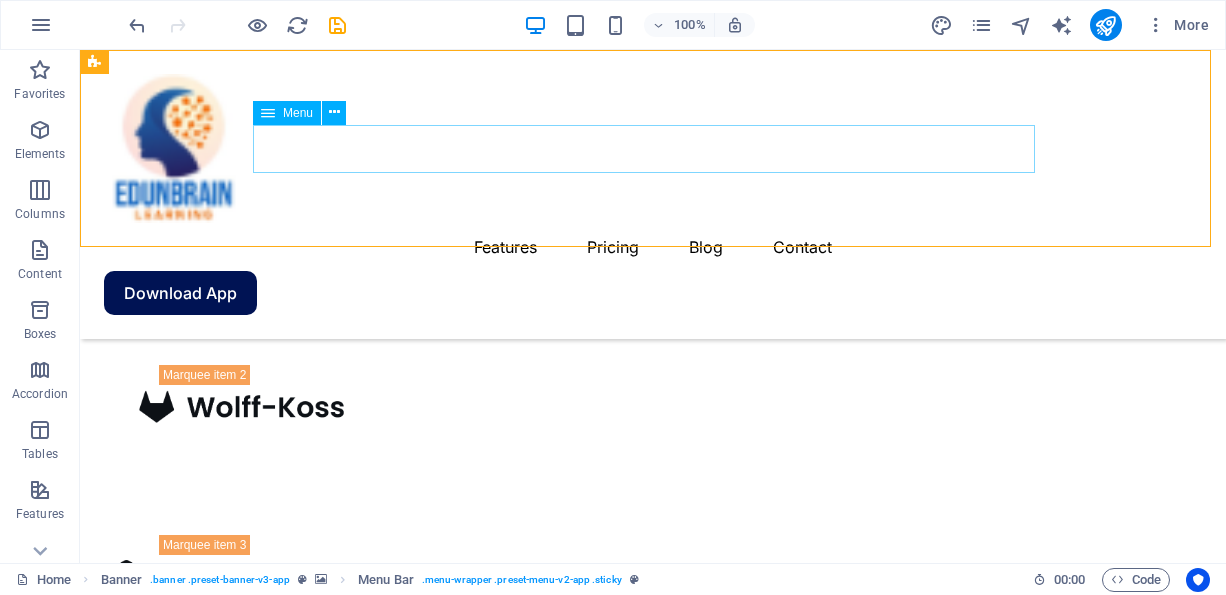 click on "Features Pricing Blog Contact" at bounding box center (653, 247) 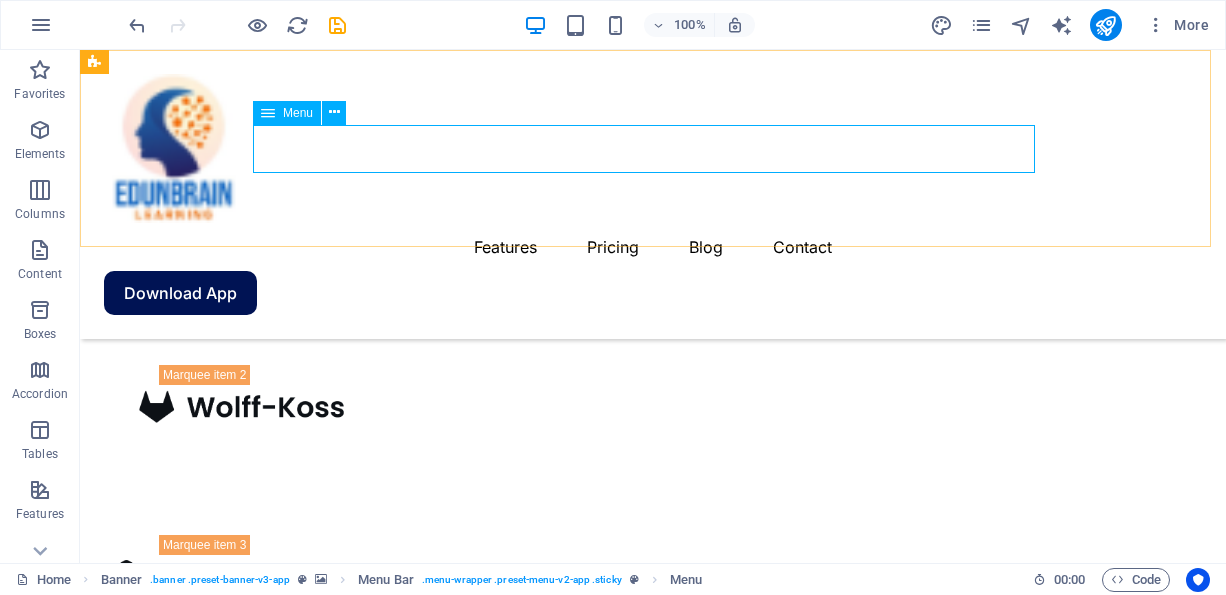 click on "Features Pricing Blog Contact" at bounding box center (653, 247) 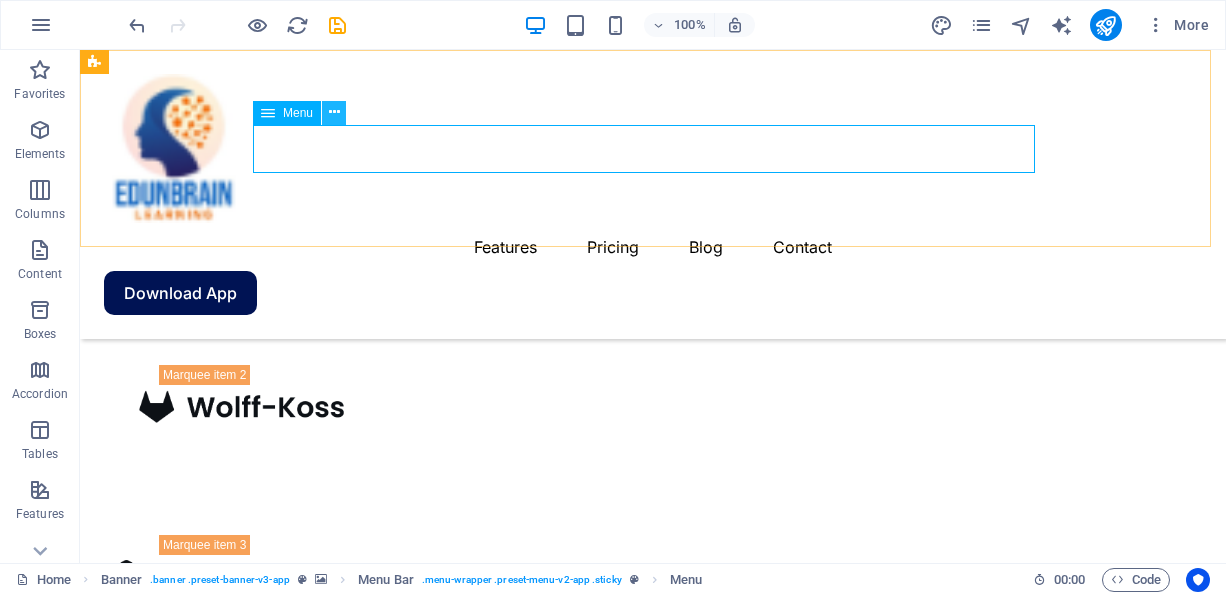 click at bounding box center (334, 112) 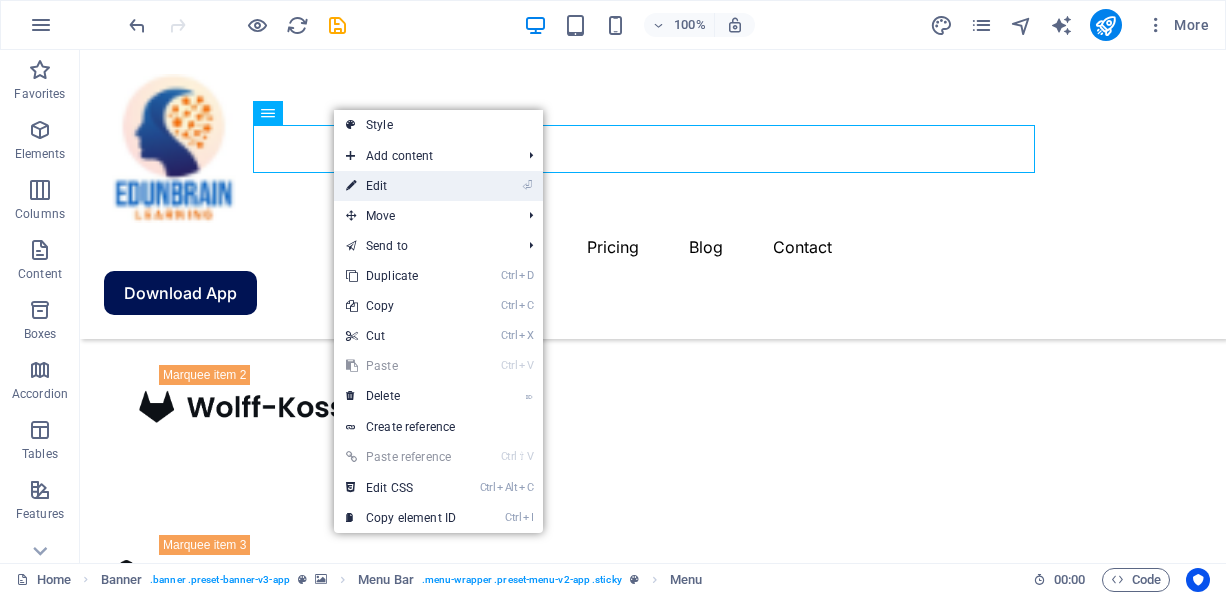 click on "⏎  Edit" at bounding box center [401, 186] 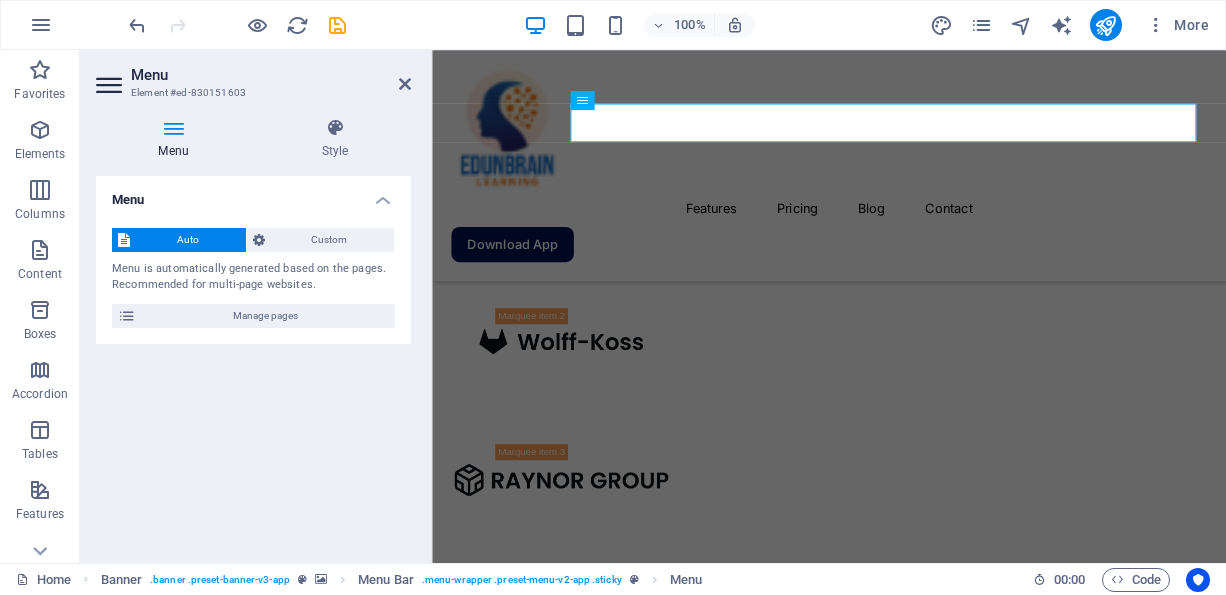 scroll, scrollTop: 2808, scrollLeft: 0, axis: vertical 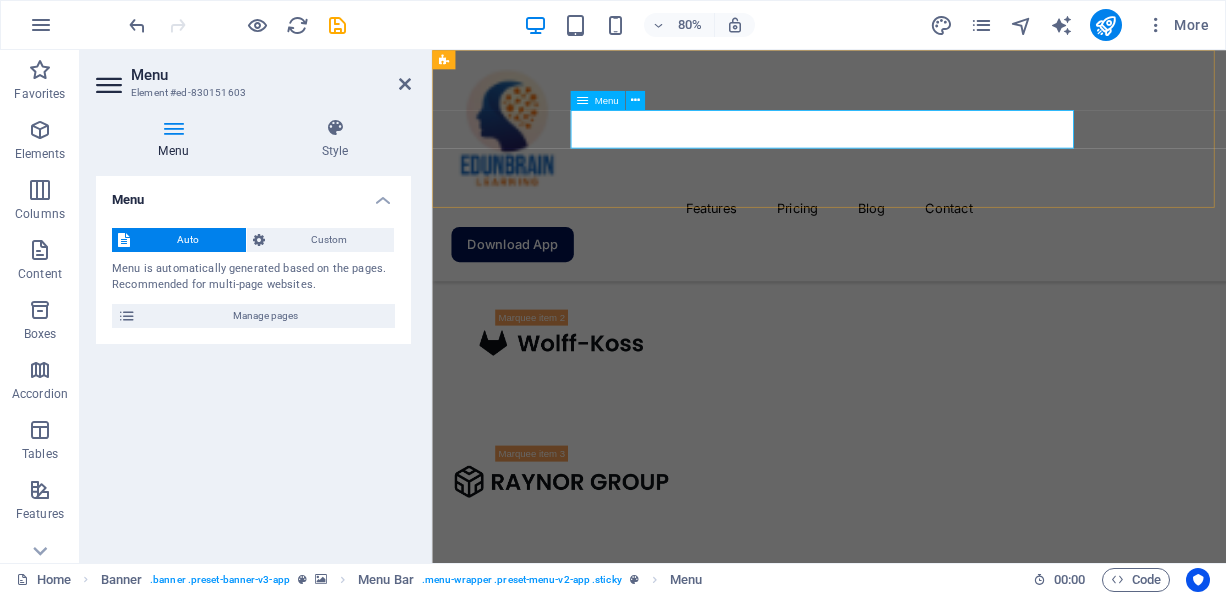 click on "Features Pricing Blog Contact" at bounding box center (928, 247) 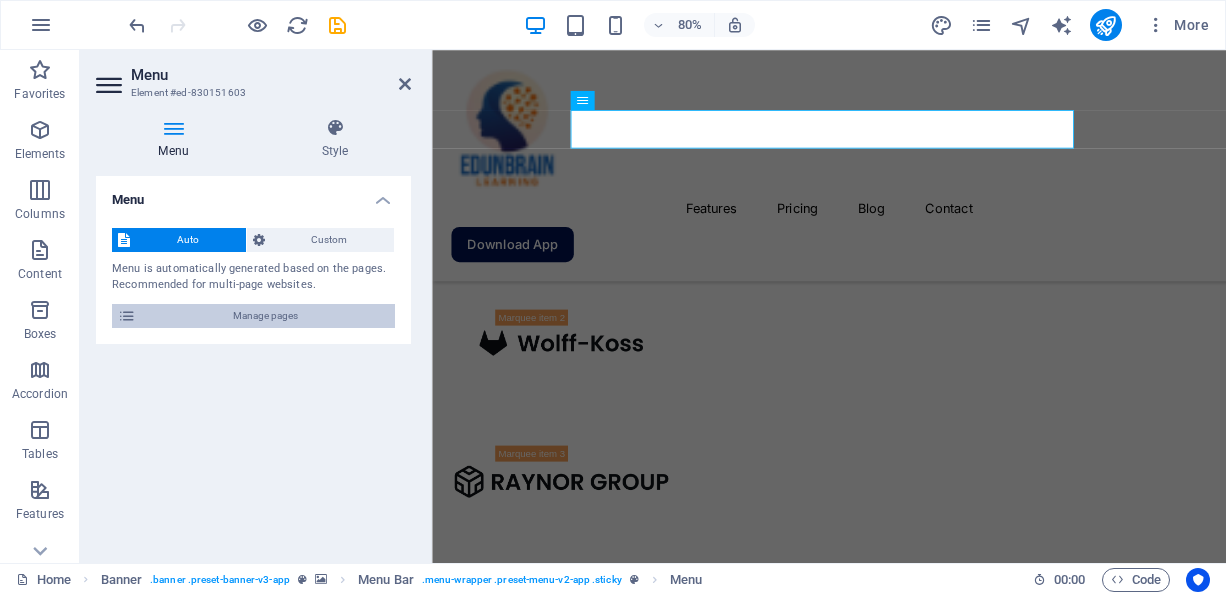 click at bounding box center [127, 316] 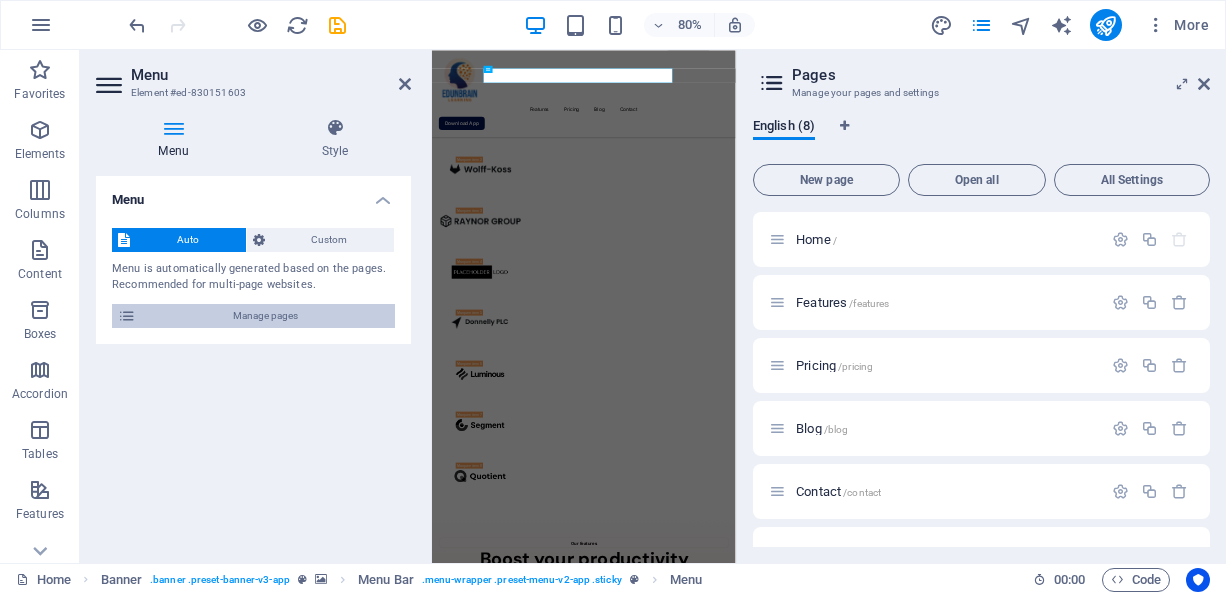 scroll, scrollTop: 2823, scrollLeft: 0, axis: vertical 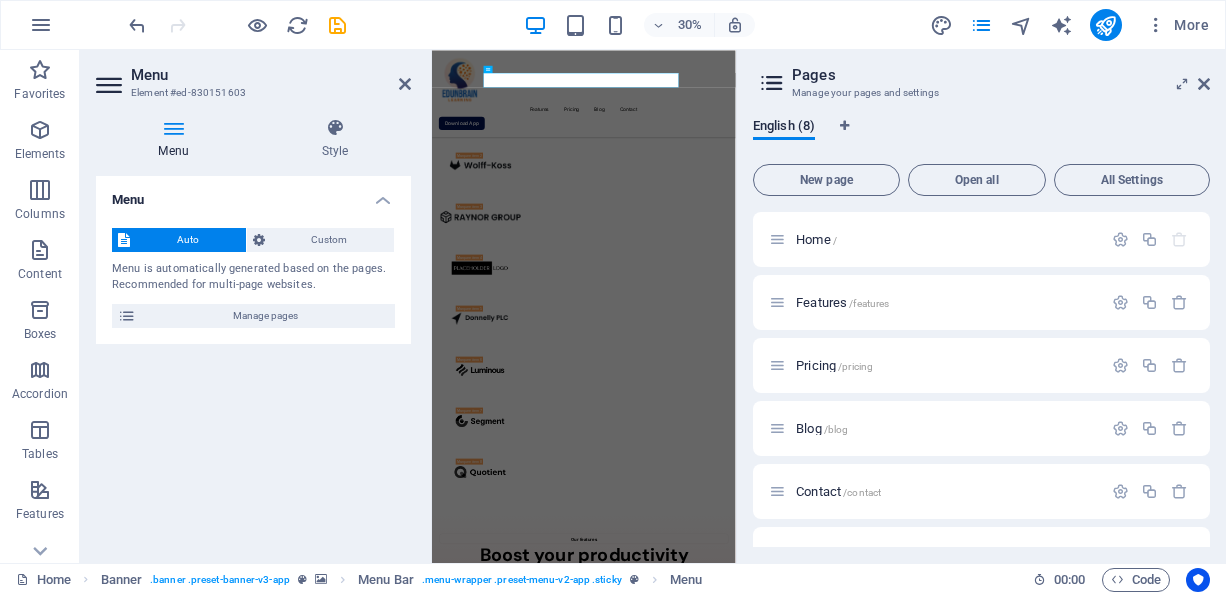 drag, startPoint x: 1205, startPoint y: 395, endPoint x: 1217, endPoint y: 455, distance: 61.188232 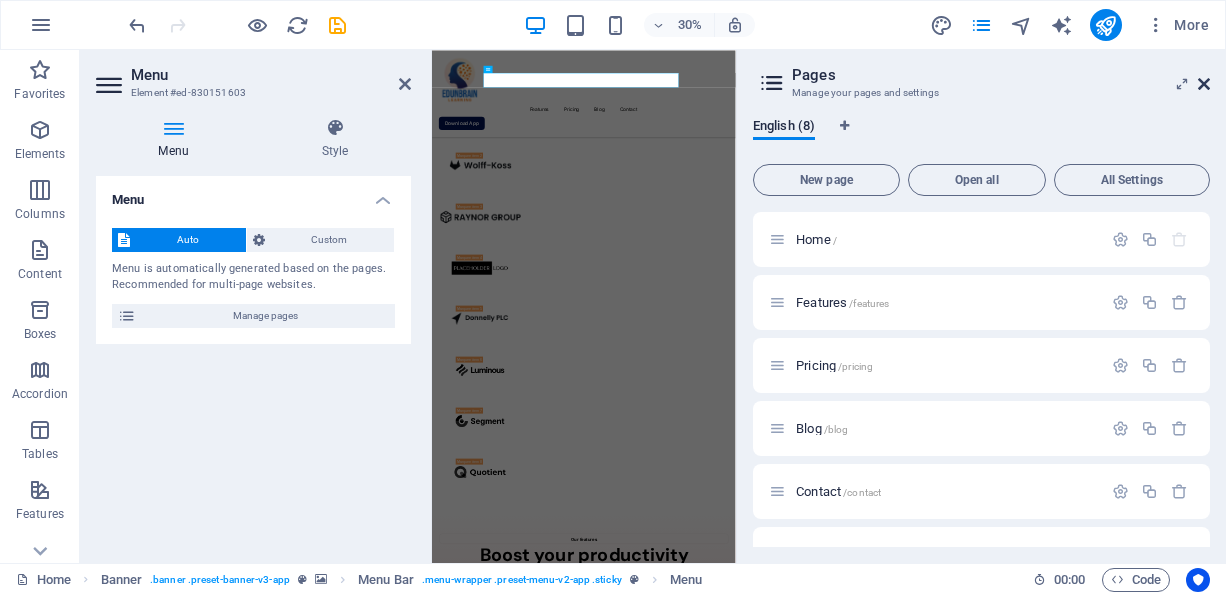 click at bounding box center [1204, 84] 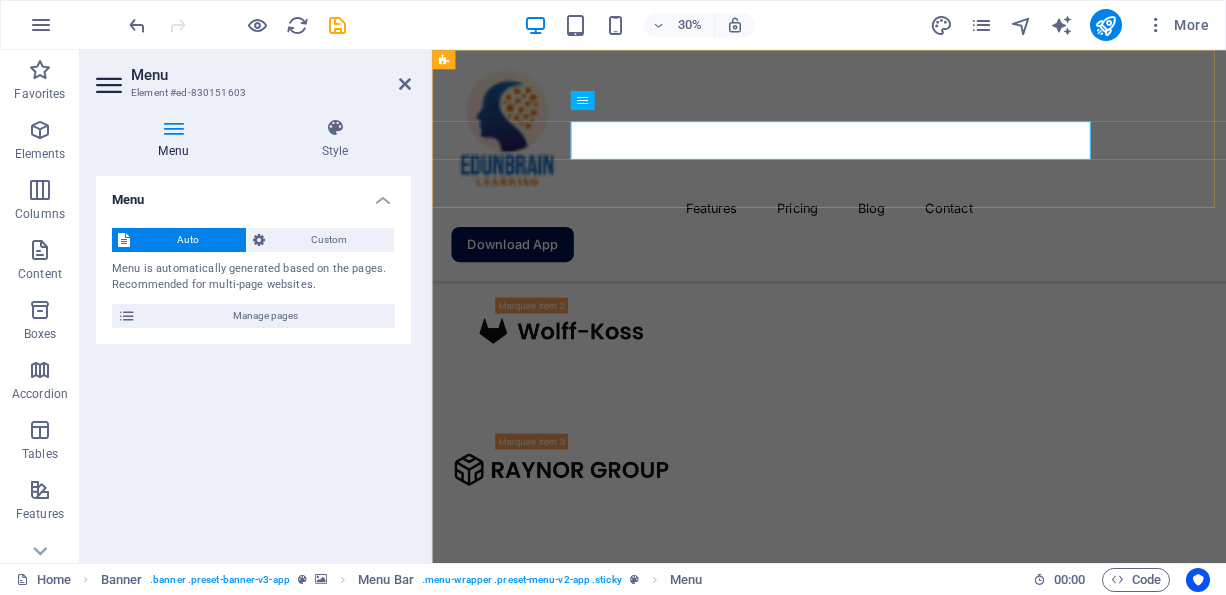 scroll, scrollTop: 2808, scrollLeft: 0, axis: vertical 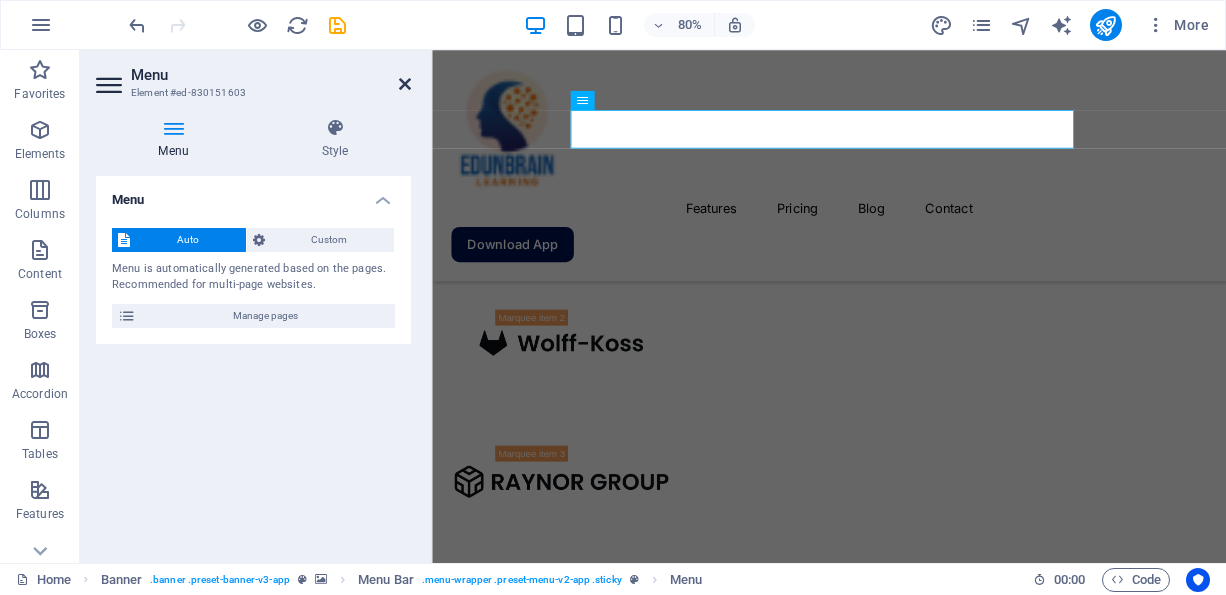 click at bounding box center (405, 84) 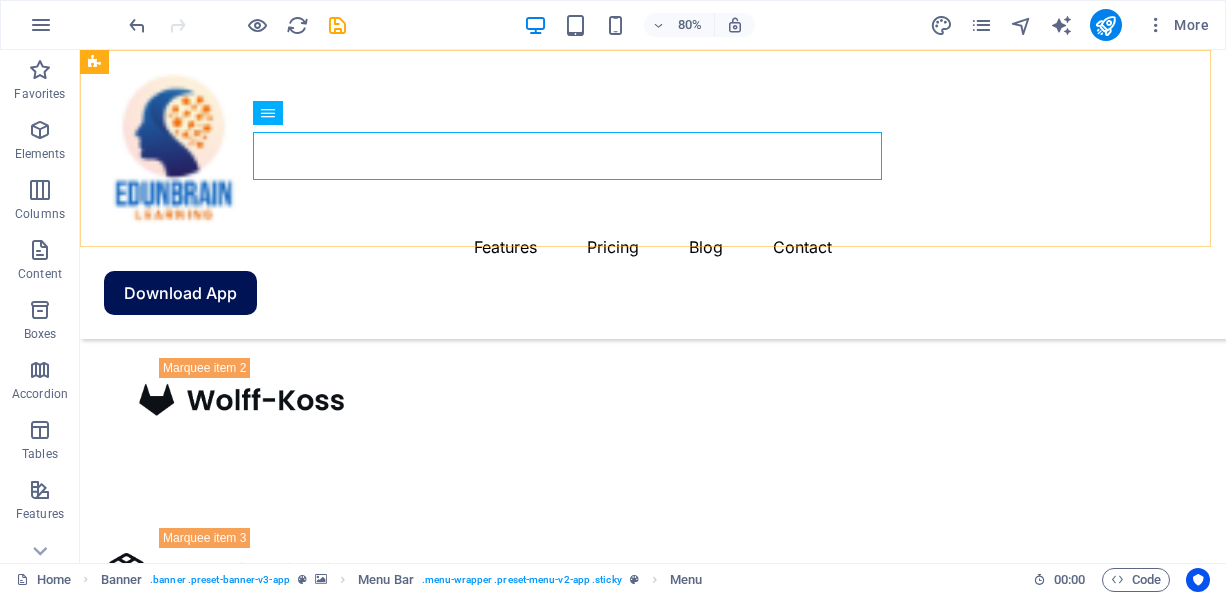 scroll, scrollTop: 2801, scrollLeft: 0, axis: vertical 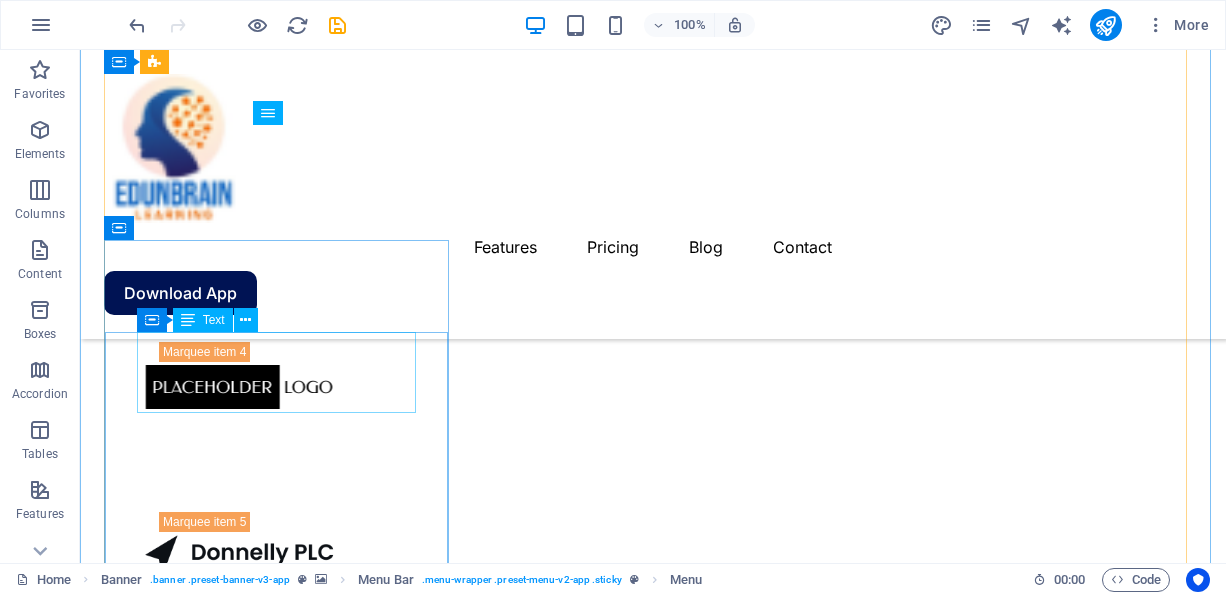 click on "$0 /monthly" at bounding box center (653, 4168) 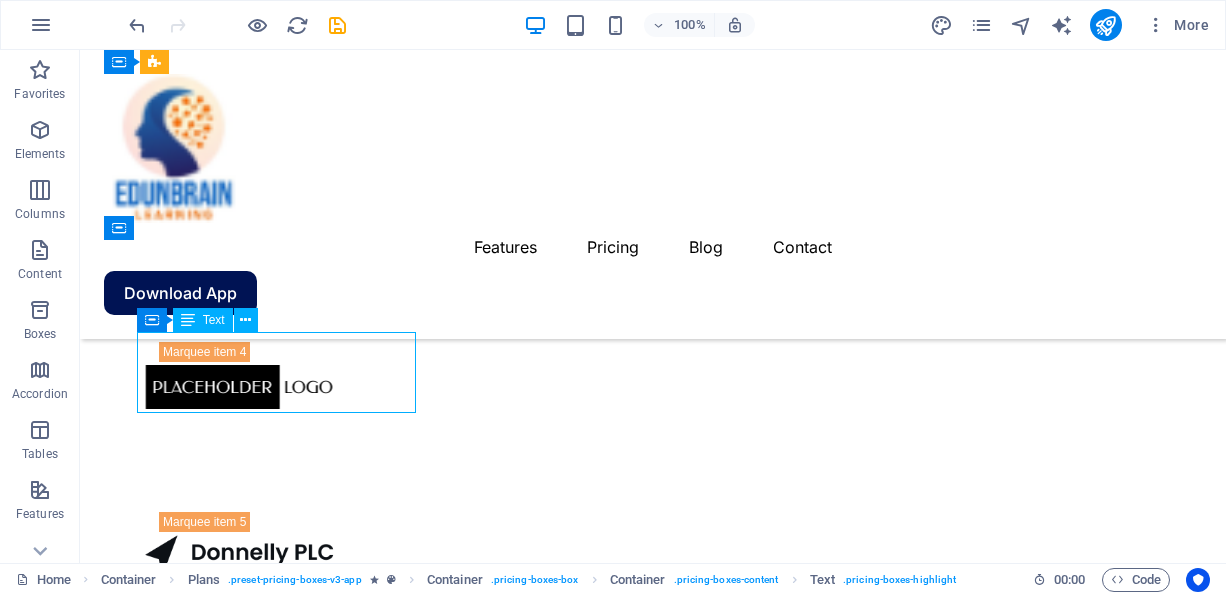 click on "$0 /monthly" at bounding box center [653, 4168] 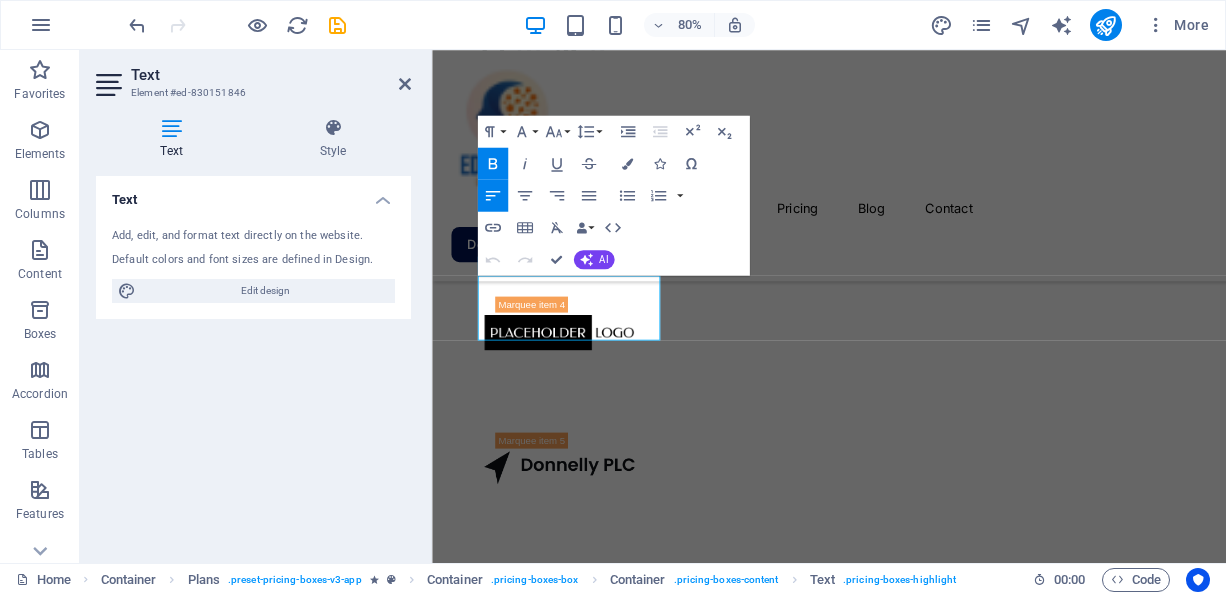 scroll, scrollTop: 3325, scrollLeft: 0, axis: vertical 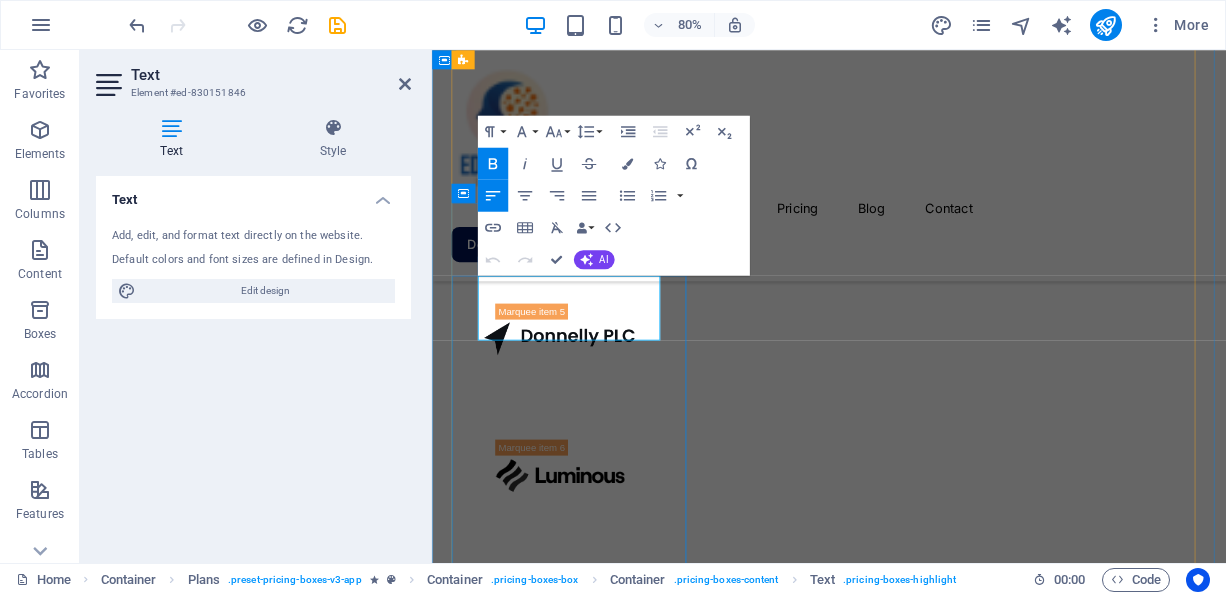 click on "$0" at bounding box center (524, 4031) 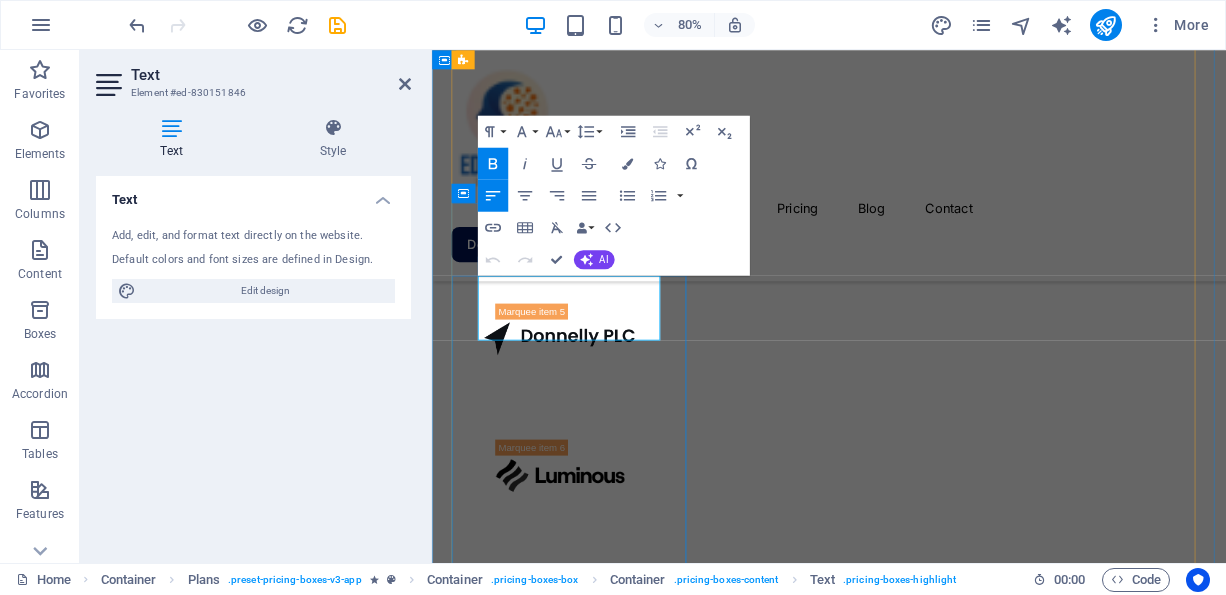 type 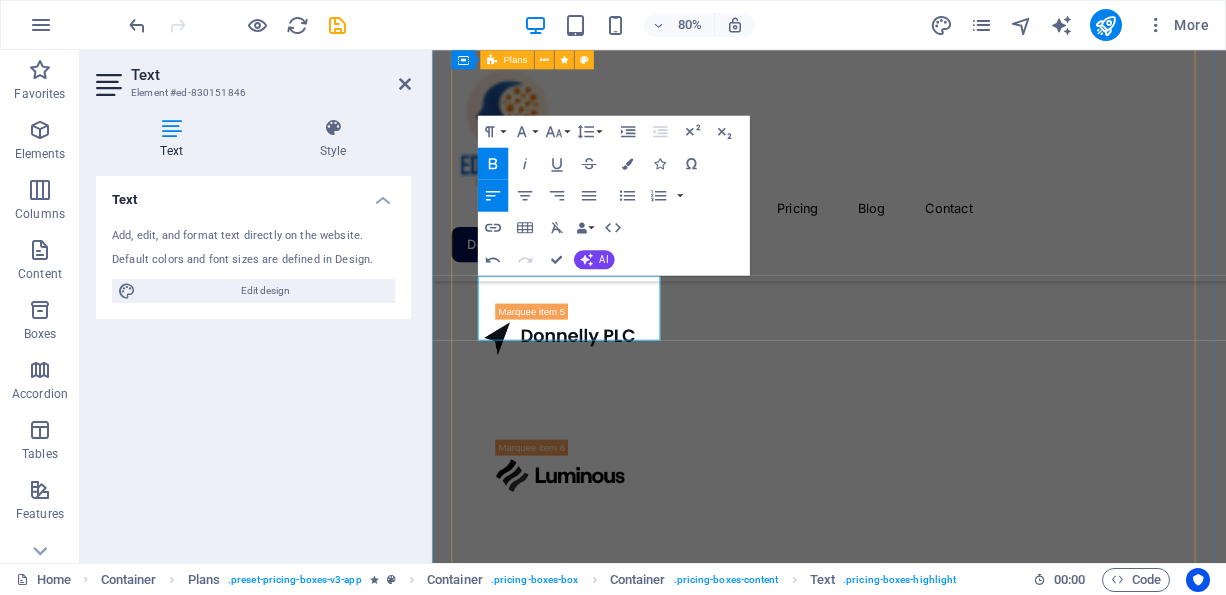 click on "Free $200 /monthly Get started for free       Up to 5 project members       Unlimited tasks and projects       2GB storage       Integrations       Basic support Pro most popular $9 /monthly Sign up now       Up to 50 project members       Unlimited tasks and projects       50GB storage       Integrations       Priority support       Advanced support       Expert support Business $19 /monthly Sign up now       Up to 100 project members       Unlimited tasks and projects       200GB storage       Integrations and All support types       Dedicated account manager       Custom fields       Advanced analytics       Export capabilities       API access       Advanced security features" at bounding box center (928, 16027) 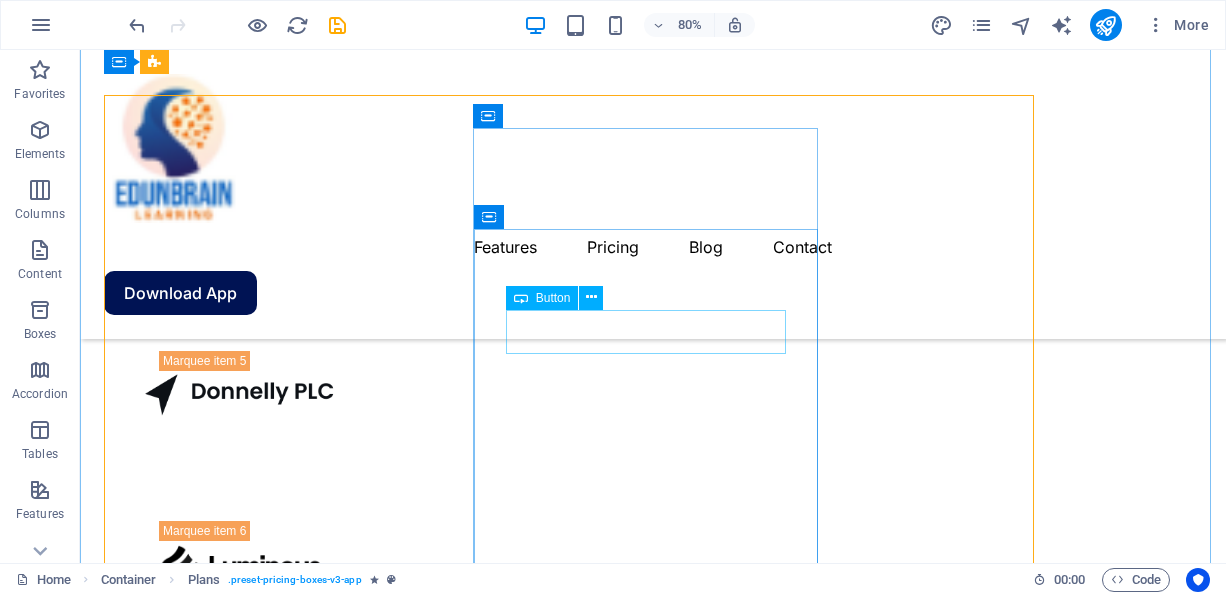 scroll, scrollTop: 3164, scrollLeft: 0, axis: vertical 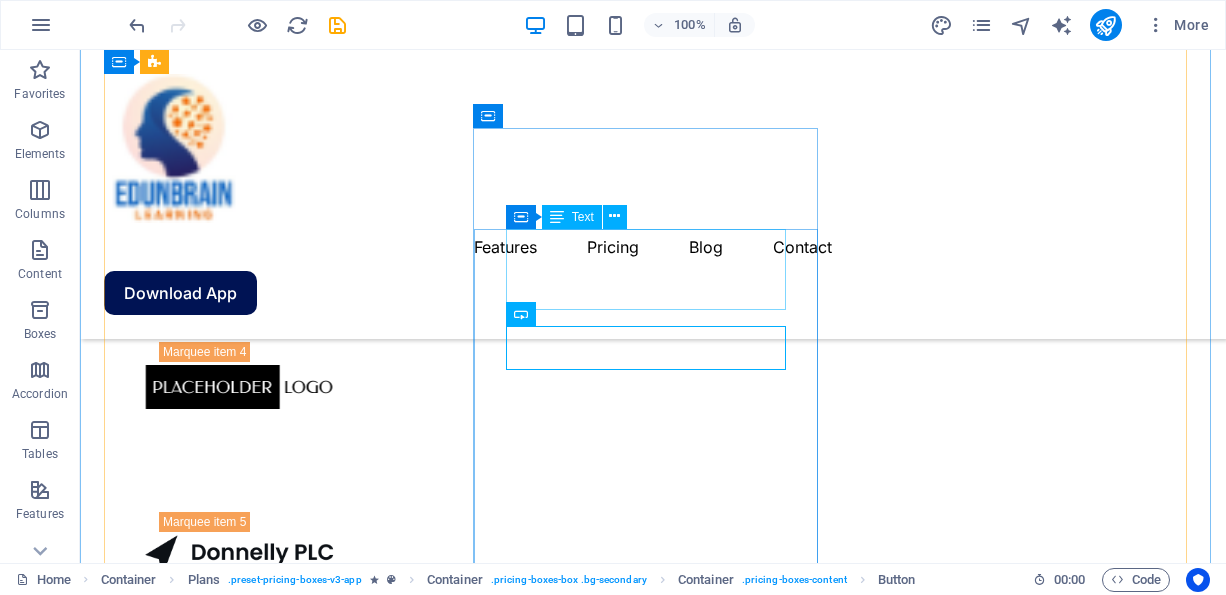 click on "$9 /monthly" at bounding box center (653, 10684) 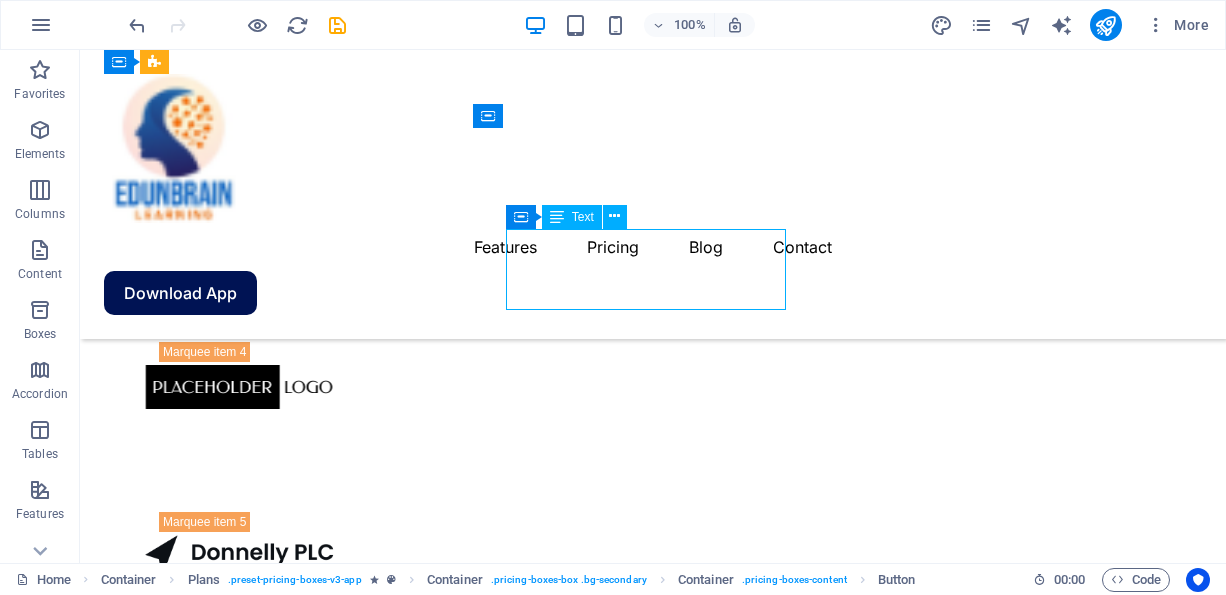 click on "$9 /monthly" at bounding box center [653, 10684] 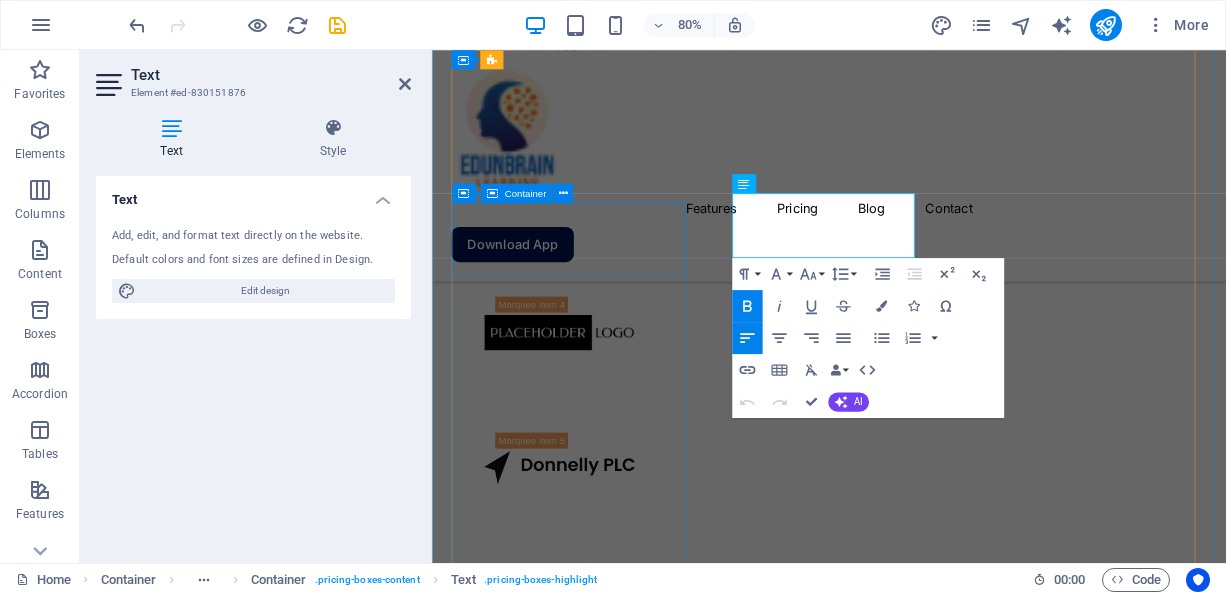 scroll, scrollTop: 3325, scrollLeft: 0, axis: vertical 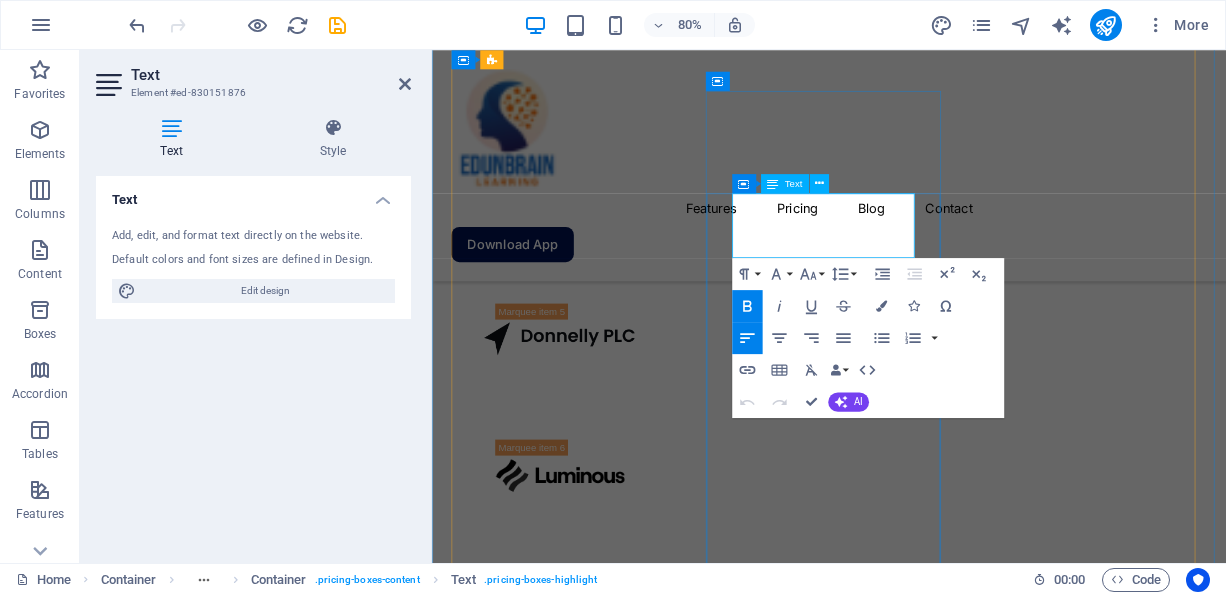 click on "$9" at bounding box center (524, 9673) 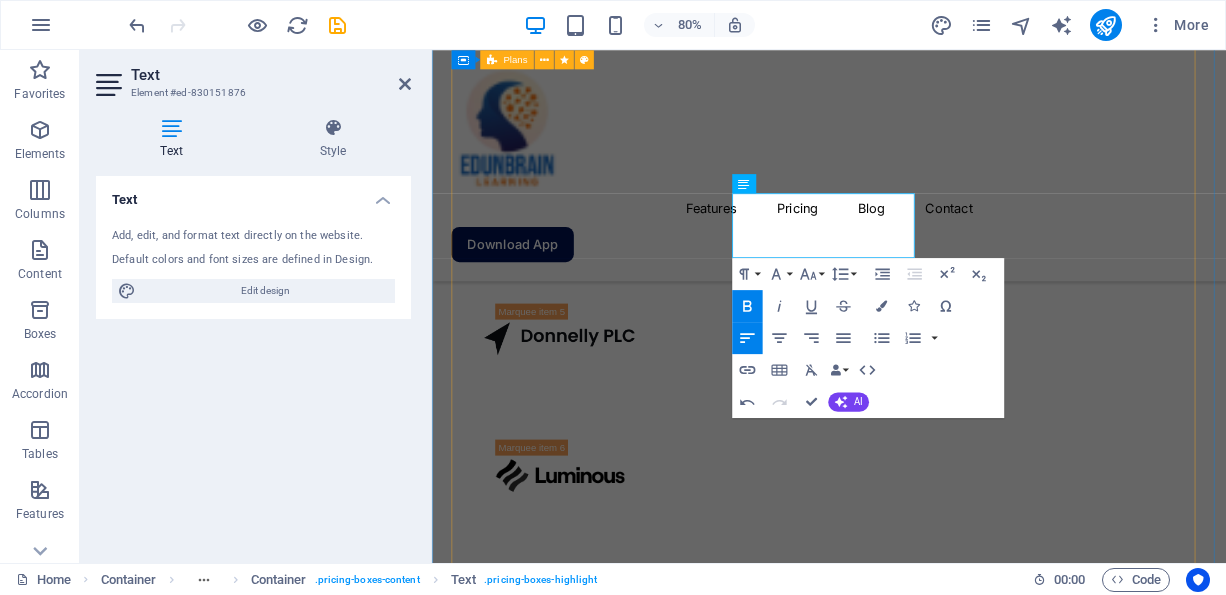 click on "Free $200 /monthly Get started for free       Up to 5 project members       Unlimited tasks and projects       2GB storage       Integrations       Basic support Pro most popular $399 /monthly Sign up now       Up to 50 project members       Unlimited tasks and projects       50GB storage       Integrations       Priority support       Advanced support       Expert support Business $19 /monthly Sign up now       Up to 100 project members       Unlimited tasks and projects       200GB storage       Integrations and All support types       Dedicated account manager       Custom fields       Advanced analytics       Export capabilities       API access       Advanced security features" at bounding box center (928, 16027) 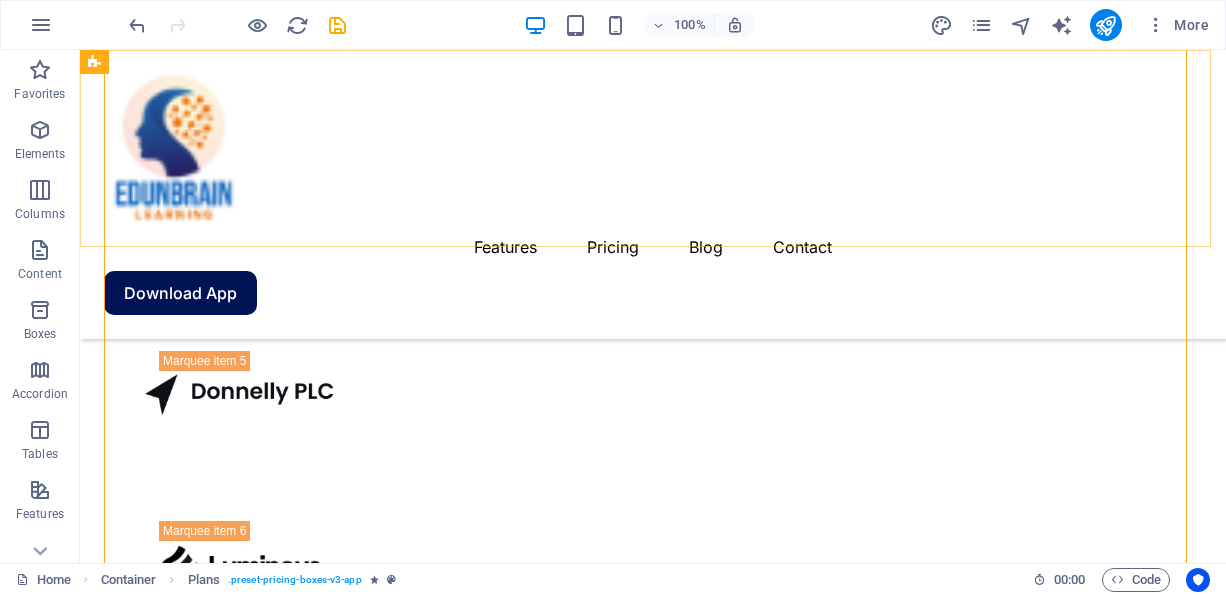 scroll, scrollTop: 3164, scrollLeft: 0, axis: vertical 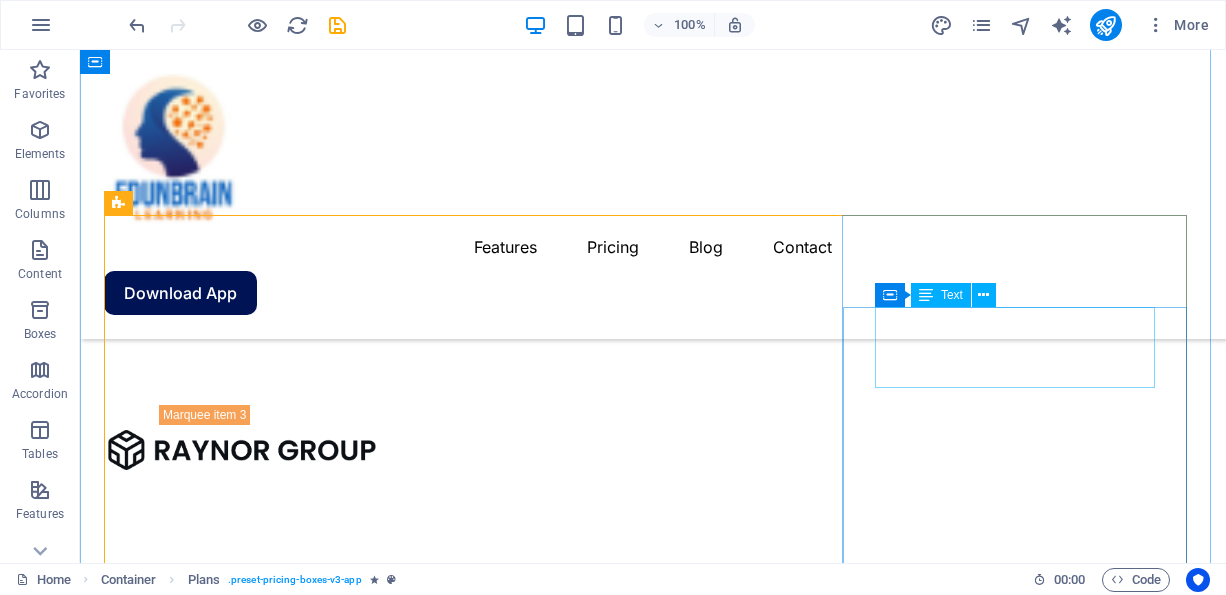 click on "$19 /monthly" at bounding box center (653, 19872) 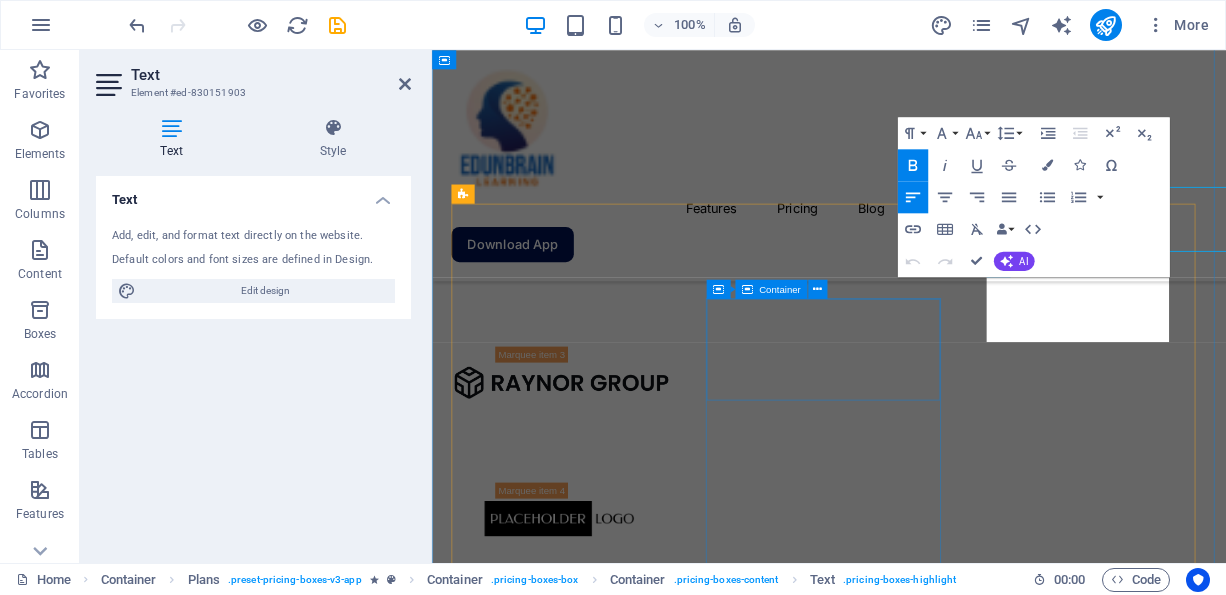 scroll, scrollTop: 3017, scrollLeft: 0, axis: vertical 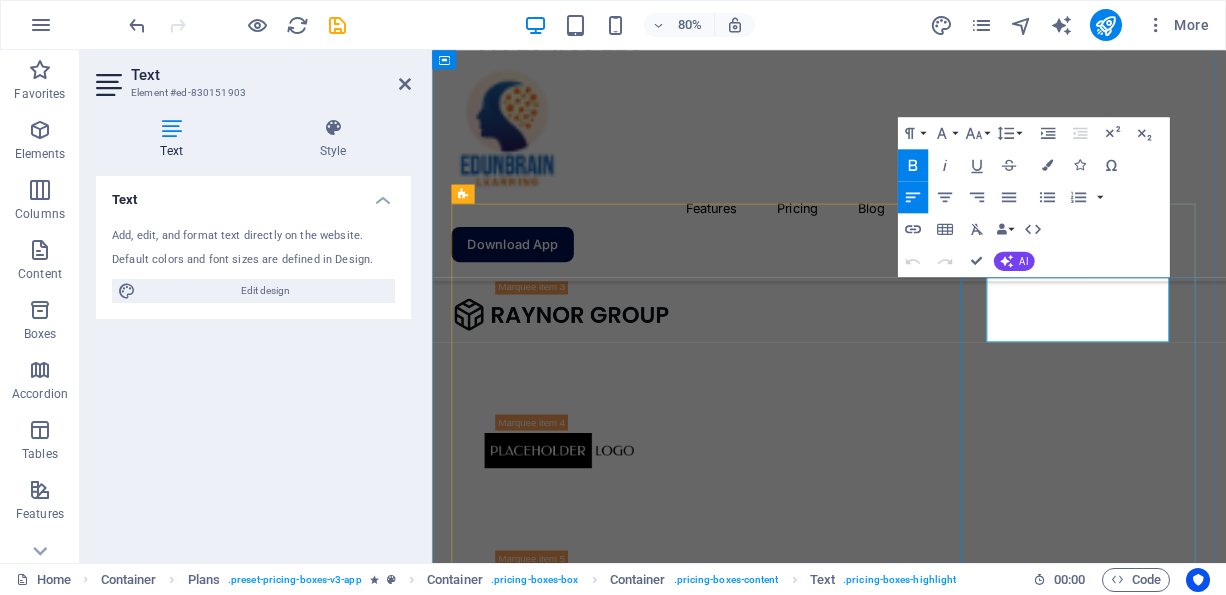 click on "$19" at bounding box center [535, 17712] 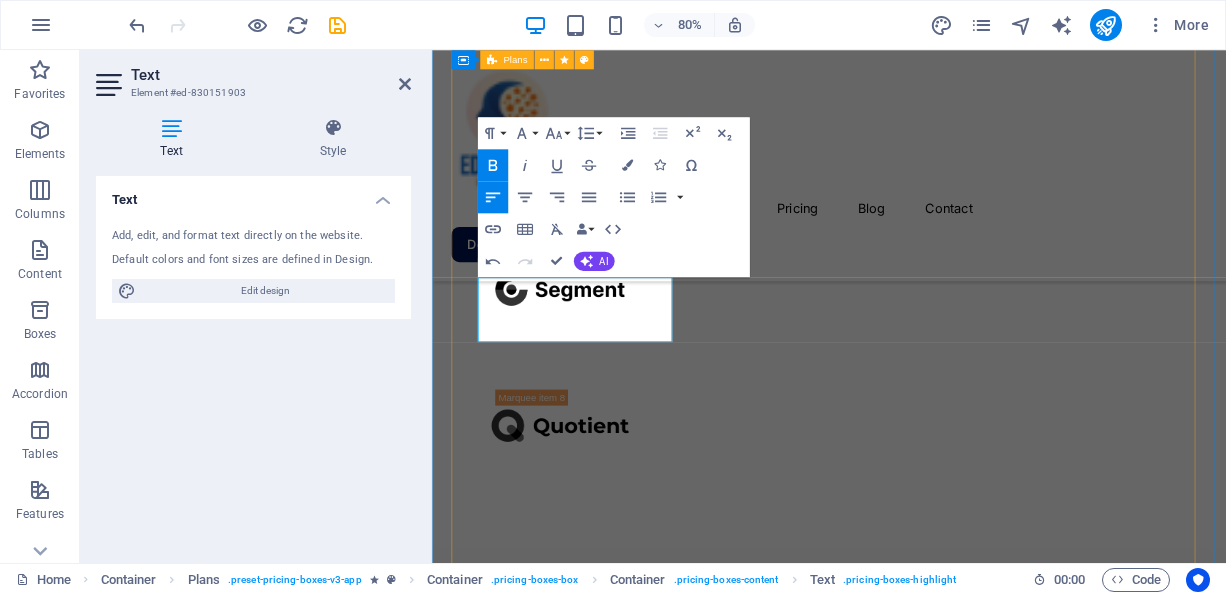 scroll, scrollTop: 3017, scrollLeft: 0, axis: vertical 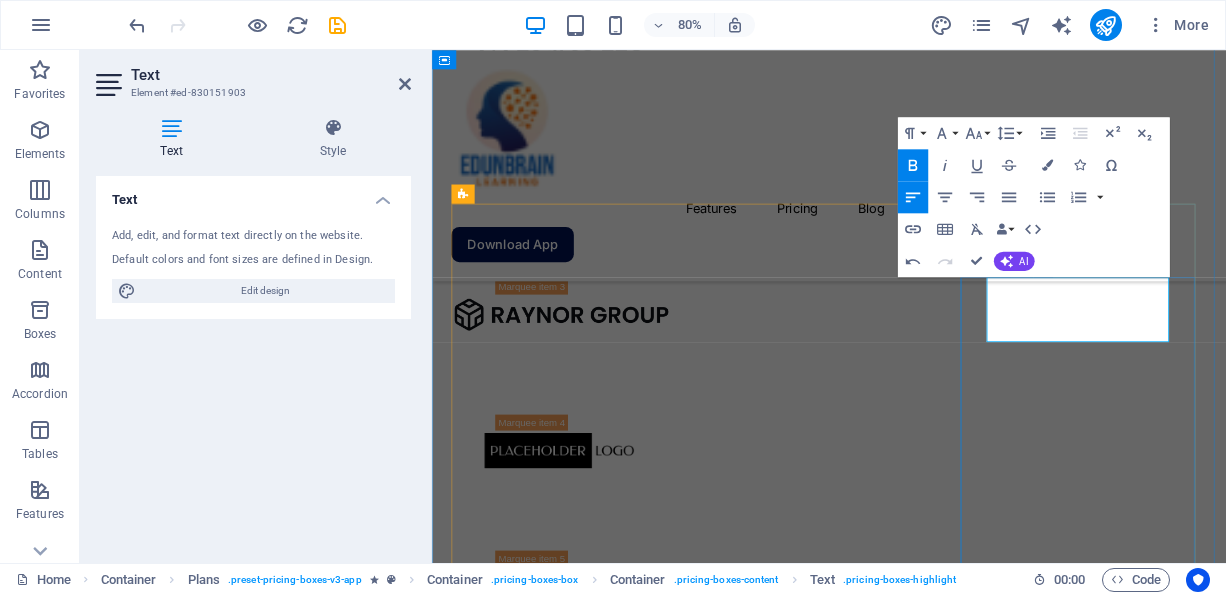 click on "$599 /monthly Sign up now       Up to 100 project members       Unlimited tasks and projects       200GB storage       Integrations and All support types       Dedicated account manager       Custom fields       Advanced analytics       Export capabilities       API access       Advanced security features" at bounding box center (928, 23073) 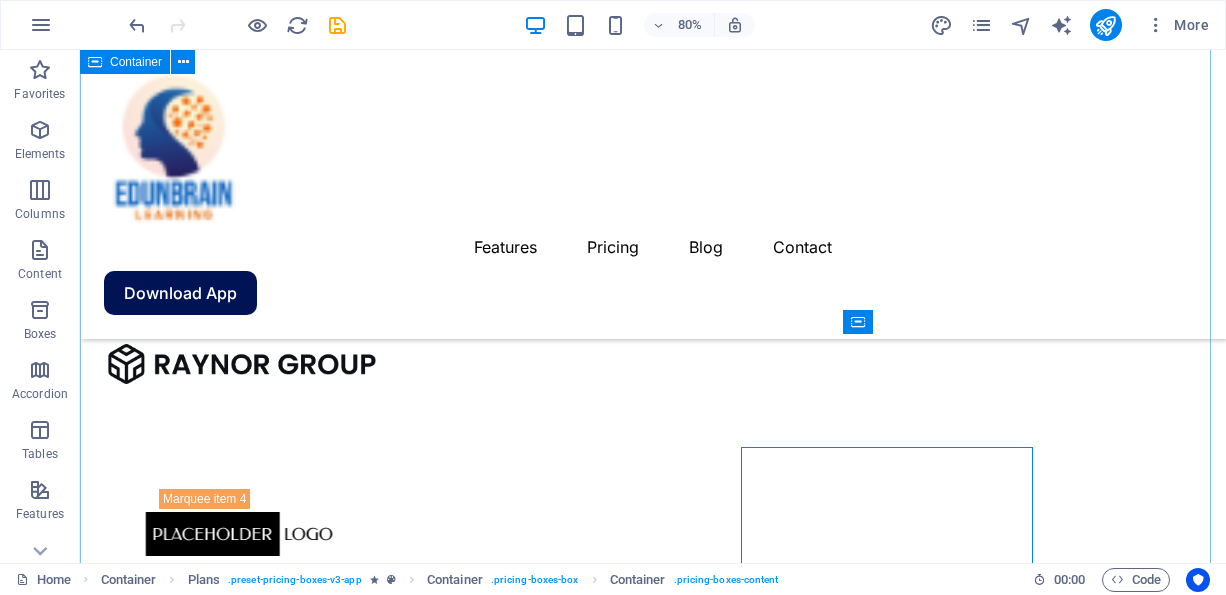 scroll, scrollTop: 2904, scrollLeft: 0, axis: vertical 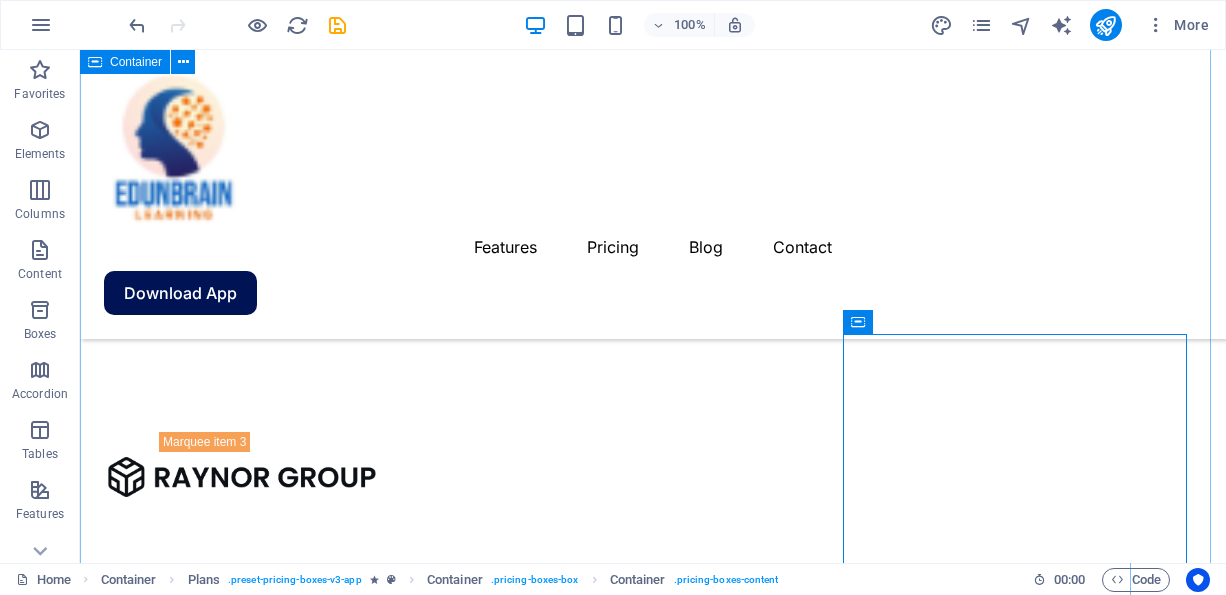 click on "Pricing Choose the best plan for you Lorem ipsum dolor sit amet, consectetur adipiscing elit, sed do eiusmod tempor incididunt ut labore et dolore magna aliqua. Free $200 /monthly Get started for free       Up to 5 project members       Unlimited tasks and projects       2GB storage       Integrations       Basic support Pro most popular $399 /monthly Sign up now       Up to 50 project members       Unlimited tasks and projects       50GB storage       Integrations       Priority support       Advanced support       Expert support Business $599 /monthly Sign up now       Up to 100 project members       Unlimited tasks and projects       200GB storage       Integrations and All support types       Dedicated account manager       Custom fields       Advanced analytics       Export capabilities       API access       Advanced security features" at bounding box center [653, 18251] 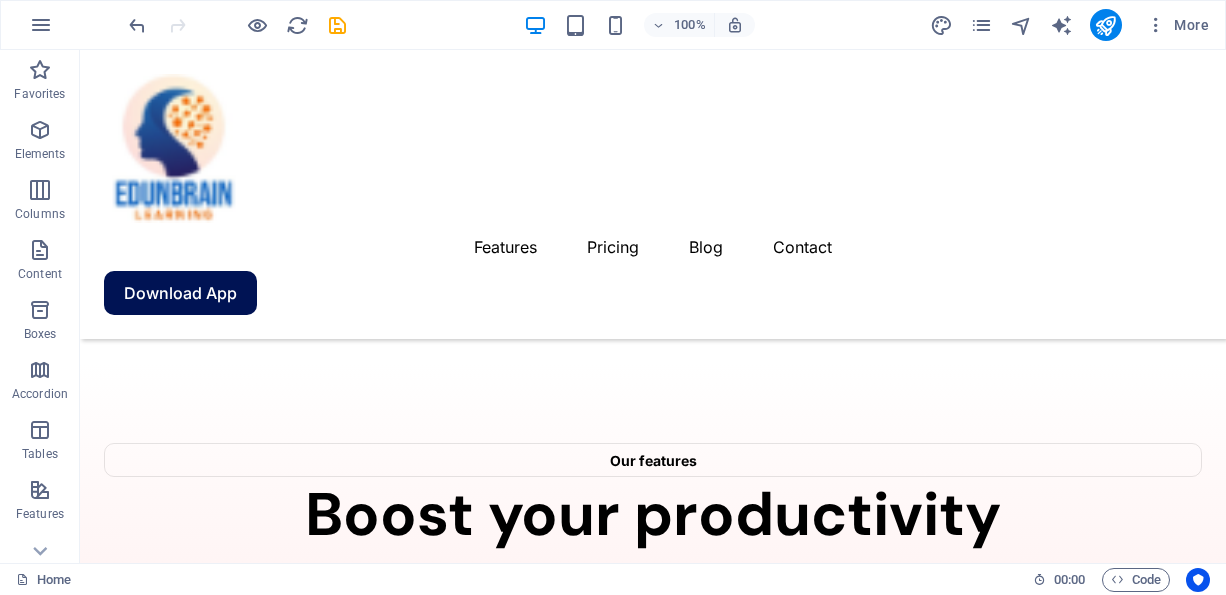 scroll, scrollTop: 4078, scrollLeft: 0, axis: vertical 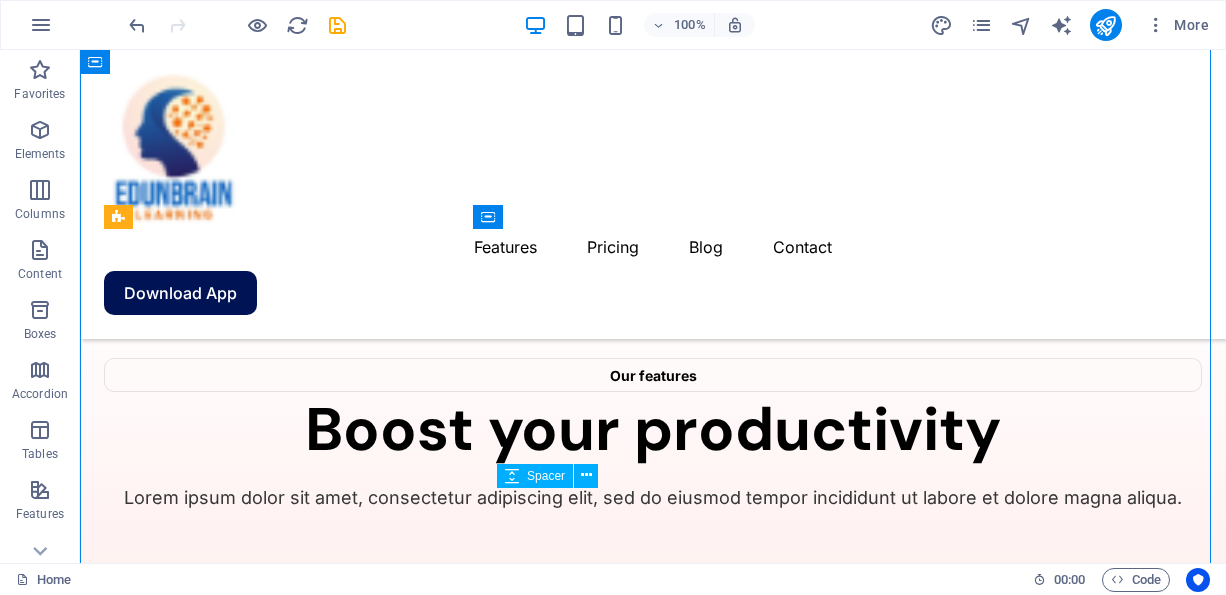 click at bounding box center (279, 32202) 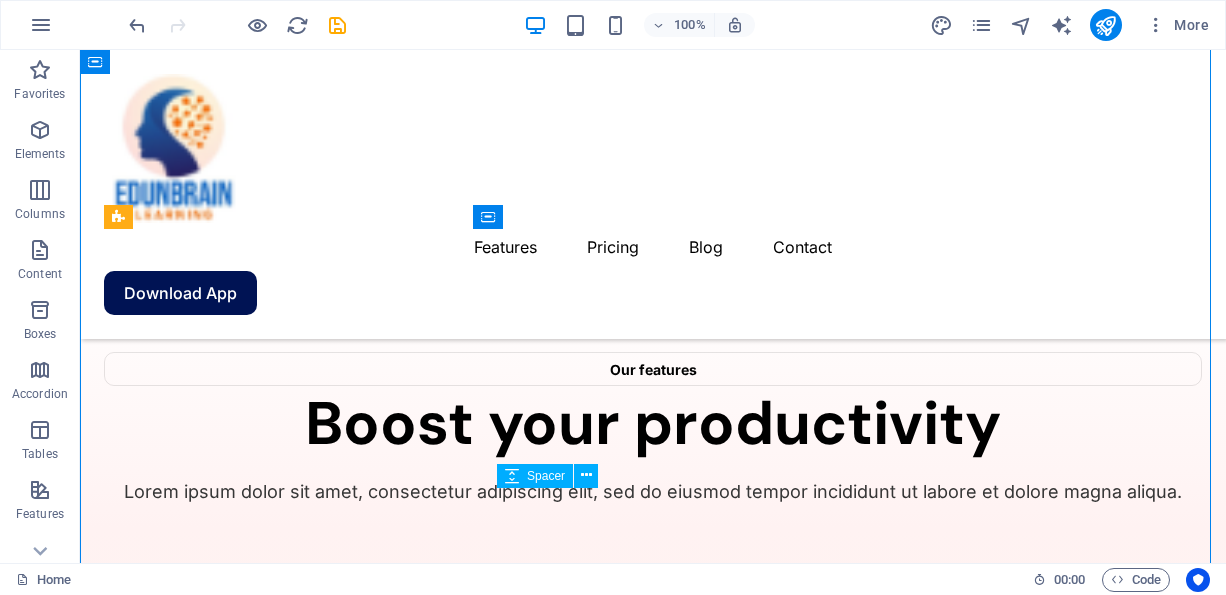 click at bounding box center [279, 32196] 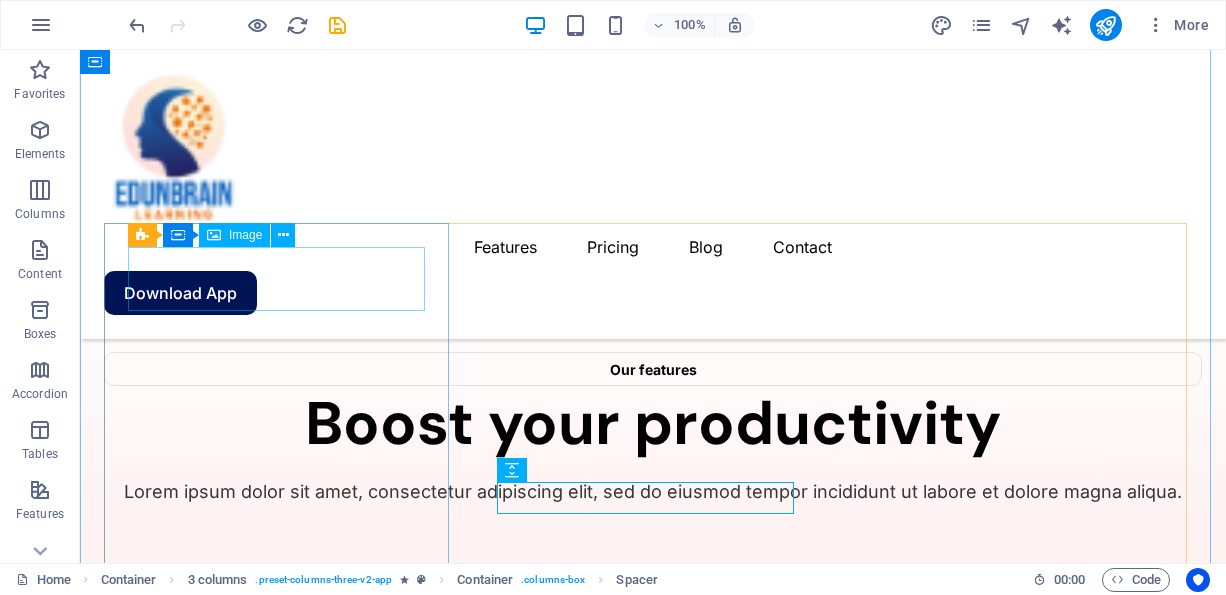 click at bounding box center [279, 31641] 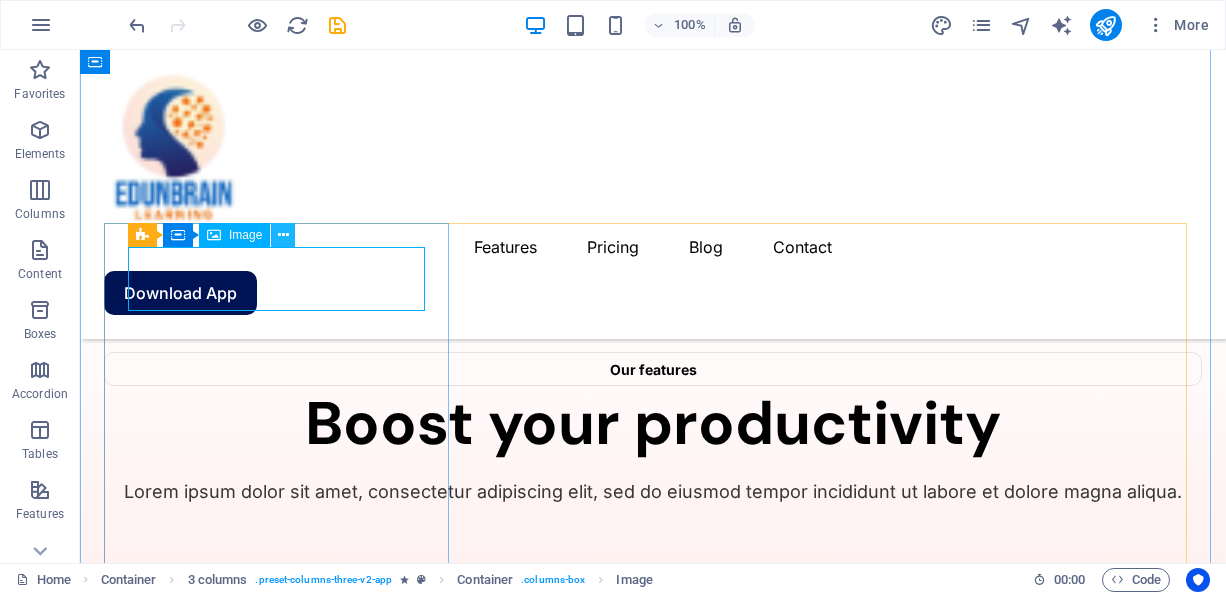 click at bounding box center [283, 235] 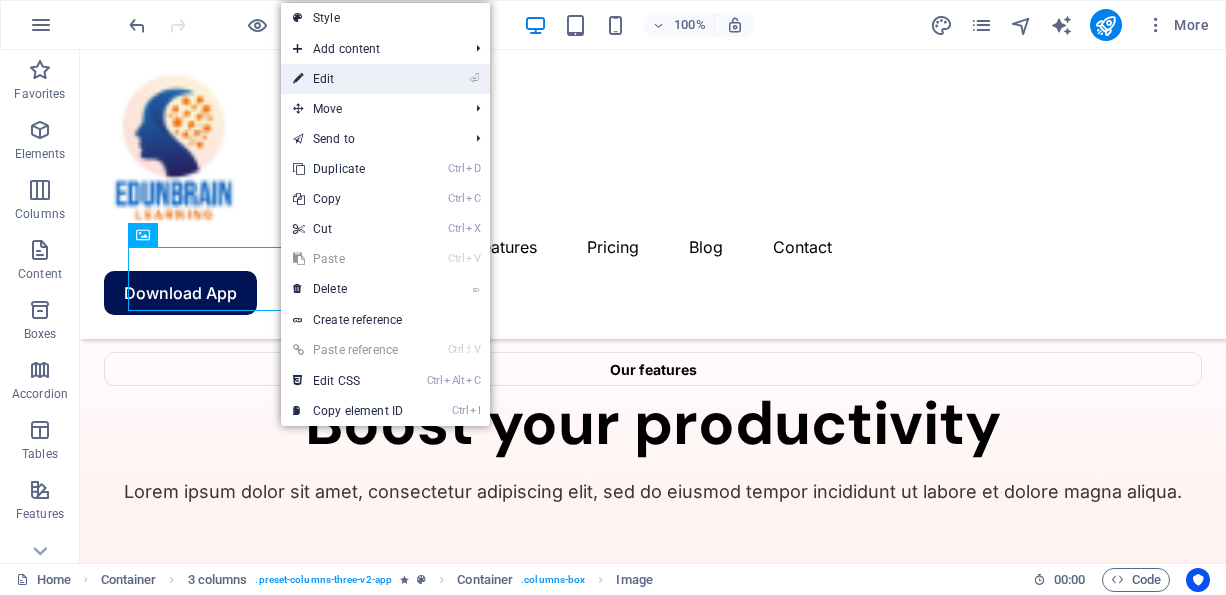 click on "⏎  Edit" at bounding box center (348, 79) 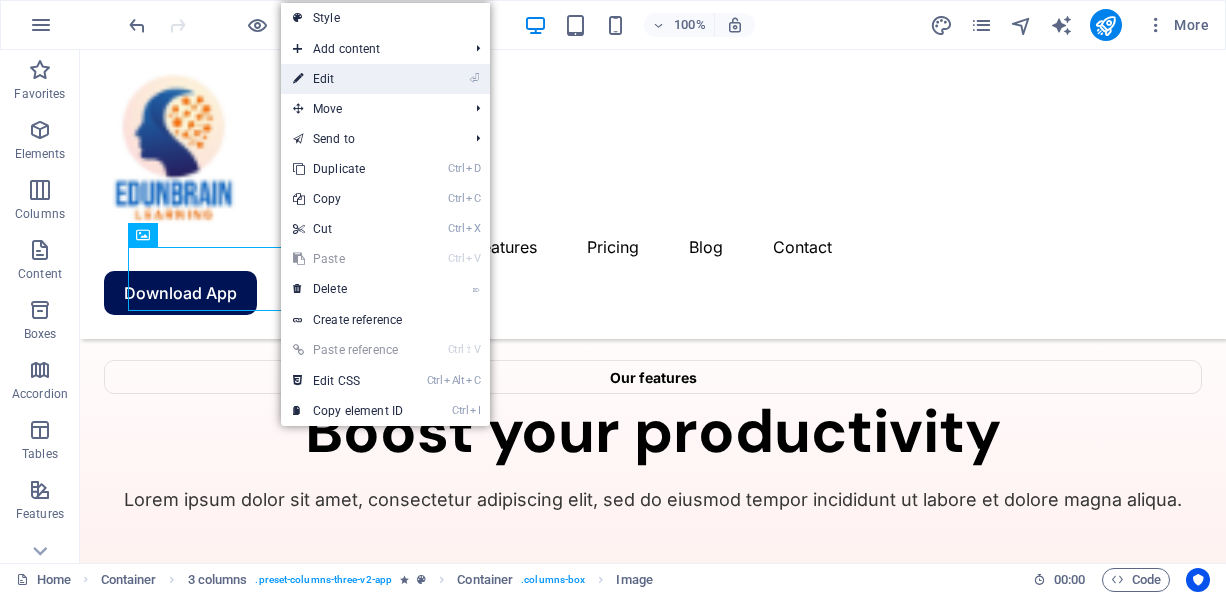 select on "px" 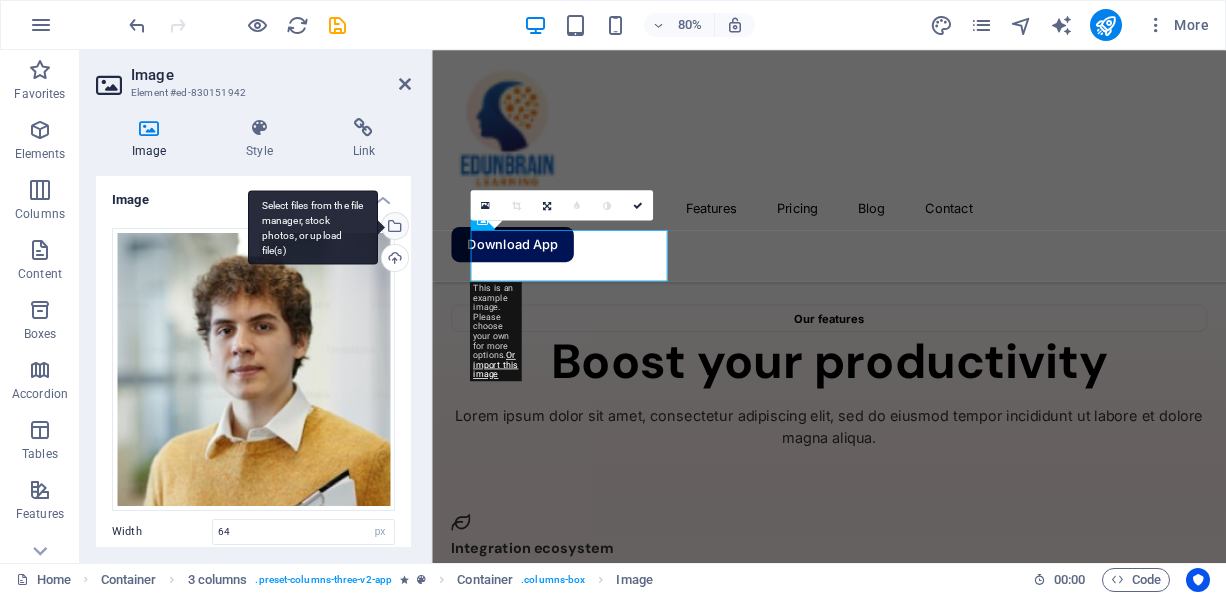 scroll, scrollTop: 4268, scrollLeft: 0, axis: vertical 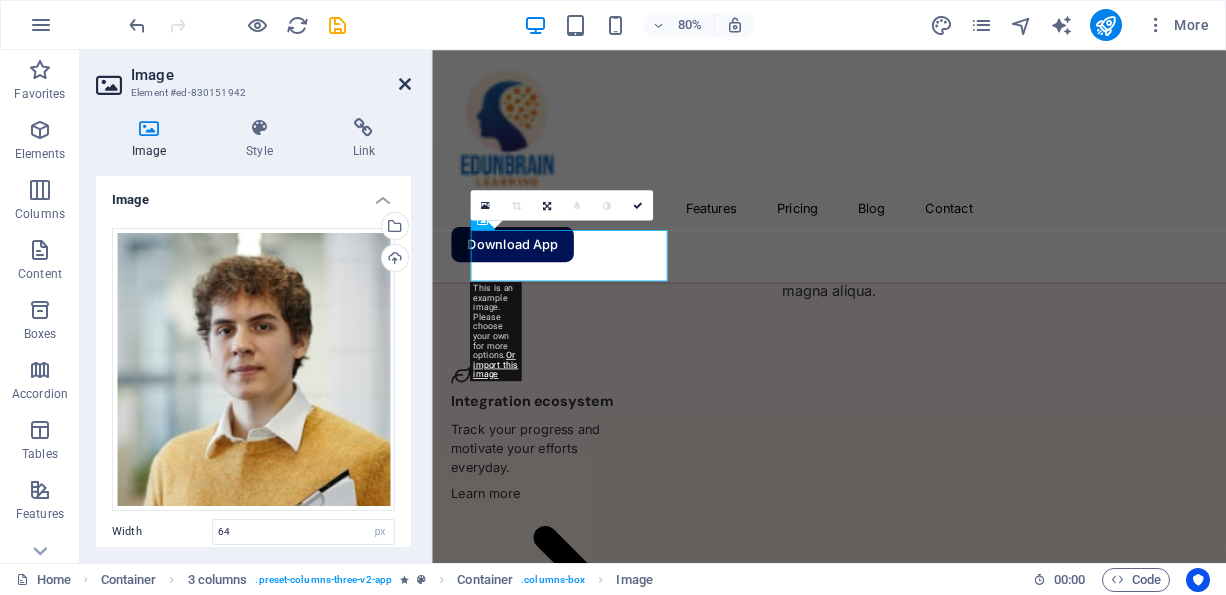 click at bounding box center (405, 84) 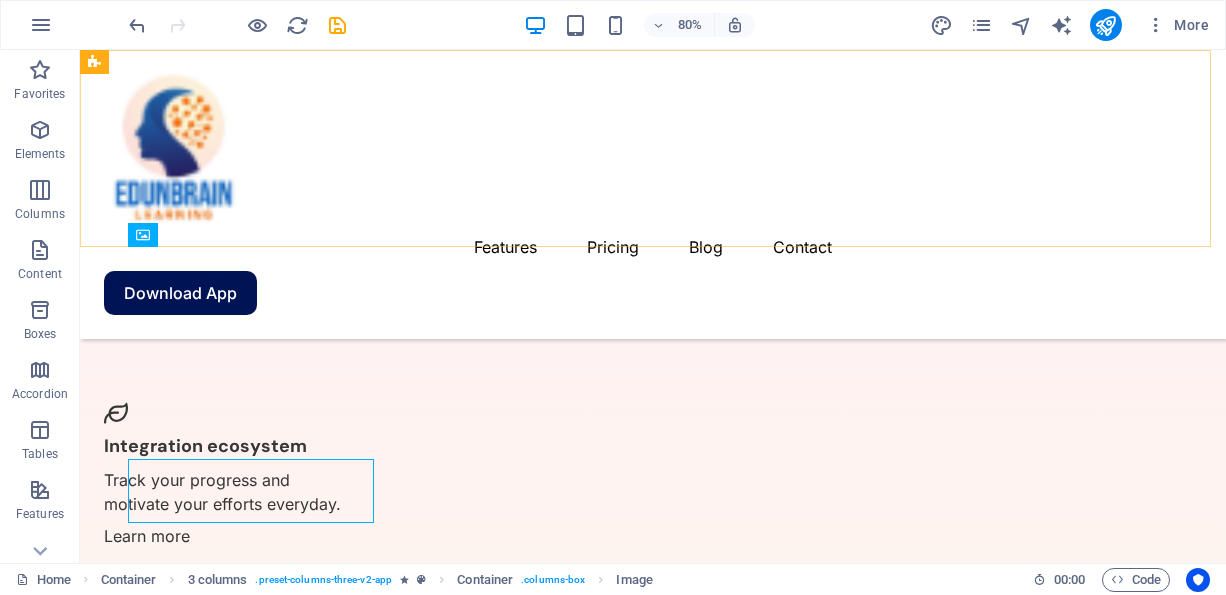 scroll, scrollTop: 4084, scrollLeft: 0, axis: vertical 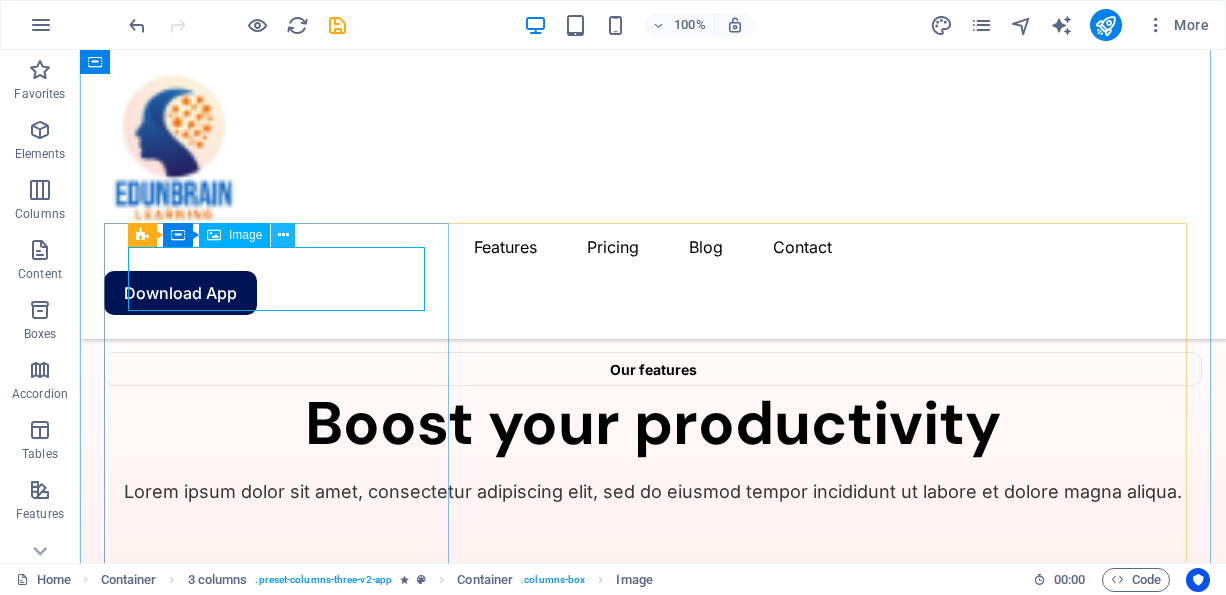 click at bounding box center [283, 235] 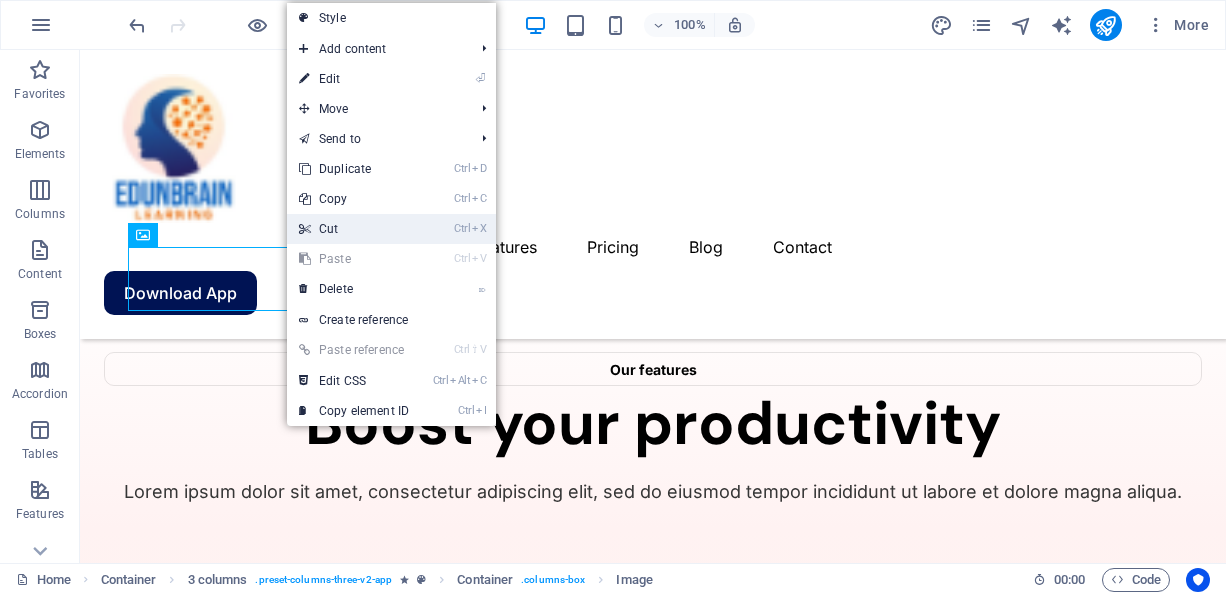 click on "Ctrl X  Cut" at bounding box center (354, 229) 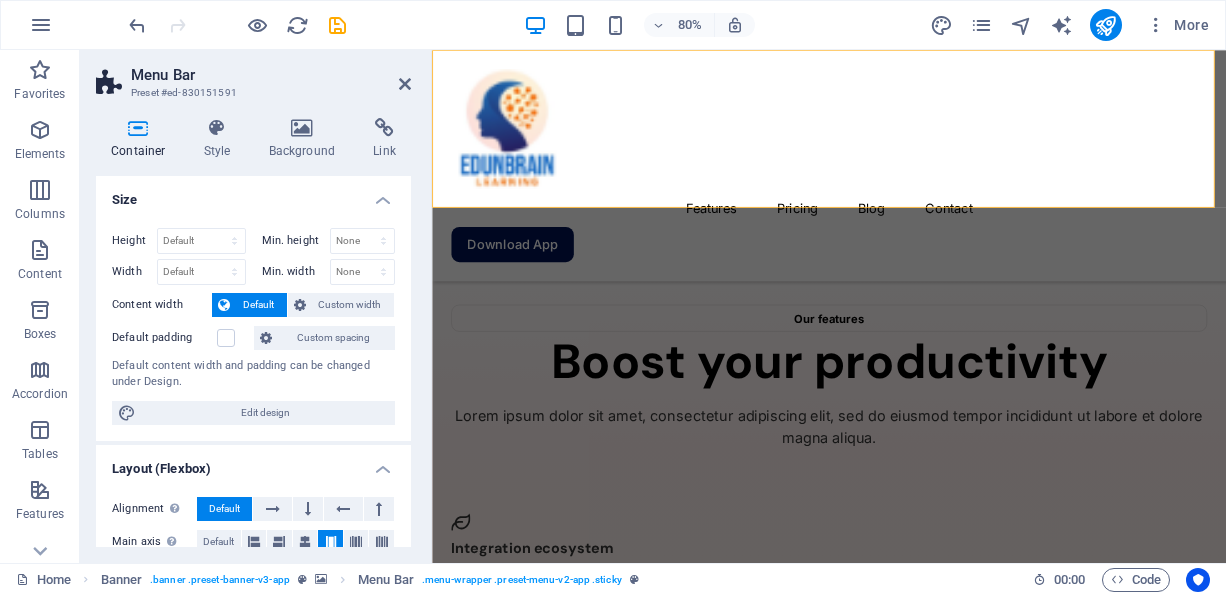 scroll, scrollTop: 4268, scrollLeft: 0, axis: vertical 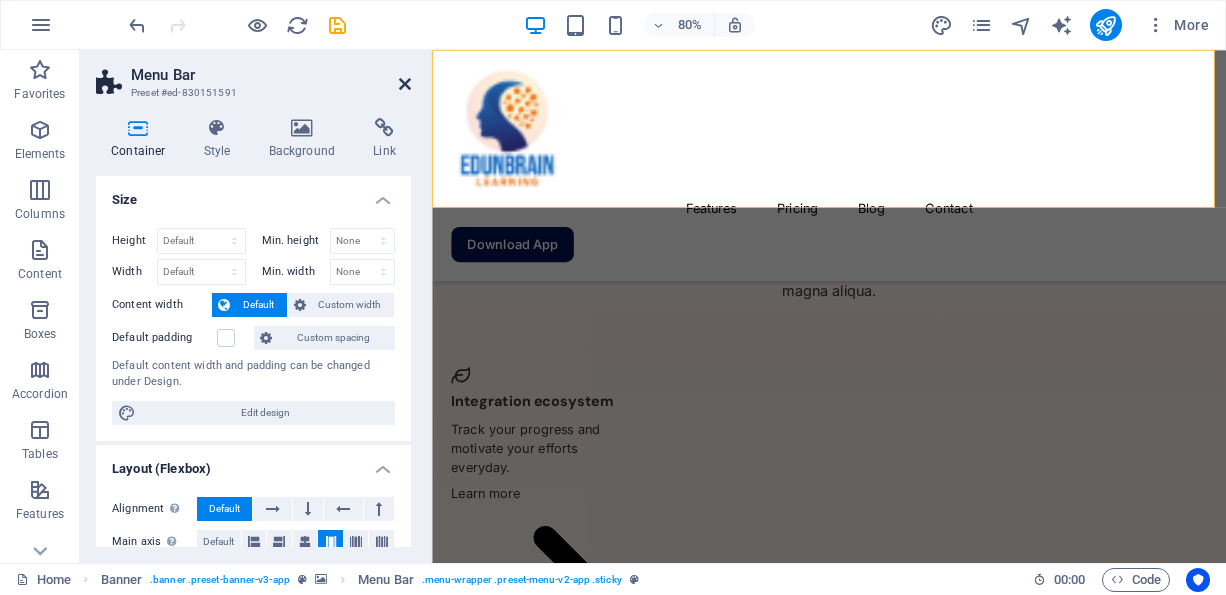 click at bounding box center [405, 84] 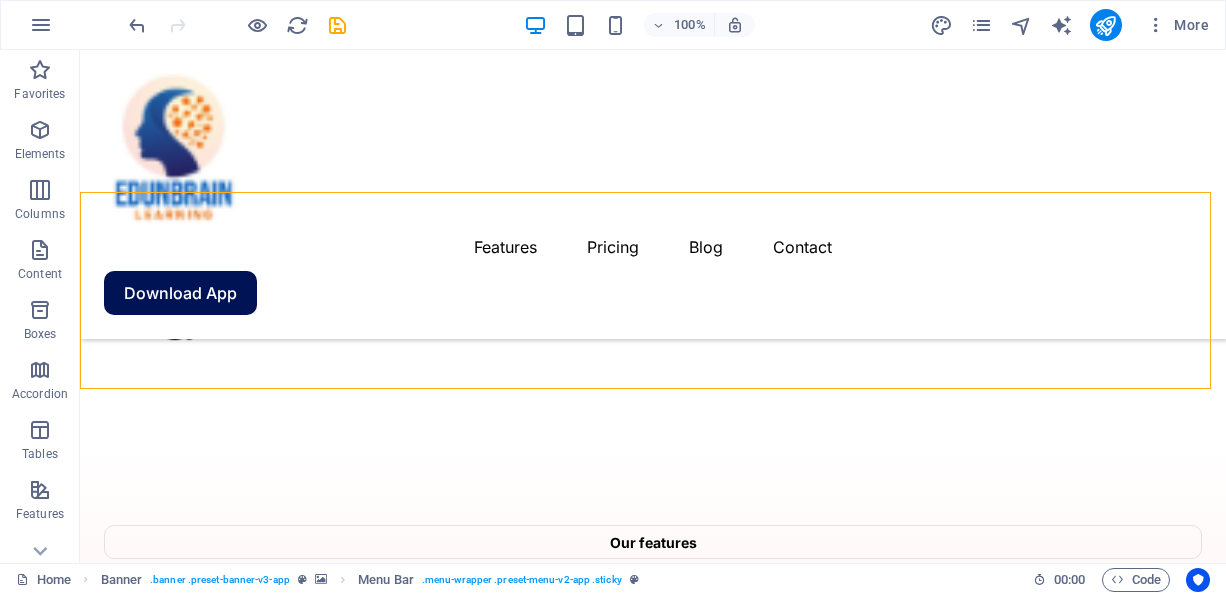 scroll, scrollTop: 3981, scrollLeft: 0, axis: vertical 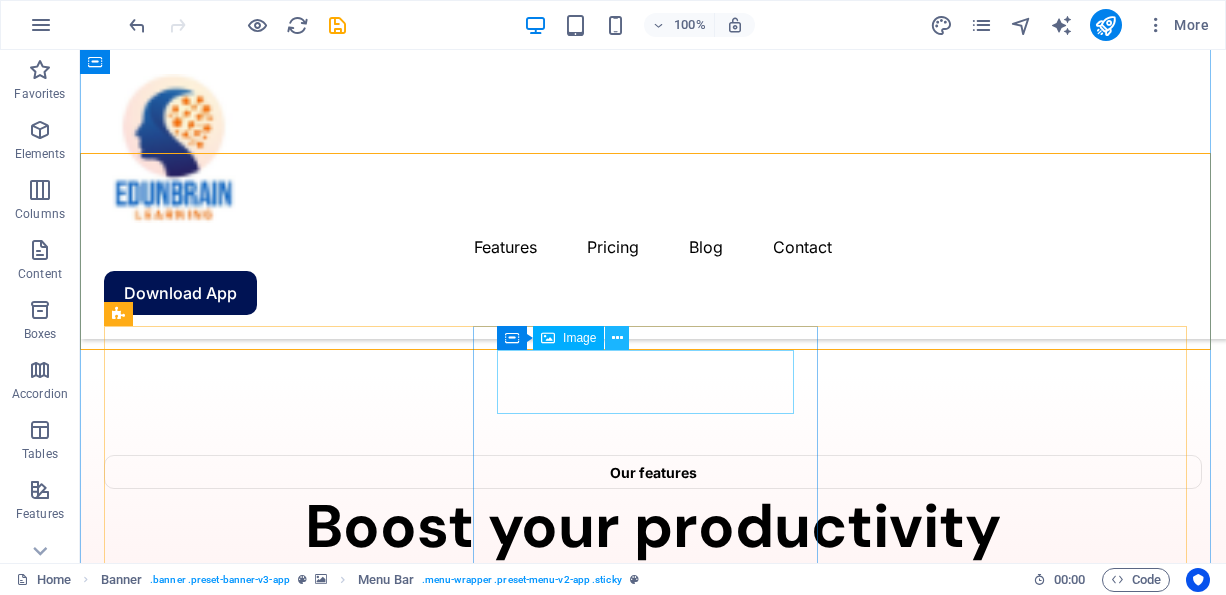 click at bounding box center [617, 338] 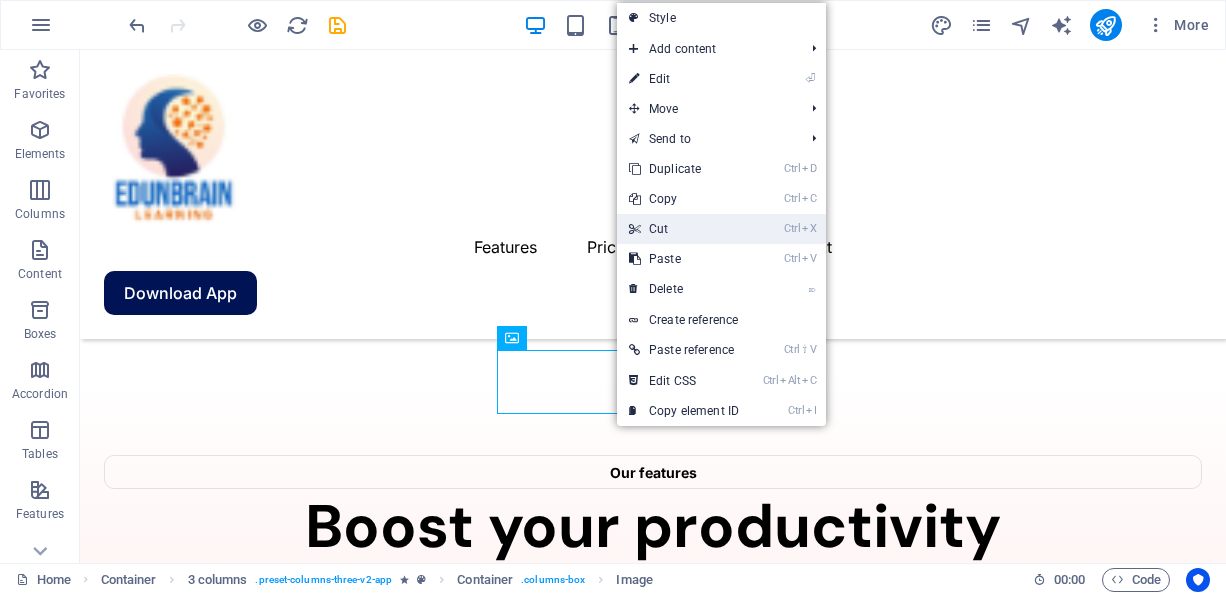 click on "Ctrl X  Cut" at bounding box center [684, 229] 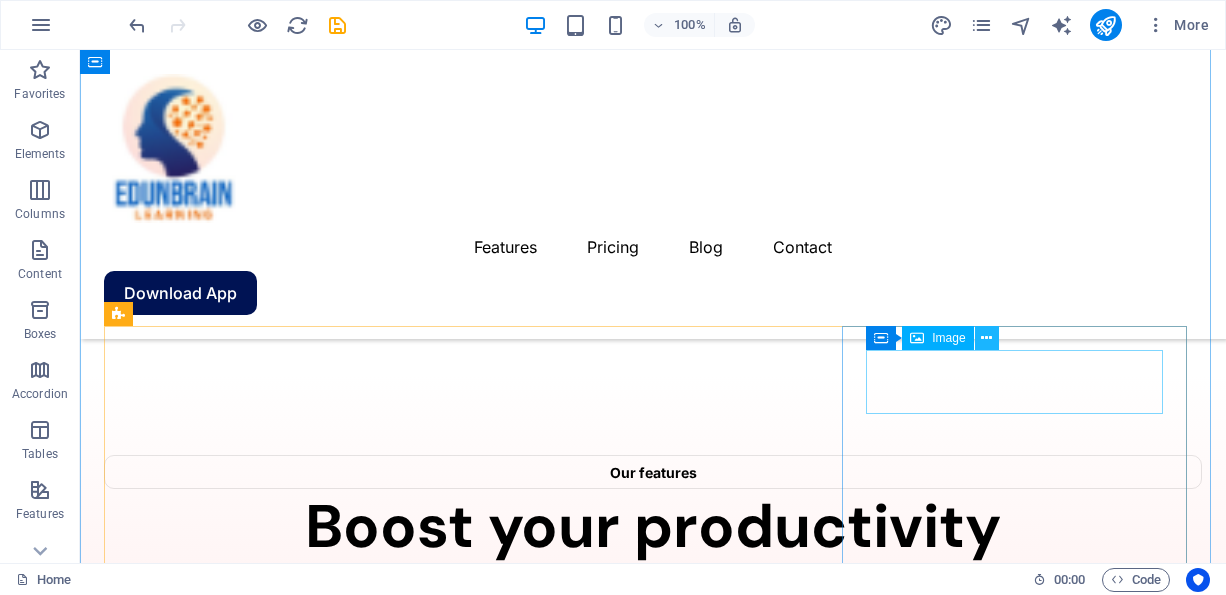 click at bounding box center (986, 338) 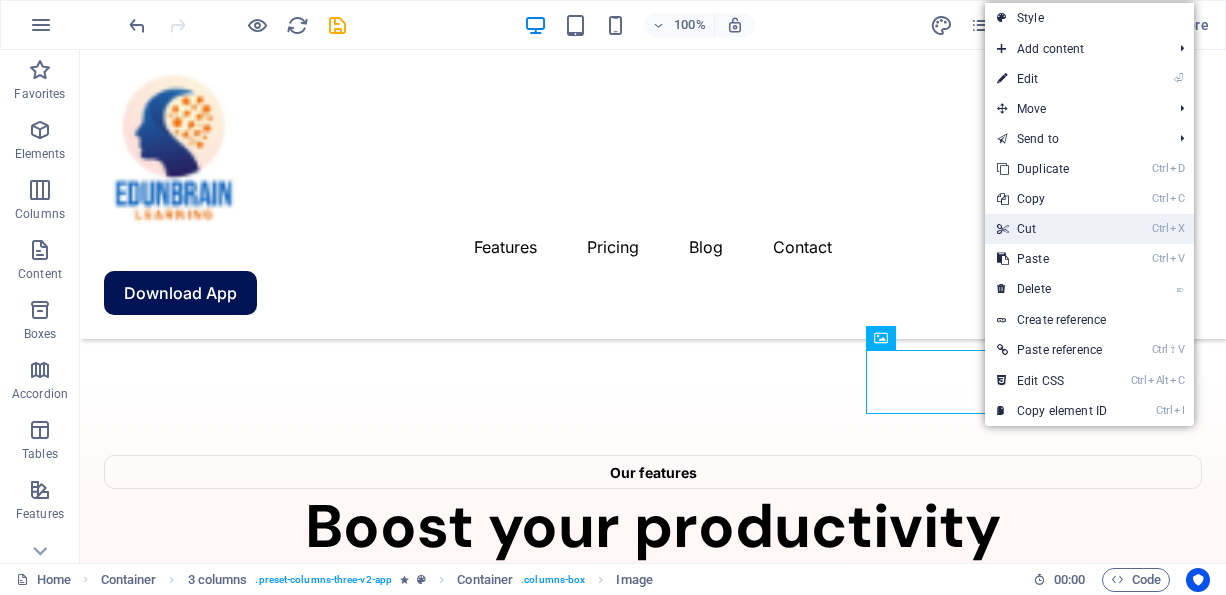 click on "Ctrl X  Cut" at bounding box center [1052, 229] 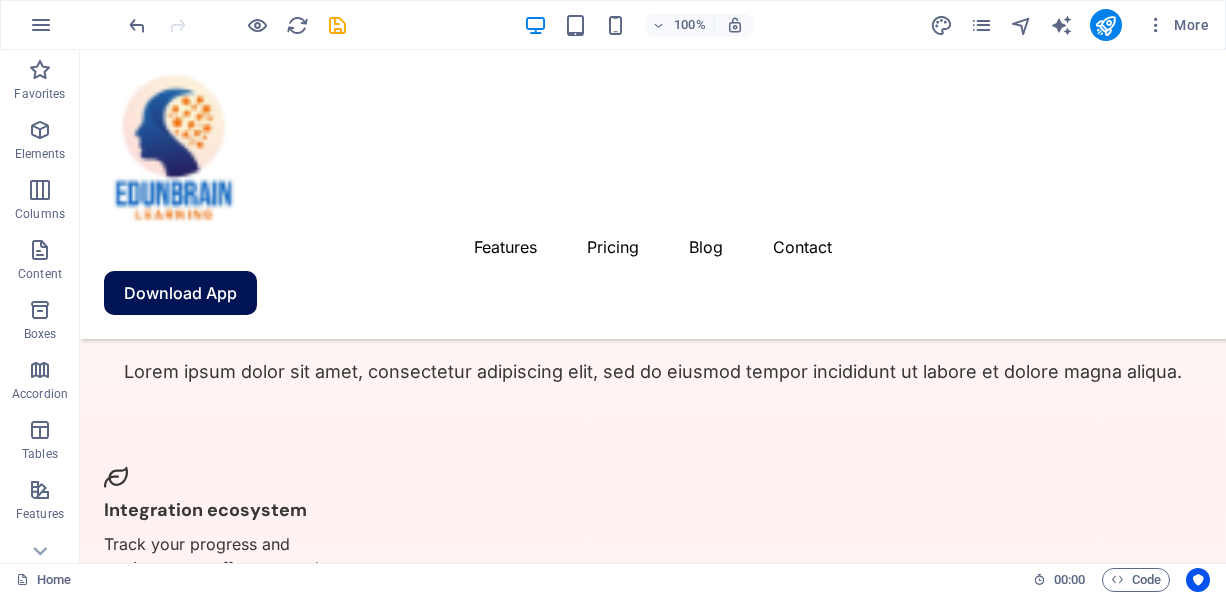 scroll, scrollTop: 4220, scrollLeft: 0, axis: vertical 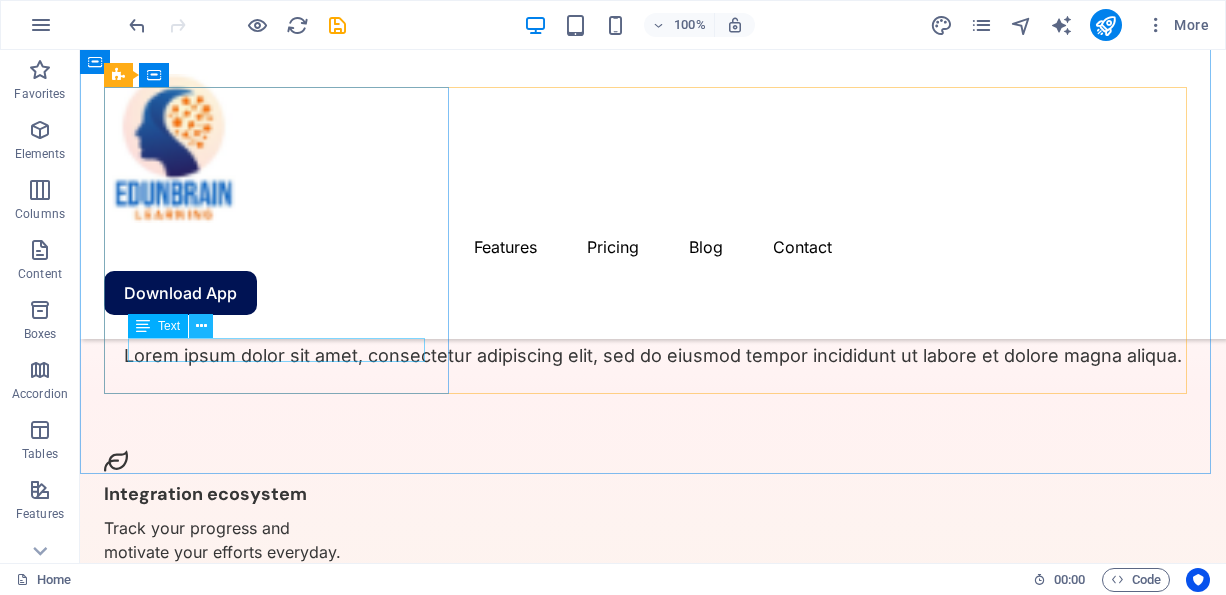 click at bounding box center (201, 326) 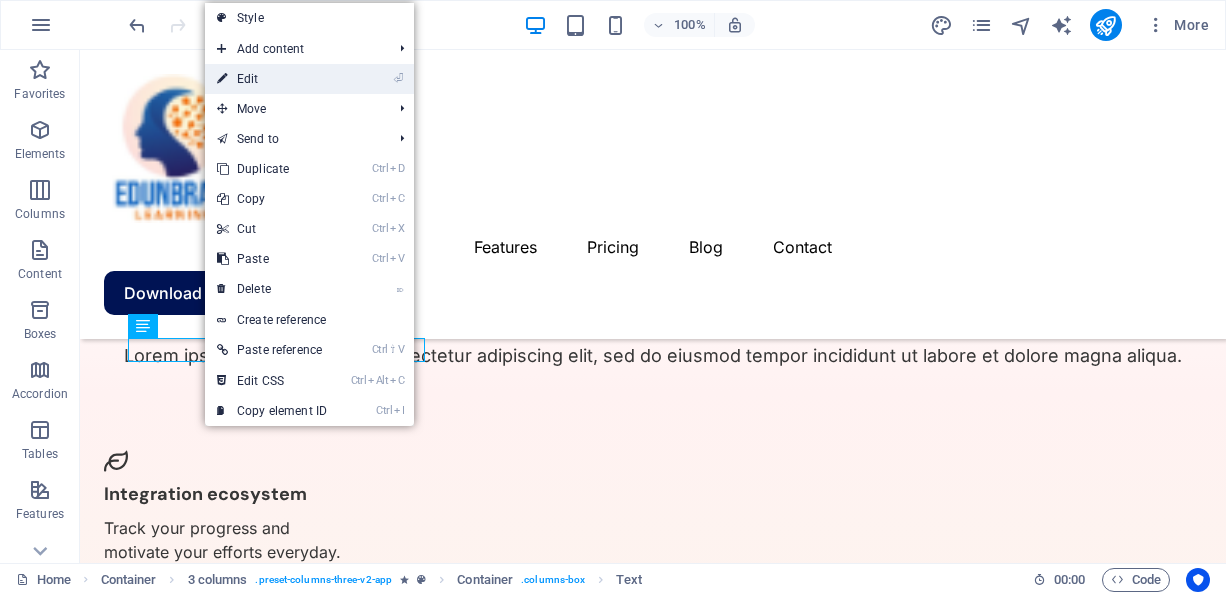 click on "⏎  Edit" at bounding box center [272, 79] 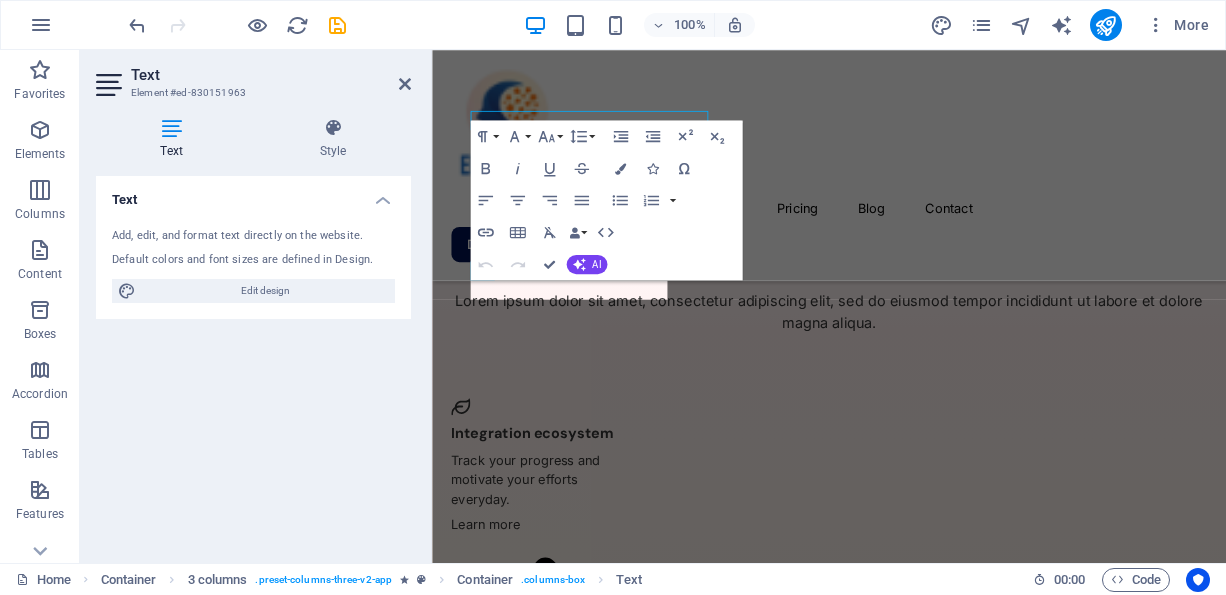 scroll, scrollTop: 4432, scrollLeft: 0, axis: vertical 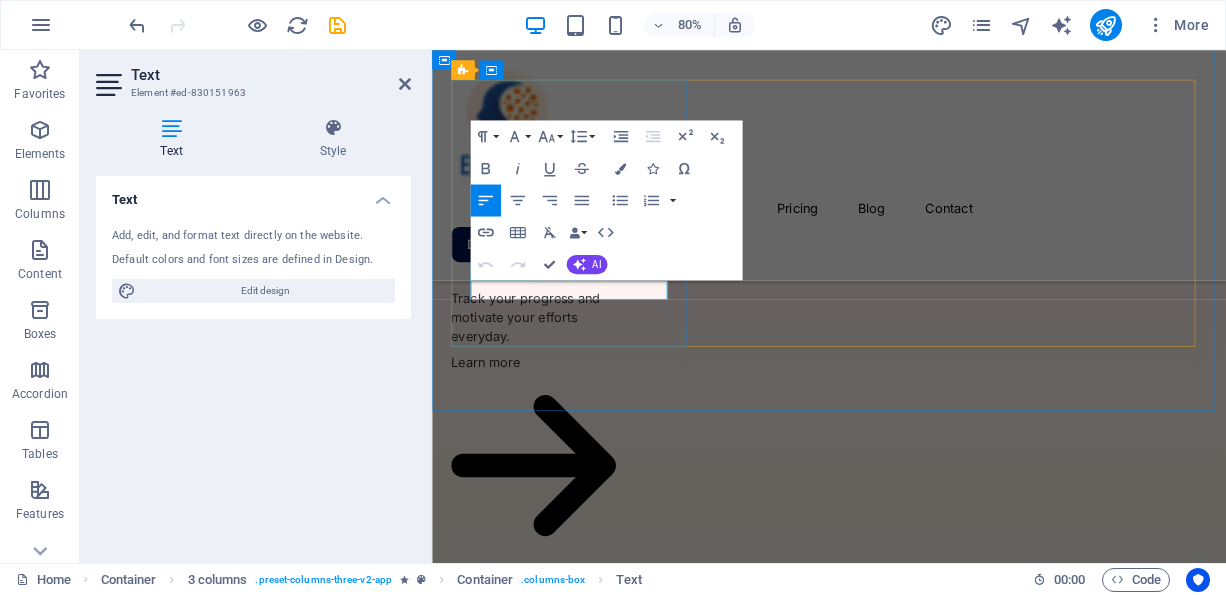 type 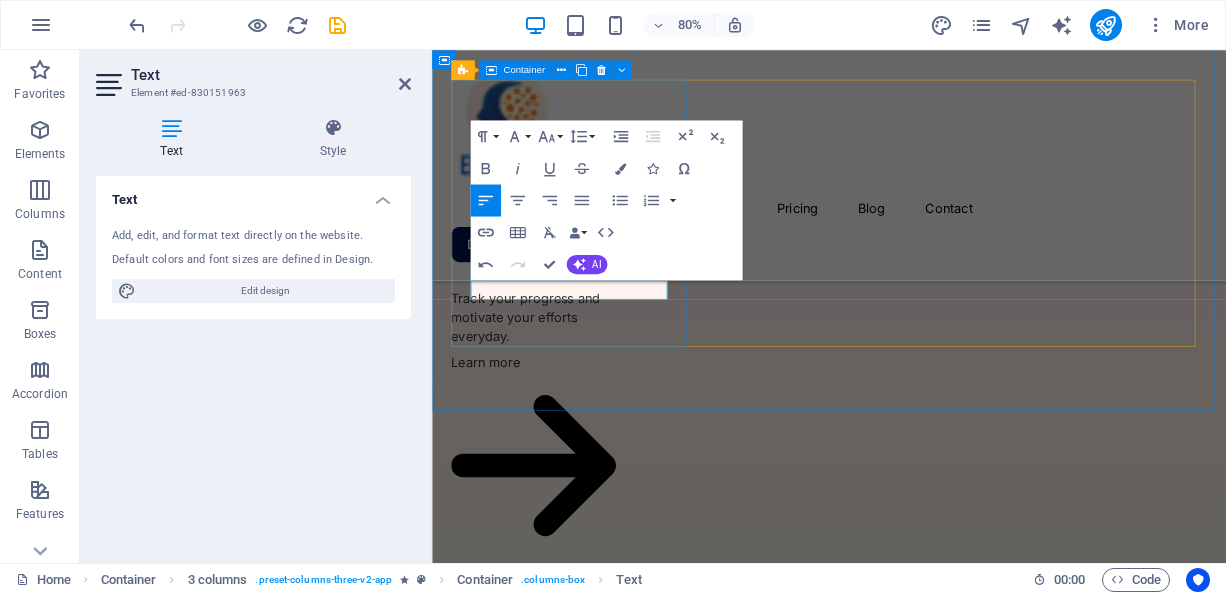 click on "”Changed the way I work” Lorem ipsum dolor sit amet consectetur eget maecenas sapien fusce egestas risus purus suspendisse turpis. Christopher White Aman Saini" at bounding box center (605, 27595) 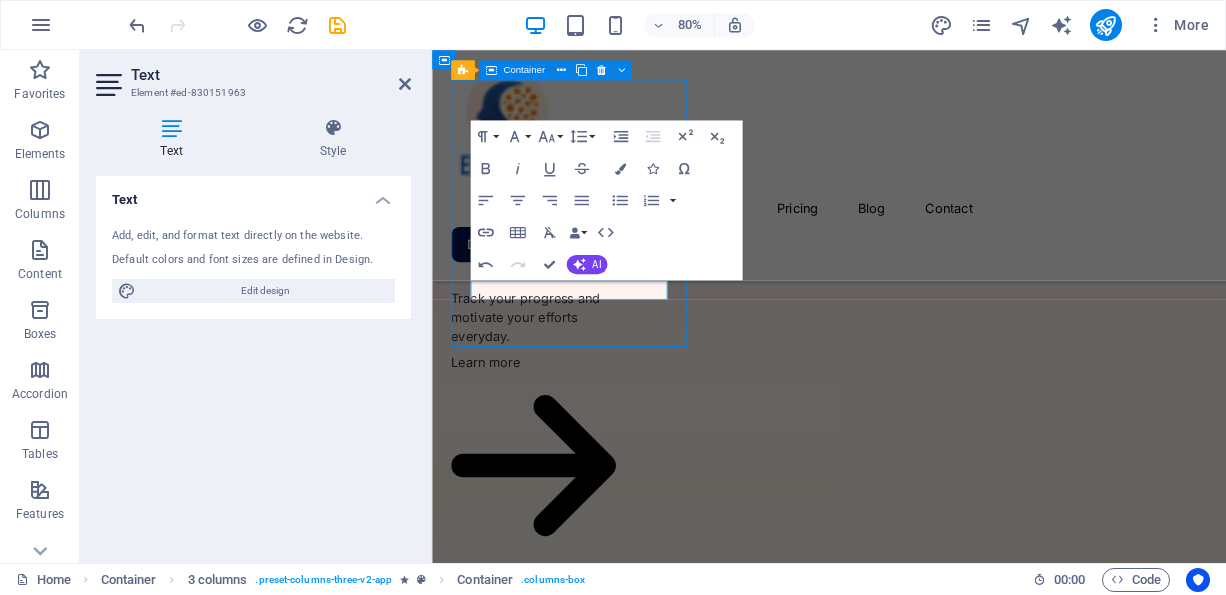 click on "”Changed the way I work” Lorem ipsum dolor sit amet consectetur eget maecenas sapien fusce egestas risus purus suspendisse turpis. Christopher White Aman Saini" at bounding box center [605, 27595] 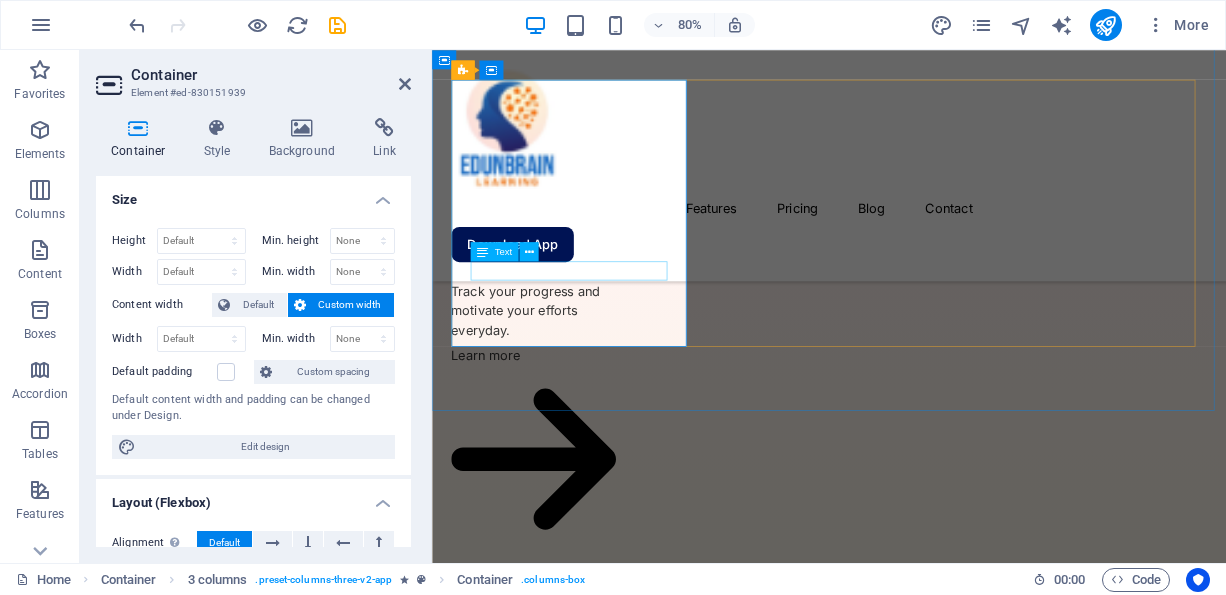 click on "Christopher White" at bounding box center [605, 27672] 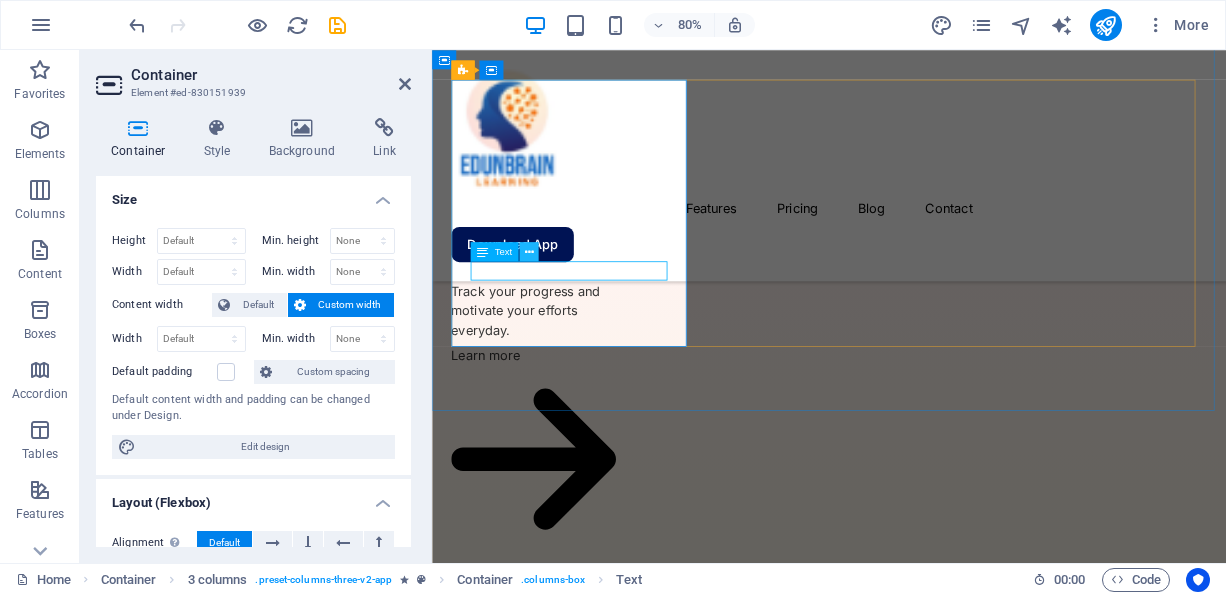 click at bounding box center (528, 251) 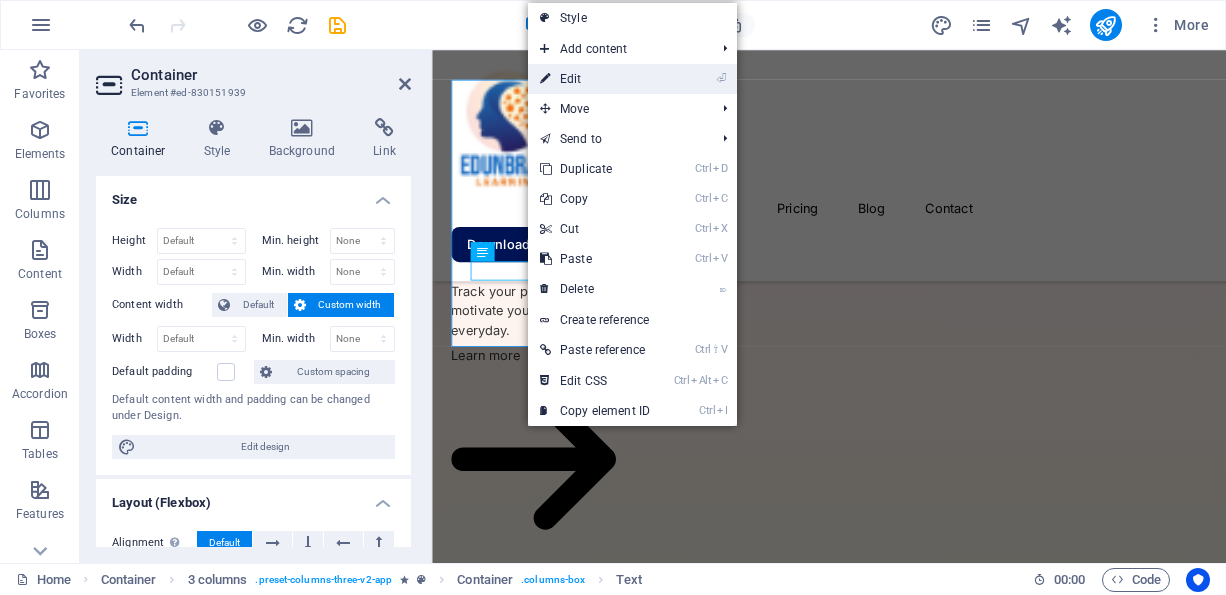 click on "⏎  Edit" at bounding box center [595, 79] 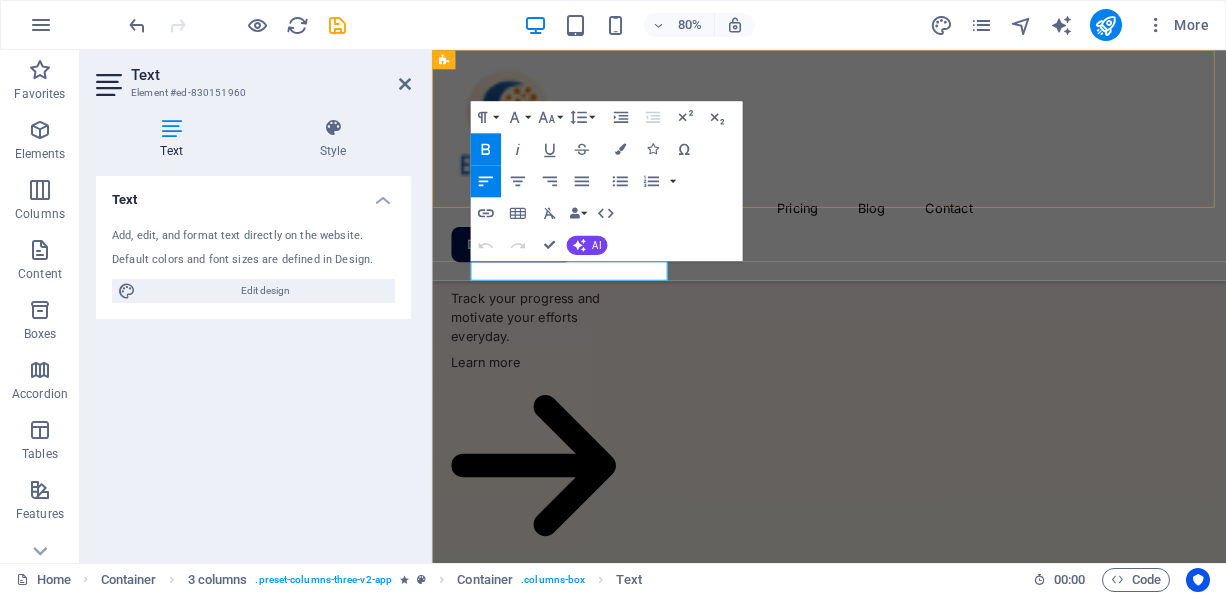 type 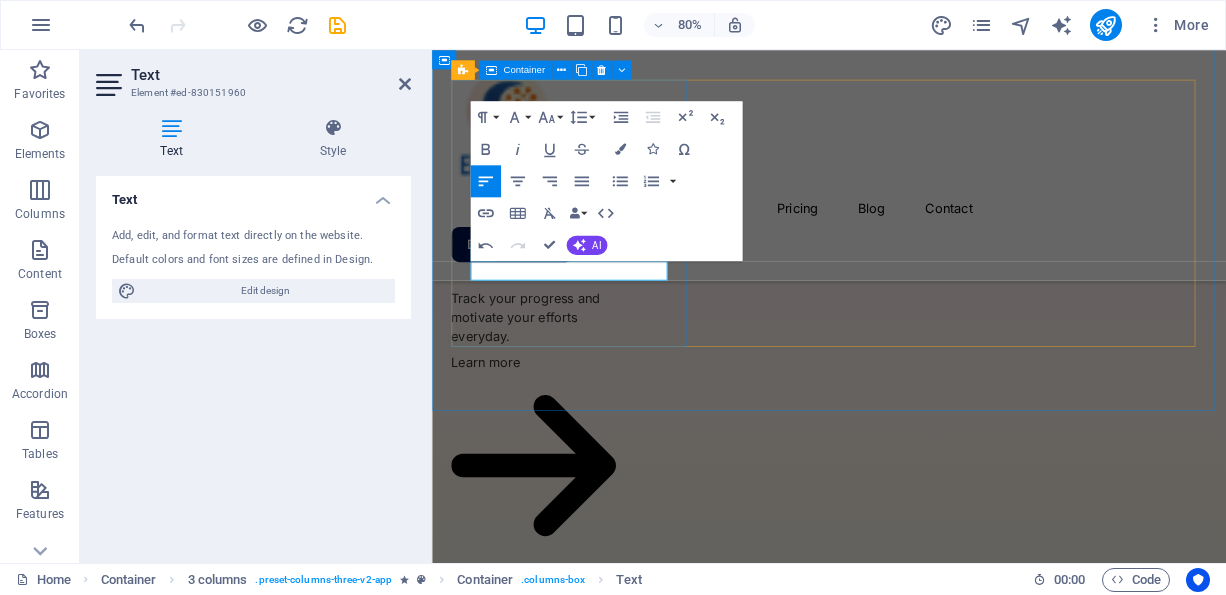 click on "”Changed the way I work” Lorem ipsum dolor sit amet consectetur eget maecenas sapien fusce egestas risus purus suspendisse turpis. Director Aman Saini" at bounding box center [605, 27594] 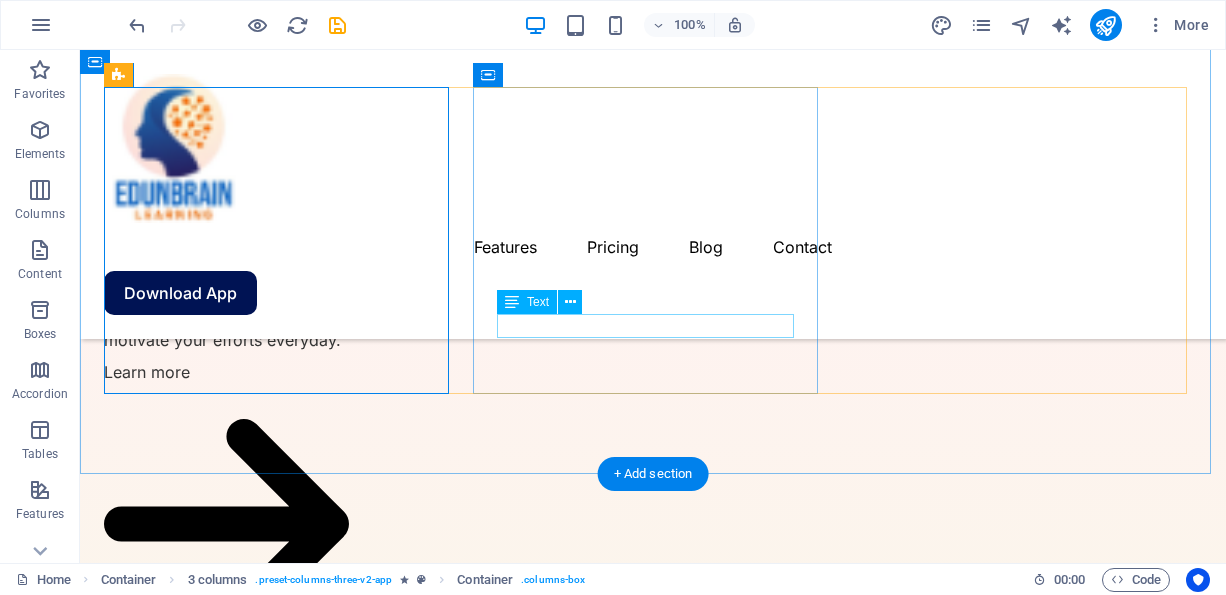scroll, scrollTop: 4220, scrollLeft: 0, axis: vertical 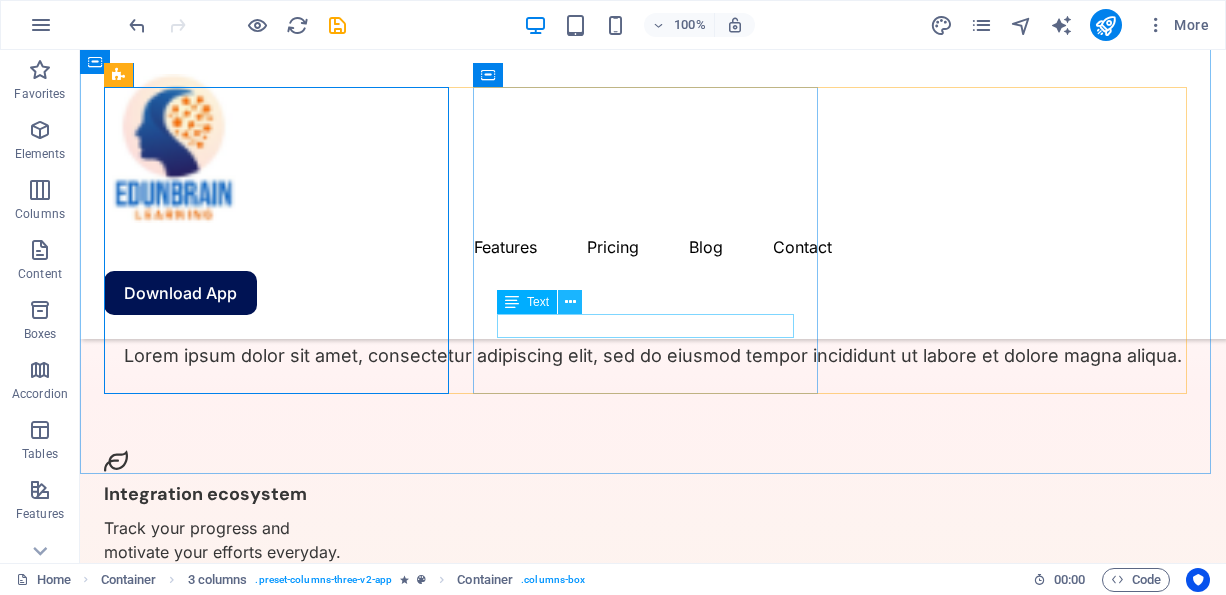 click at bounding box center (570, 302) 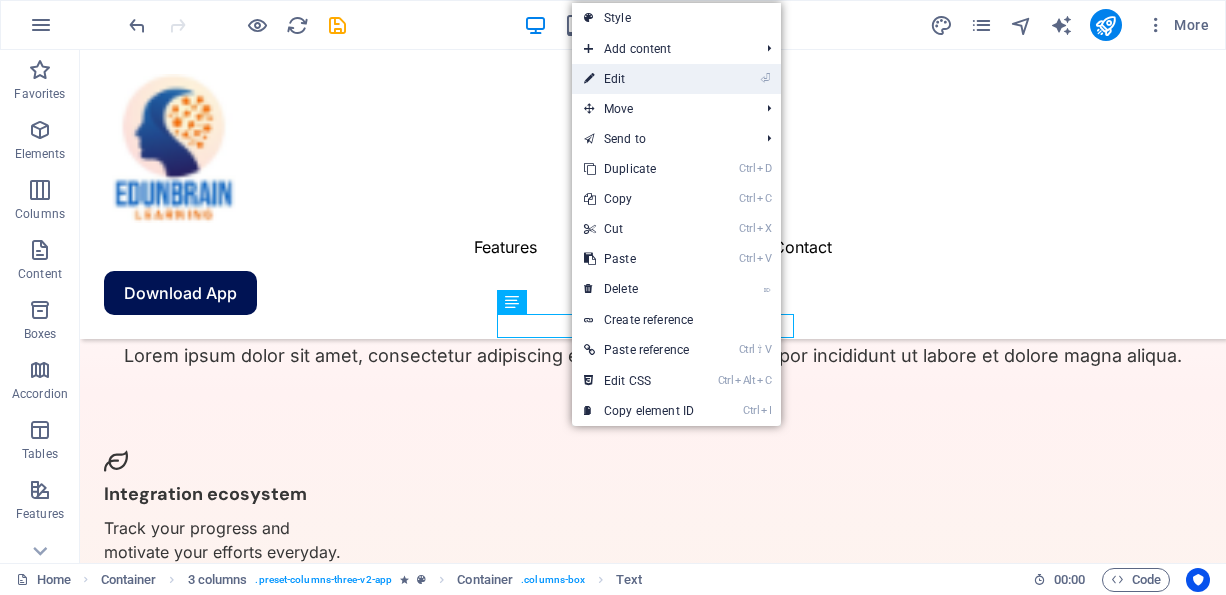 click on "⏎  Edit" at bounding box center (639, 79) 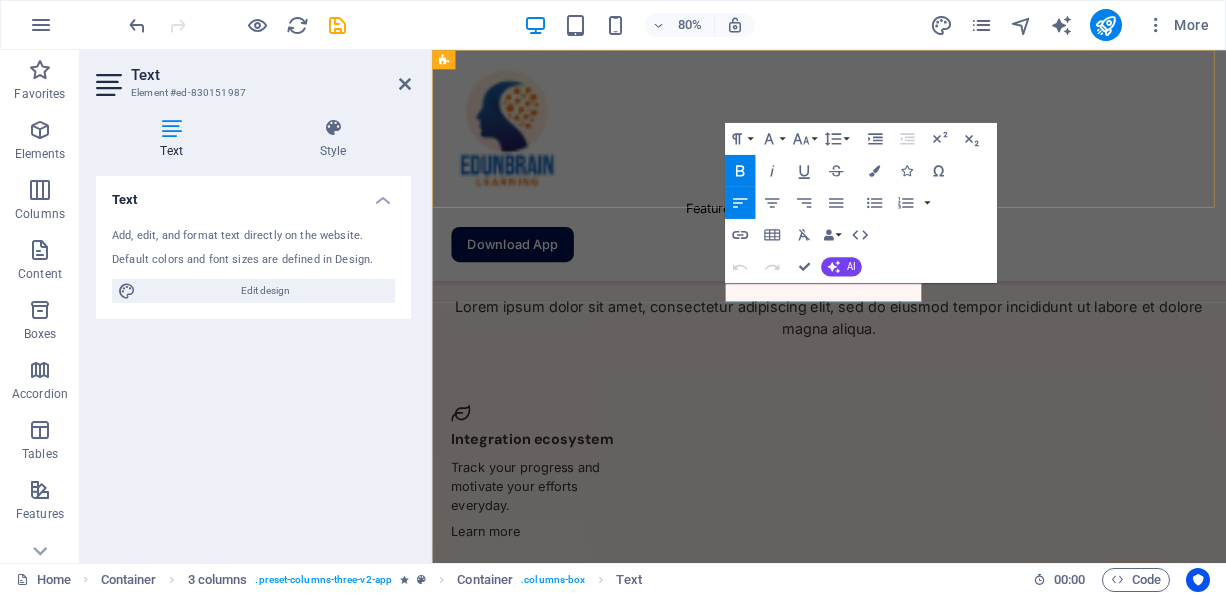scroll, scrollTop: 4432, scrollLeft: 0, axis: vertical 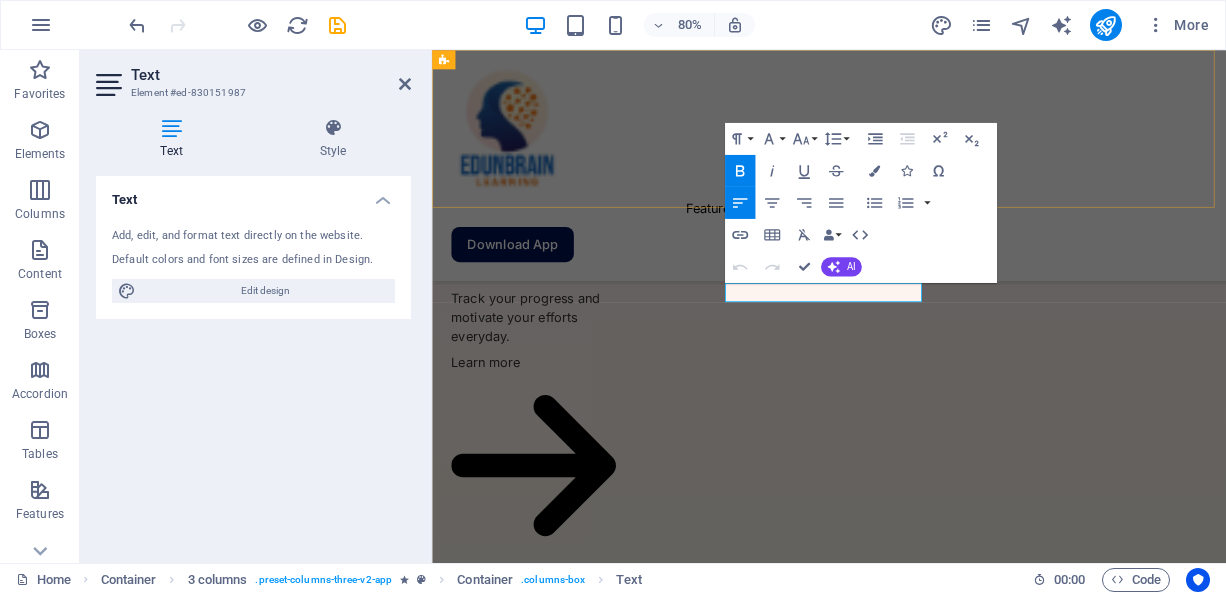 type 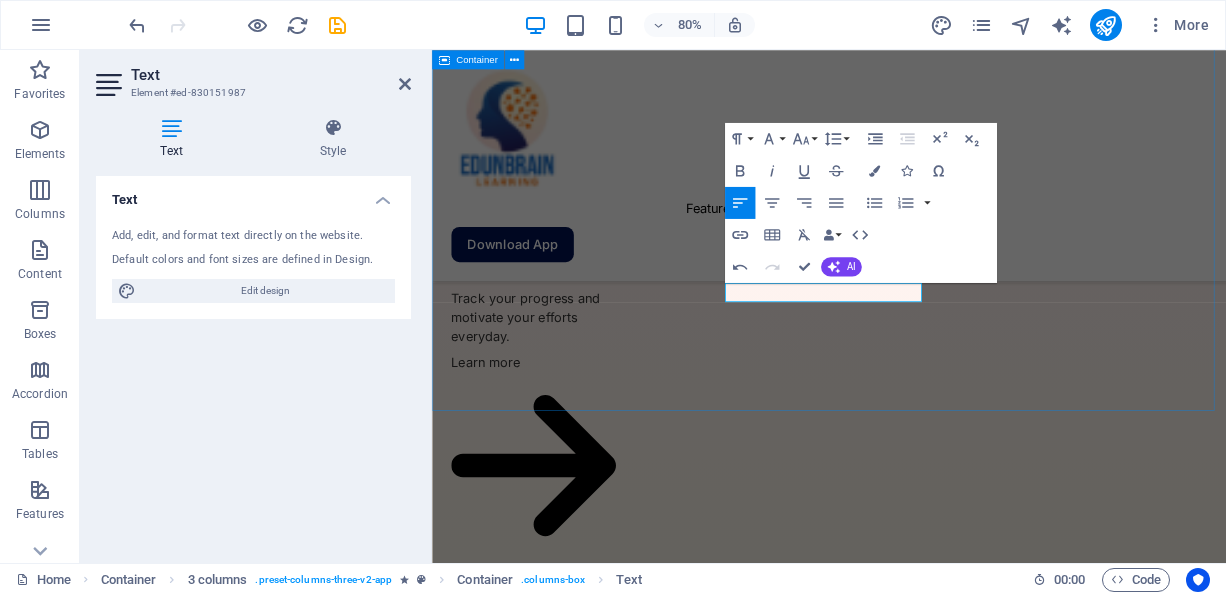 click on "Testimonials What our users said Lorem ipsum dolor sit amet, consectetur adipiscing elit, sed do eiusmod tempor incididunt ut labore et dolore magna aliqua. ”Changed the way I work” Lorem ipsum dolor sit amet consectetur eget maecenas sapien fusce egestas risus purus suspendisse turpis. Director Aman Saini “Transformed my work process” Lorem ipsum dolor sit amet consectetur eget maecenas sapien fusce egestas risus purus suspendisse turpis. ​Tech Team VP of Sales at SalesForce ”Best app for productivity” Lorem ipsum dolor sit amet consectetur eget maecenas sapien fusce egestas risus purus suspendisse turpis. Madeline Thomas VP of Operations at Apple" at bounding box center [928, 27817] 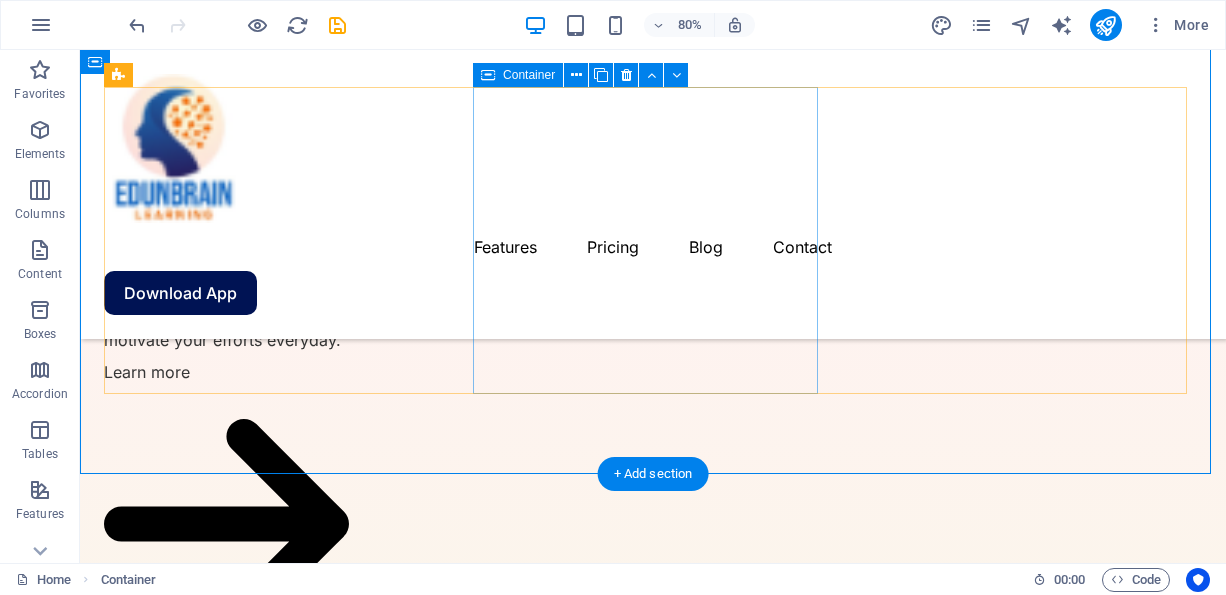 scroll, scrollTop: 4220, scrollLeft: 0, axis: vertical 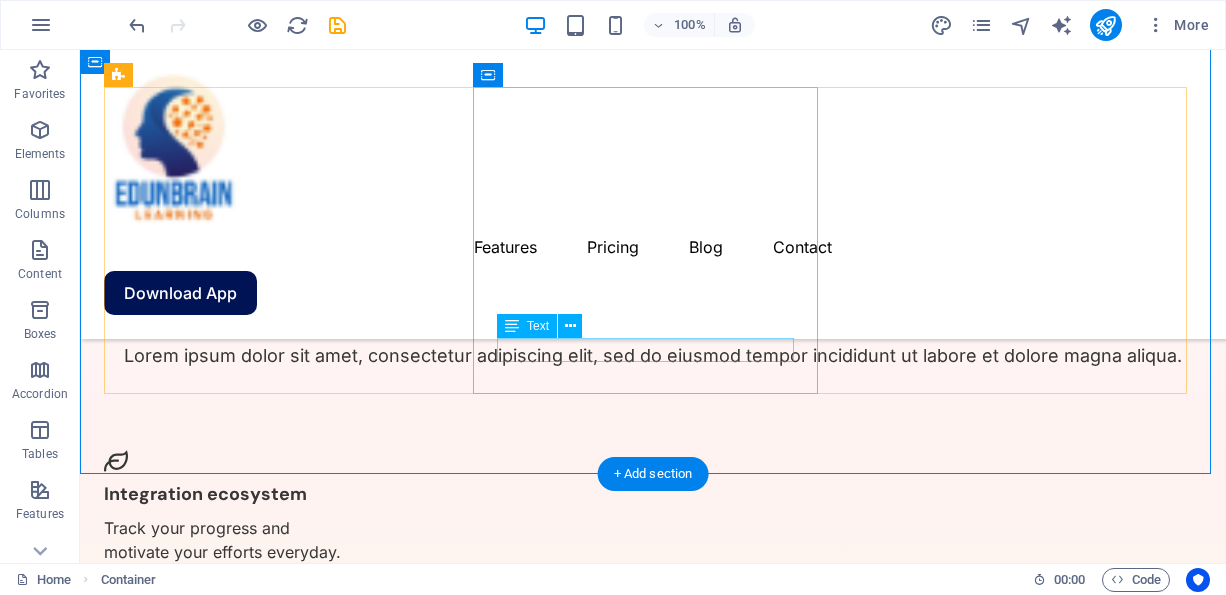 click on "VP of Sales at SalesForce" at bounding box center [279, 31983] 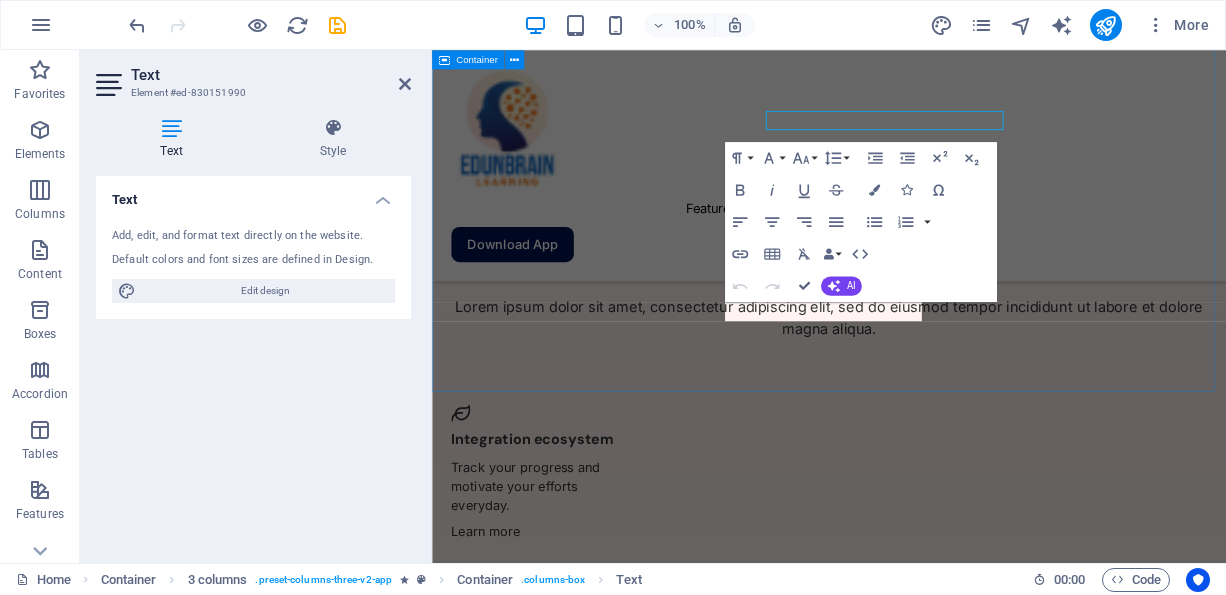 scroll, scrollTop: 4432, scrollLeft: 0, axis: vertical 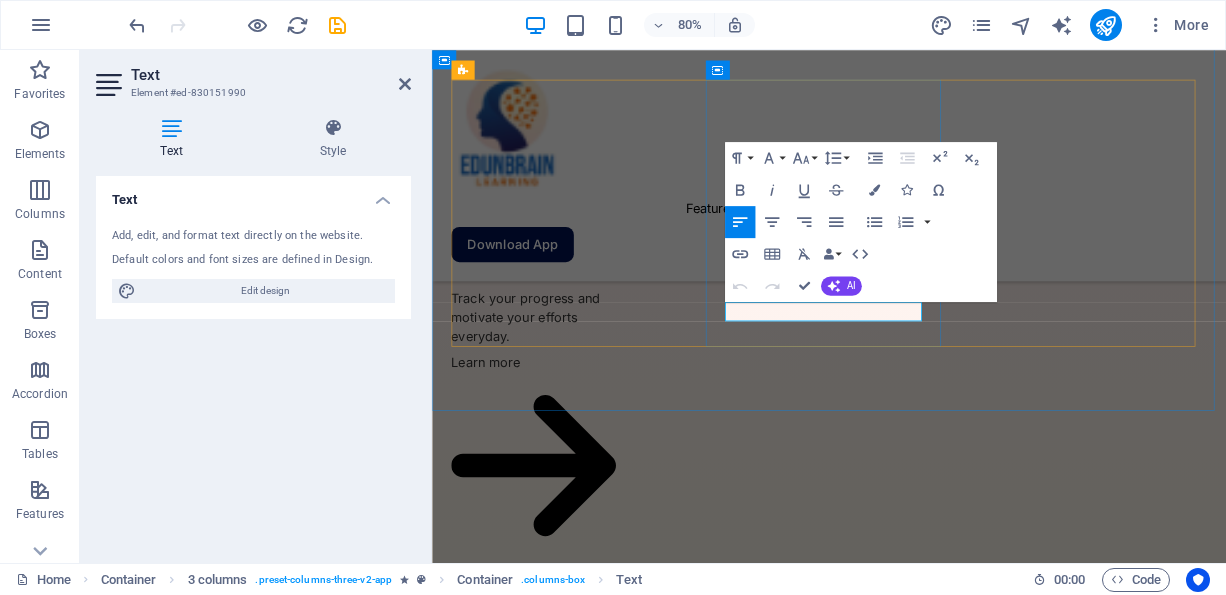 type 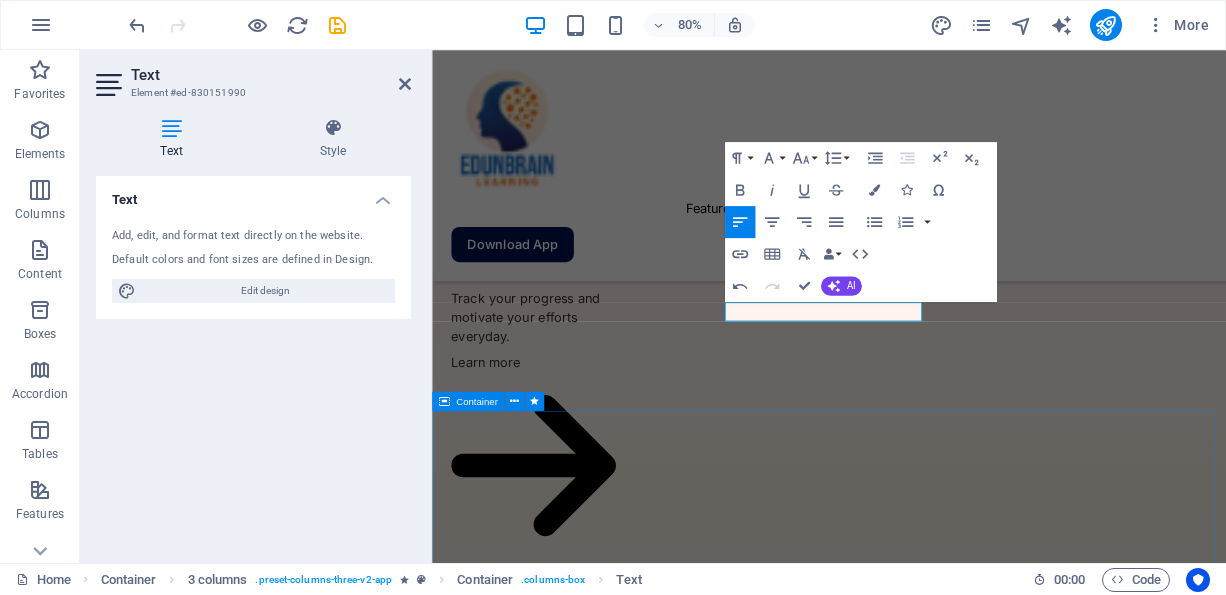 click on "Don’t miss it, download the app Lorem ipsum dolor sit amet, consectetur adipiscing elit, sed do eiusmod tempor incididunt ut labore et dolore magna aliqua. Download App" at bounding box center (928, 28737) 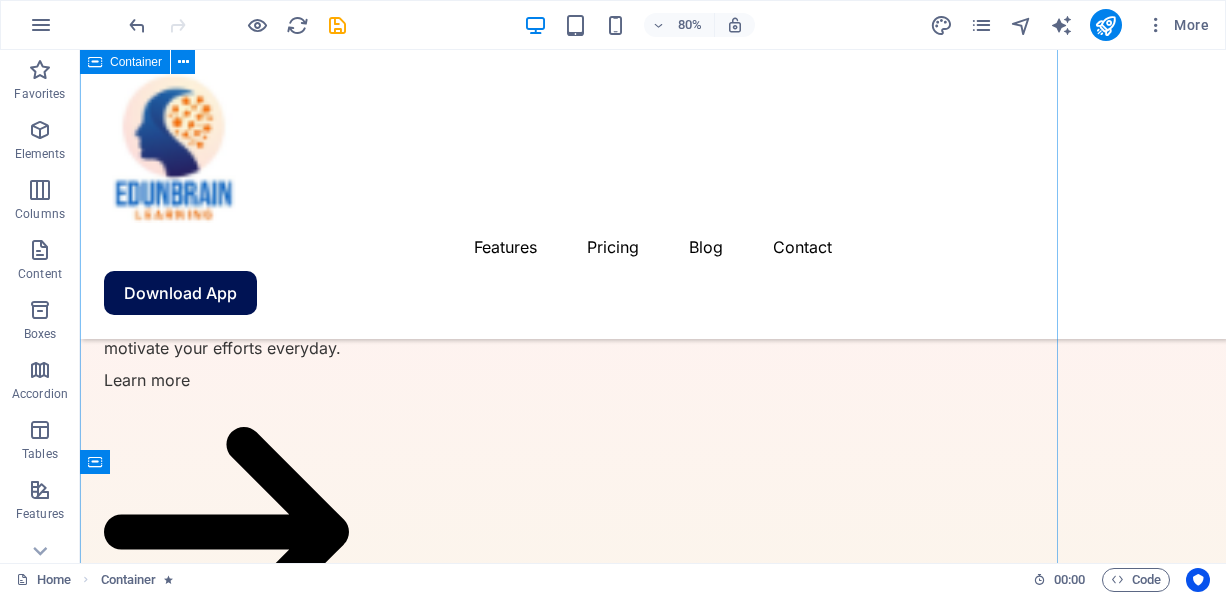 scroll, scrollTop: 4220, scrollLeft: 0, axis: vertical 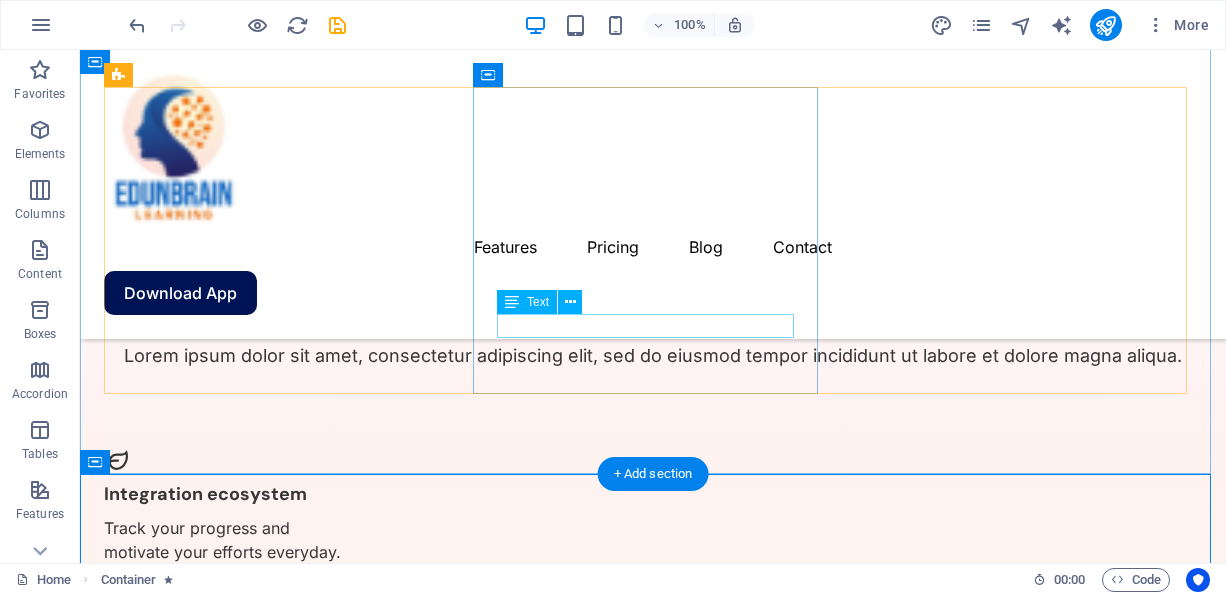 click on "Tech Team" at bounding box center (279, 31959) 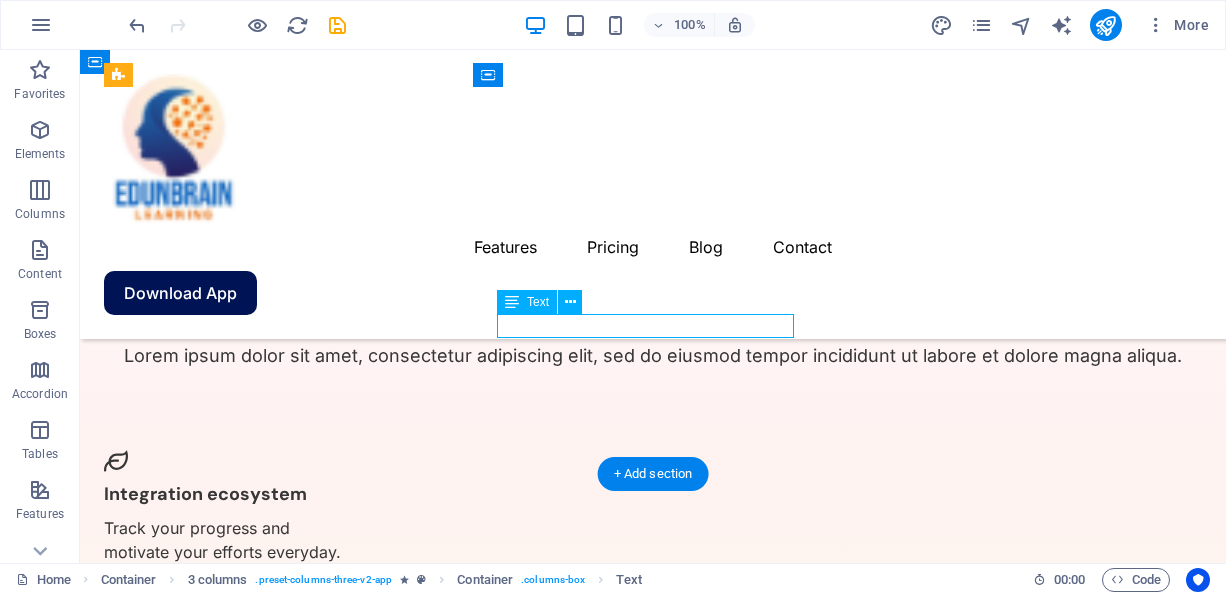 click on "Tech Team" at bounding box center (279, 31959) 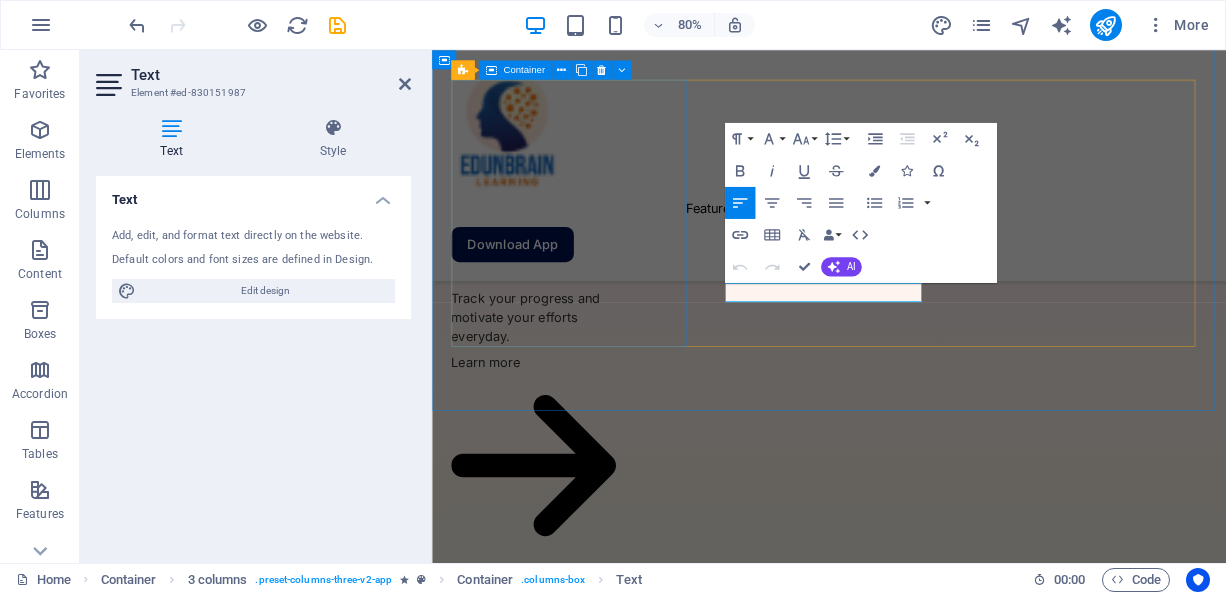 type 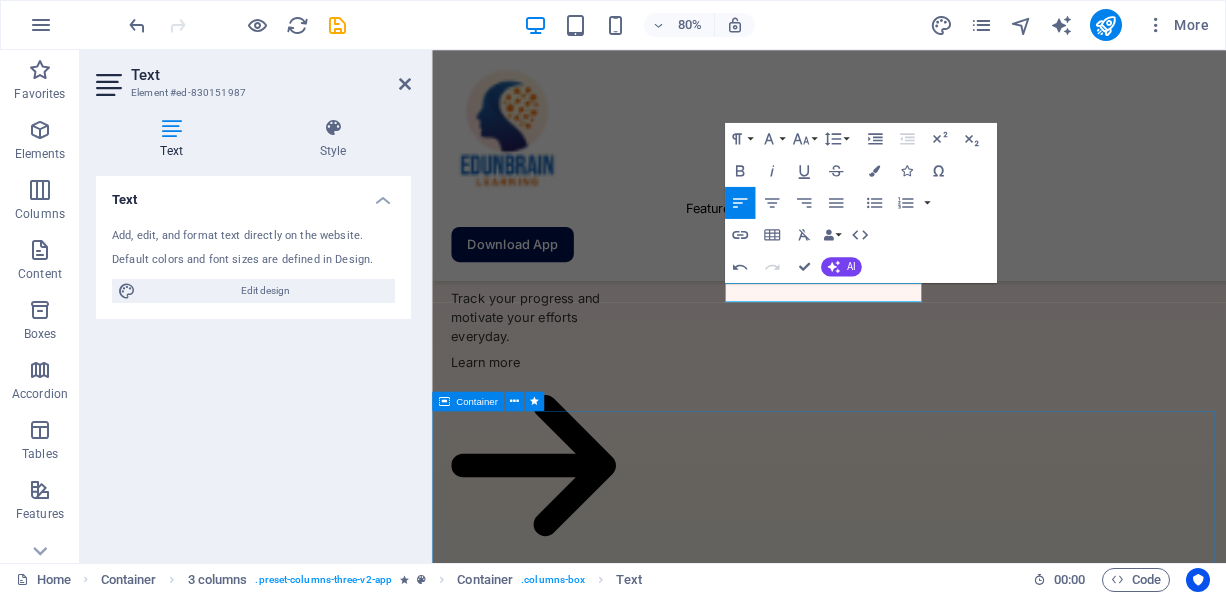 click on "Don’t miss it, download the app Lorem ipsum dolor sit amet, consectetur adipiscing elit, sed do eiusmod tempor incididunt ut labore et dolore magna aliqua. Download App" at bounding box center (928, 28737) 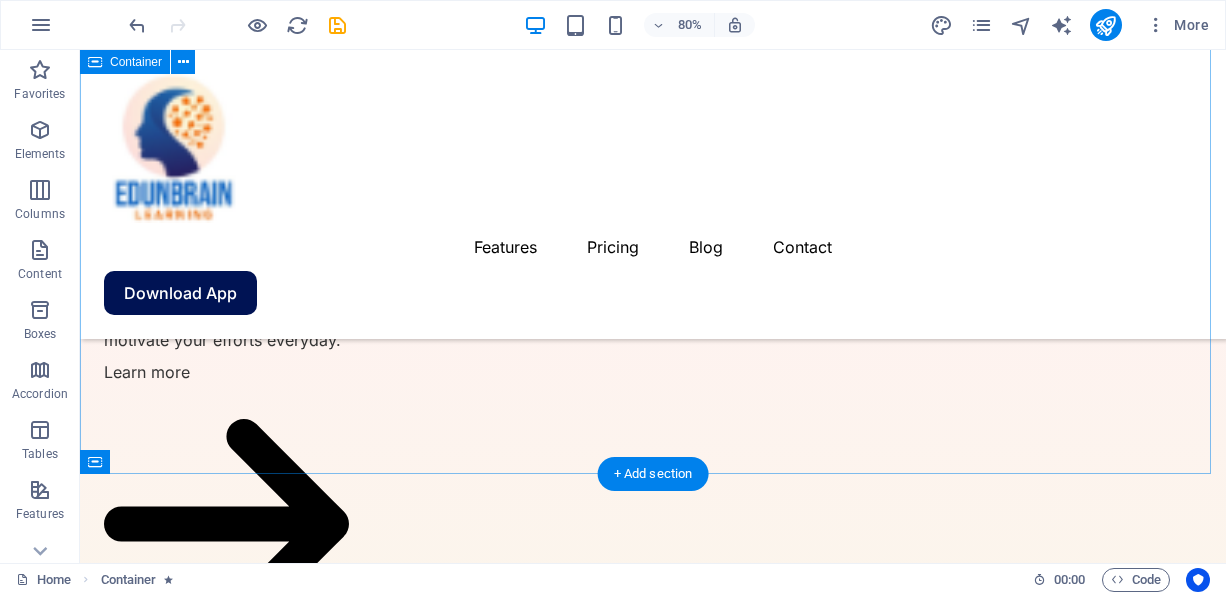 scroll, scrollTop: 4220, scrollLeft: 0, axis: vertical 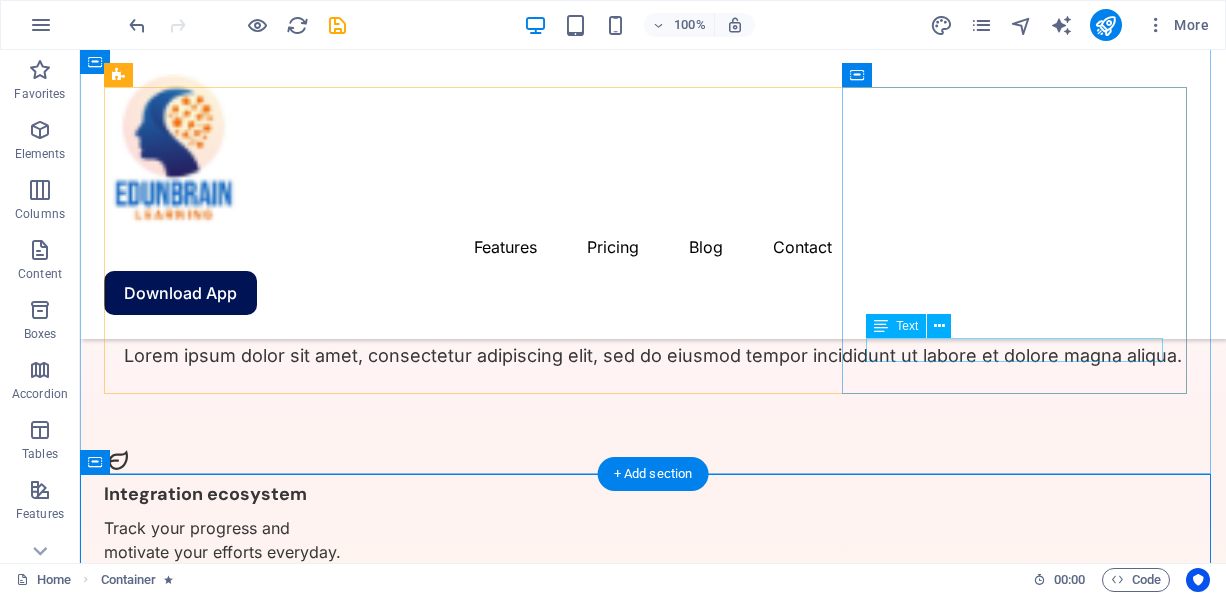 click on "VP of Operations at Apple" at bounding box center (279, 32279) 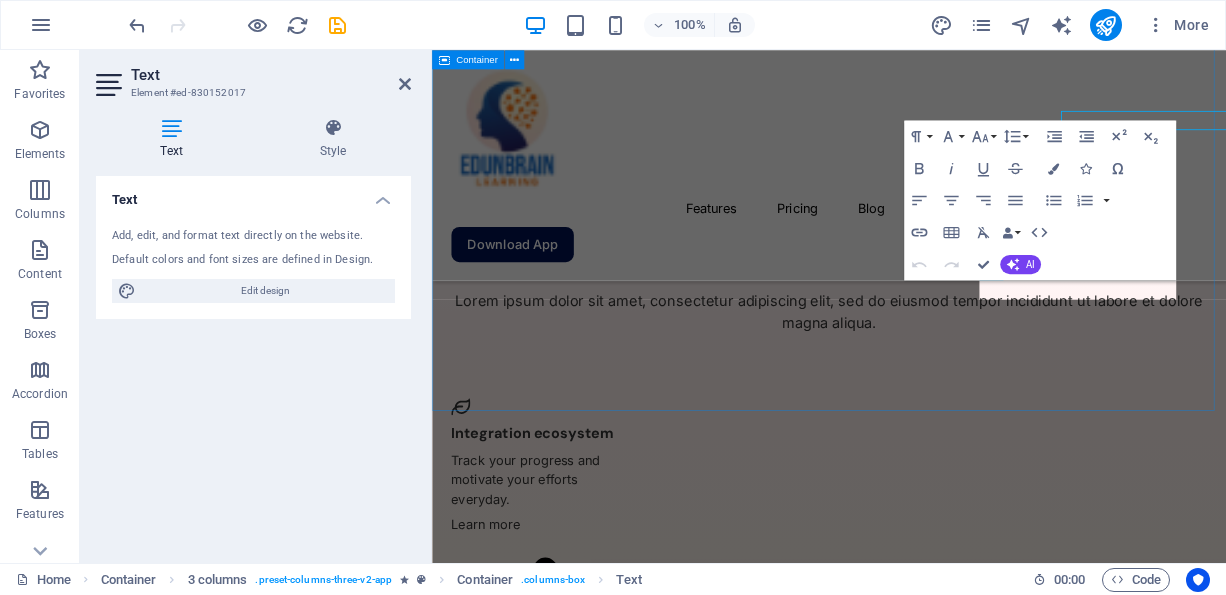 scroll, scrollTop: 4432, scrollLeft: 0, axis: vertical 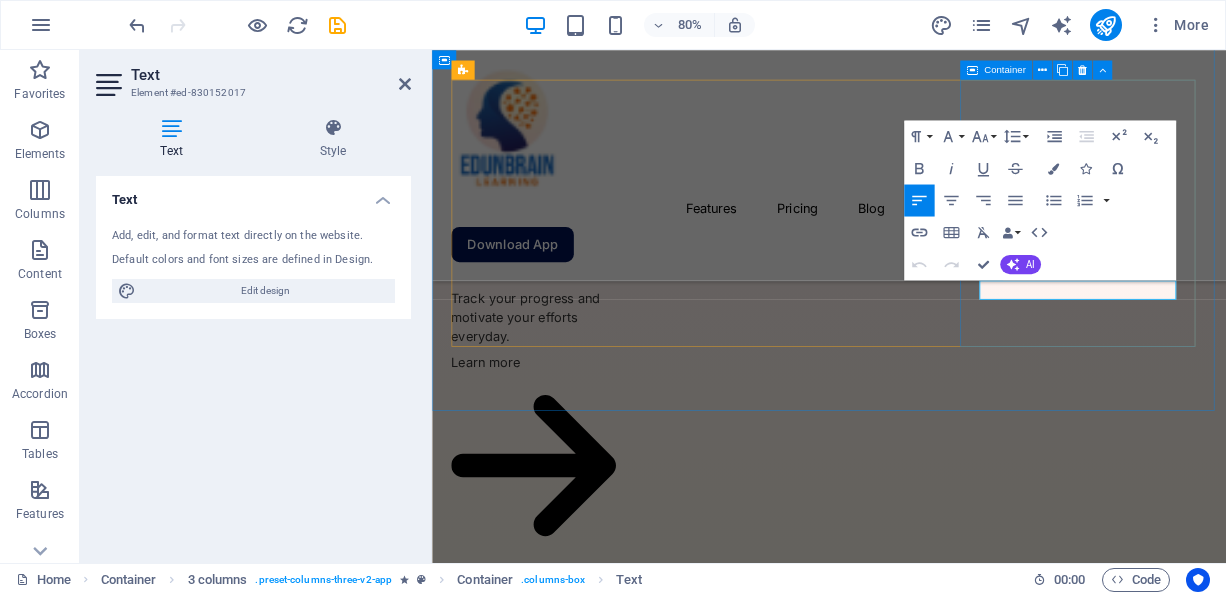 type 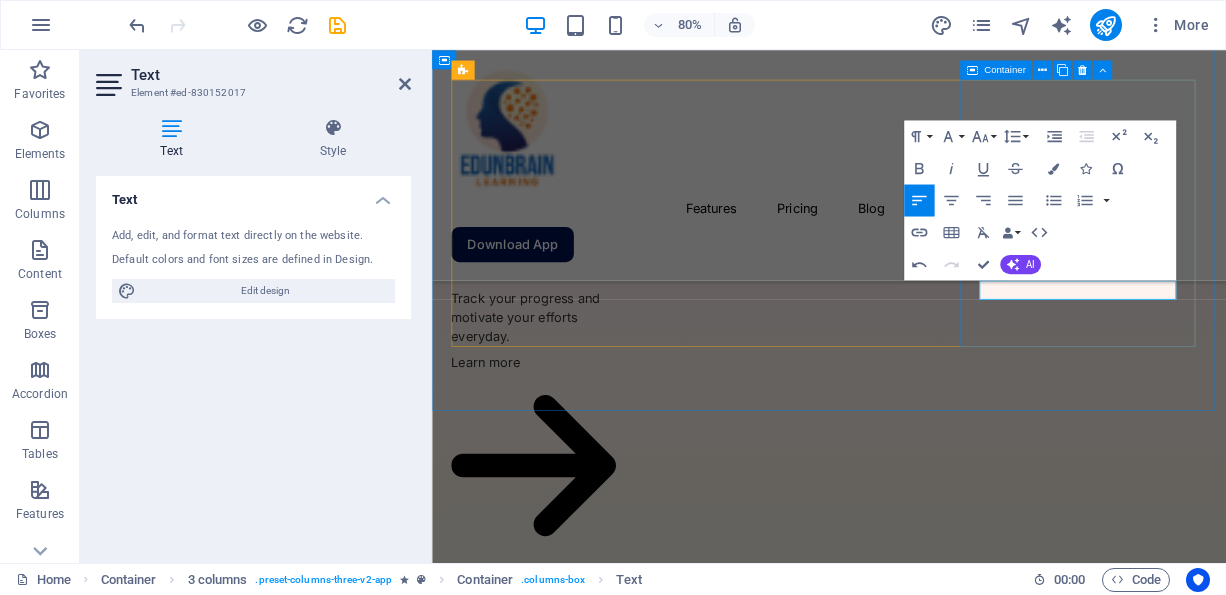 click on "”Best app for productivity” Lorem ipsum dolor sit amet consectetur eget maecenas sapien fusce egestas risus purus suspendisse turpis. Madeline Thomas Indiaishosting" at bounding box center [605, 28260] 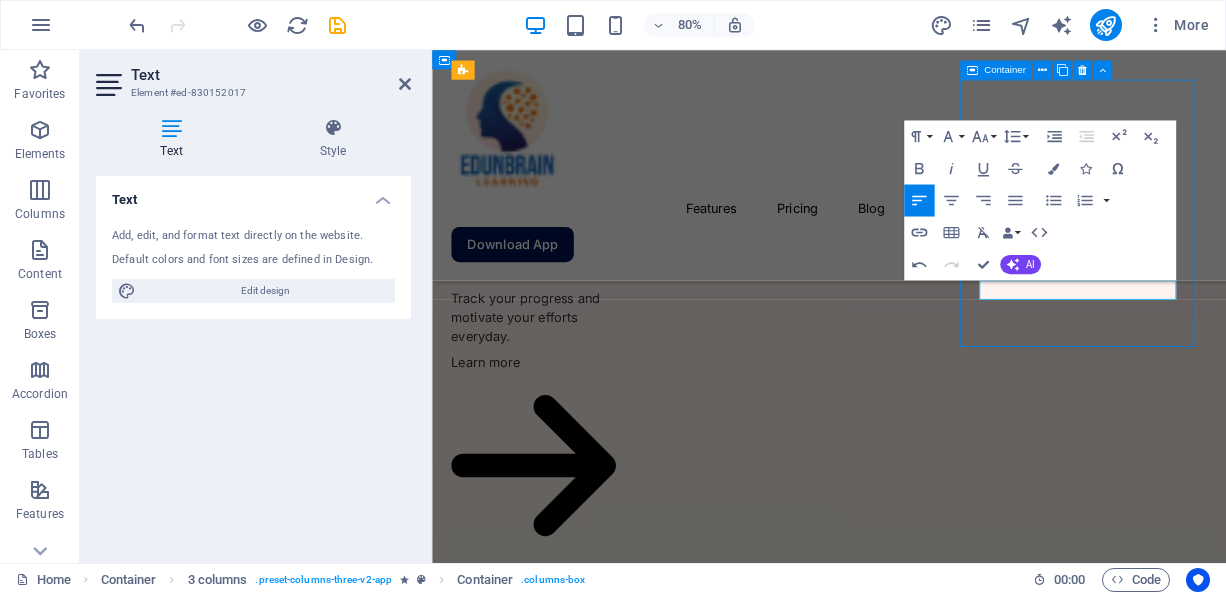 scroll, scrollTop: 4220, scrollLeft: 0, axis: vertical 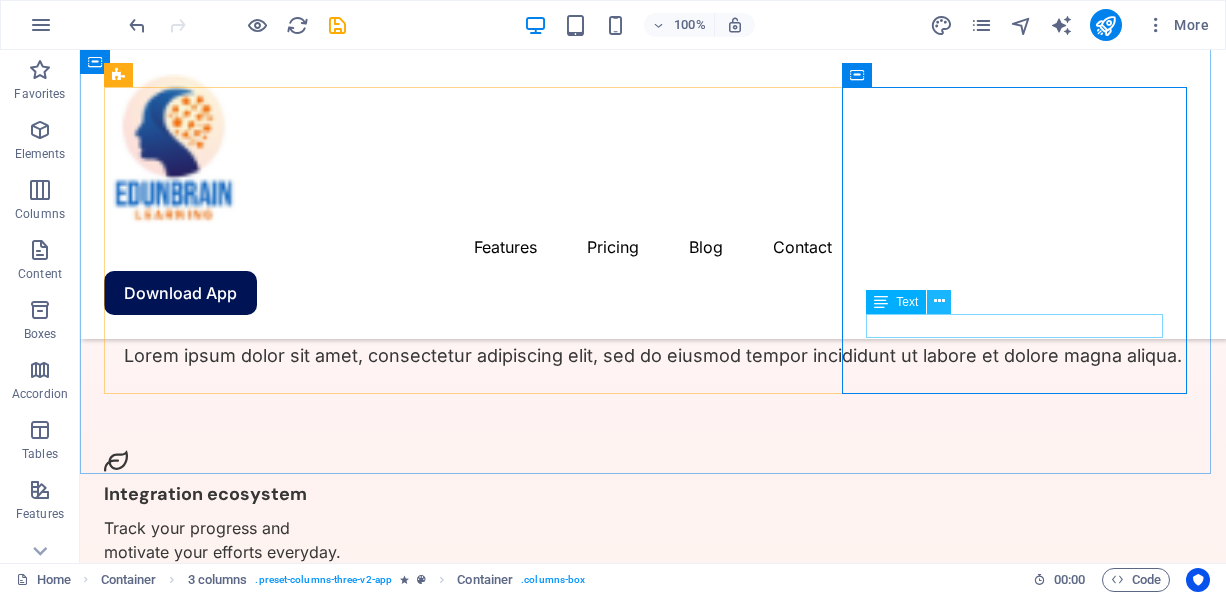 click at bounding box center [939, 301] 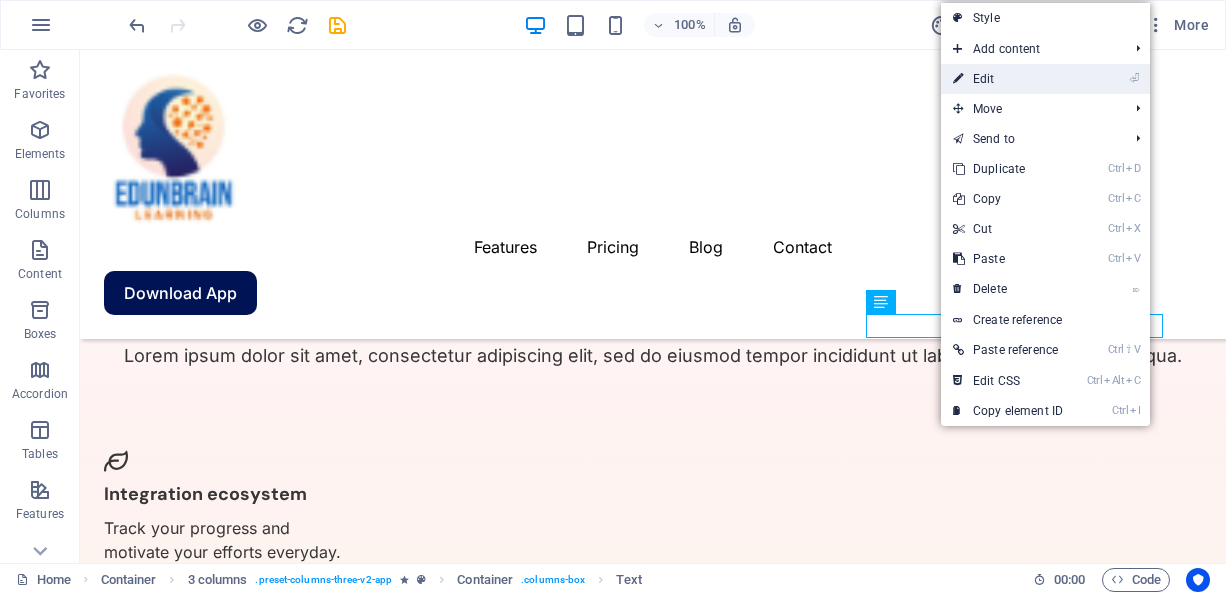 click on "⏎  Edit" at bounding box center (1008, 79) 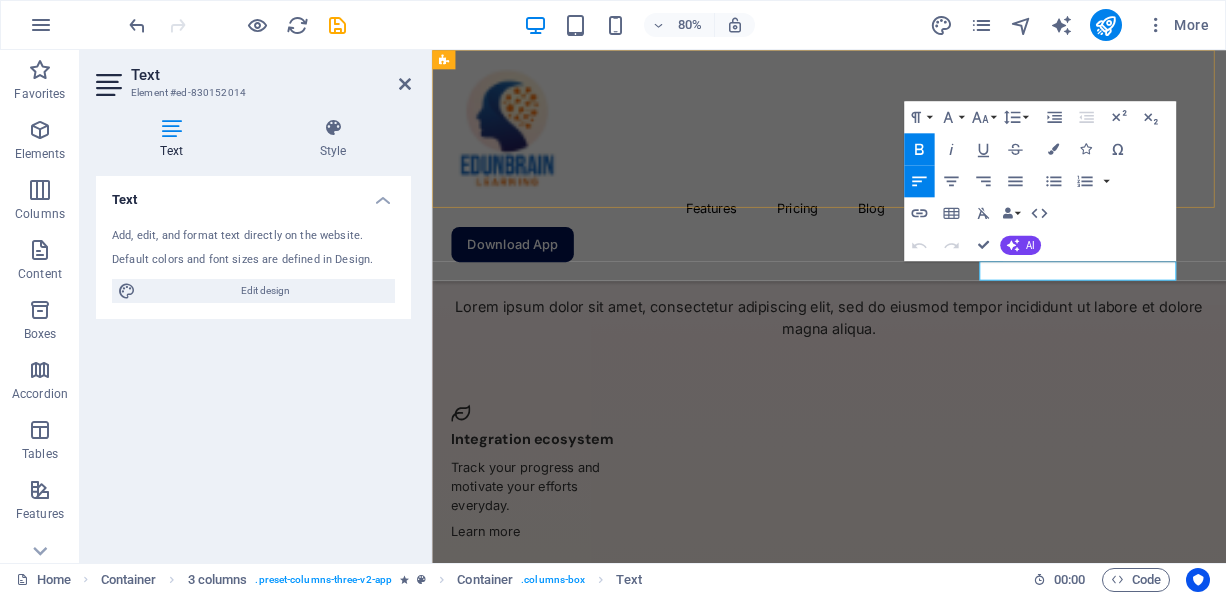 scroll, scrollTop: 4432, scrollLeft: 0, axis: vertical 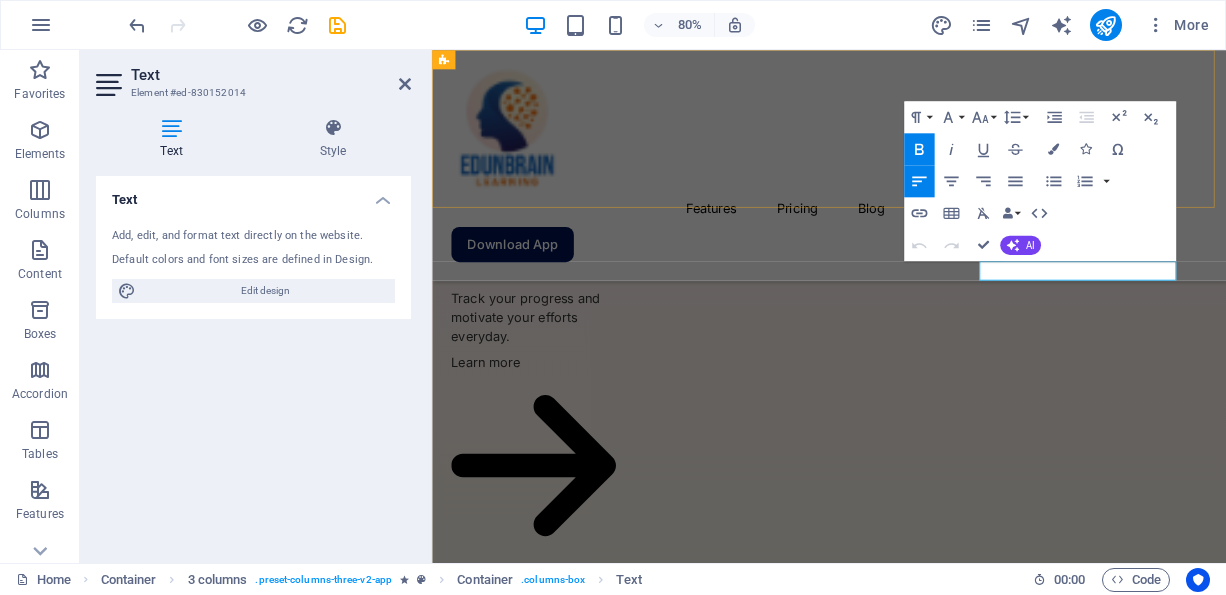 type 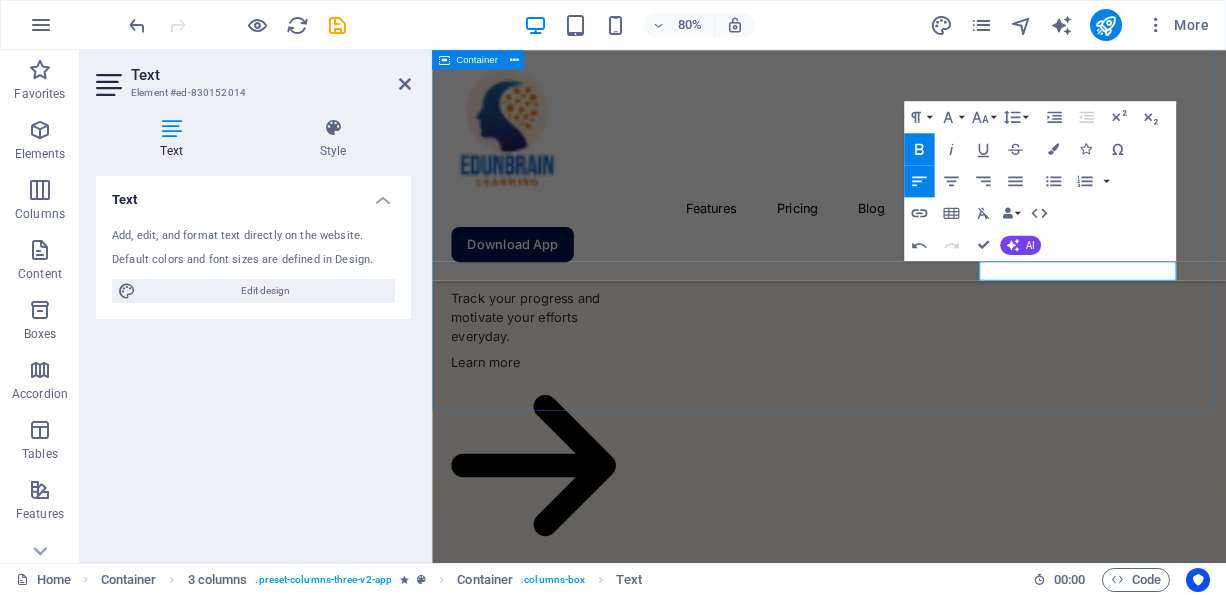 click on "Testimonials What our users said Lorem ipsum dolor sit amet, consectetur adipiscing elit, sed do eiusmod tempor incididunt ut labore et dolore magna aliqua. ”Changed the way I work” Lorem ipsum dolor sit amet consectetur eget maecenas sapien fusce egestas risus purus suspendisse turpis. Director Aman Saini “Transformed my work process” Lorem ipsum dolor sit amet consectetur eget maecenas sapien fusce egestas risus purus suspendisse turpis. Sales Team indiaishosting ”Best app for productivity” Lorem ipsum dolor sit amet consectetur eget maecenas sapien fusce egestas risus purus suspendisse turpis. Tech Team Indiaishosting" at bounding box center [928, 27817] 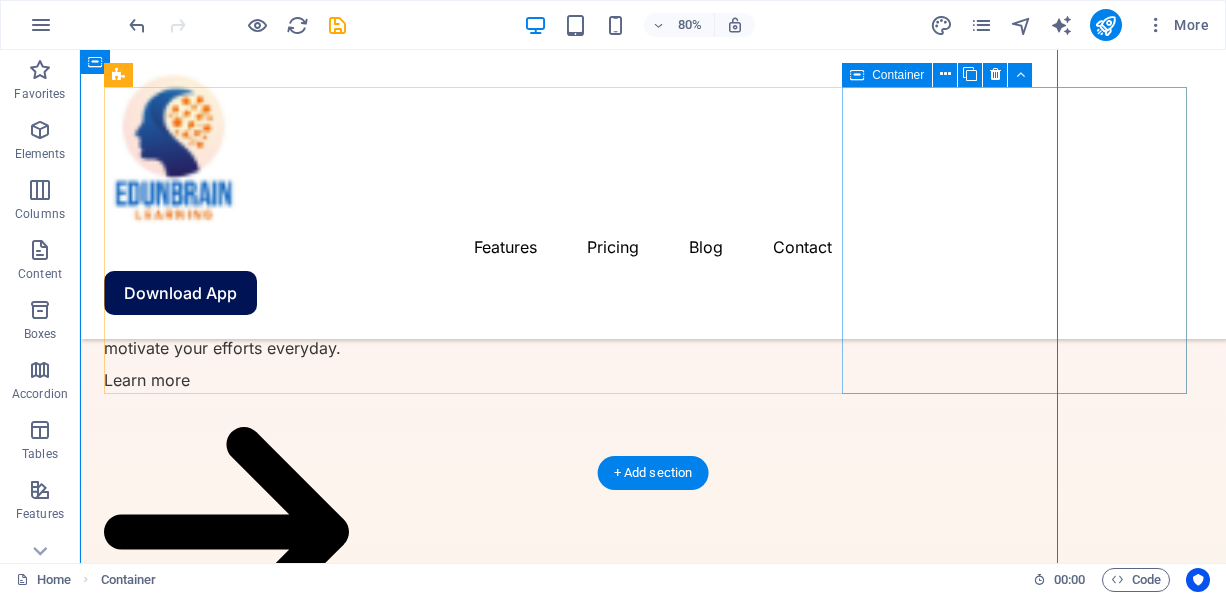 scroll, scrollTop: 4220, scrollLeft: 0, axis: vertical 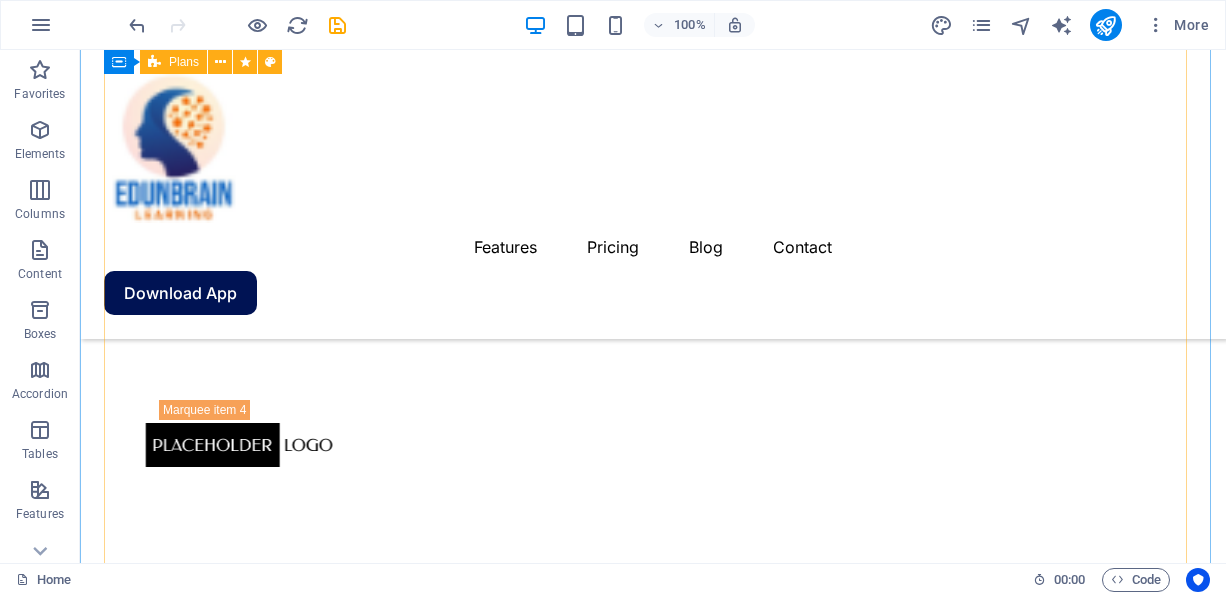 click on "Free $200 /monthly Get started for free       Up to 5 project members       Unlimited tasks and projects       2GB storage       Integrations       Basic support Pro most popular $399 /monthly Sign up now       Up to 50 project members       Unlimited tasks and projects       50GB storage       Integrations       Priority support       Advanced support       Expert support Business $599 /monthly Sign up now       Up to 100 project members       Unlimited tasks and projects       200GB storage       Integrations and All support types       Dedicated account manager       Custom fields       Advanced analytics       Export capabilities       API access       Advanced security features" at bounding box center [653, 18146] 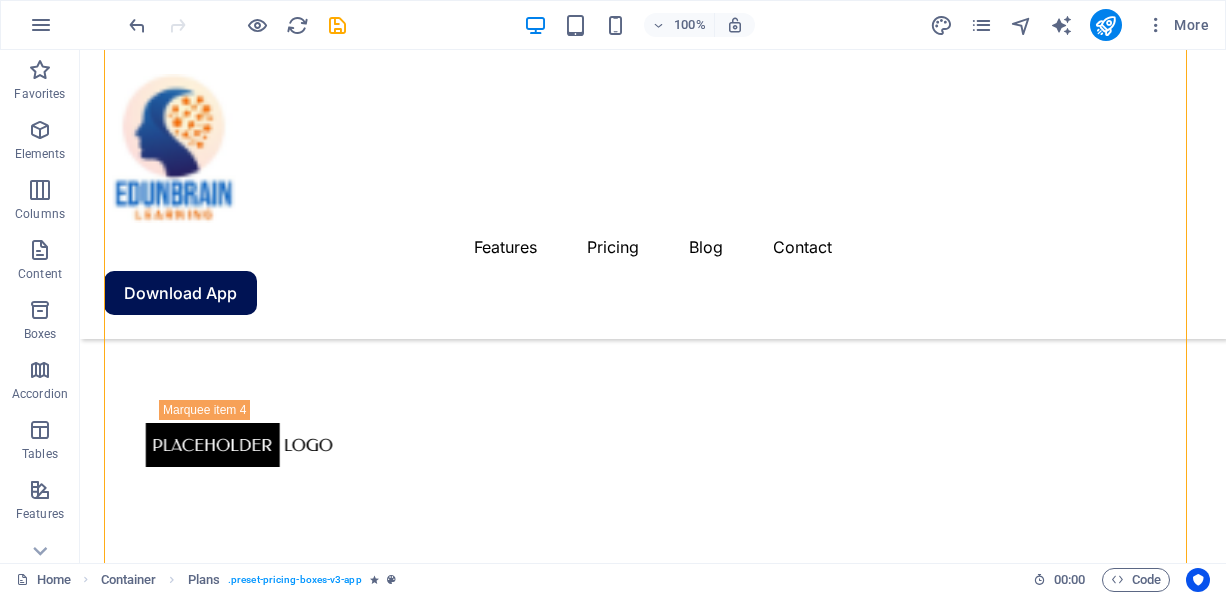 drag, startPoint x: 183, startPoint y: 270, endPoint x: 278, endPoint y: 220, distance: 107.35455 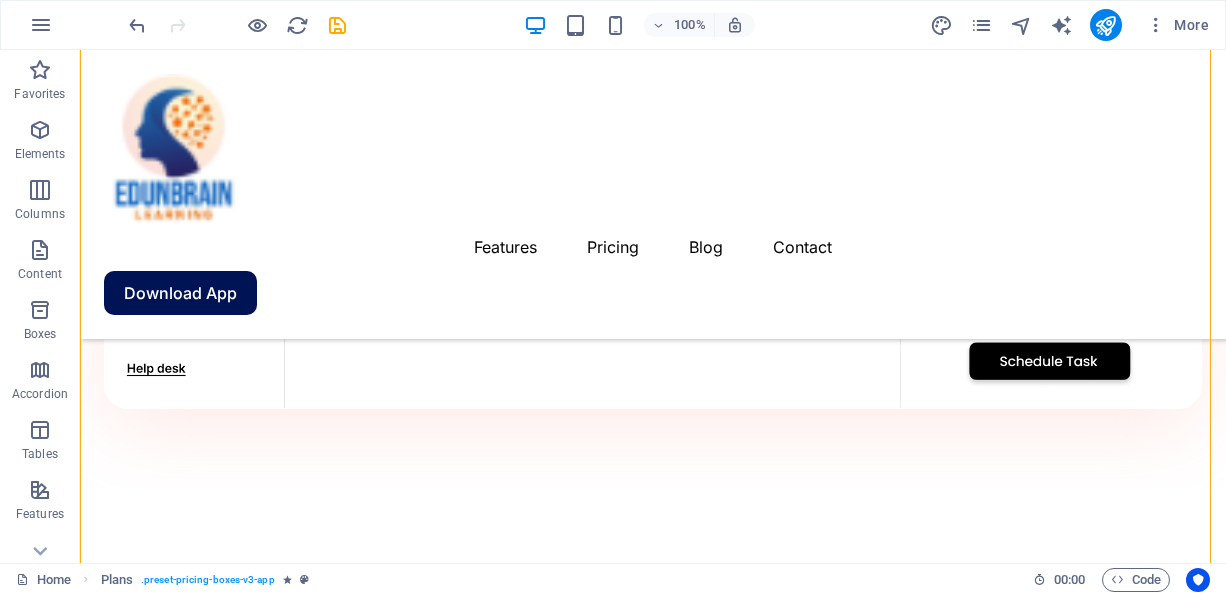 scroll, scrollTop: 1662, scrollLeft: 0, axis: vertical 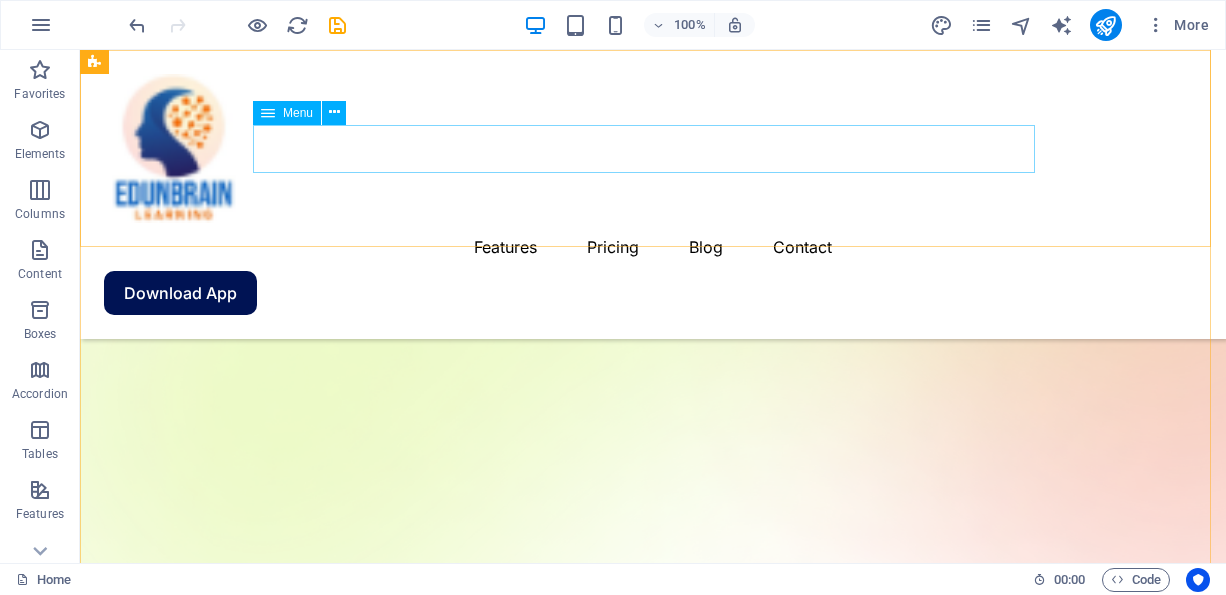 click on "Features Pricing Blog Contact" at bounding box center [653, 247] 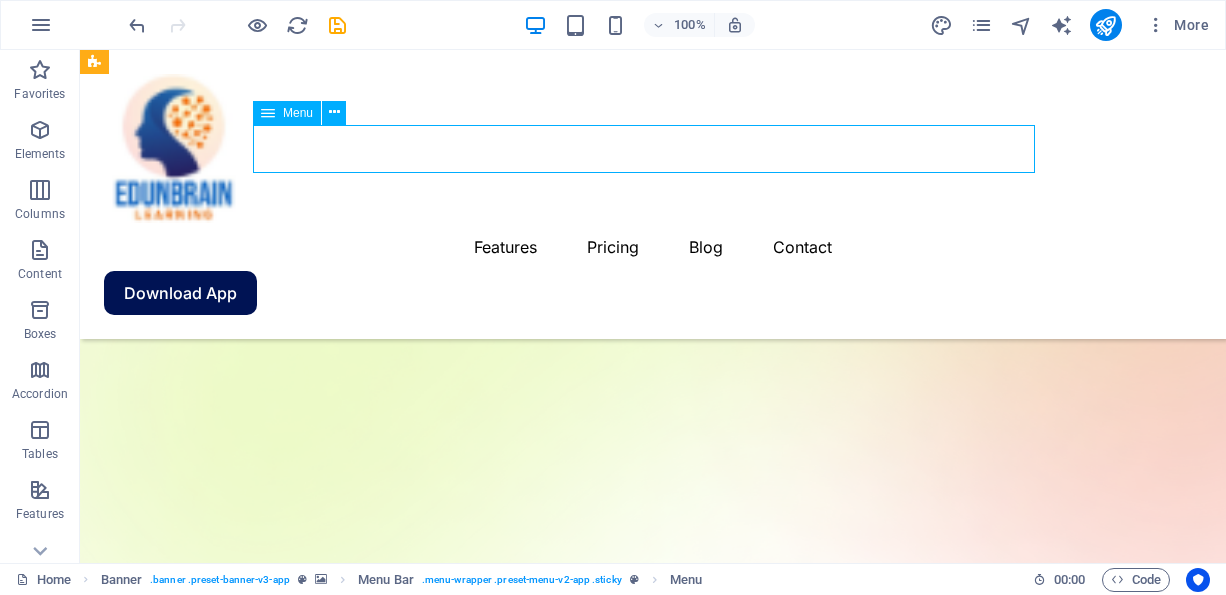 drag, startPoint x: 454, startPoint y: 143, endPoint x: 505, endPoint y: 151, distance: 51.62364 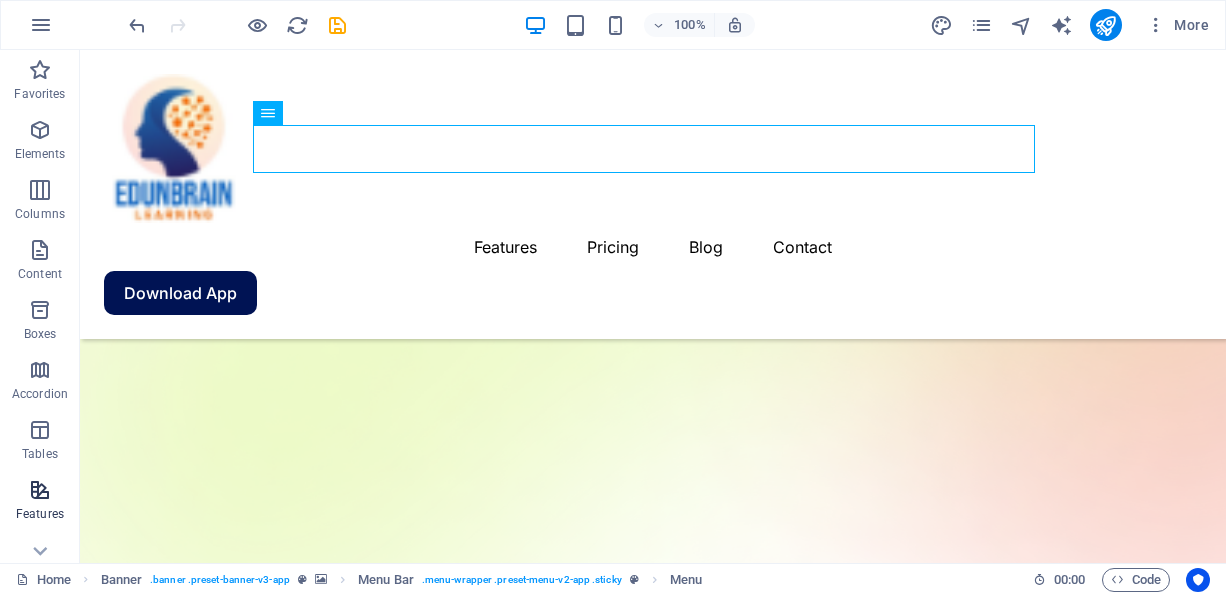 click at bounding box center [40, 490] 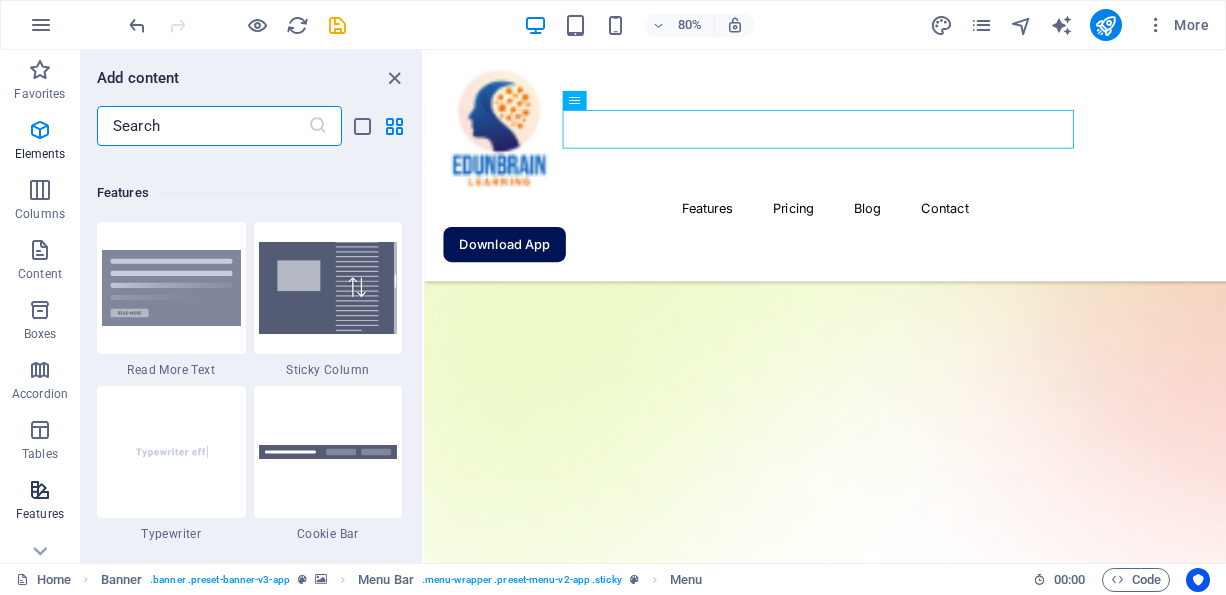 scroll, scrollTop: 7795, scrollLeft: 0, axis: vertical 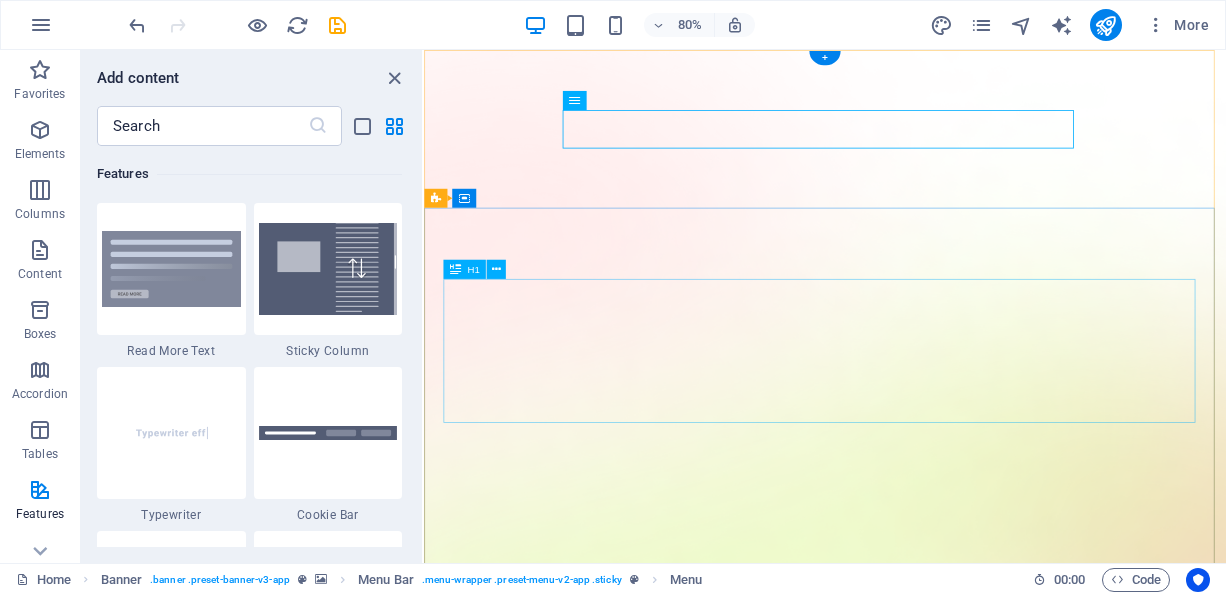 click on "AI app for productivity" at bounding box center [925, 1975] 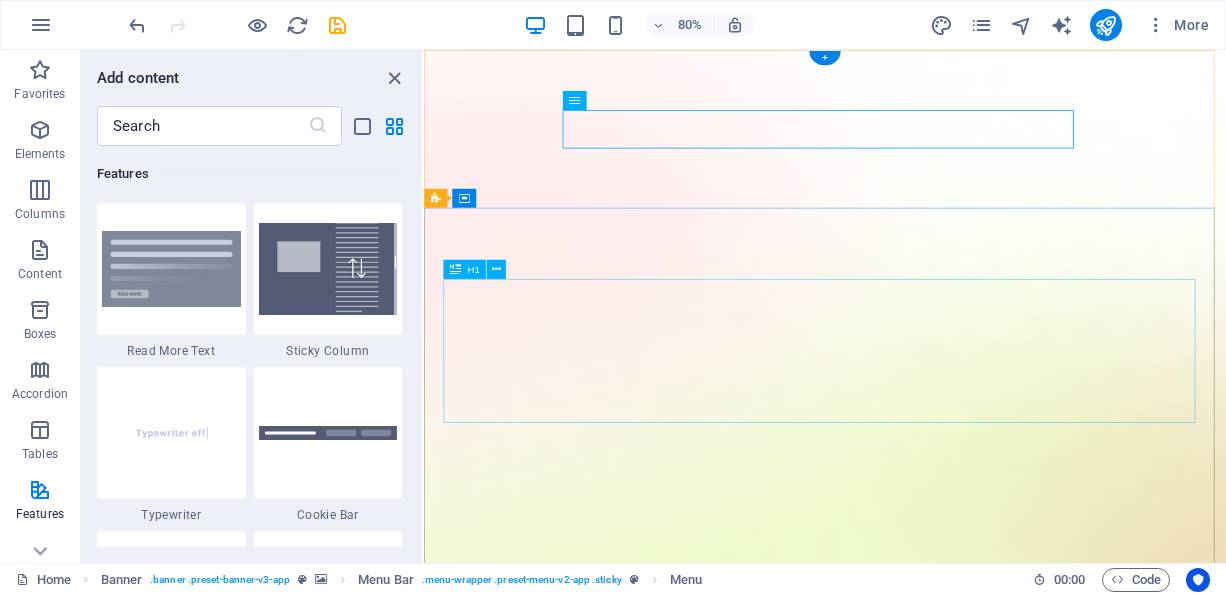 click on "AI app for productivity" at bounding box center (925, 1975) 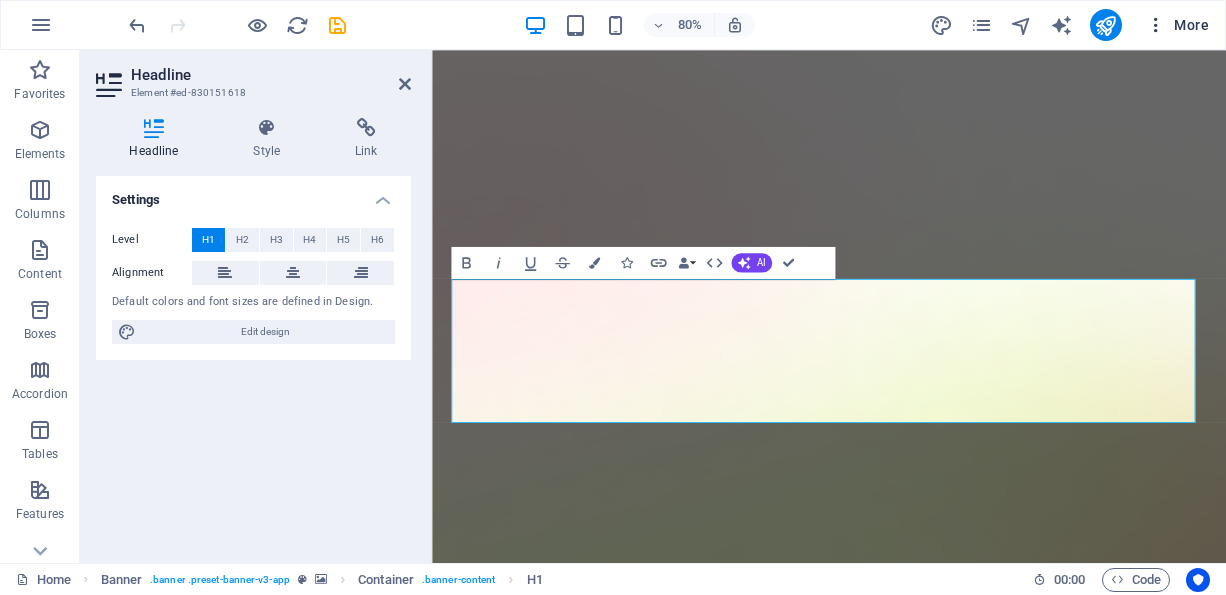 click at bounding box center (1156, 25) 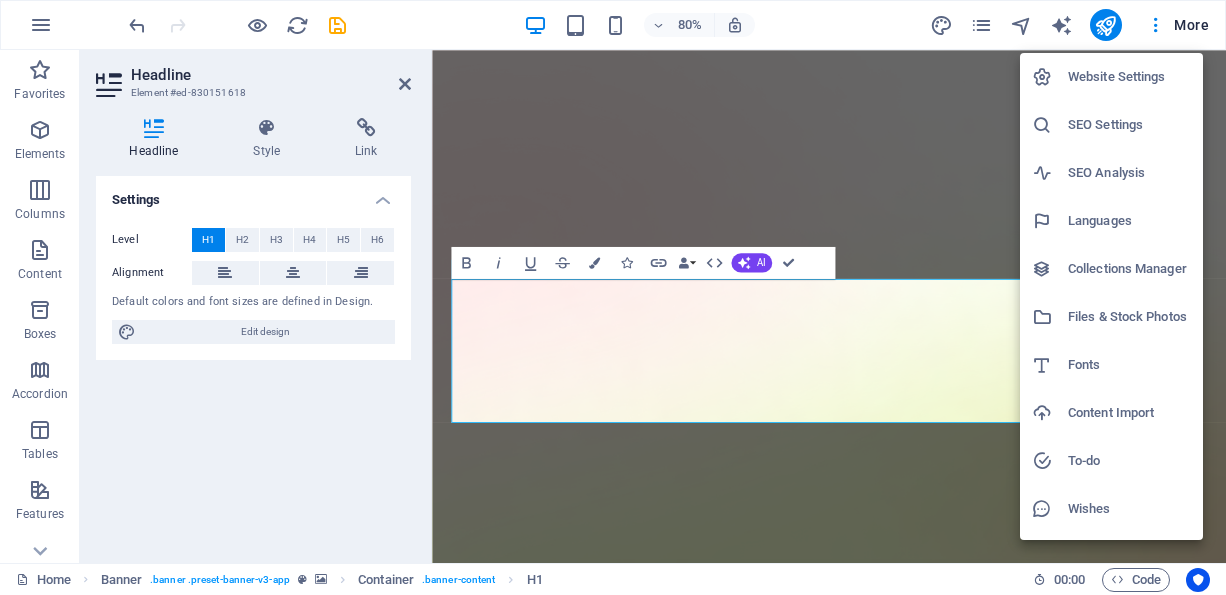 click at bounding box center [613, 297] 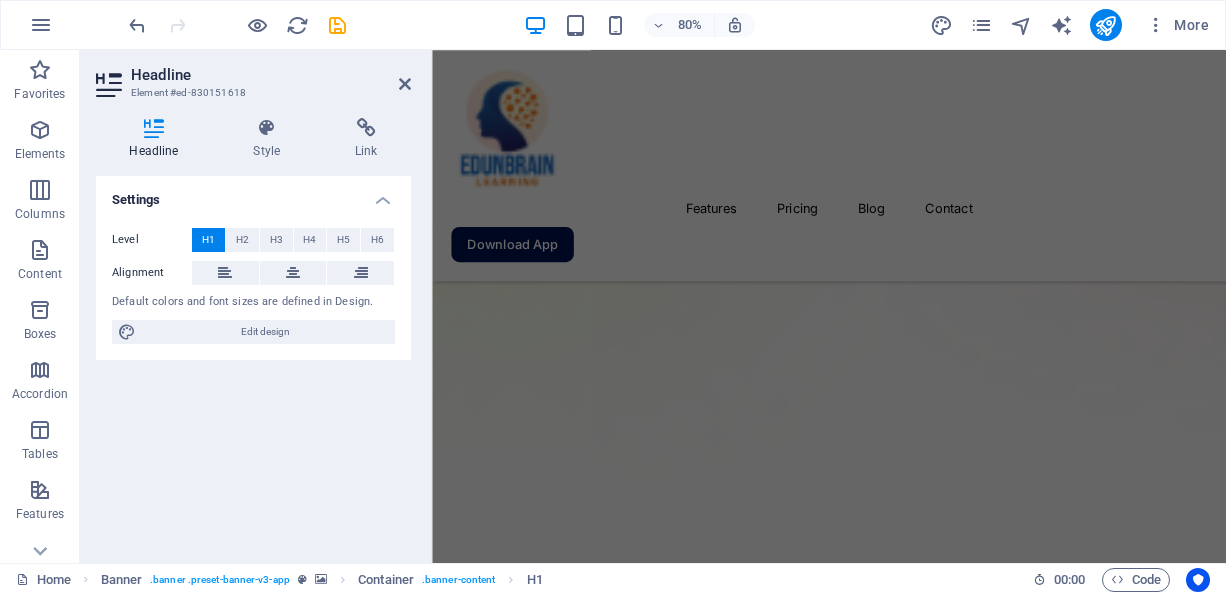 scroll, scrollTop: 972, scrollLeft: 0, axis: vertical 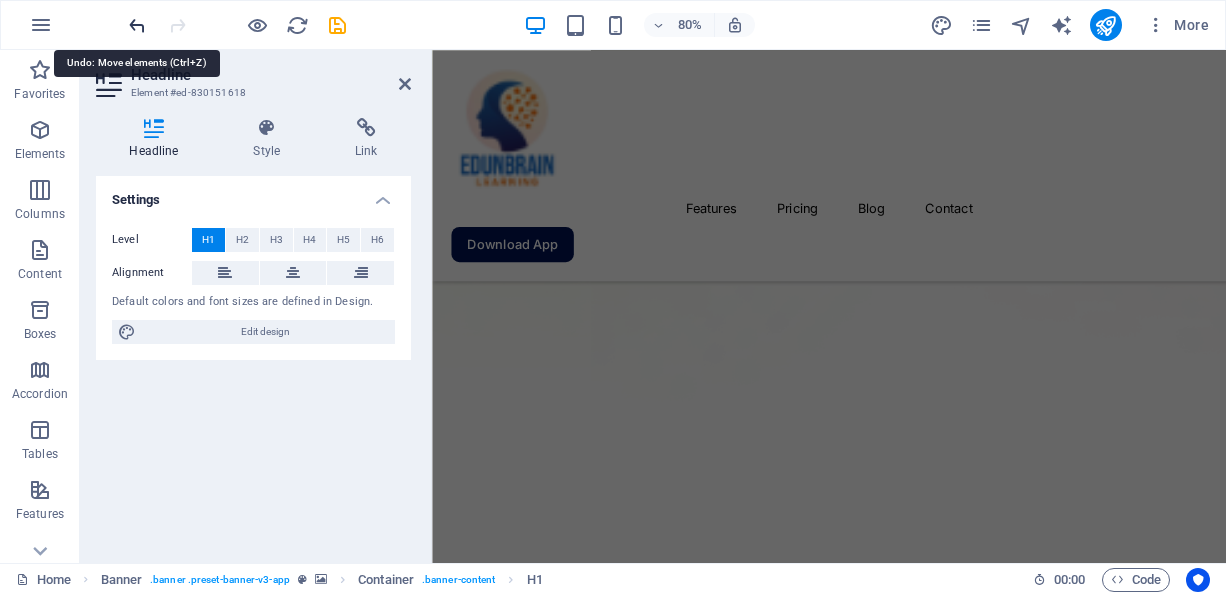click at bounding box center (137, 25) 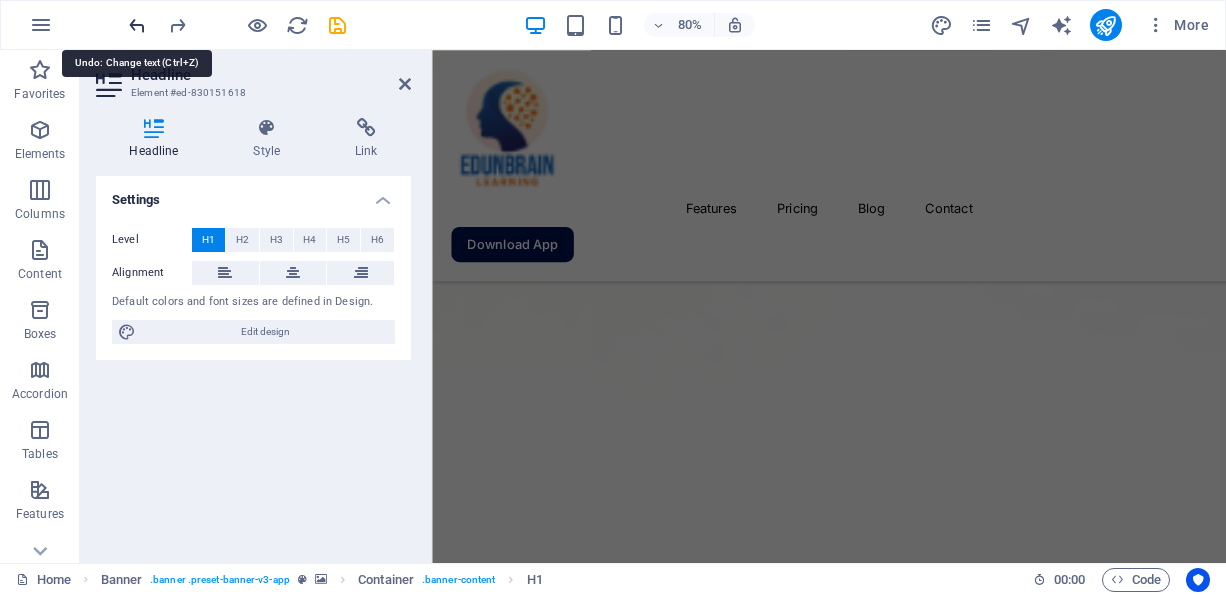 scroll, scrollTop: 3314, scrollLeft: 0, axis: vertical 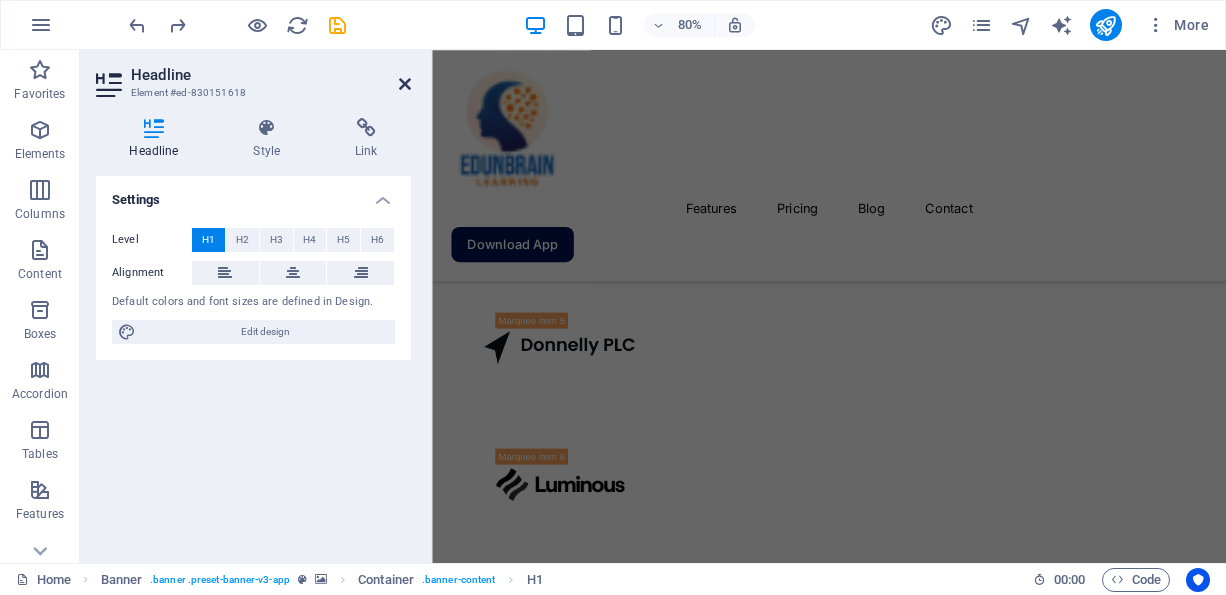 click at bounding box center (405, 84) 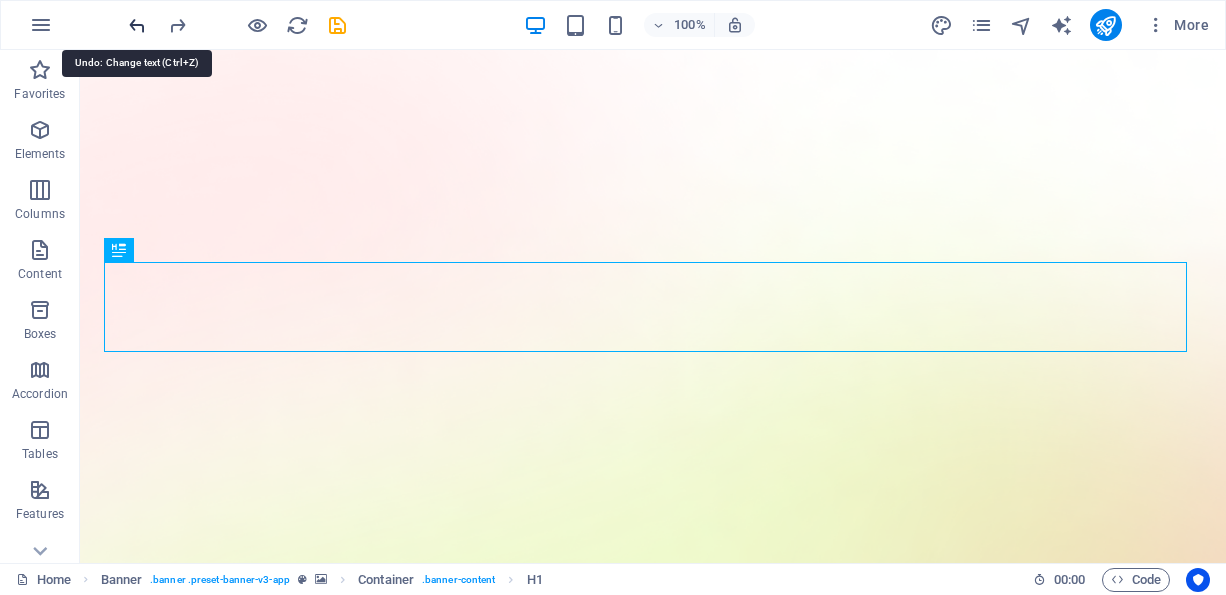 click at bounding box center (137, 25) 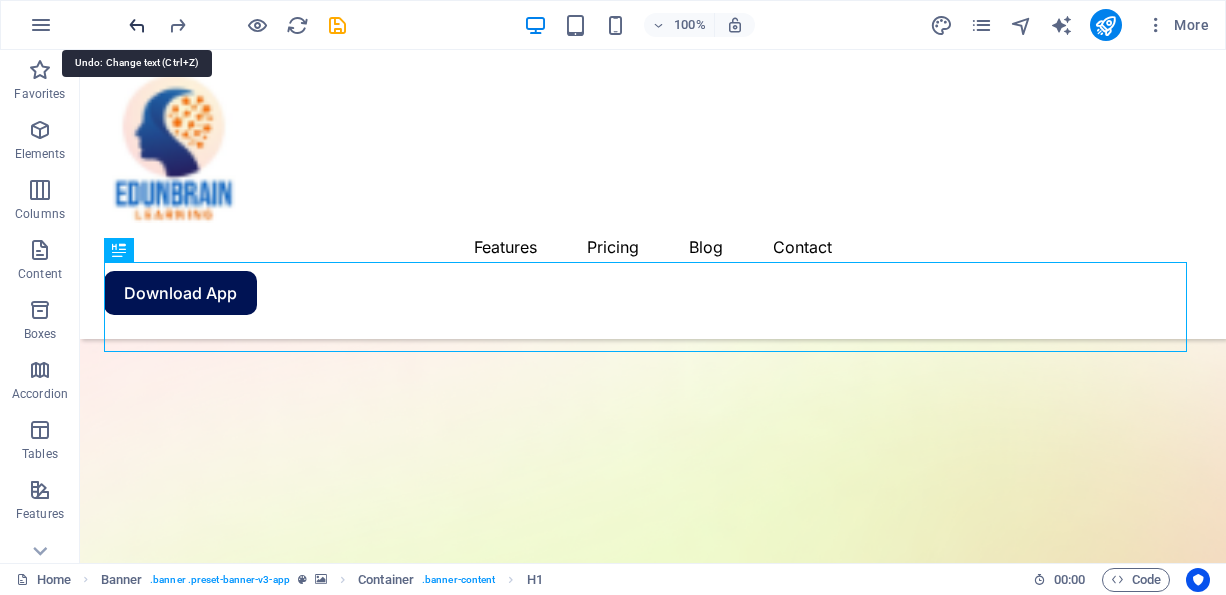 scroll, scrollTop: 4239, scrollLeft: 0, axis: vertical 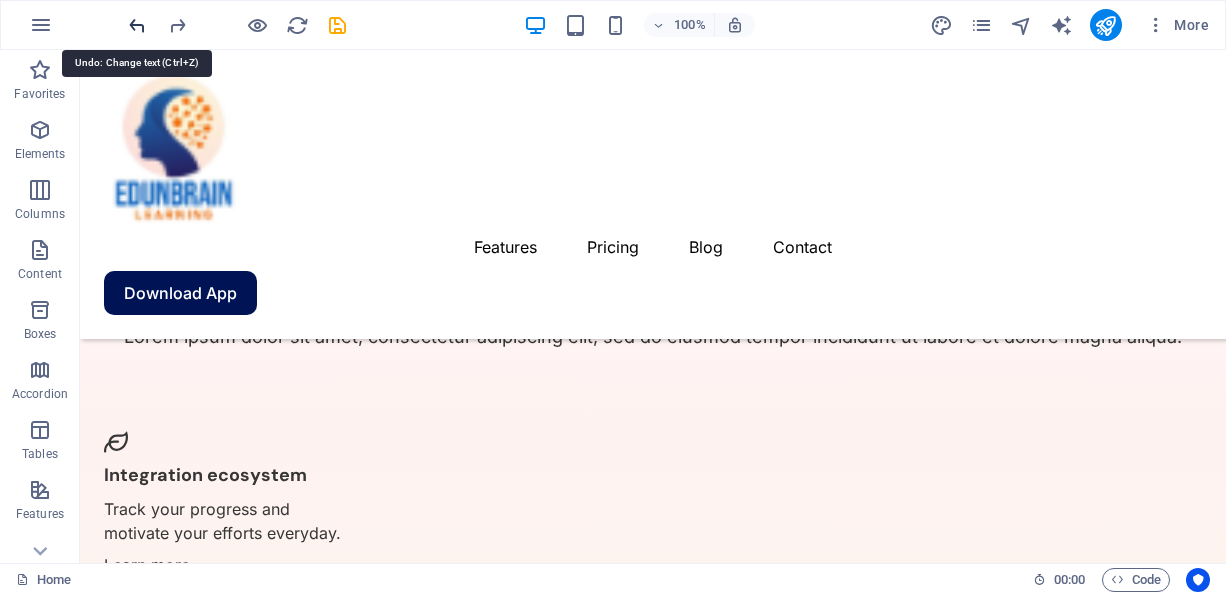 click at bounding box center (137, 25) 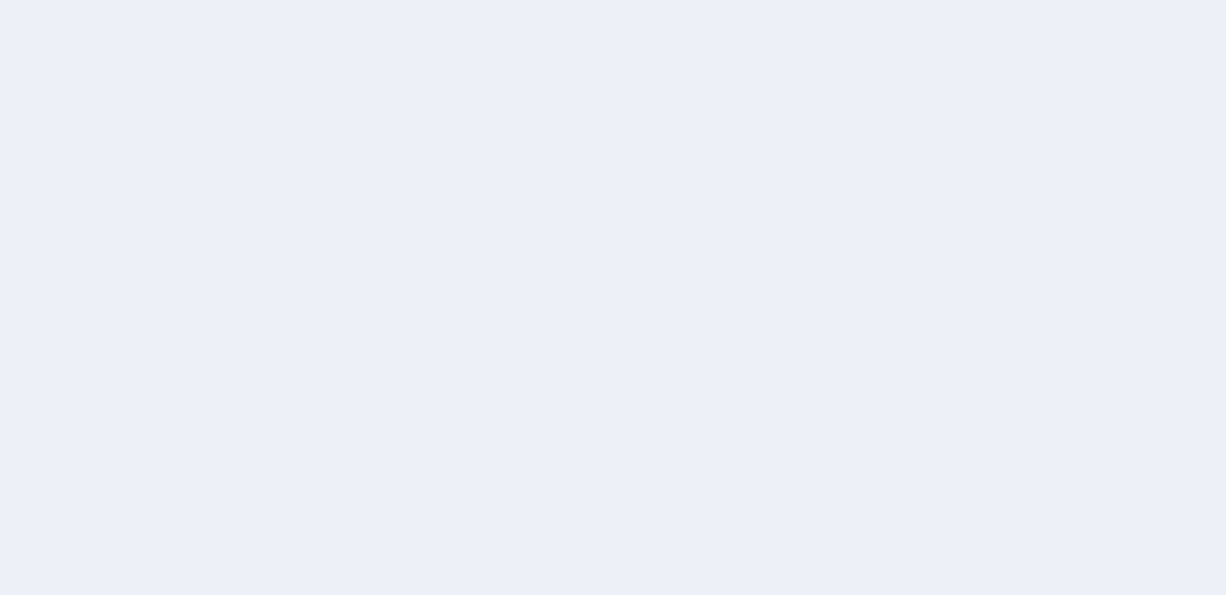 scroll, scrollTop: 0, scrollLeft: 0, axis: both 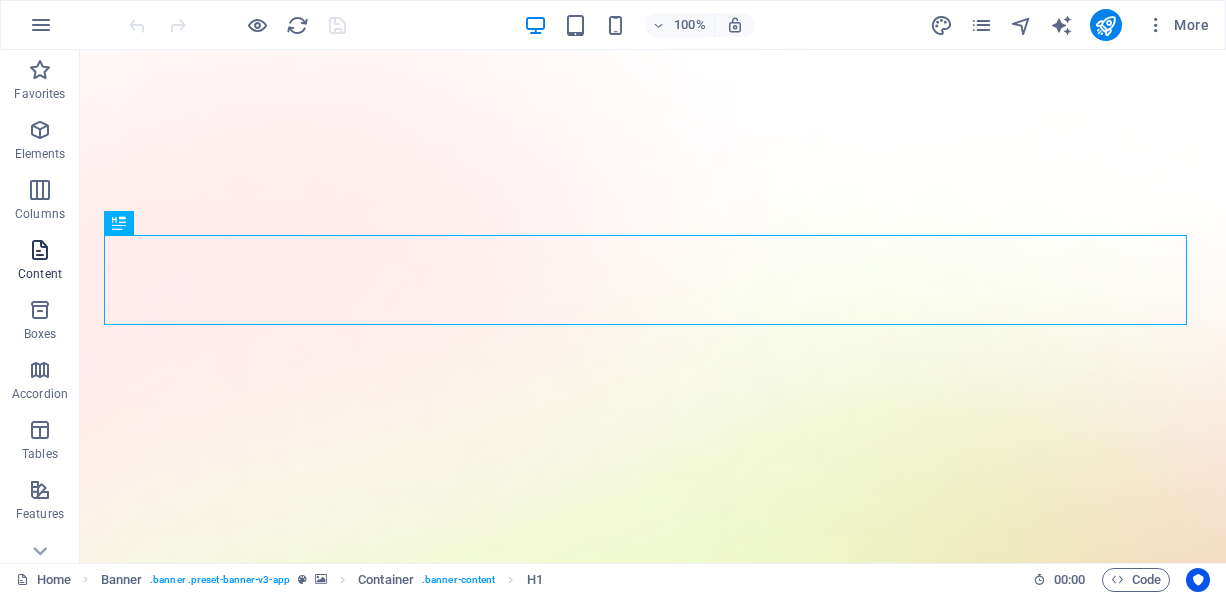 click at bounding box center (40, 250) 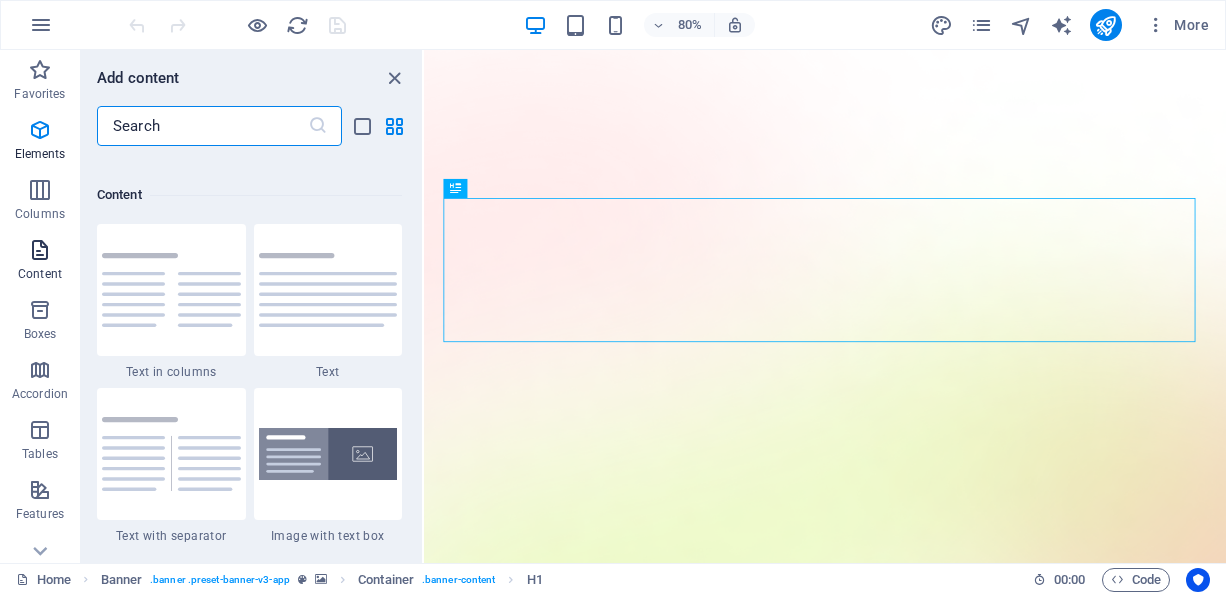scroll, scrollTop: 3499, scrollLeft: 0, axis: vertical 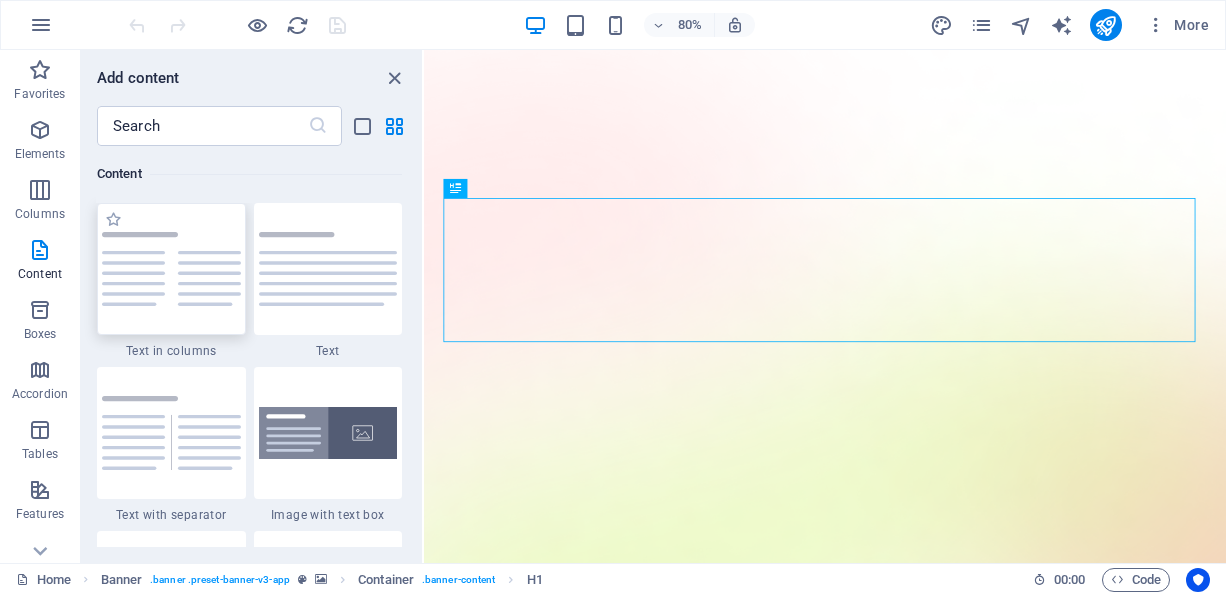 click at bounding box center [171, 269] 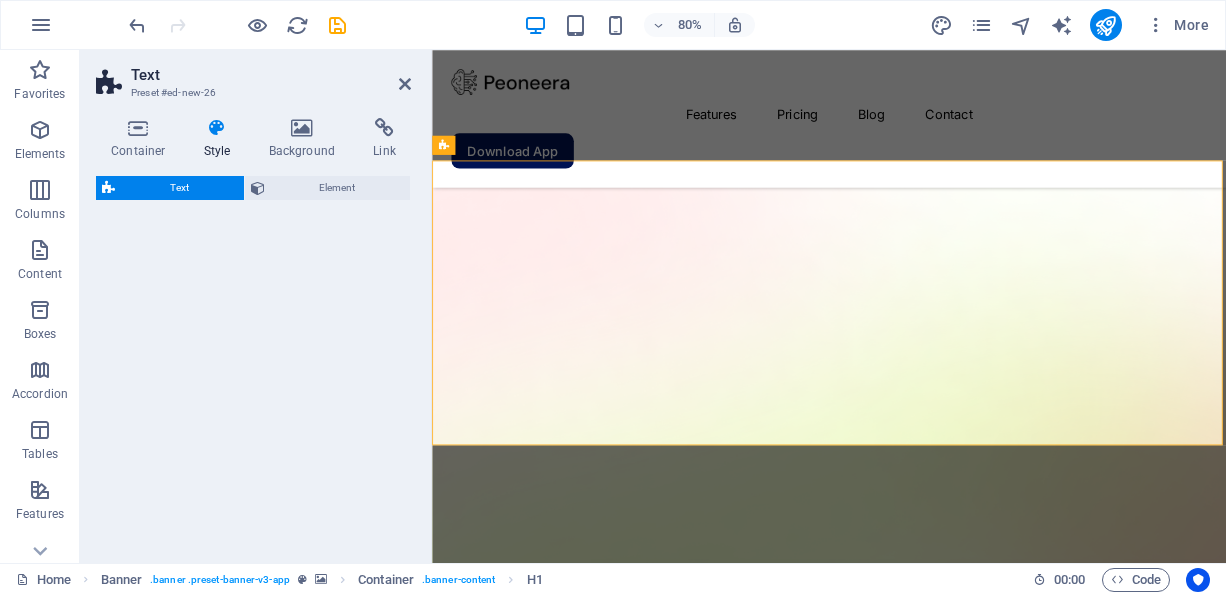 select on "rem" 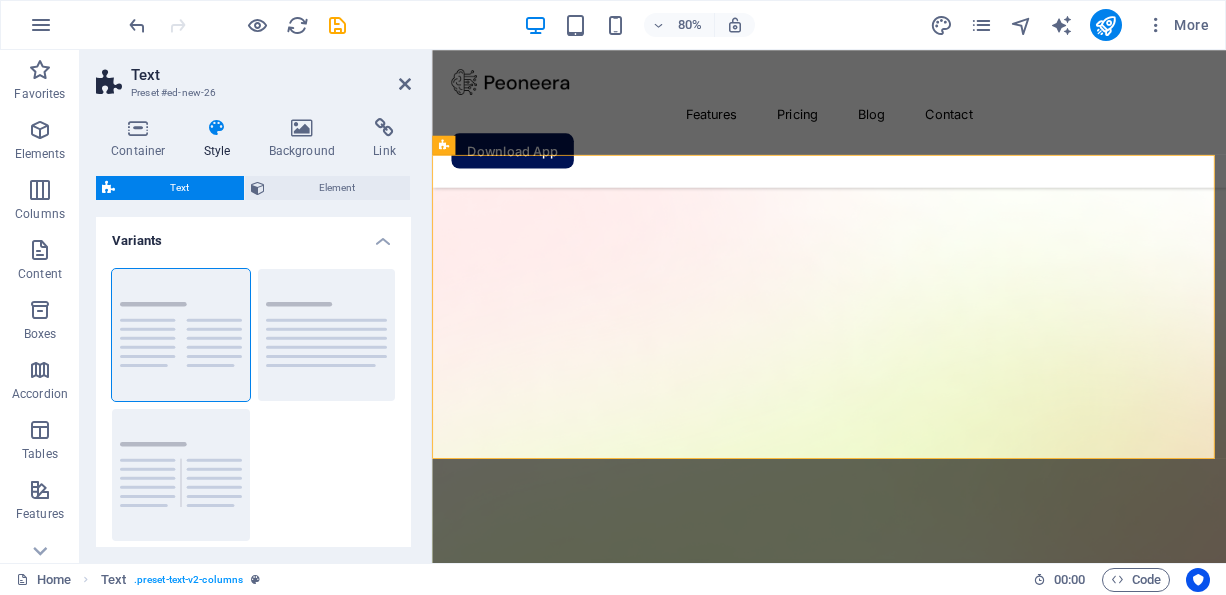 scroll, scrollTop: 1216, scrollLeft: 0, axis: vertical 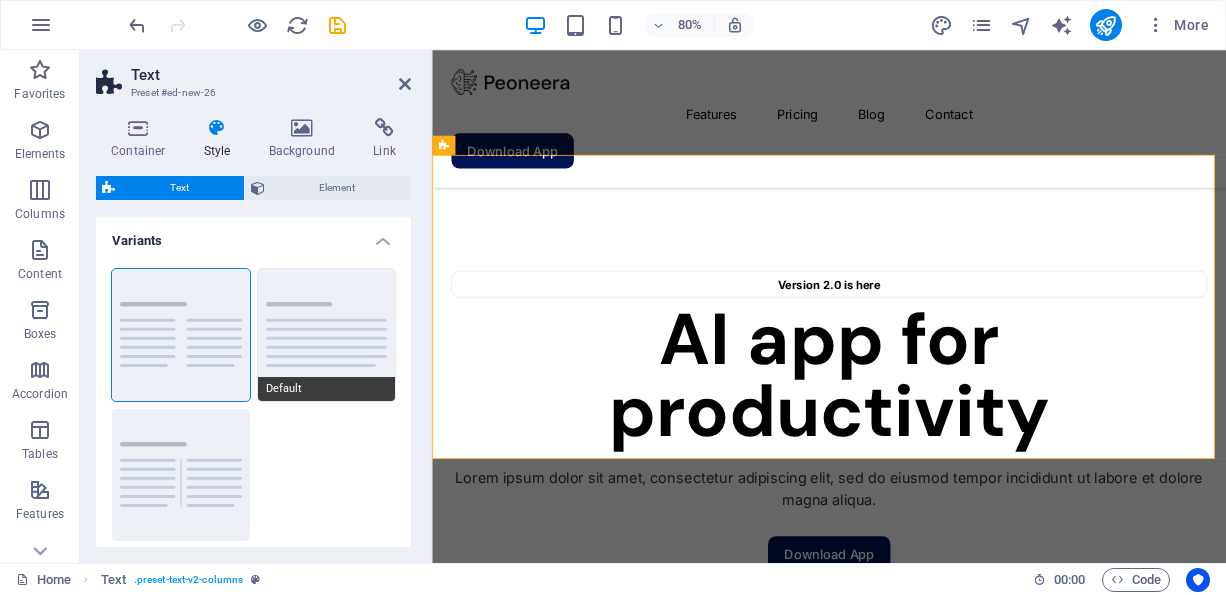 click on "Default" at bounding box center (327, 335) 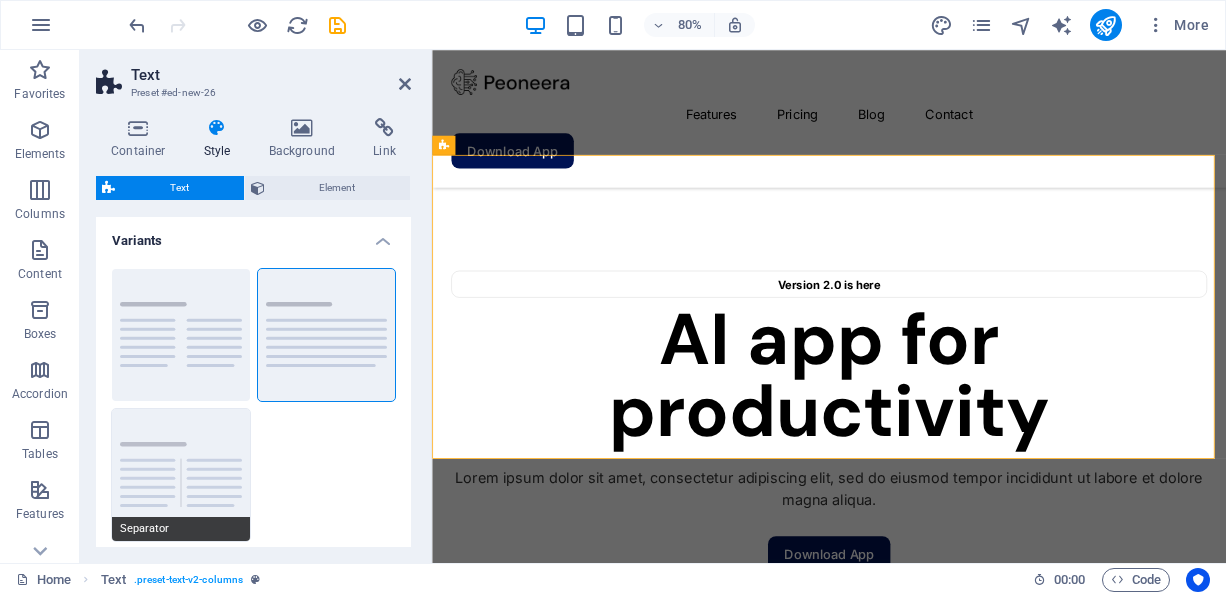 click on "Separator" at bounding box center (181, 475) 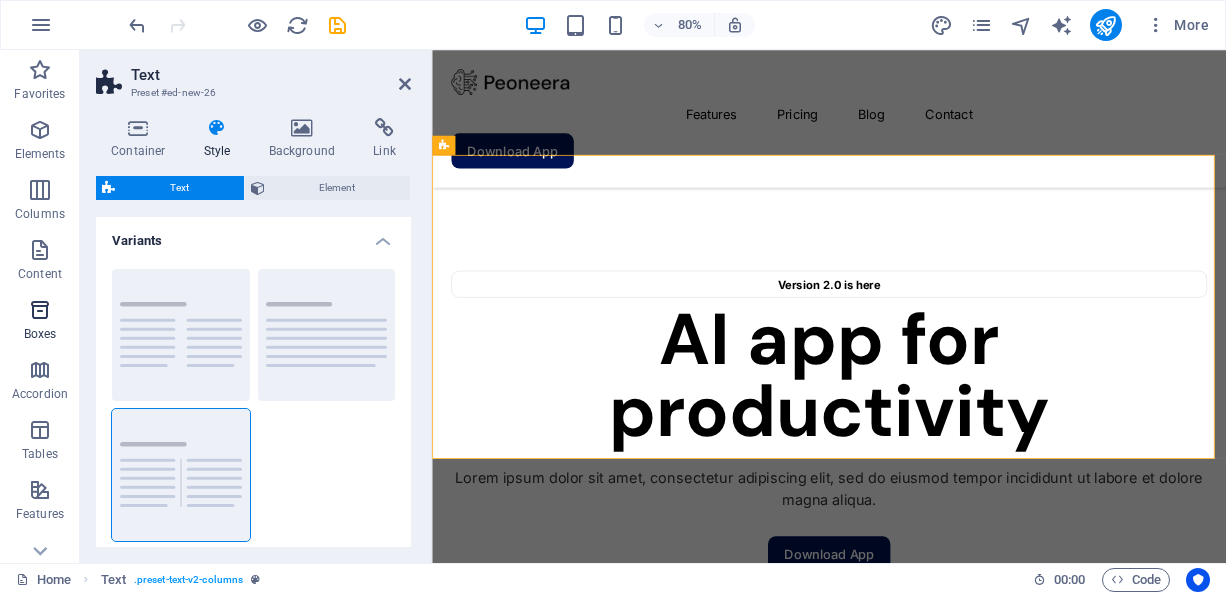 click at bounding box center (40, 310) 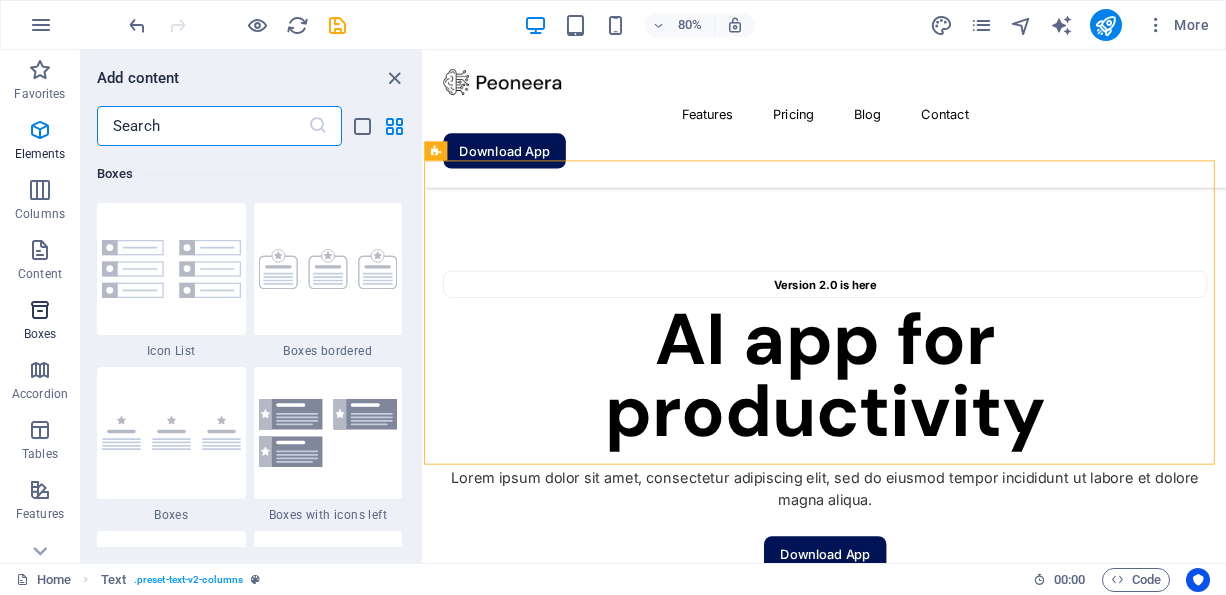 scroll, scrollTop: 5516, scrollLeft: 0, axis: vertical 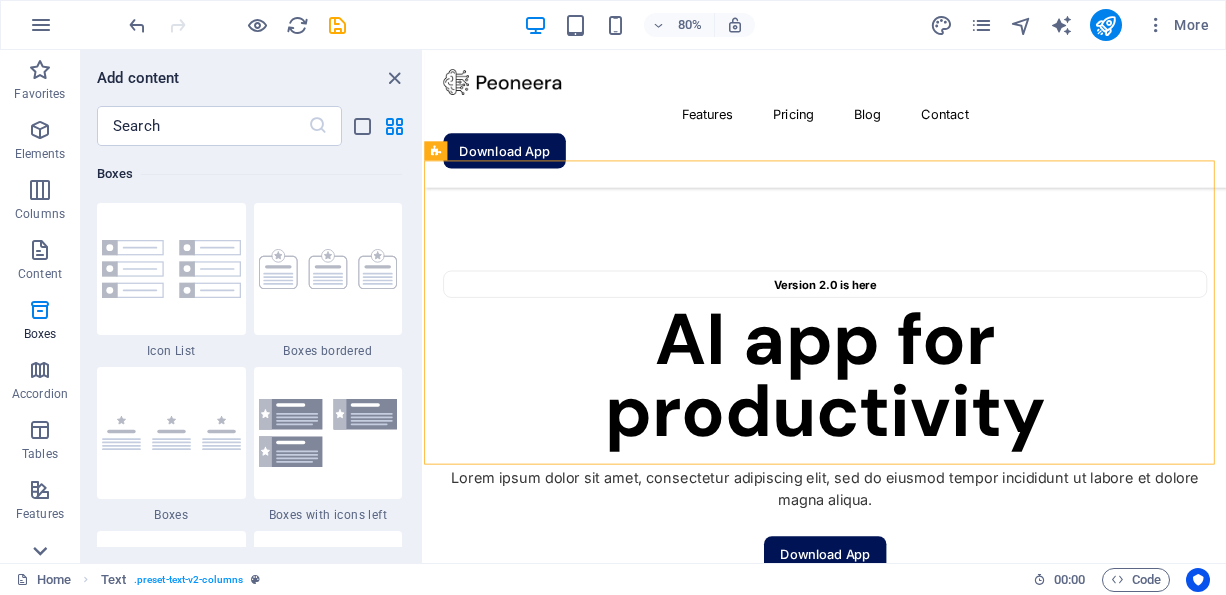 click 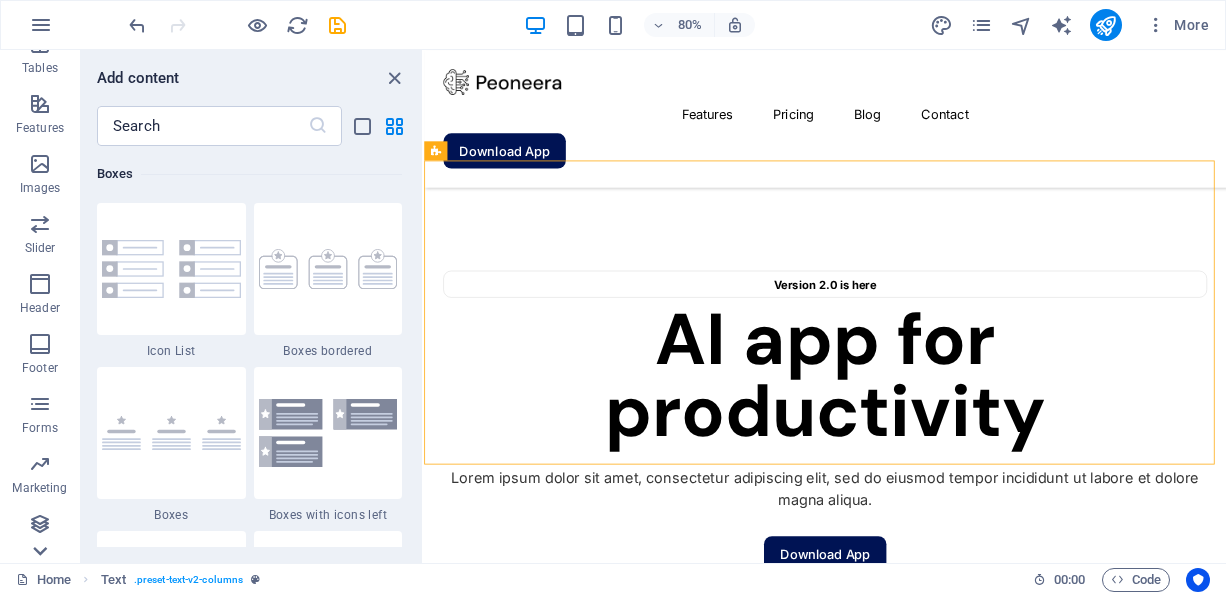 scroll, scrollTop: 386, scrollLeft: 0, axis: vertical 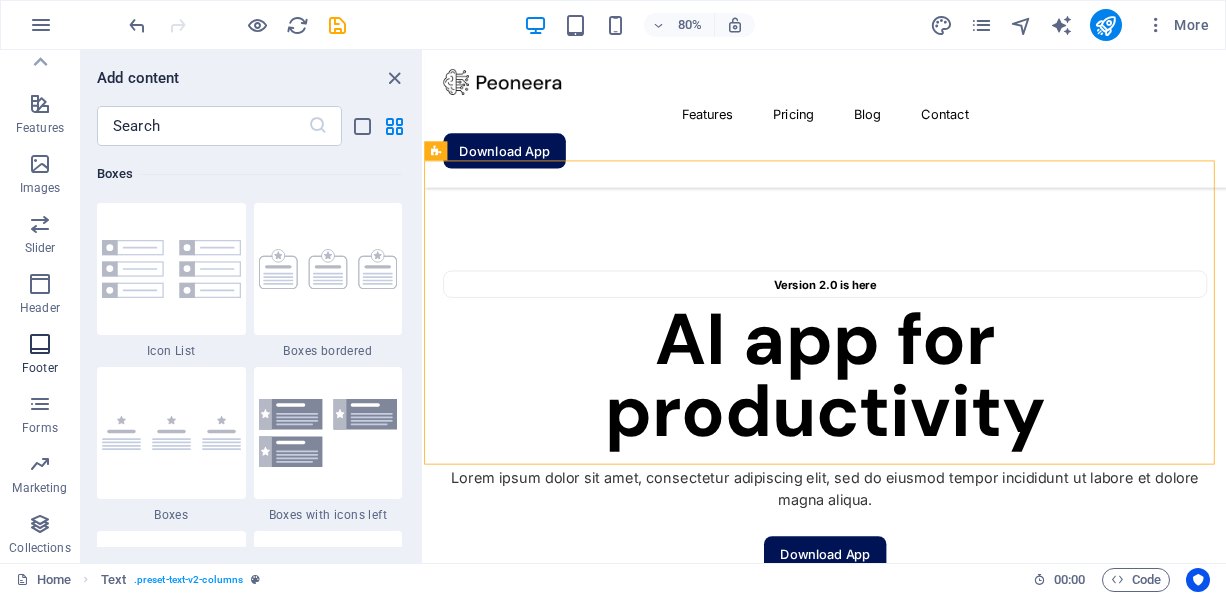 click at bounding box center (40, 344) 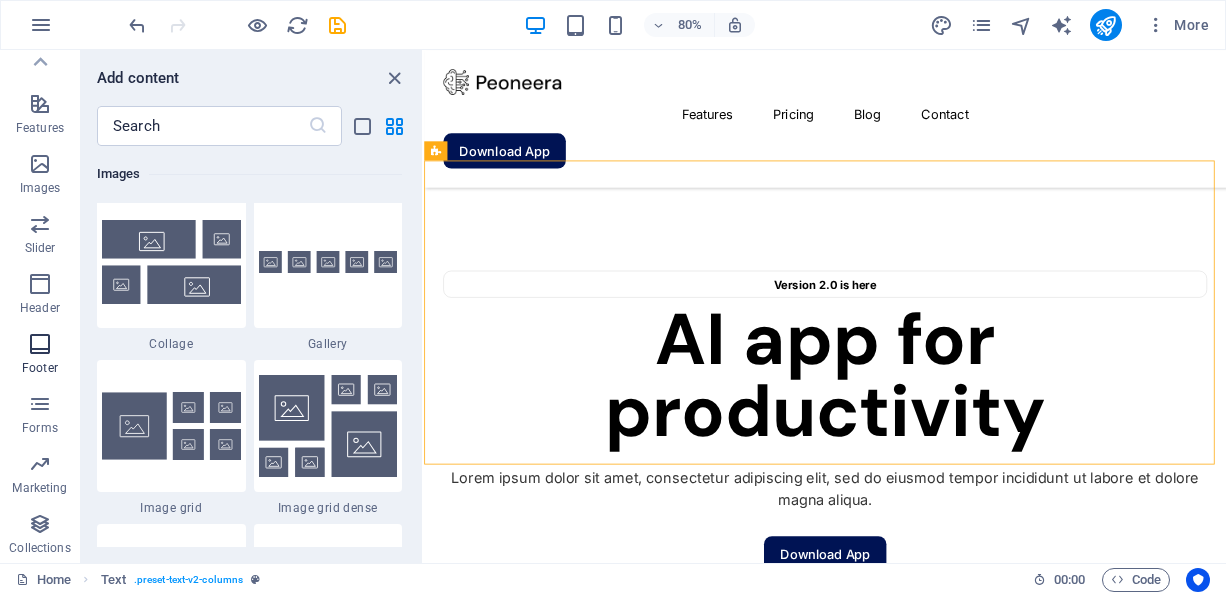 scroll, scrollTop: 13239, scrollLeft: 0, axis: vertical 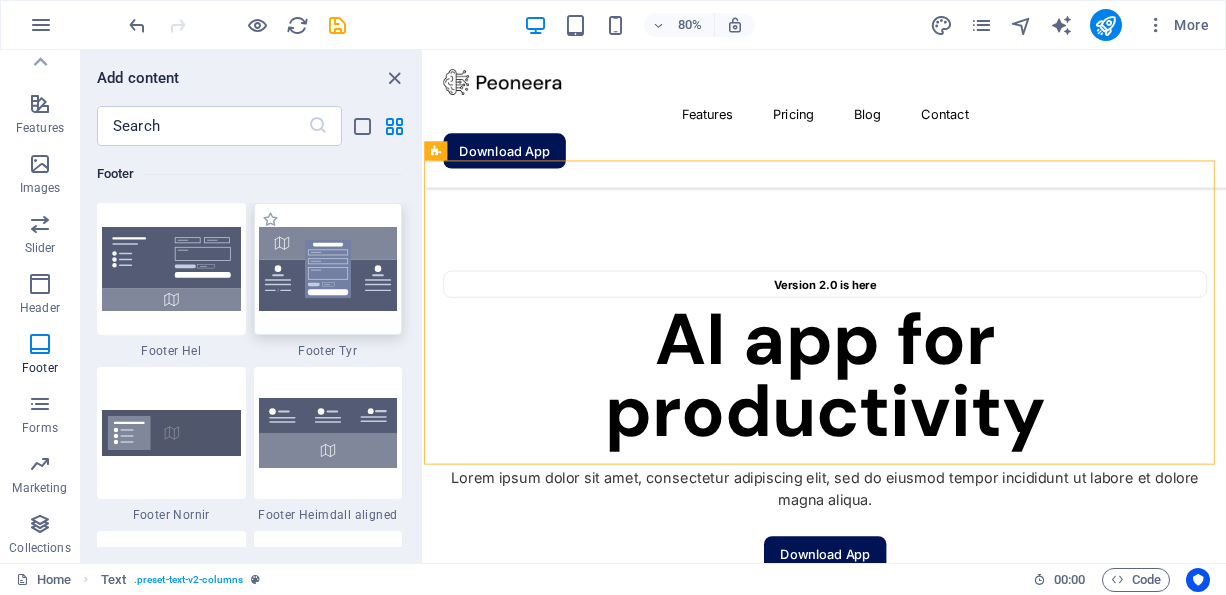 click at bounding box center [328, 269] 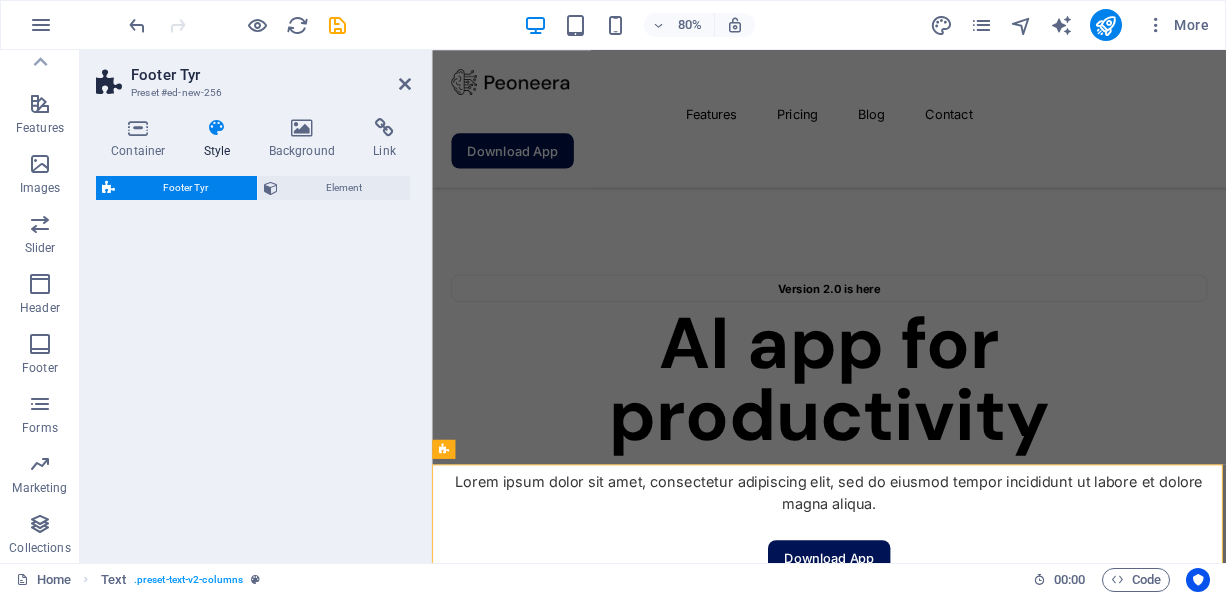 click on "Footer Tyr Element" at bounding box center [253, 361] 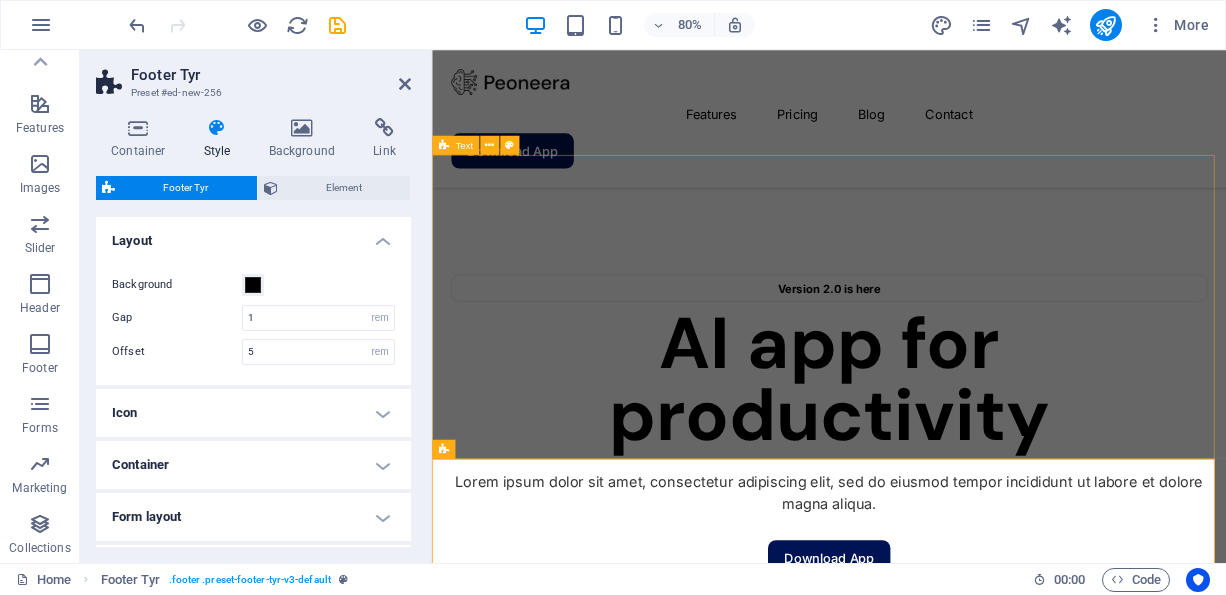click on "Headline Lorem ipsum dolor sitope amet, consectetur adipisicing elitip. Massumenda, dolore, cum vel modi asperiores consequatur suscipit quidem ducimus eveniet iure expedita consecteture odiogil voluptatum similique fugit voluptates atem accusamus quae quas dolorem tenetur facere tempora maiores adipisci reiciendis accusantium voluptatibus id voluptate tempore dolor harum nisi amet! Nobis, eaque. Aenean commodo ligula eget dolor. Lorem ipsum dolor sit amet, consectetuer adipiscing elit leget odiogil voluptatum similique fugit voluptates dolor. Libero assumenda, dolore, cum vel modi asperiores consequatur." at bounding box center (928, 1709) 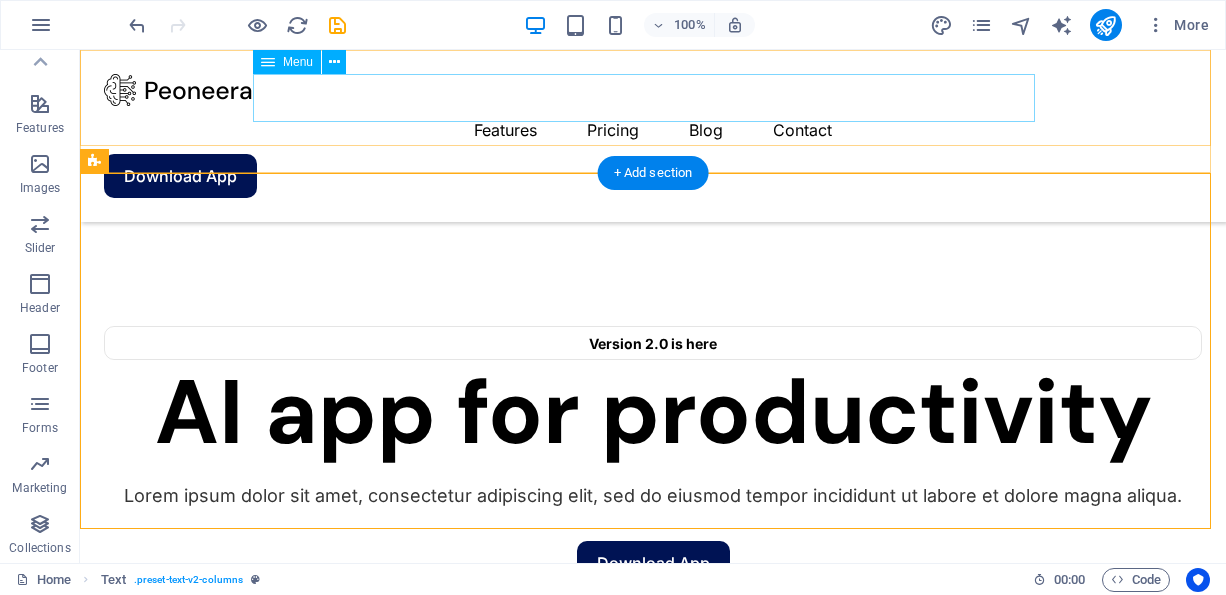 click on "Features Pricing Blog Contact" at bounding box center [653, 130] 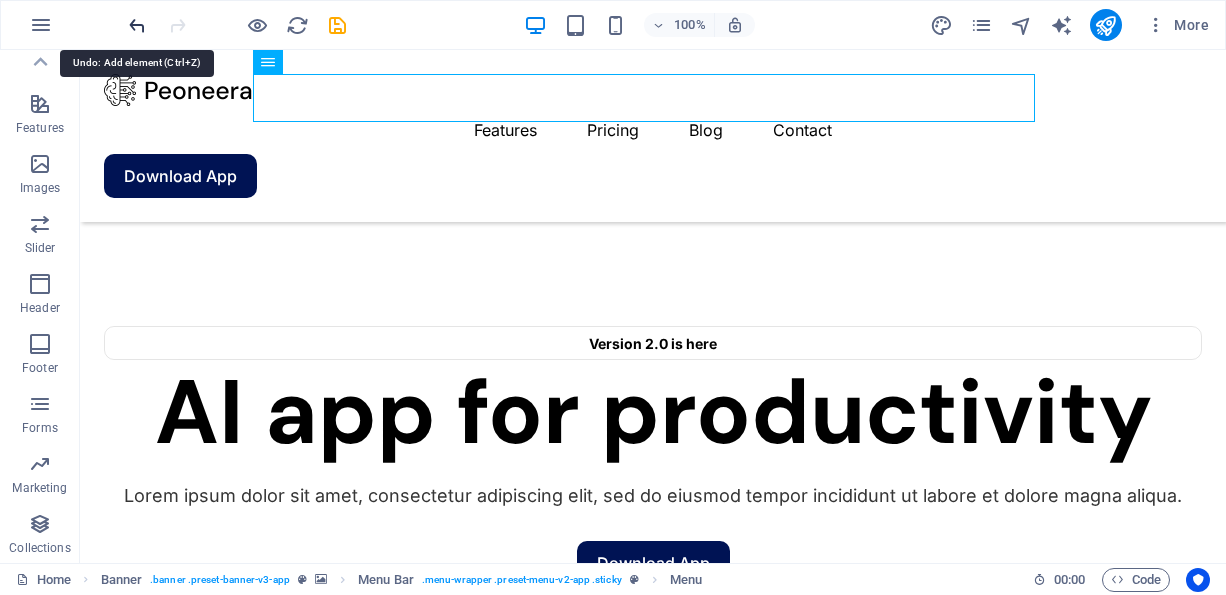 click at bounding box center [137, 25] 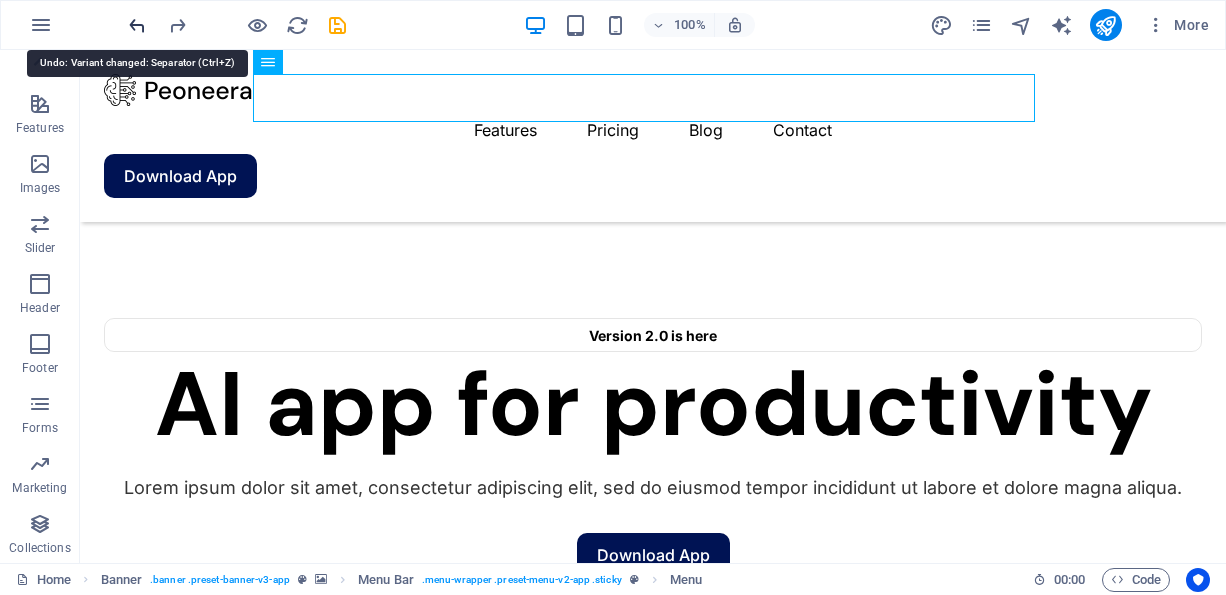 click at bounding box center (137, 25) 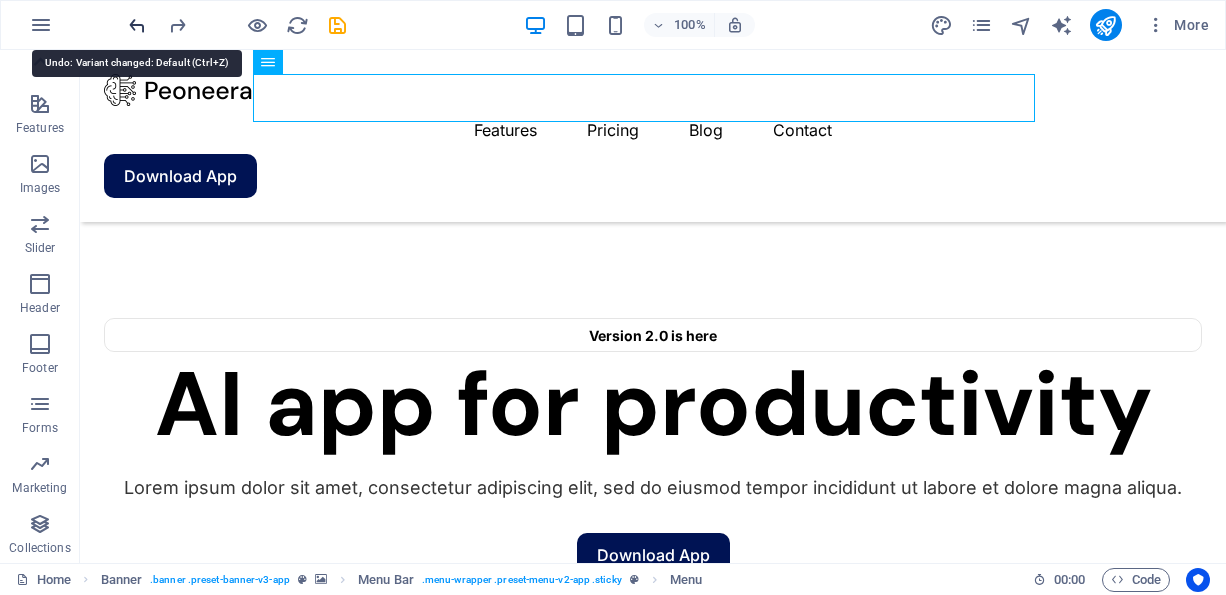 click at bounding box center [137, 25] 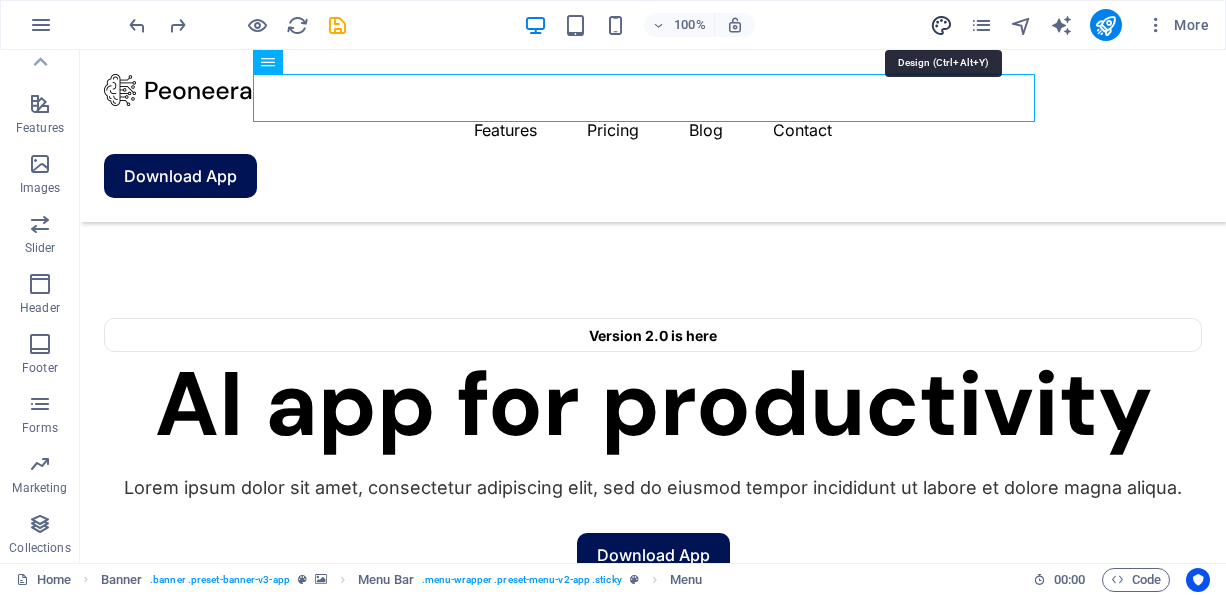 click at bounding box center [941, 25] 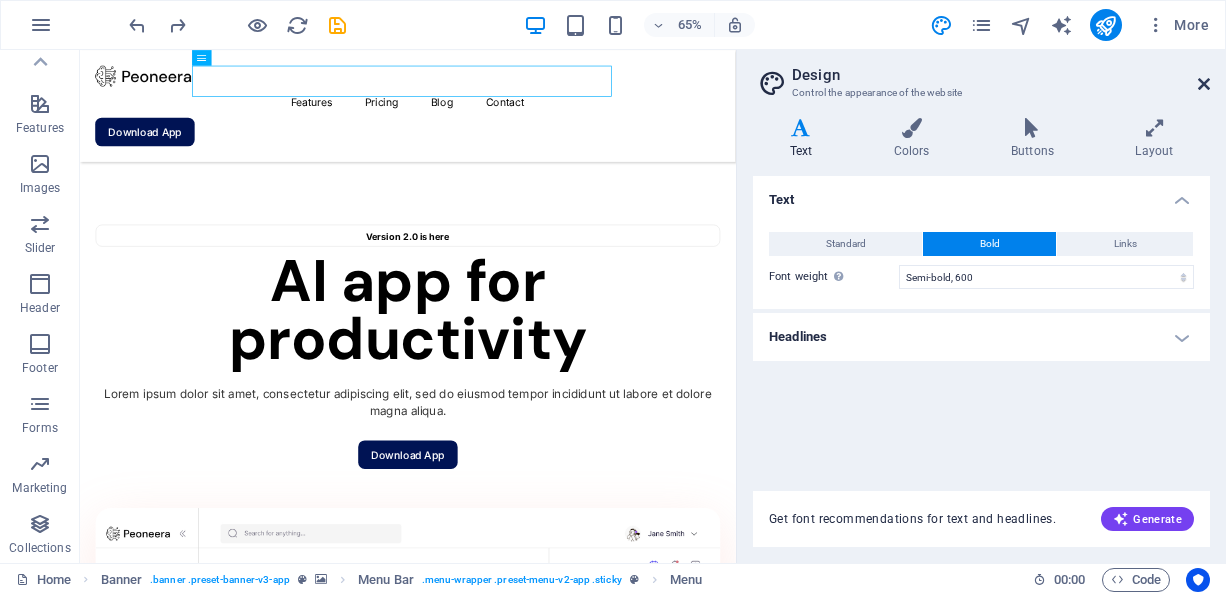 click at bounding box center [1204, 84] 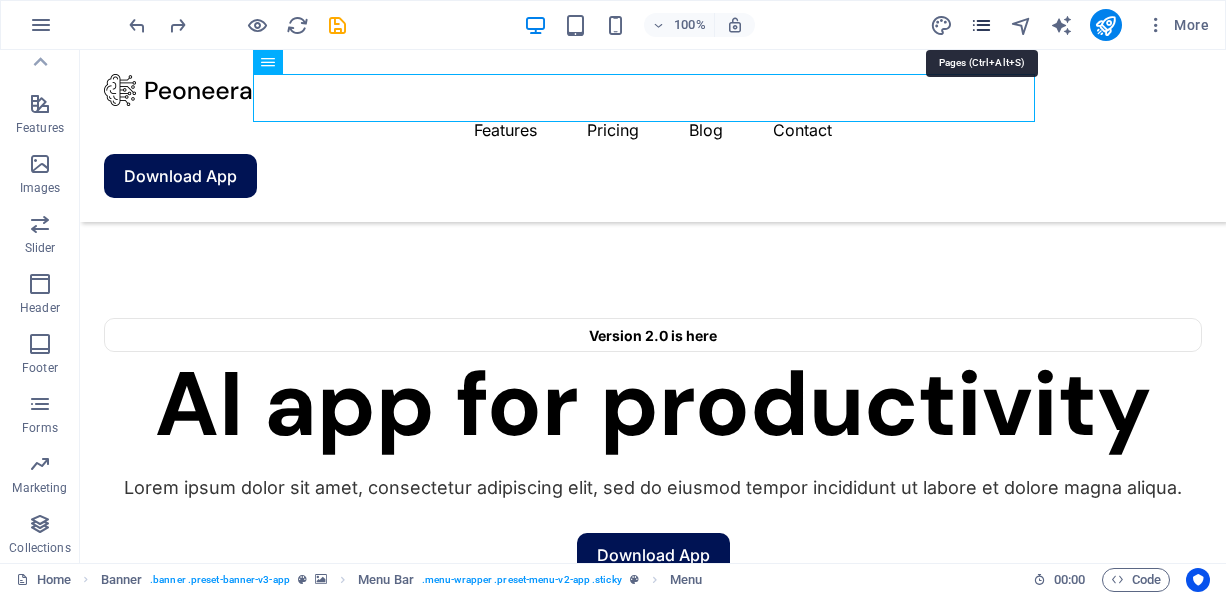 click at bounding box center [981, 25] 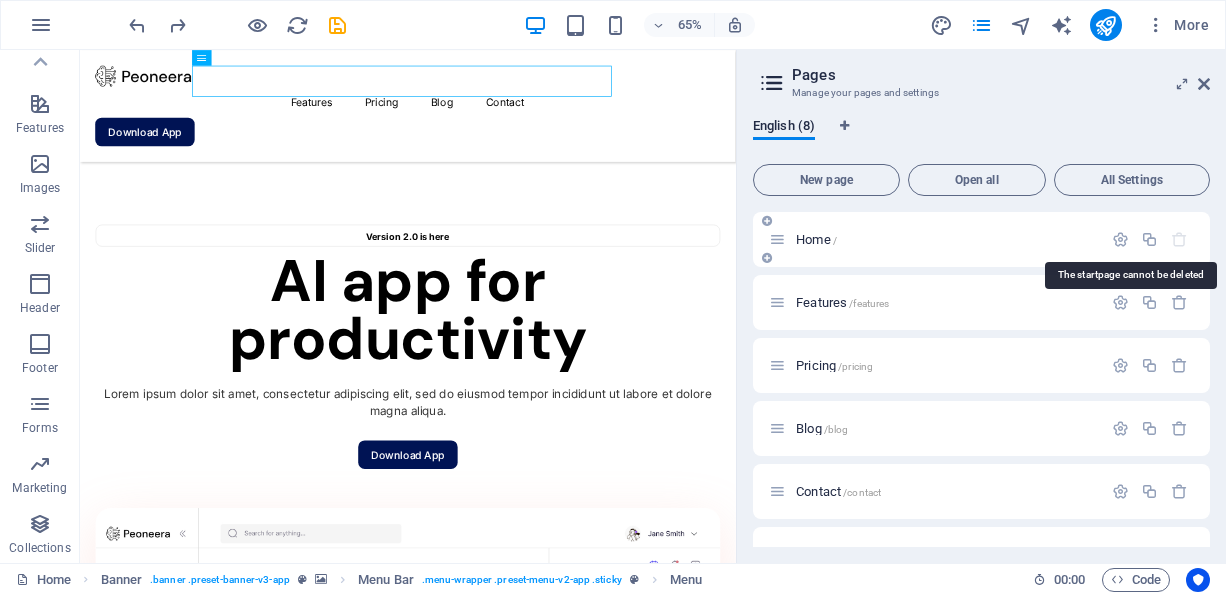 click at bounding box center (1179, 239) 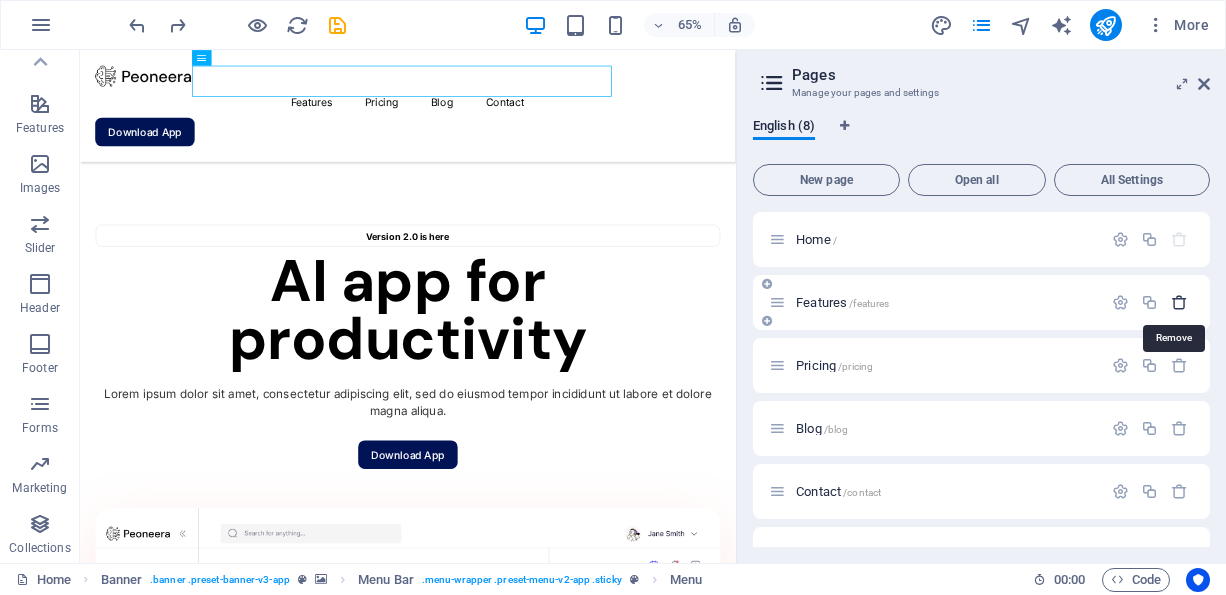 click at bounding box center (1179, 302) 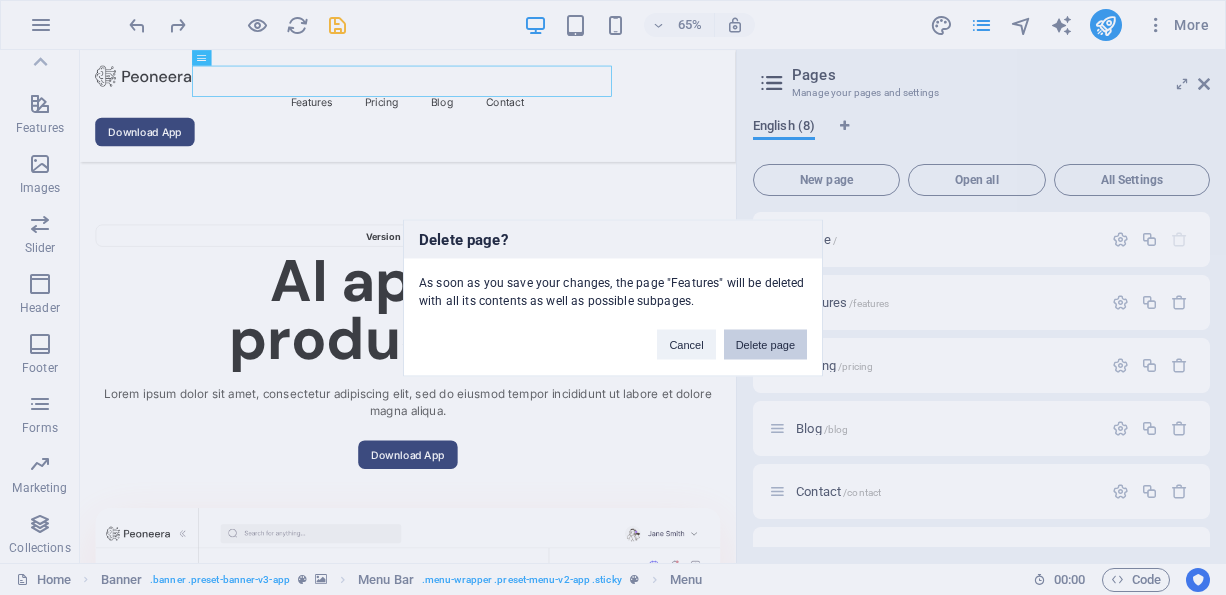 click on "Delete page" at bounding box center (765, 344) 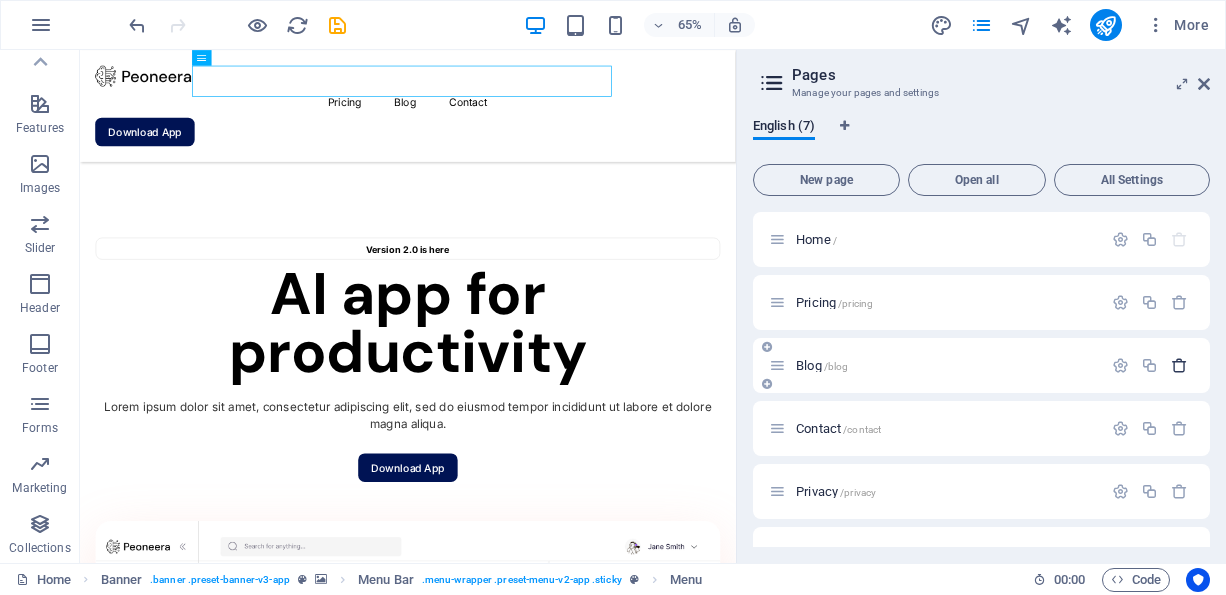 click at bounding box center (1179, 365) 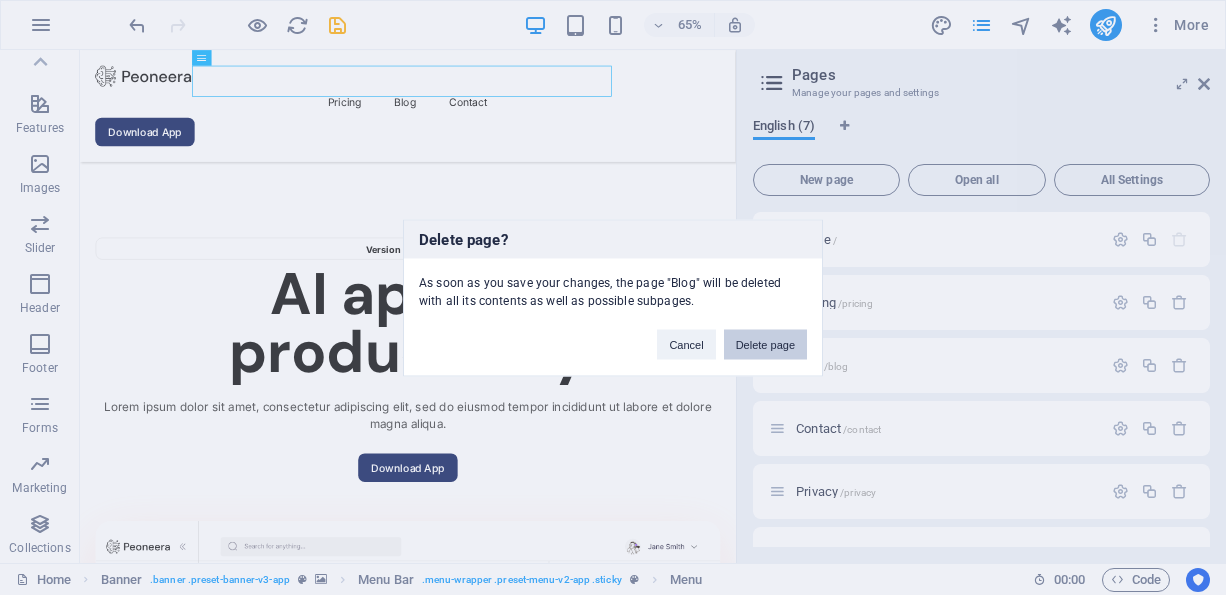 click on "Delete page" at bounding box center [765, 344] 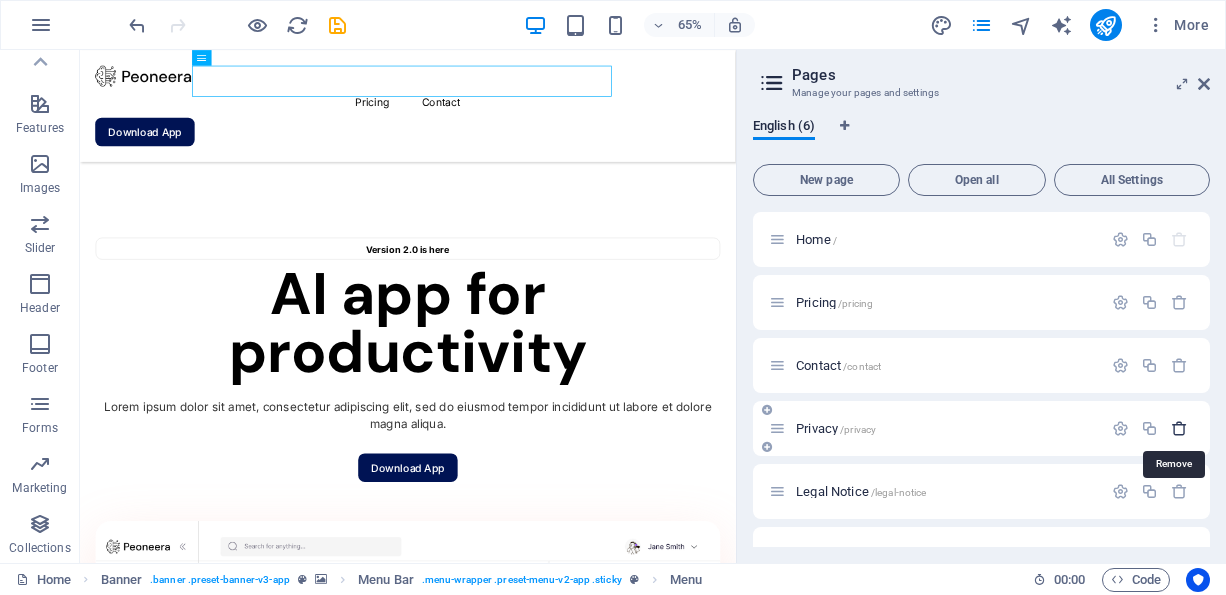 click at bounding box center (1179, 428) 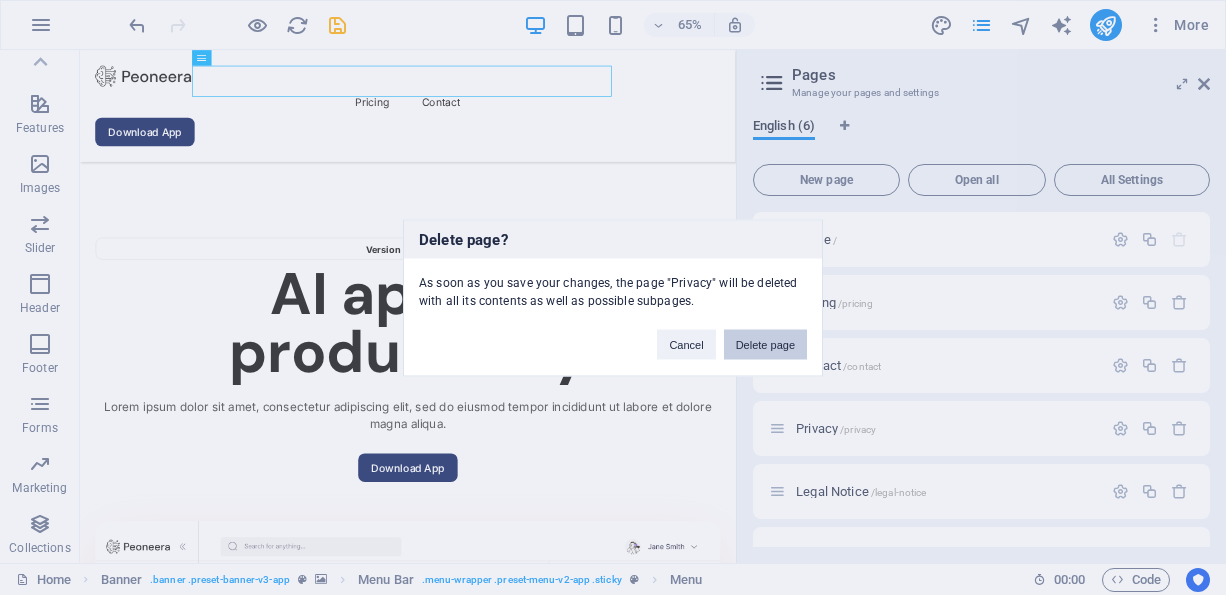 click on "Delete page" at bounding box center [765, 344] 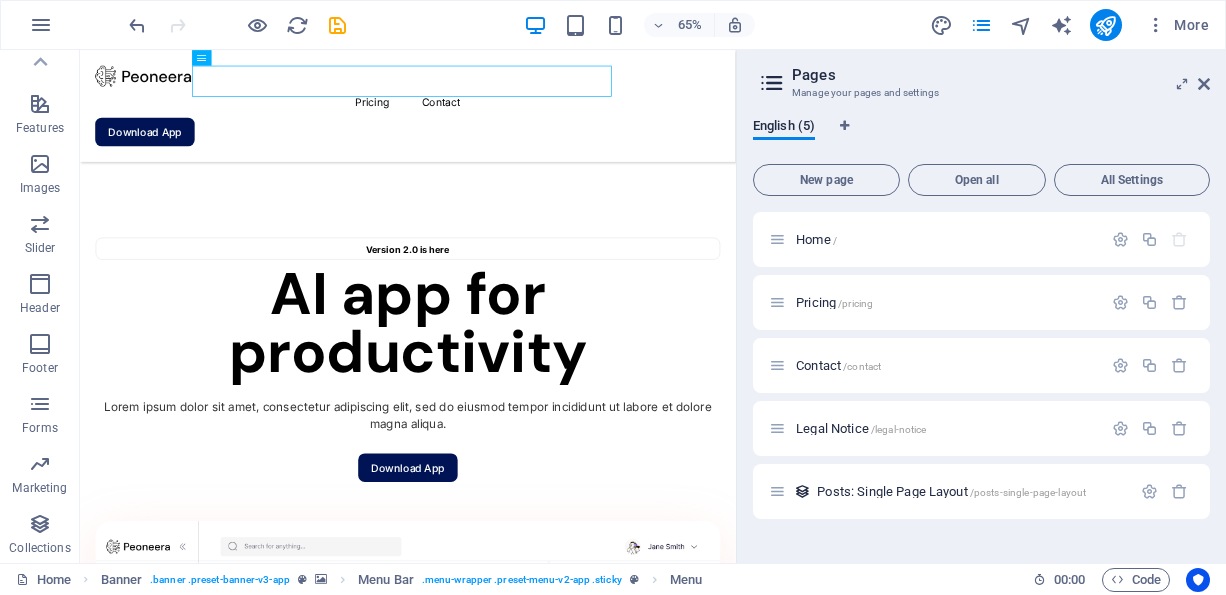 click on "Home / Pricing /pricing Contact /contact Legal Notice /legal-notice Posts: Single Page Layout /posts-single-page-layout" at bounding box center [981, 365] 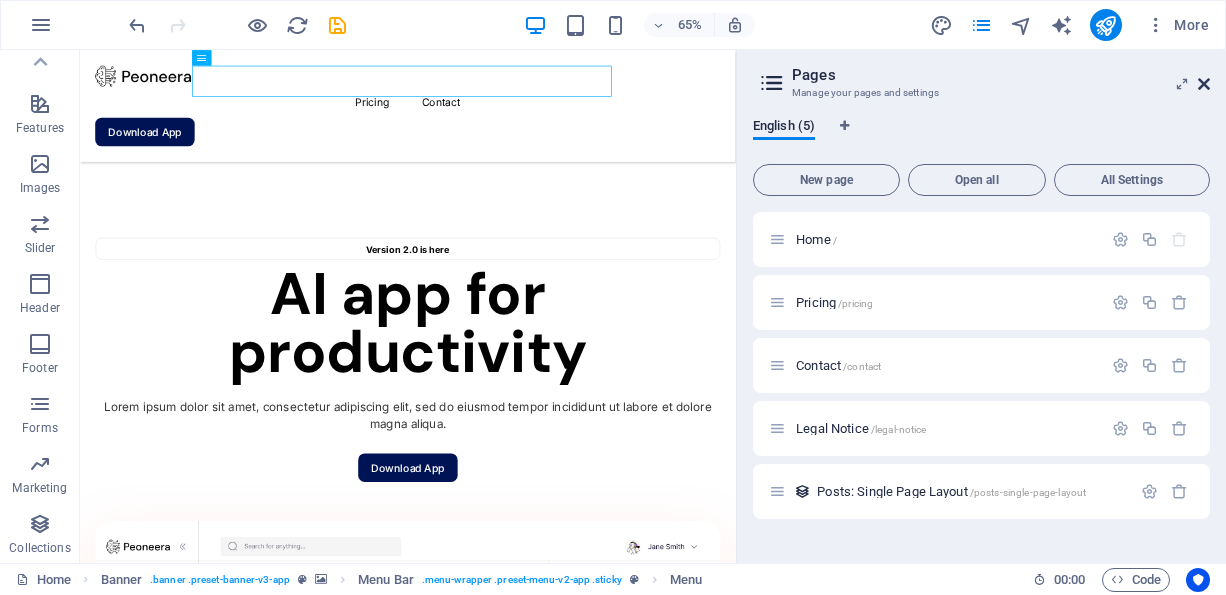 drag, startPoint x: 1208, startPoint y: 89, endPoint x: 1128, endPoint y: 39, distance: 94.33981 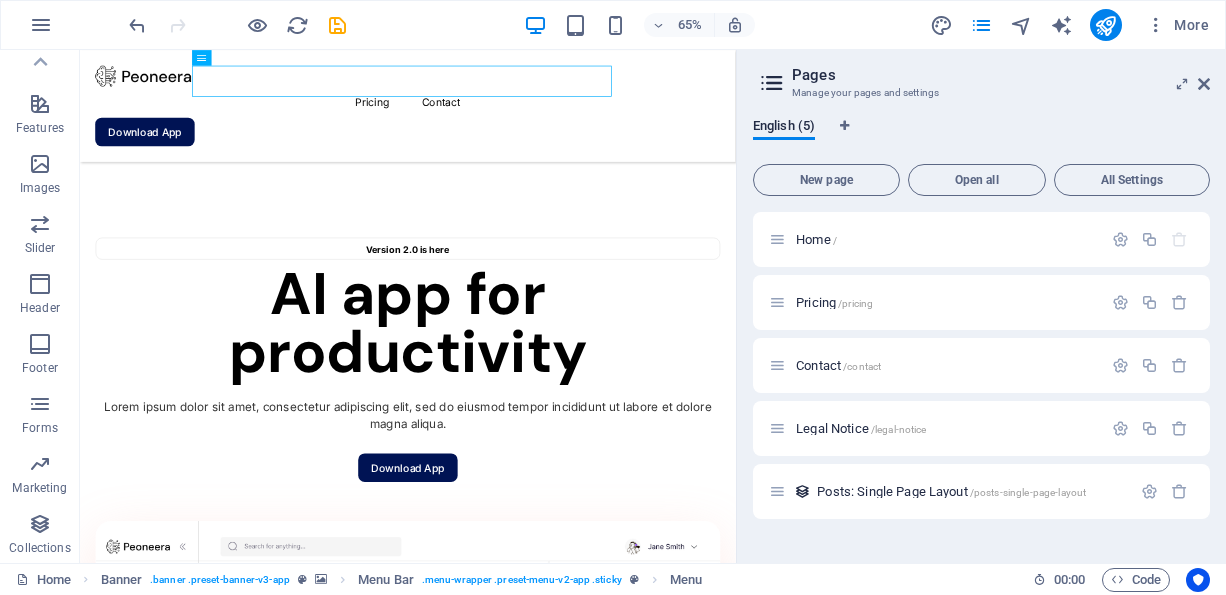 click on "Pricing Contact Download App" at bounding box center [584, 136] 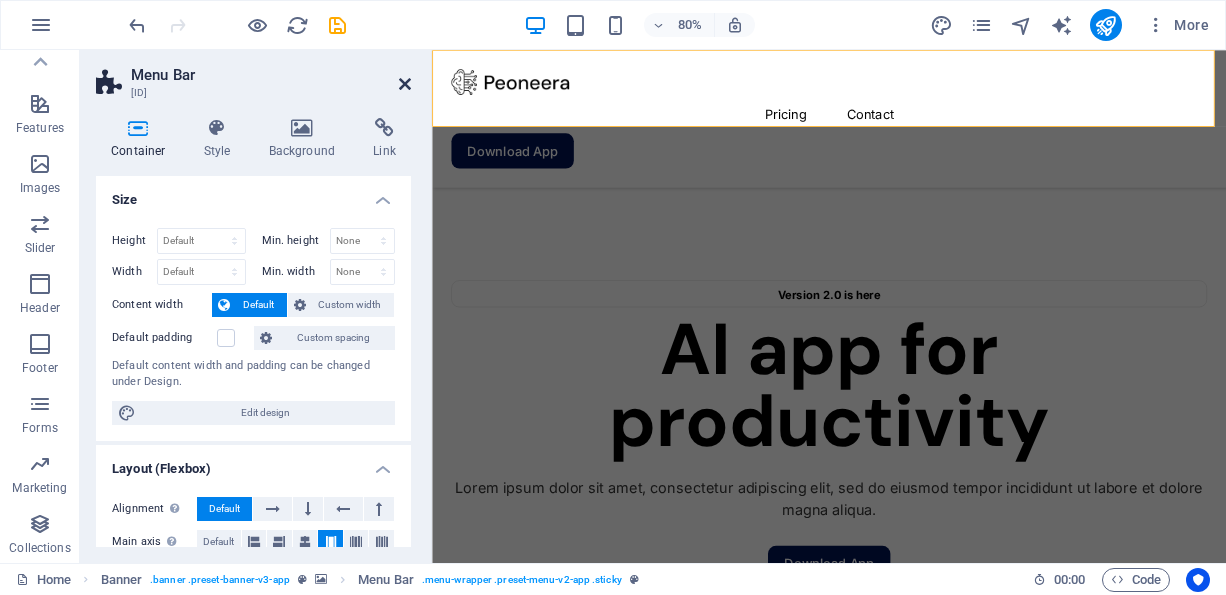 click at bounding box center [405, 84] 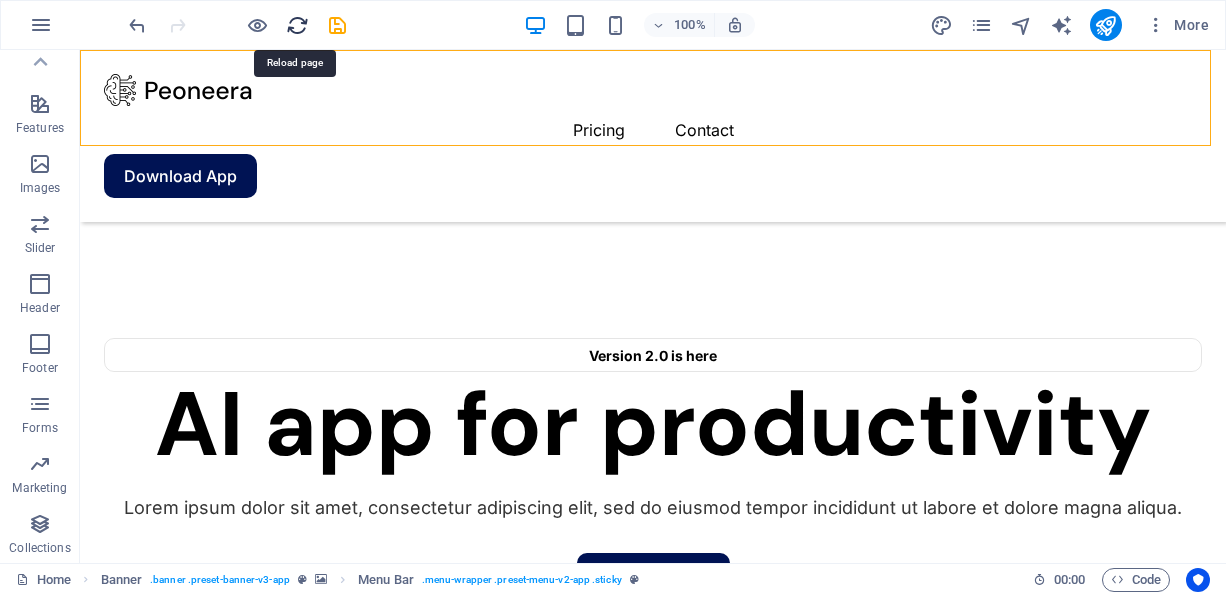drag, startPoint x: 295, startPoint y: 22, endPoint x: 629, endPoint y: 38, distance: 334.38303 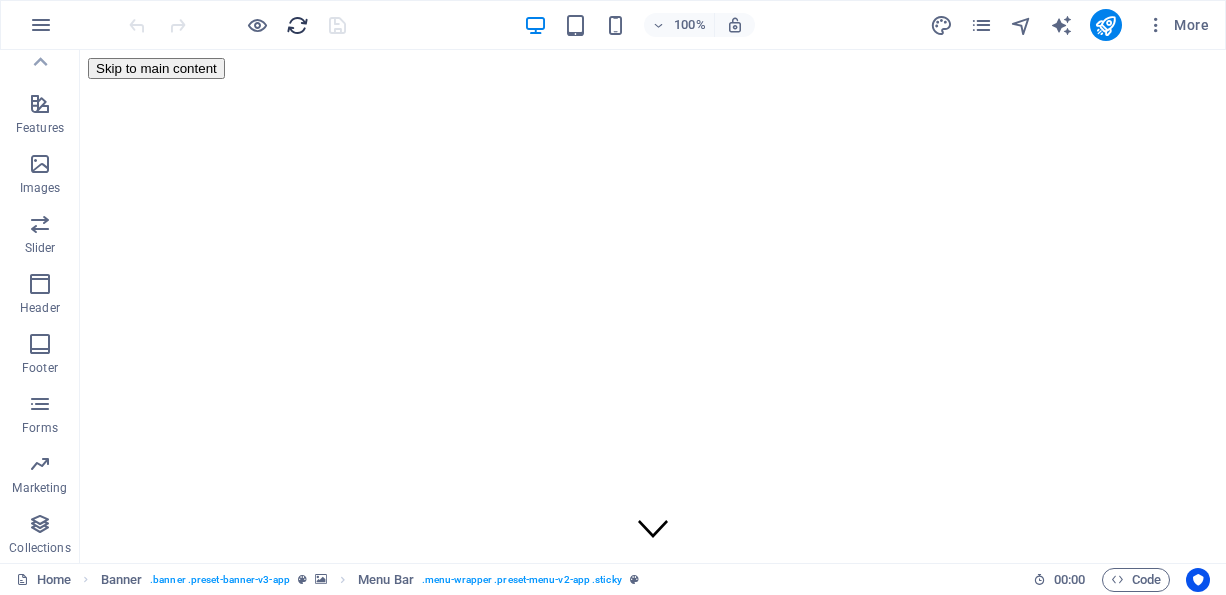 scroll, scrollTop: 0, scrollLeft: 0, axis: both 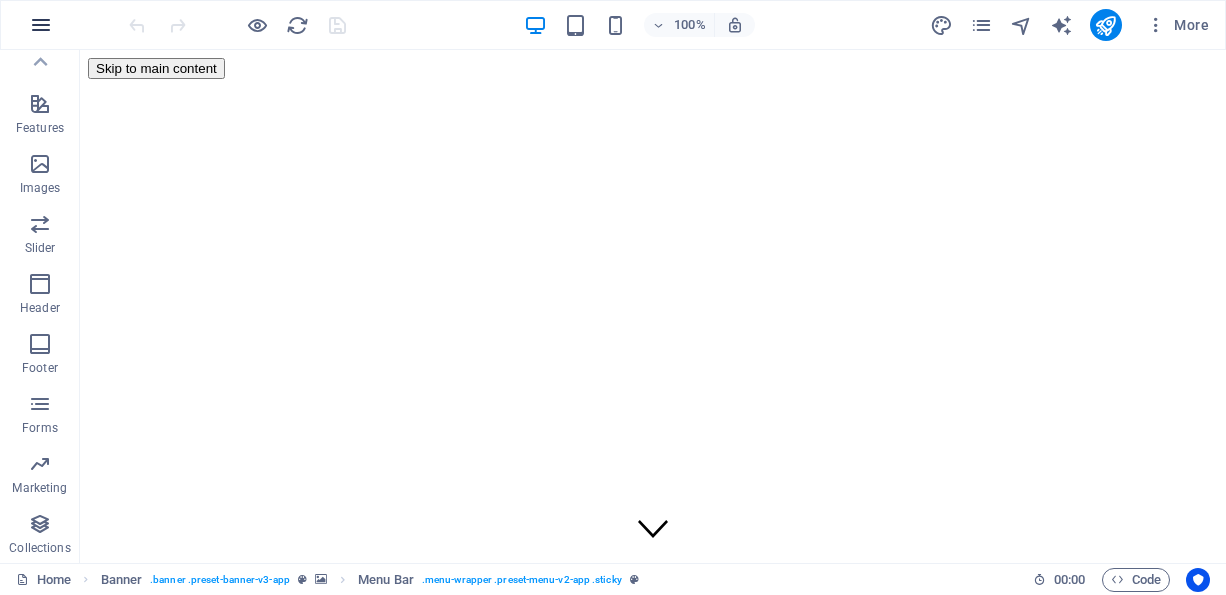 click at bounding box center (41, 25) 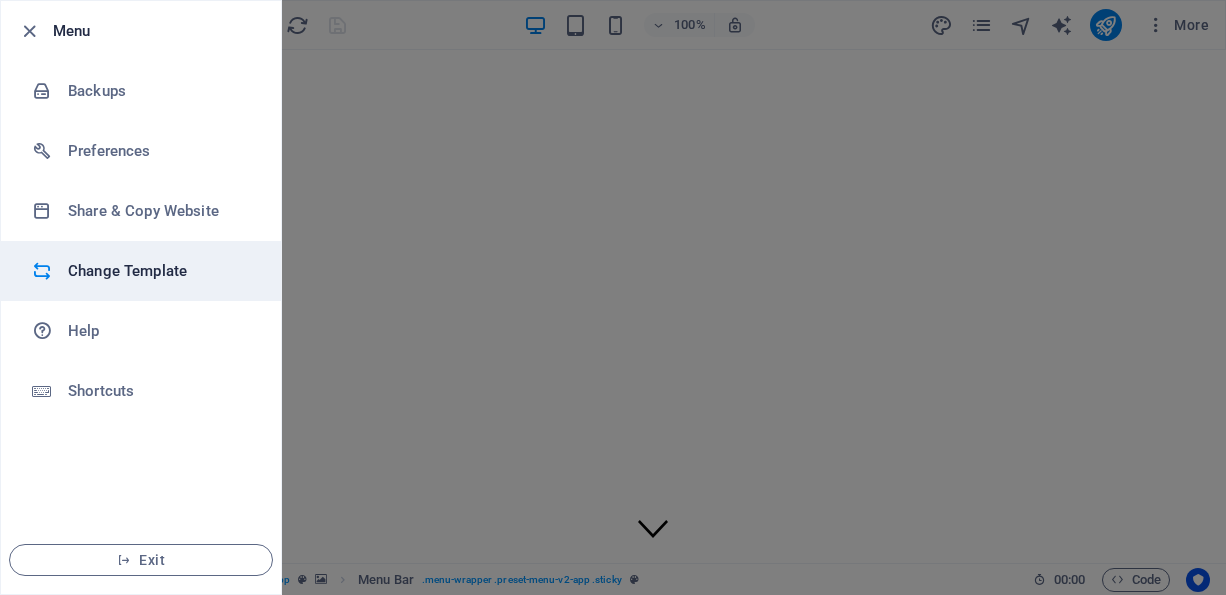 click on "Change Template" at bounding box center (160, 271) 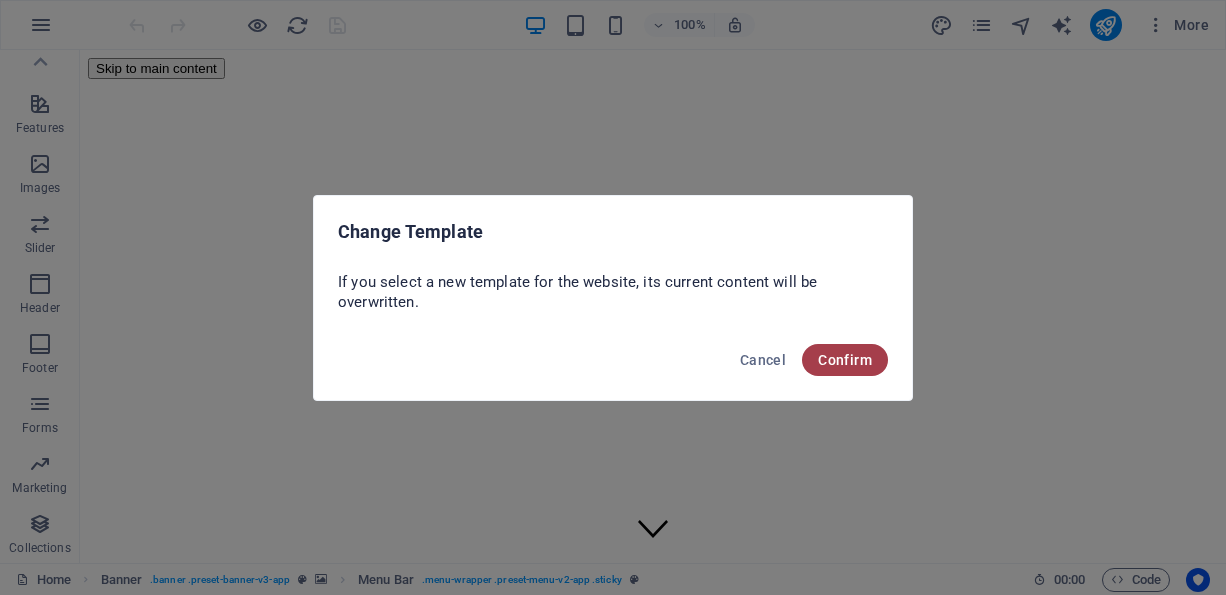 click on "Confirm" at bounding box center (845, 360) 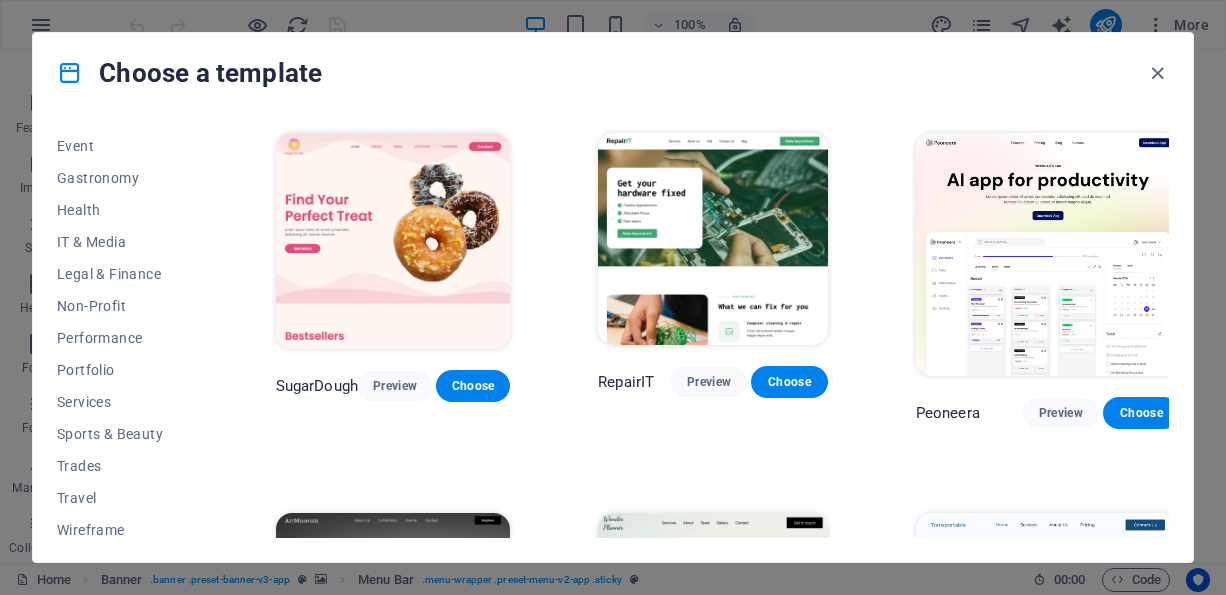 scroll, scrollTop: 390, scrollLeft: 0, axis: vertical 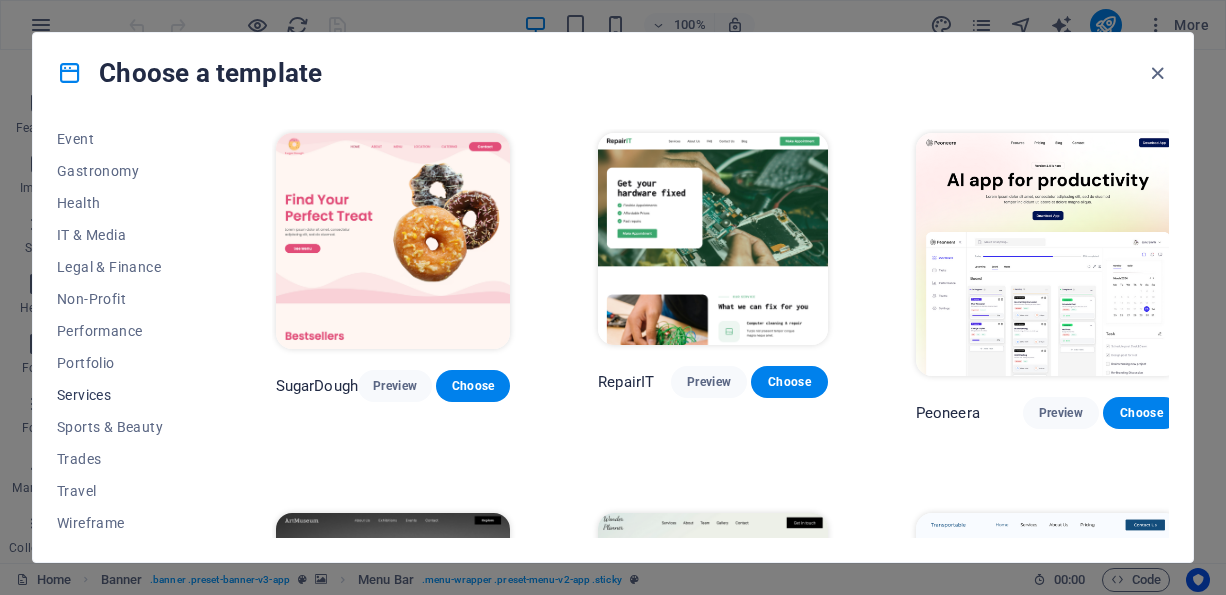 click on "Services" at bounding box center (122, 395) 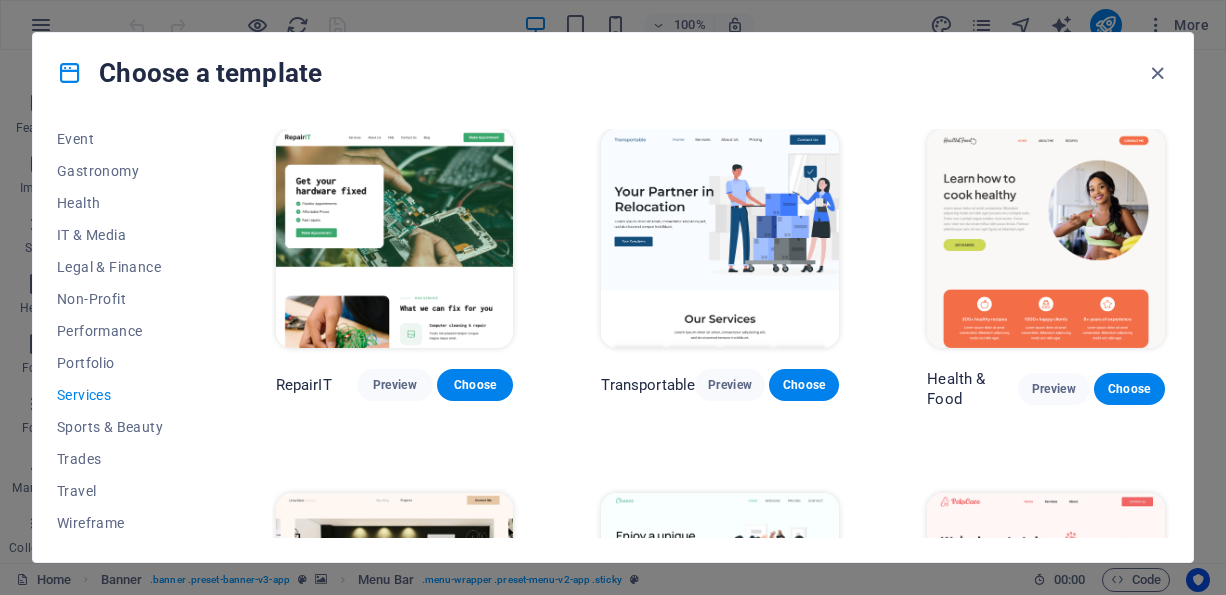 scroll, scrollTop: 0, scrollLeft: 0, axis: both 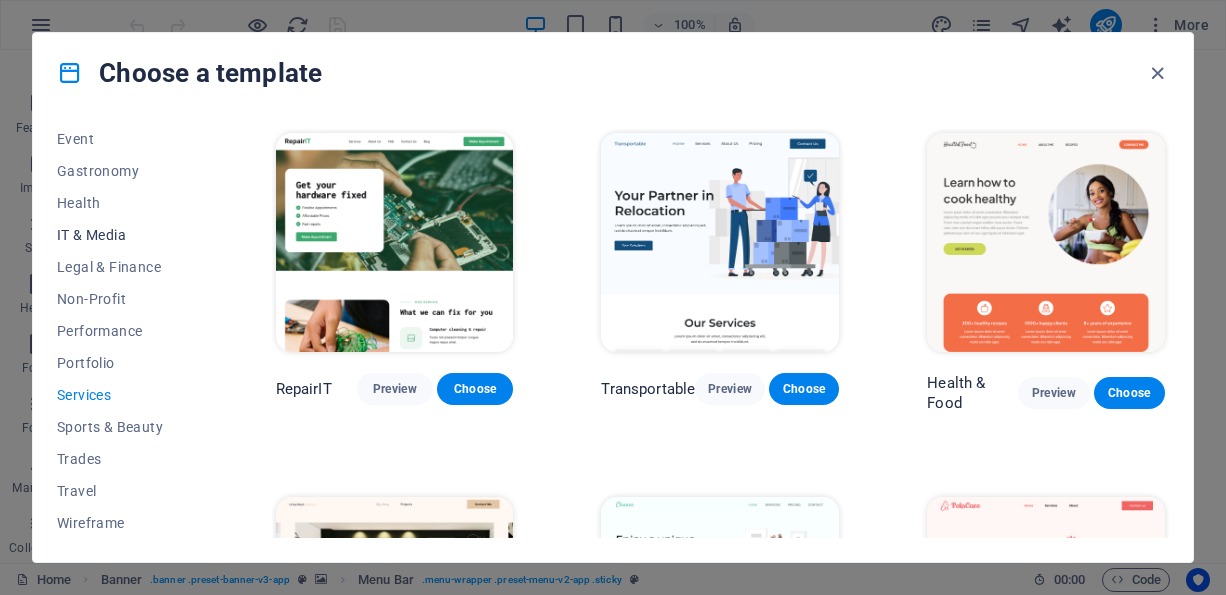 click on "IT & Media" at bounding box center [122, 235] 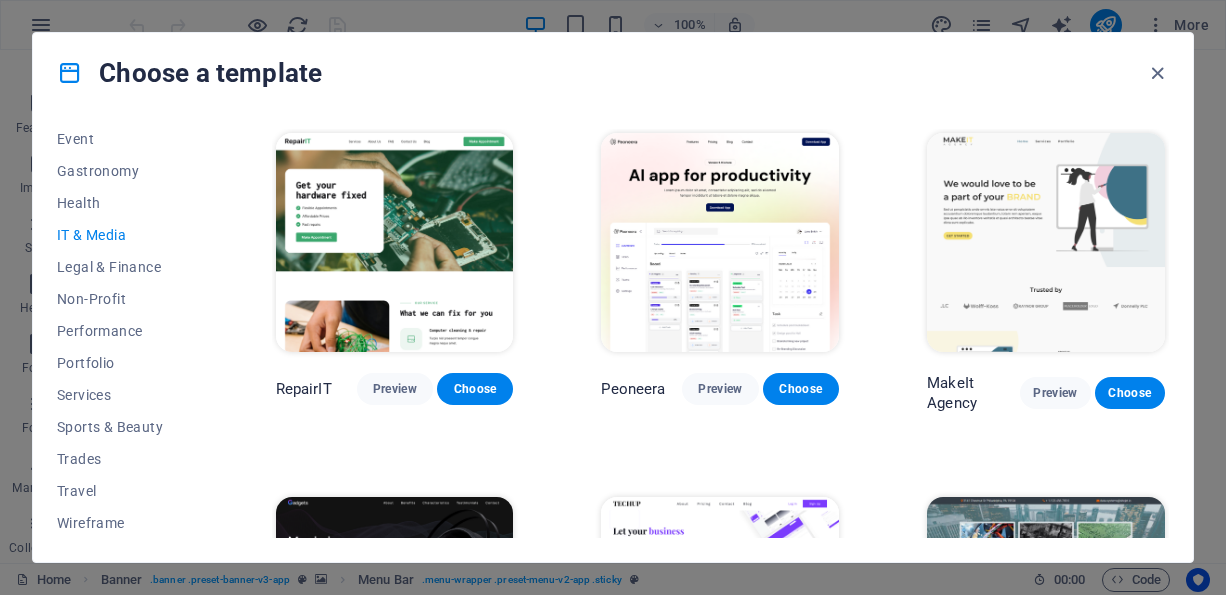 click on "IT & Media" at bounding box center [122, 235] 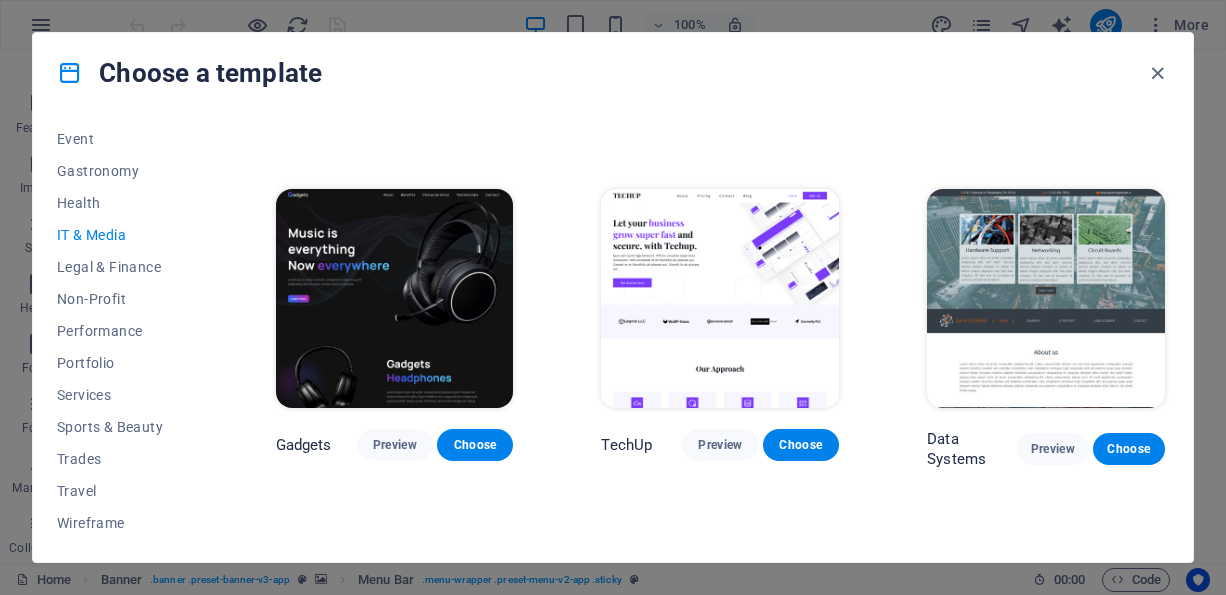 scroll, scrollTop: 304, scrollLeft: 0, axis: vertical 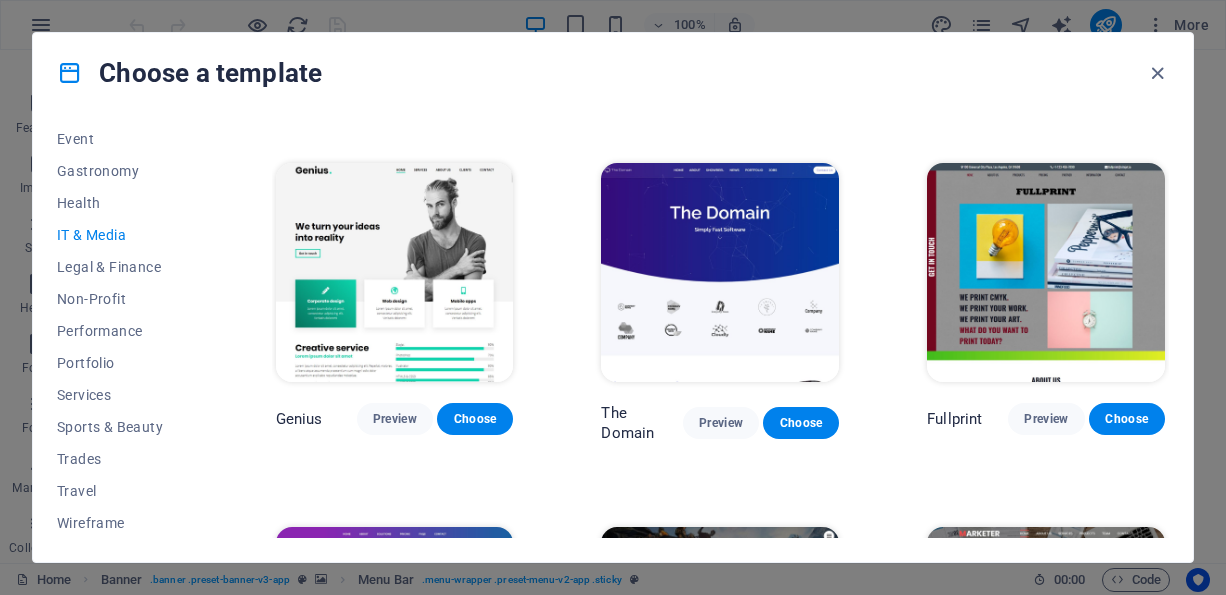 drag, startPoint x: 1205, startPoint y: 425, endPoint x: 939, endPoint y: 442, distance: 266.5427 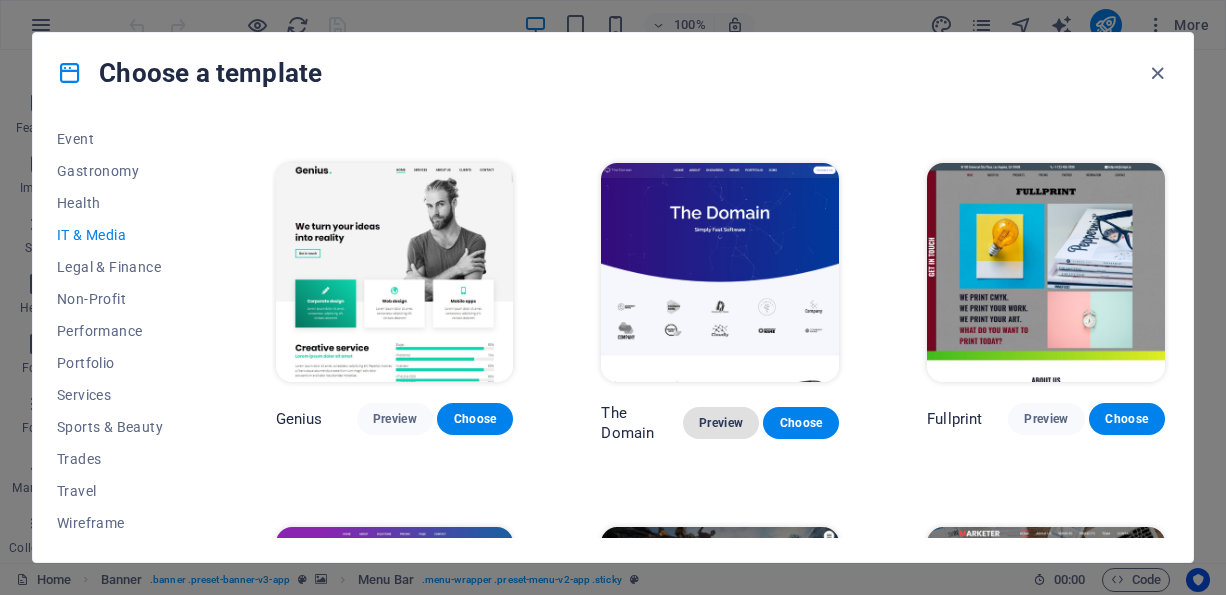 click on "Preview" at bounding box center [721, 423] 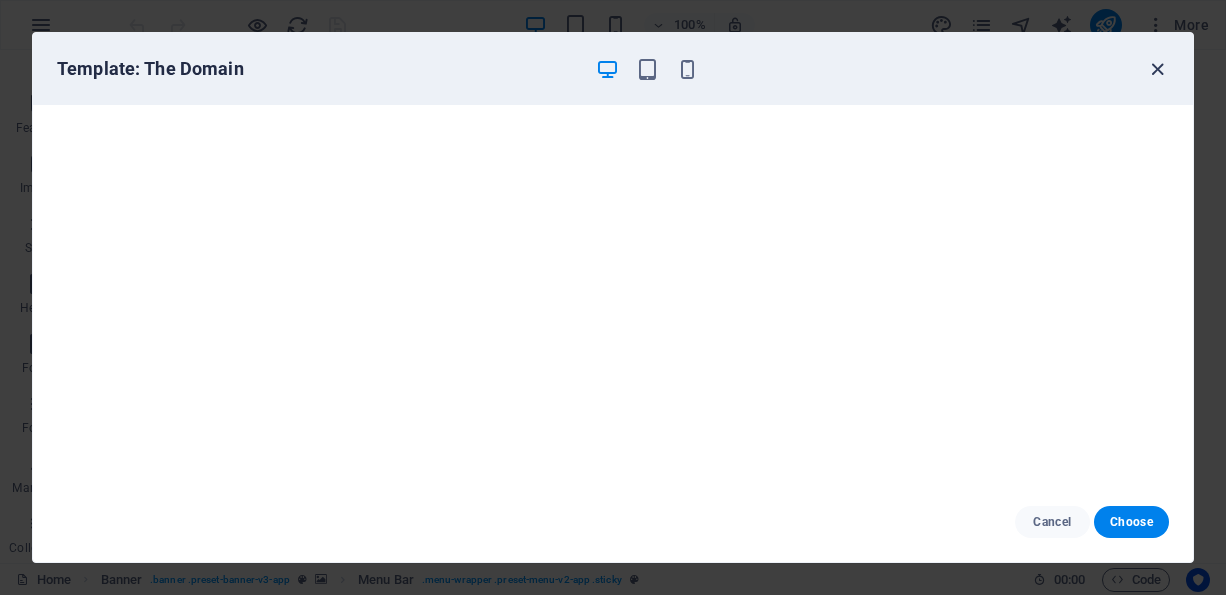 click at bounding box center (1157, 69) 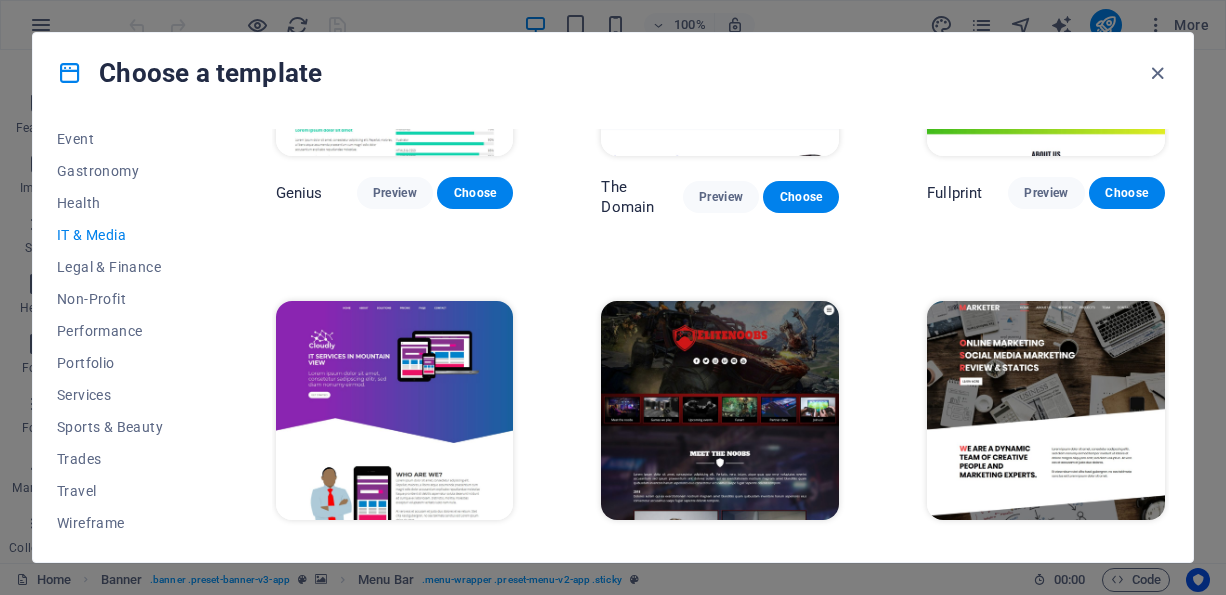 scroll, scrollTop: 948, scrollLeft: 0, axis: vertical 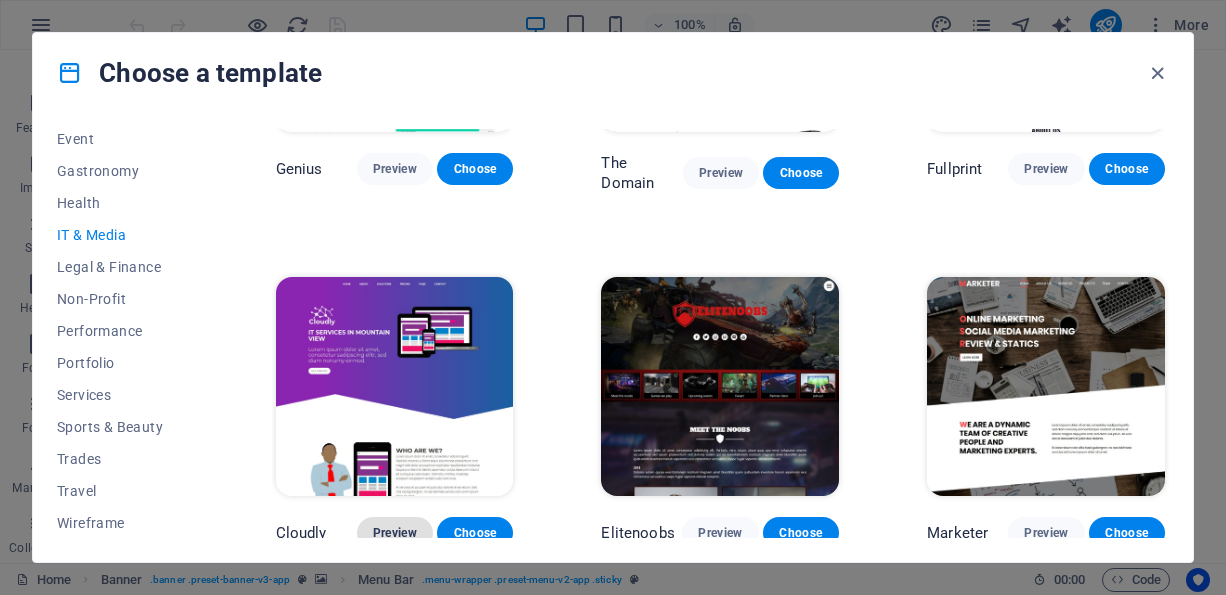 click on "Preview" at bounding box center [395, 533] 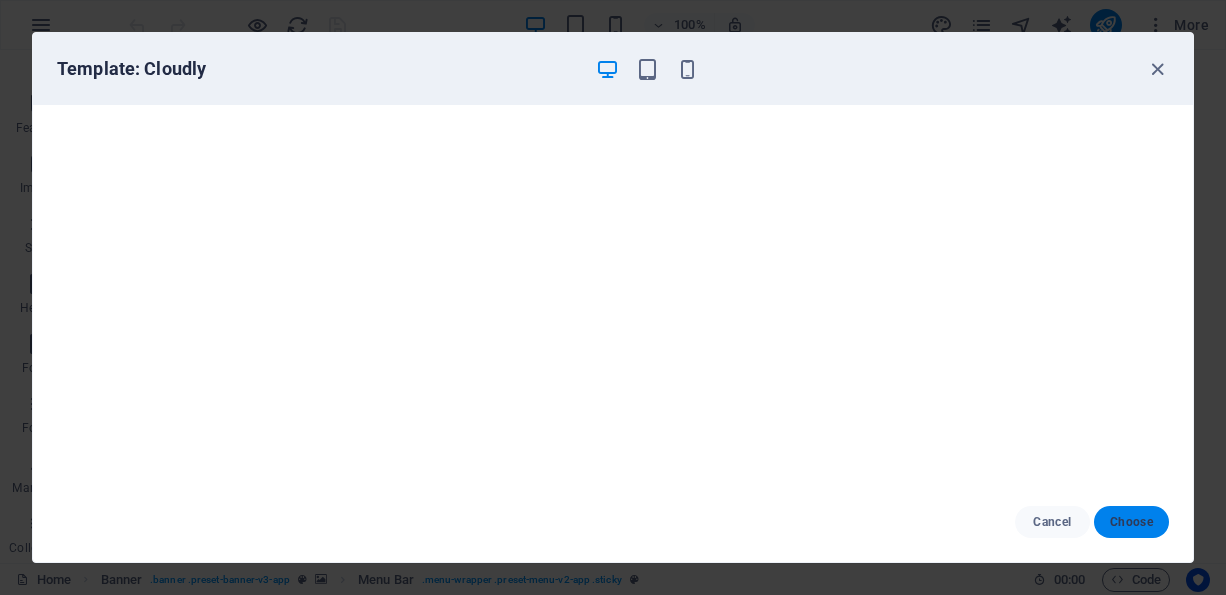 click on "Choose" at bounding box center (1131, 522) 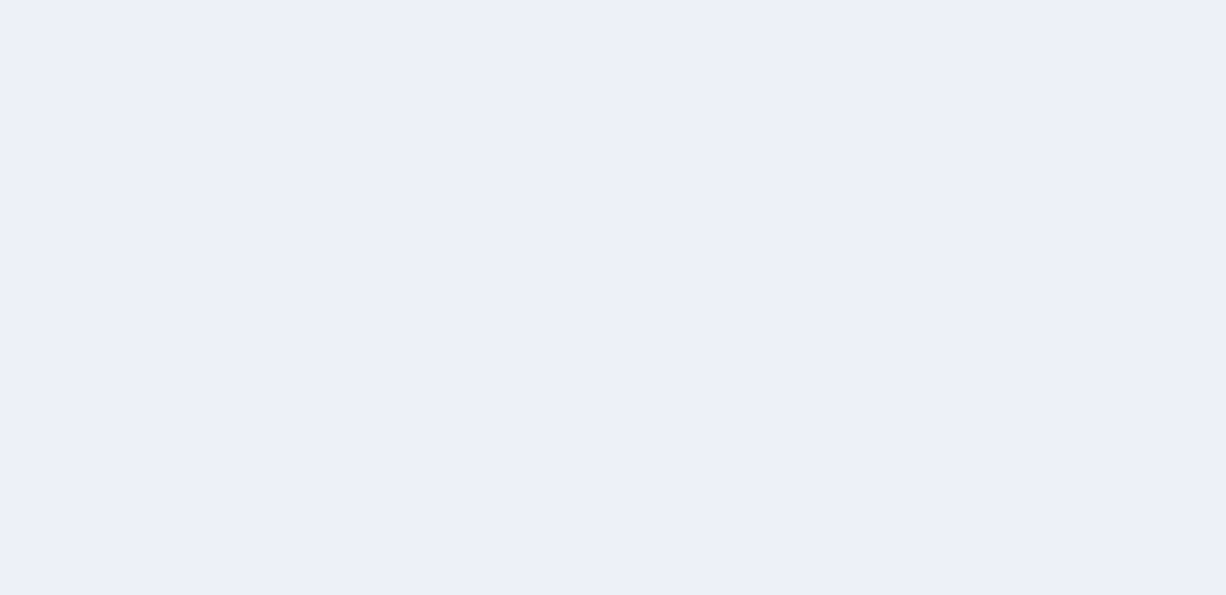 scroll, scrollTop: 0, scrollLeft: 0, axis: both 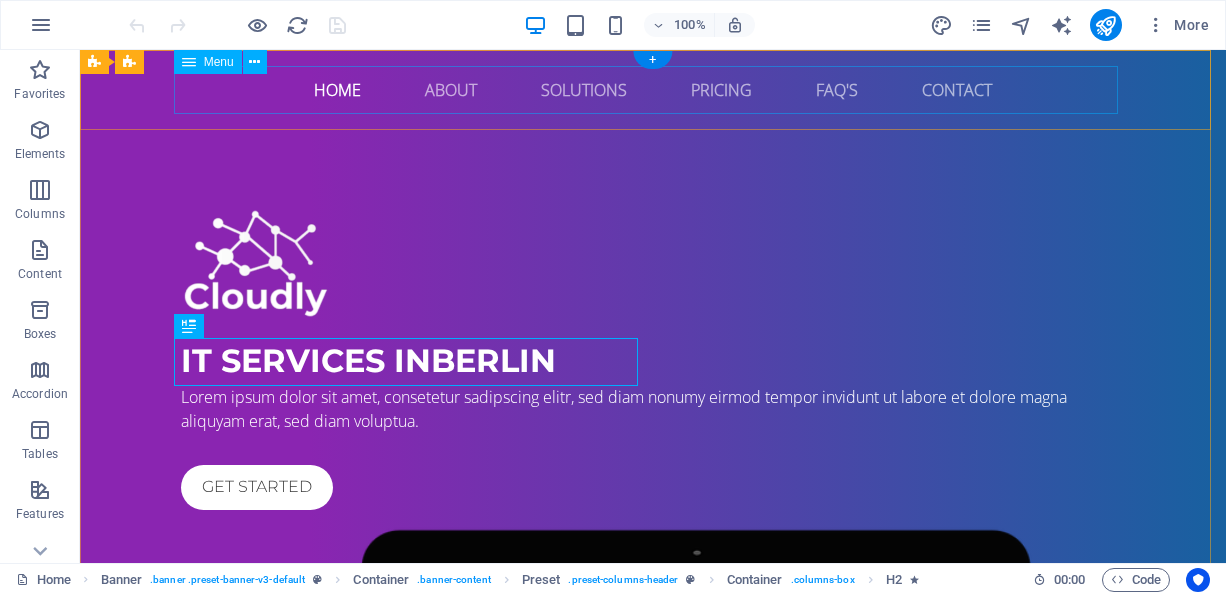 click on "Home About Solutions Pricing FAQ's Contact" at bounding box center [653, 90] 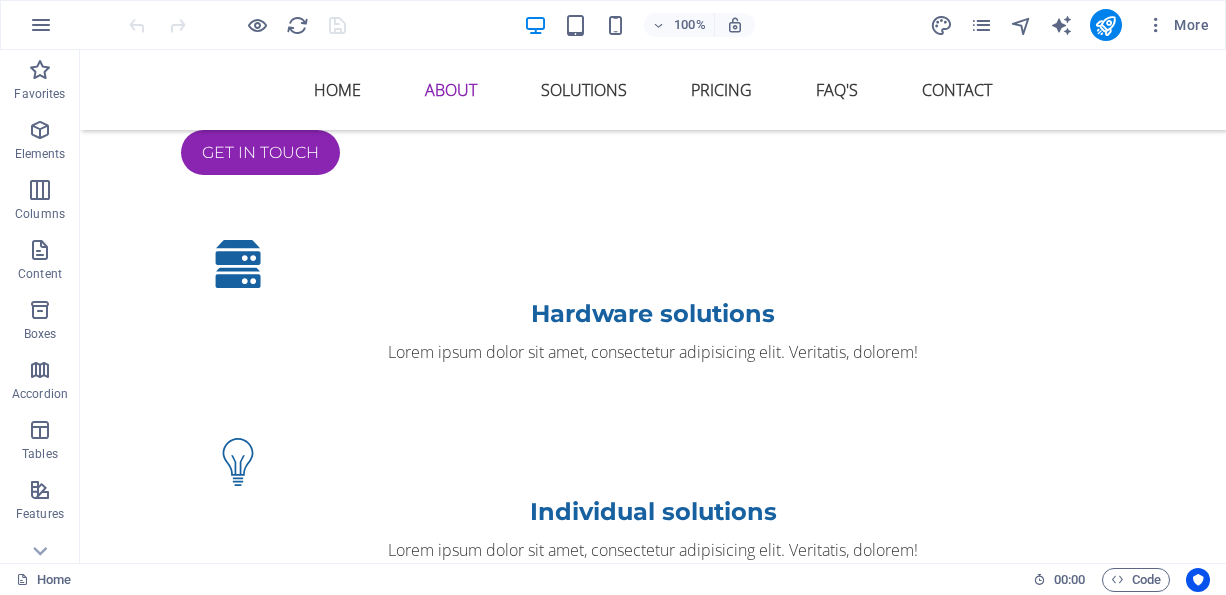 scroll, scrollTop: 1840, scrollLeft: 0, axis: vertical 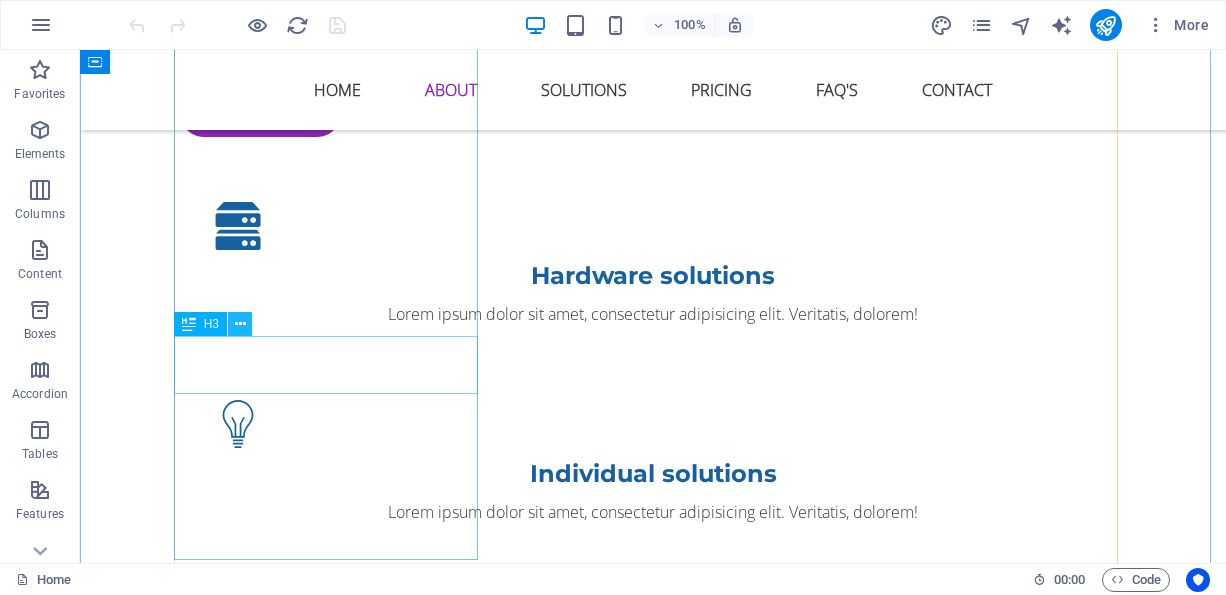 click at bounding box center (240, 324) 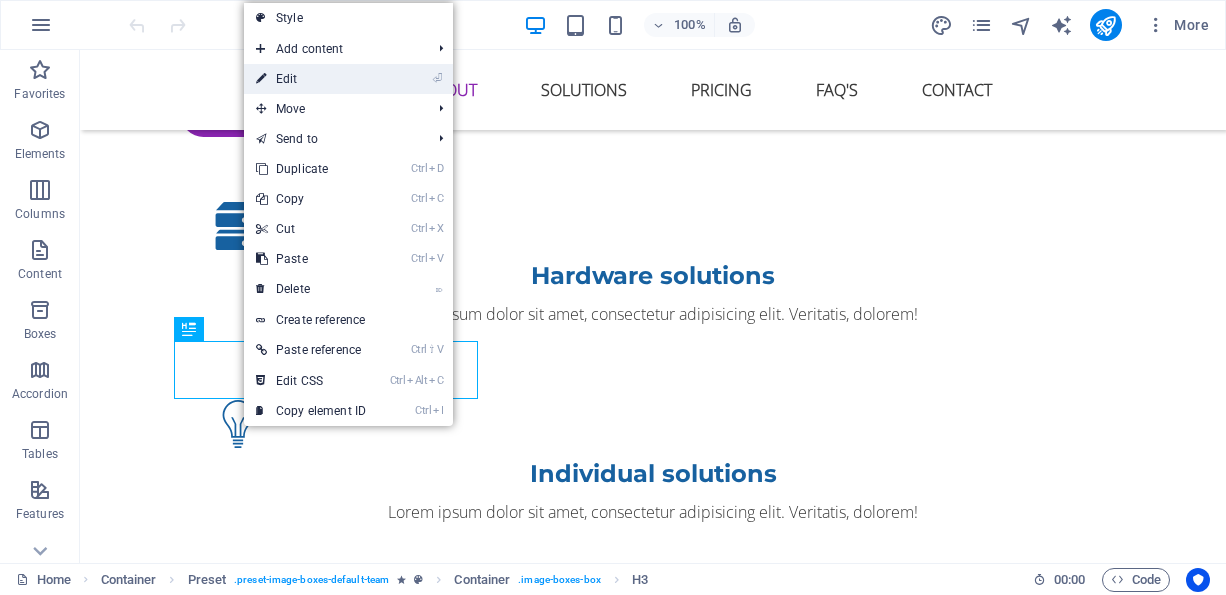 click on "⏎  Edit" at bounding box center (311, 79) 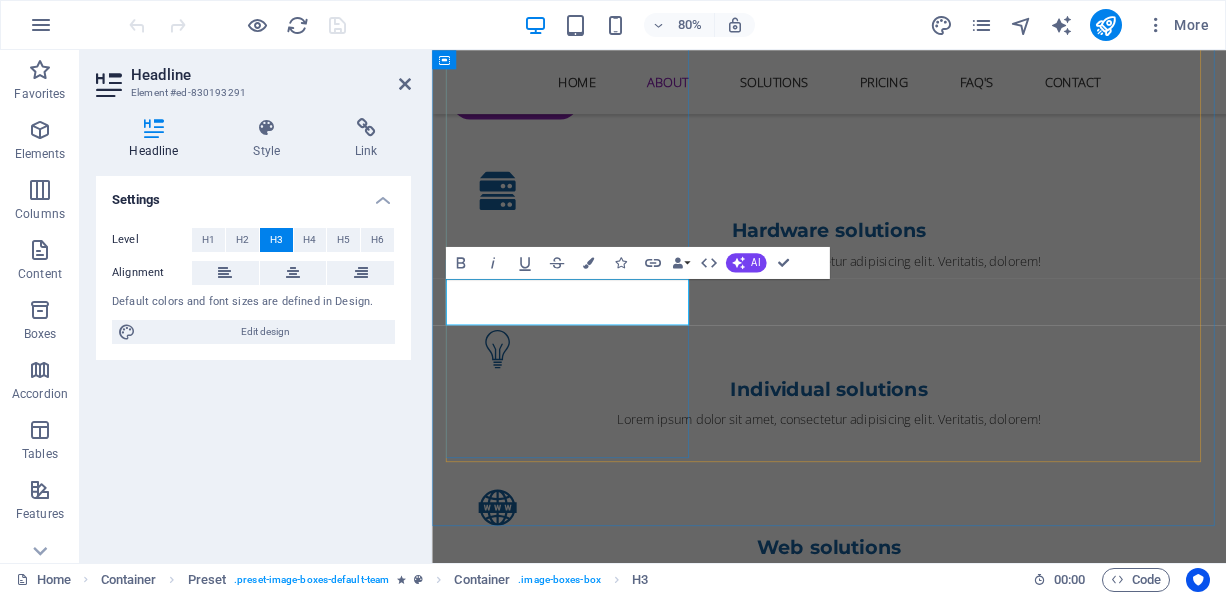 type 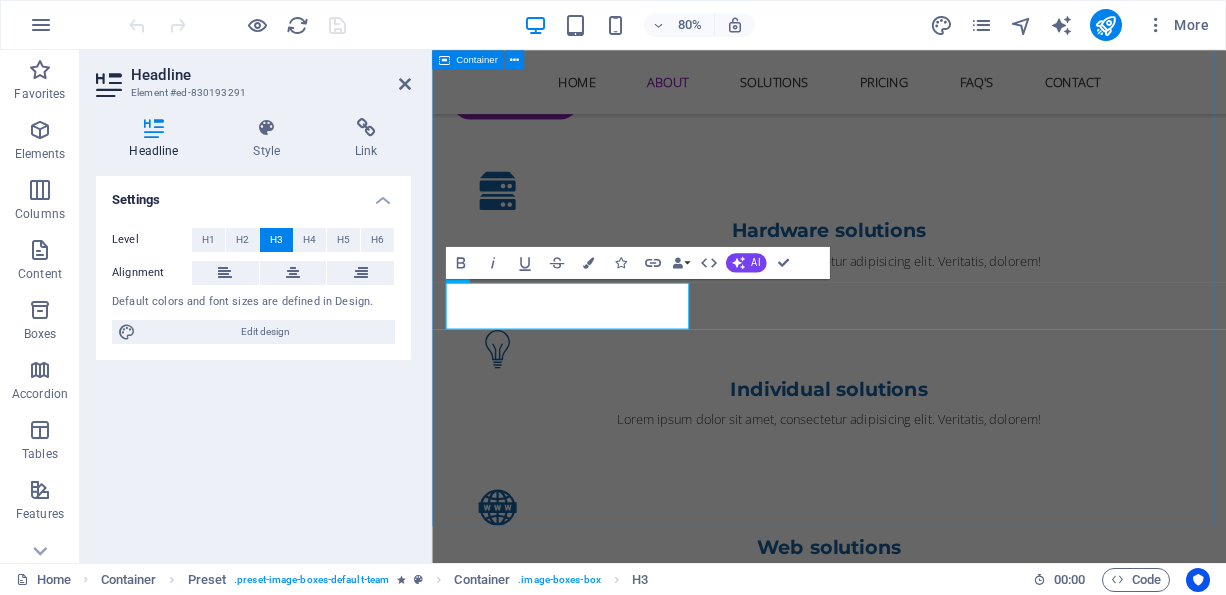 click on "THe Team behind Cloudly  Technical team Web solutions Lorem ipsum dolor sit amet, consectetur adipisicing elit. Veritatis, dolorem! Jack Doe Hardware solutions Lorem ipsum dolor sit amet, consectetur adipisicing elit. Veritatis, dolorem! Kelly Poe Manager Lorem ipsum dolor sit amet, consectetur adipisicing elit. Veritatis, dolorem!" at bounding box center (928, 2960) 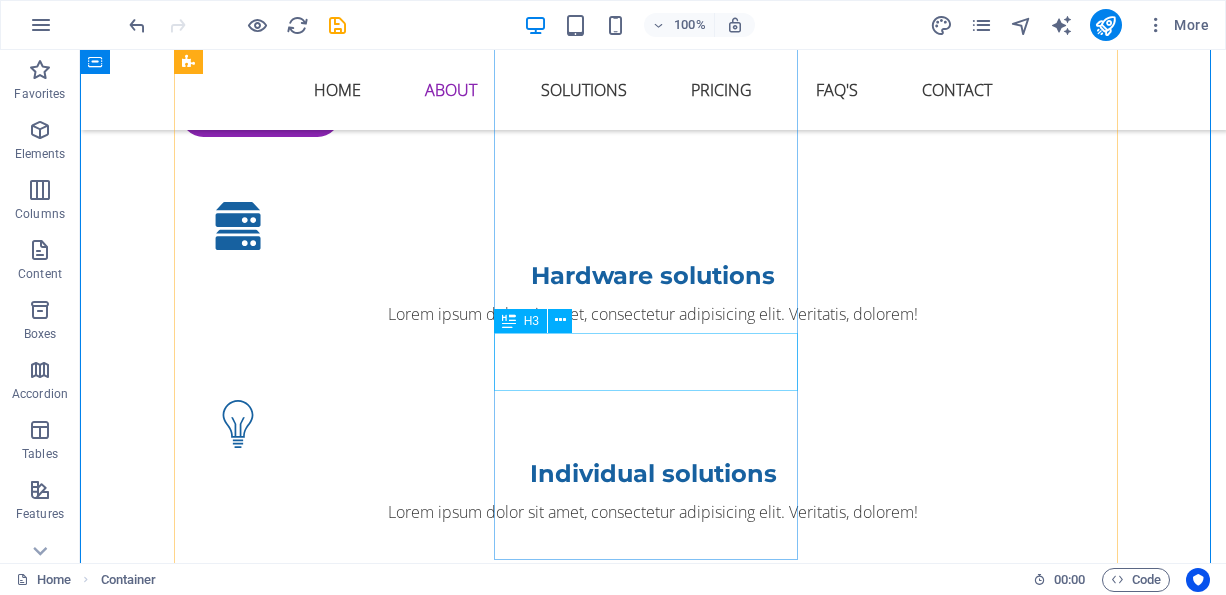click on "Jack Doe" at bounding box center [653, 3371] 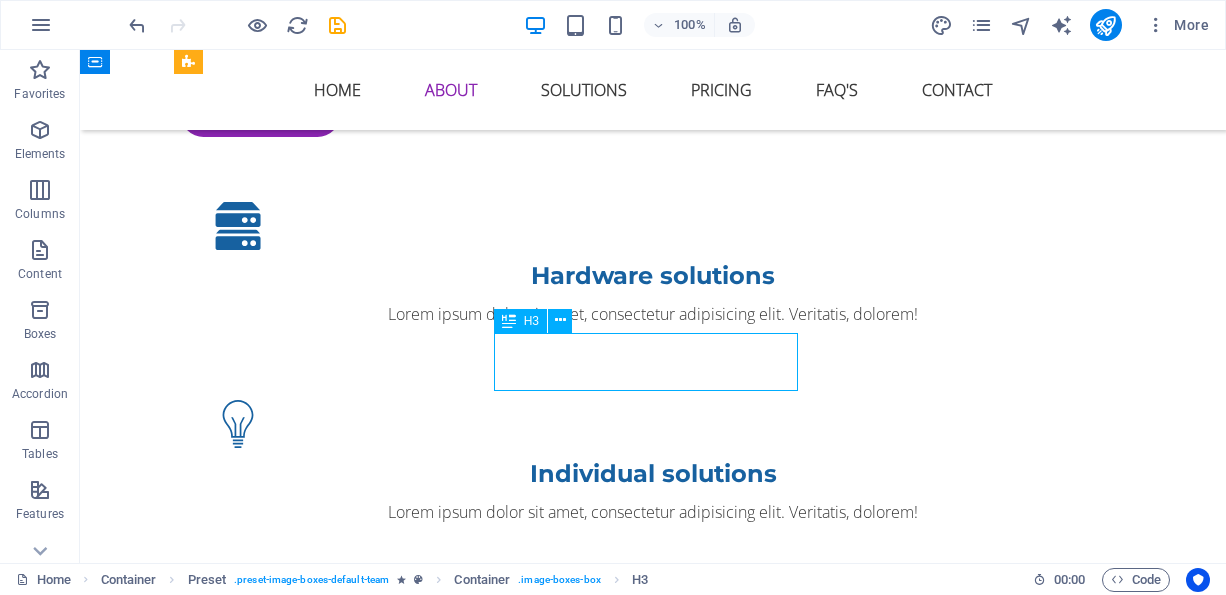 click on "Jack Doe" at bounding box center [653, 3371] 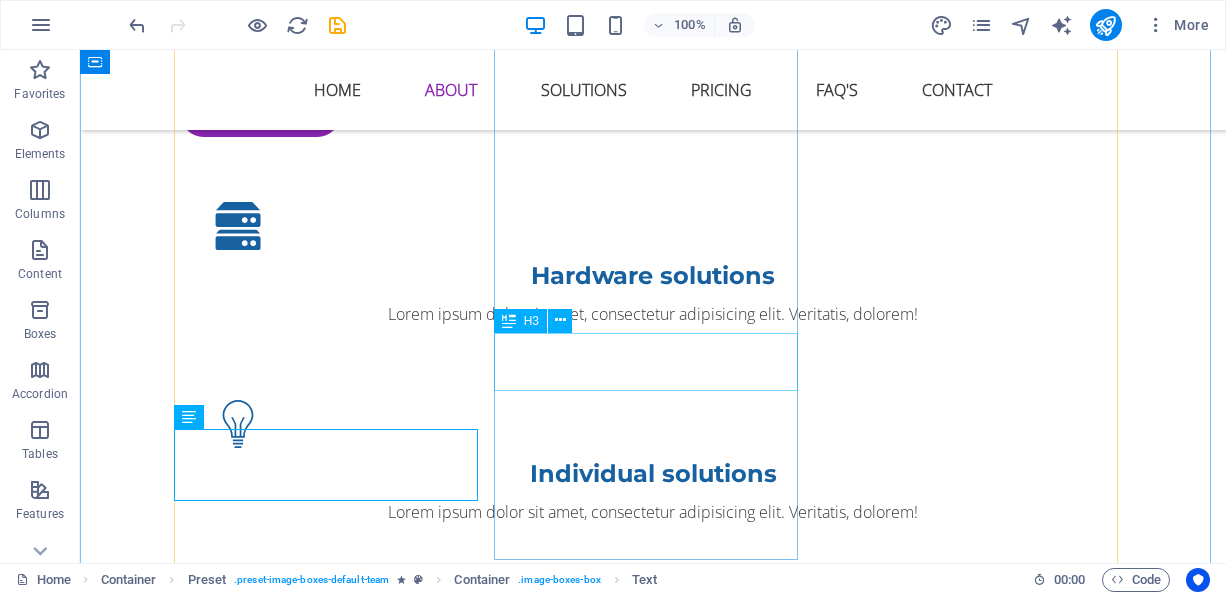 click on "Jack Doe" at bounding box center [653, 3371] 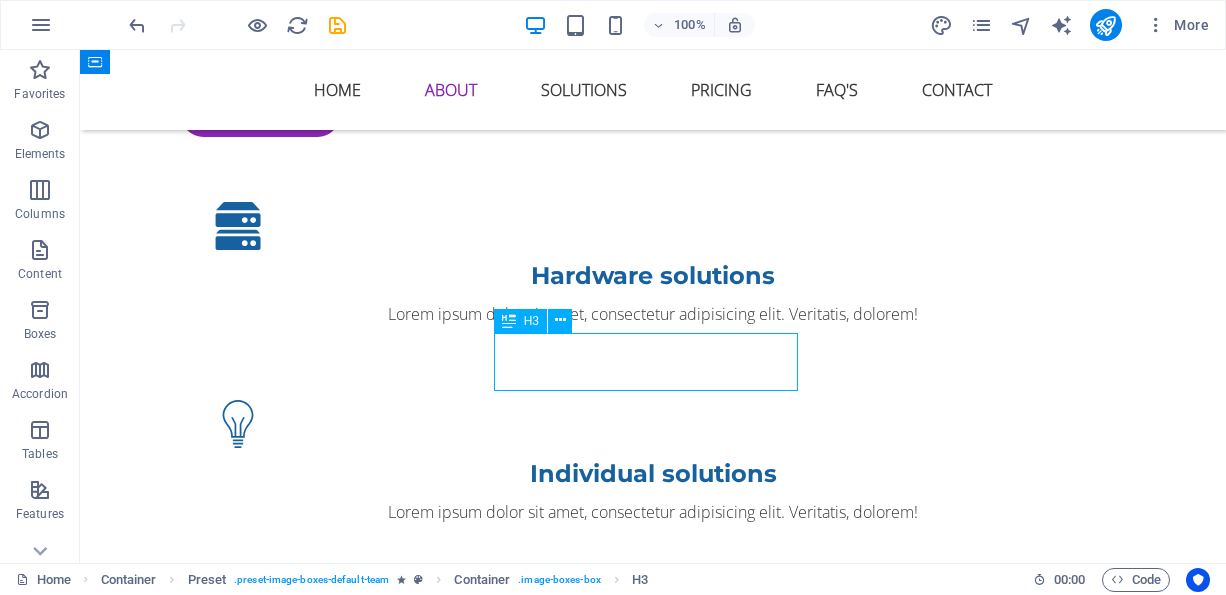 click on "Jack Doe" at bounding box center (653, 3371) 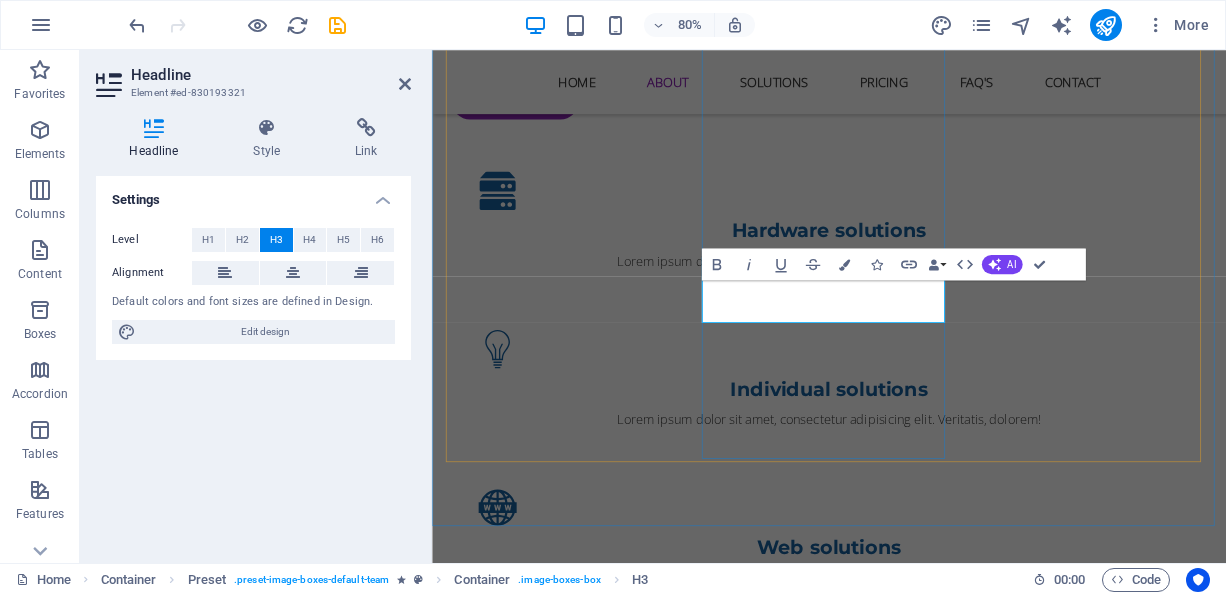 click on "Jack Doe" at bounding box center (929, 3379) 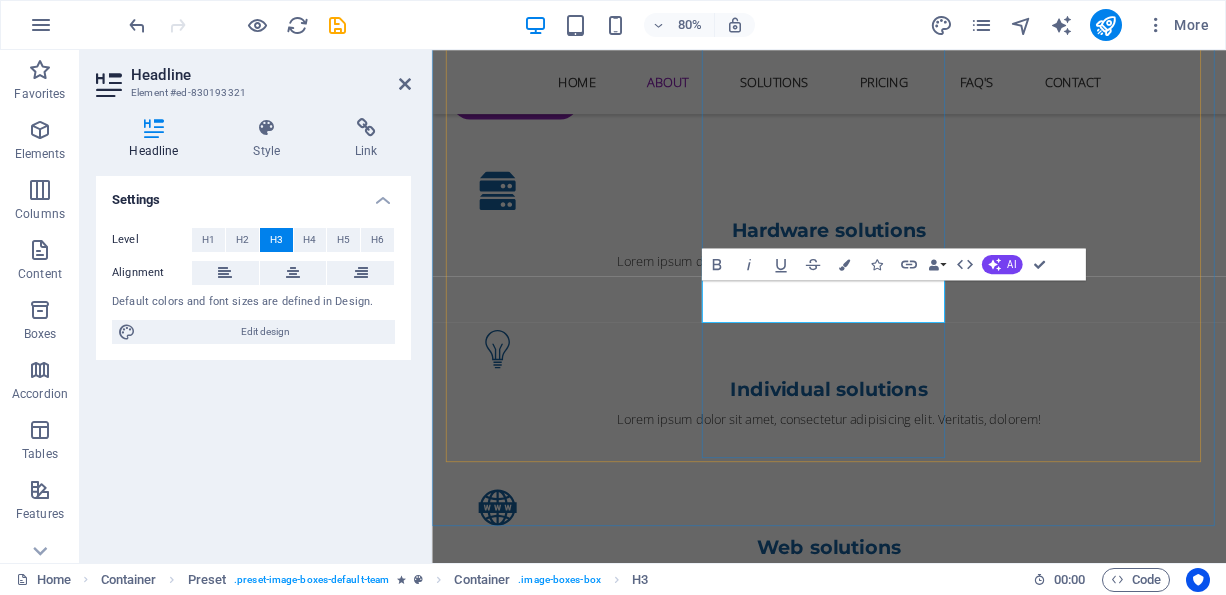 click on "Jack Doe" at bounding box center [929, 3379] 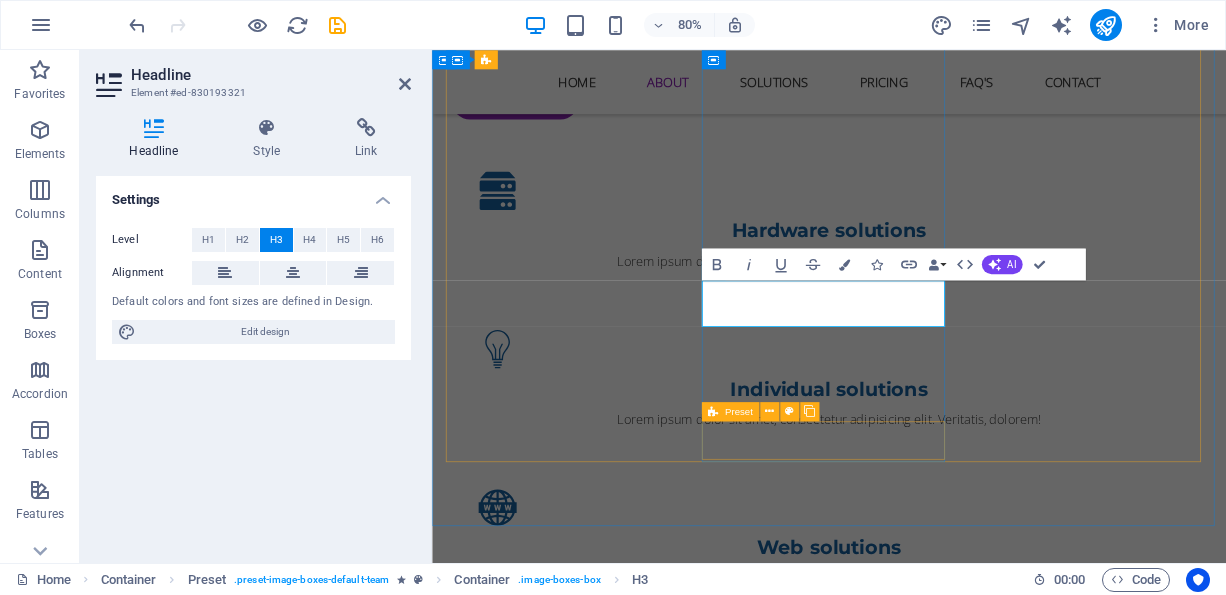 click at bounding box center (929, 3534) 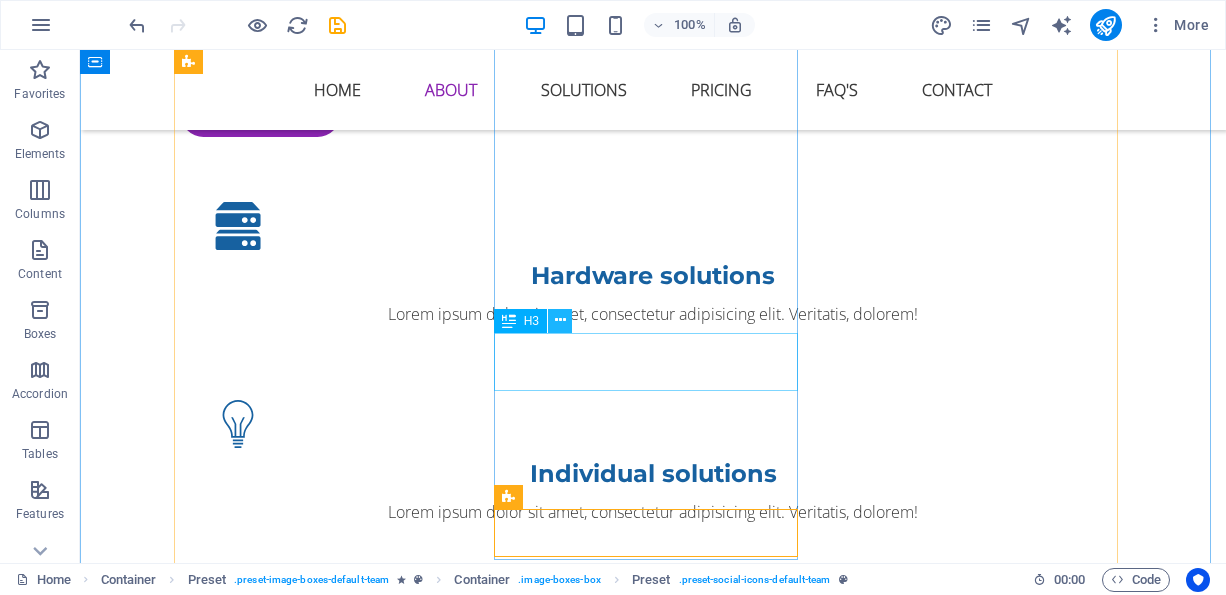 click at bounding box center (560, 320) 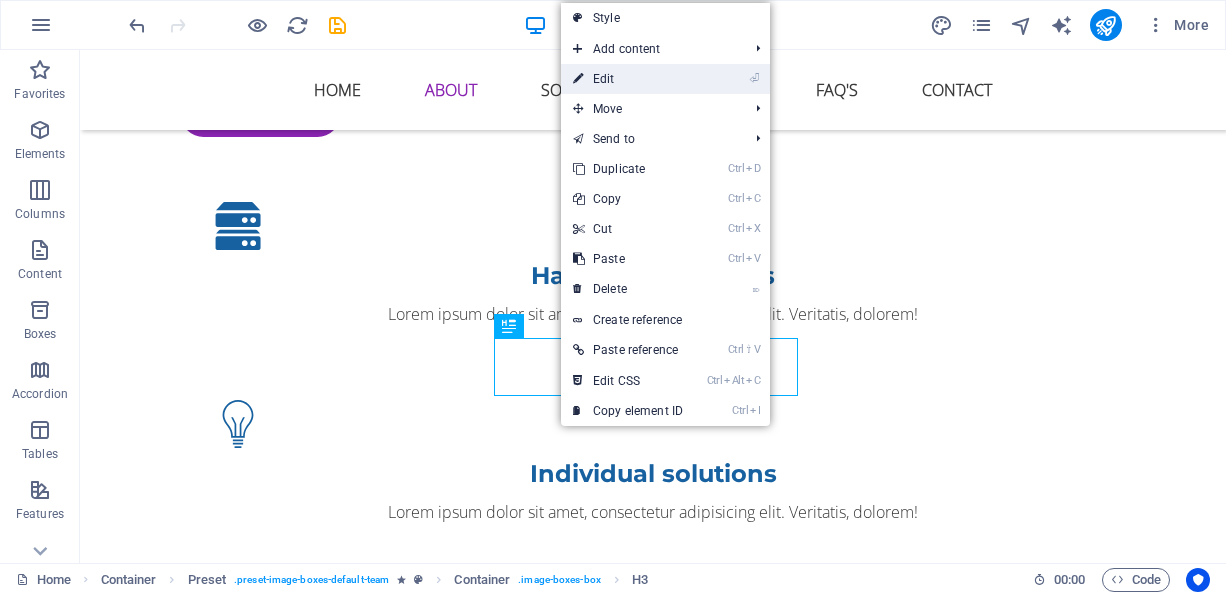 click on "⏎  Edit" at bounding box center [628, 79] 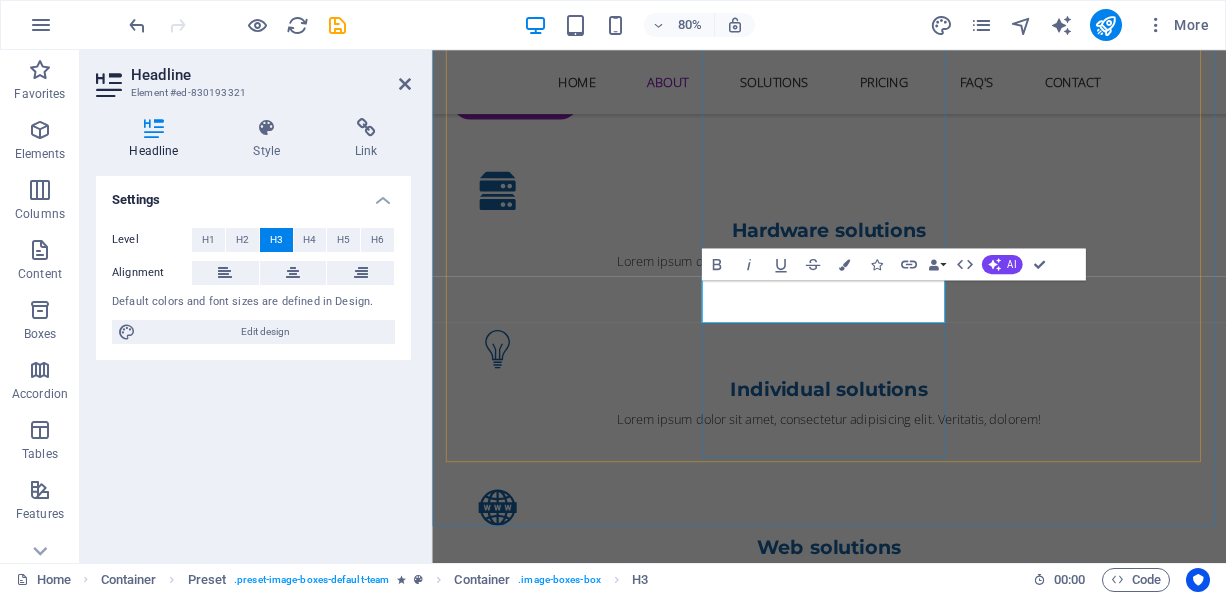click on "Jack Doe" at bounding box center [929, 3379] 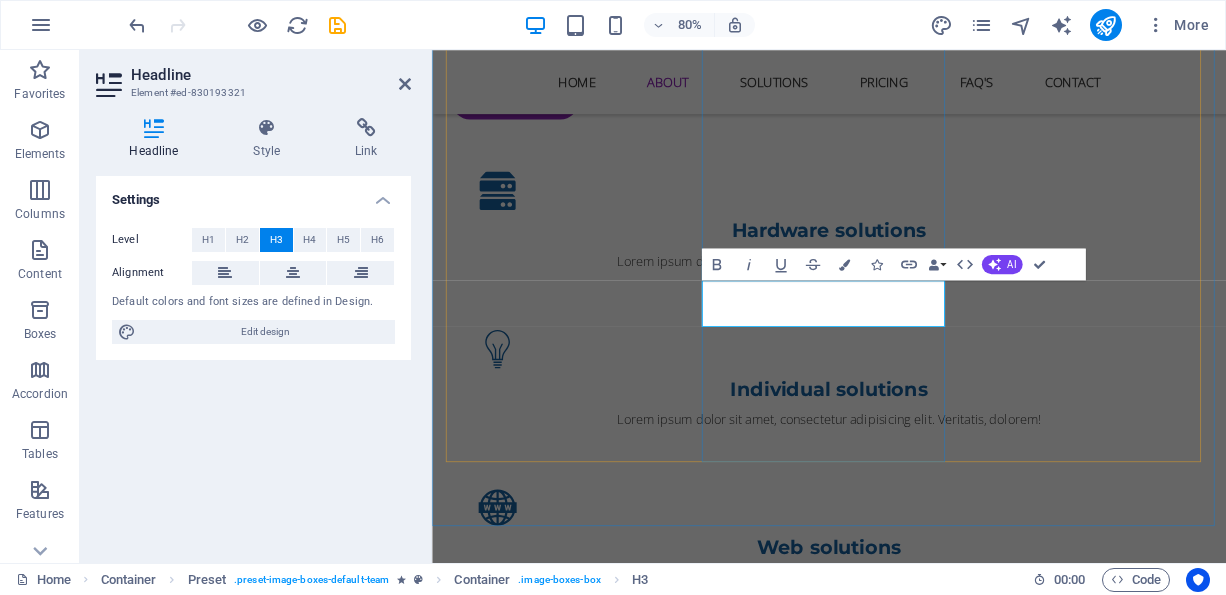 click on "Jack Doe" at bounding box center (929, 3379) 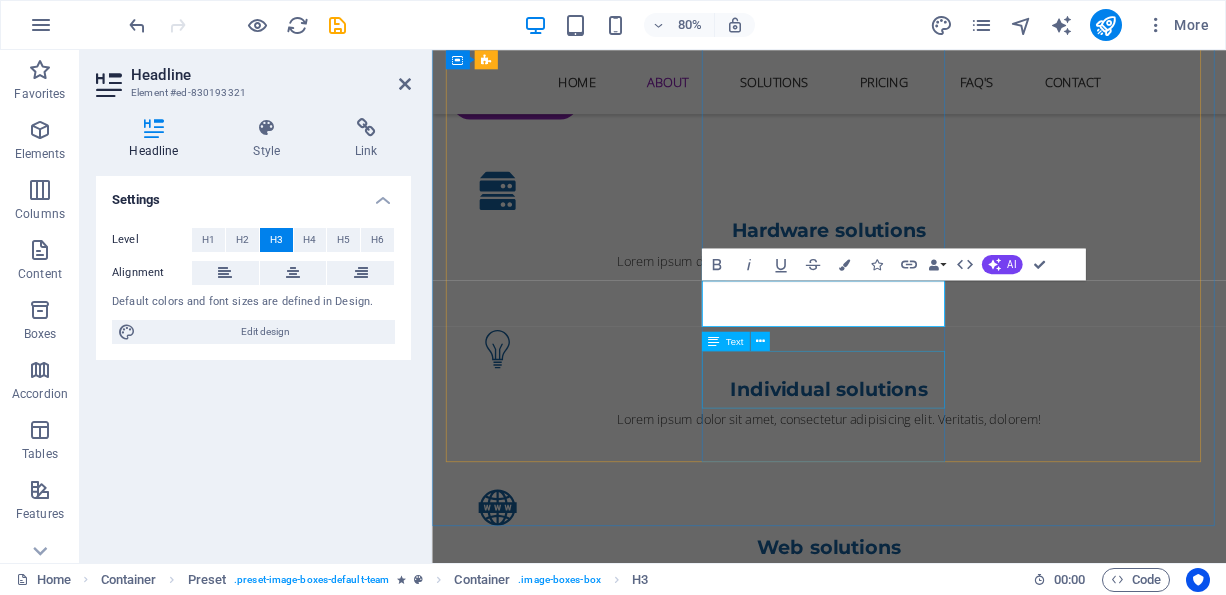 click on "Lorem ipsum dolor sit amet, consectetur adipisicing elit. Veritatis, dolorem!" at bounding box center [929, 3442] 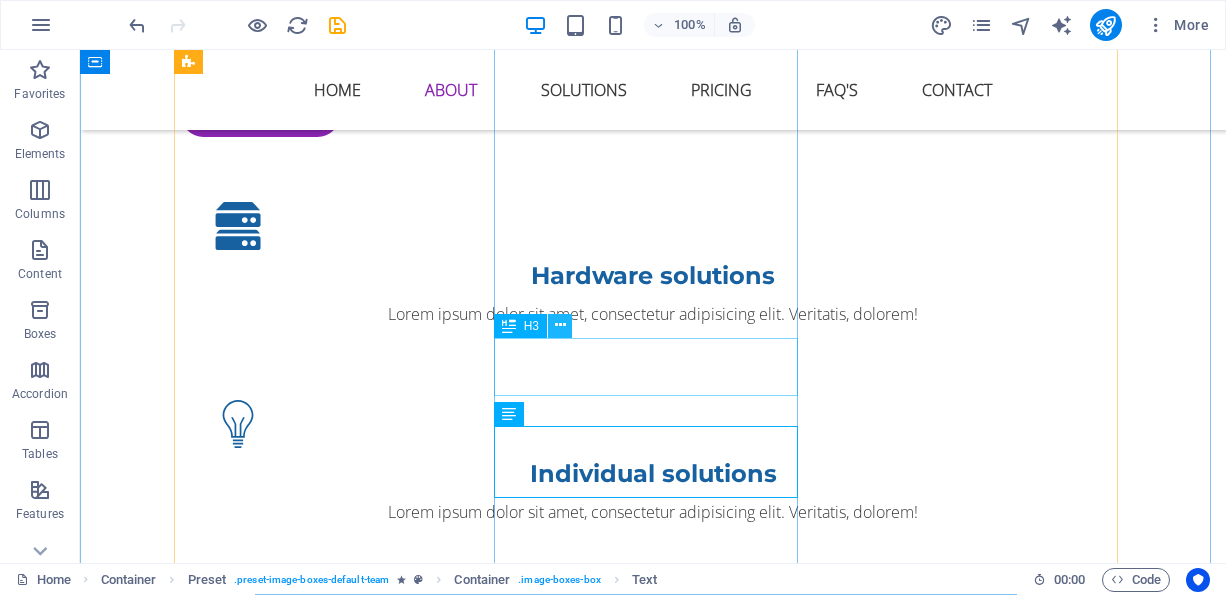 click at bounding box center [560, 325] 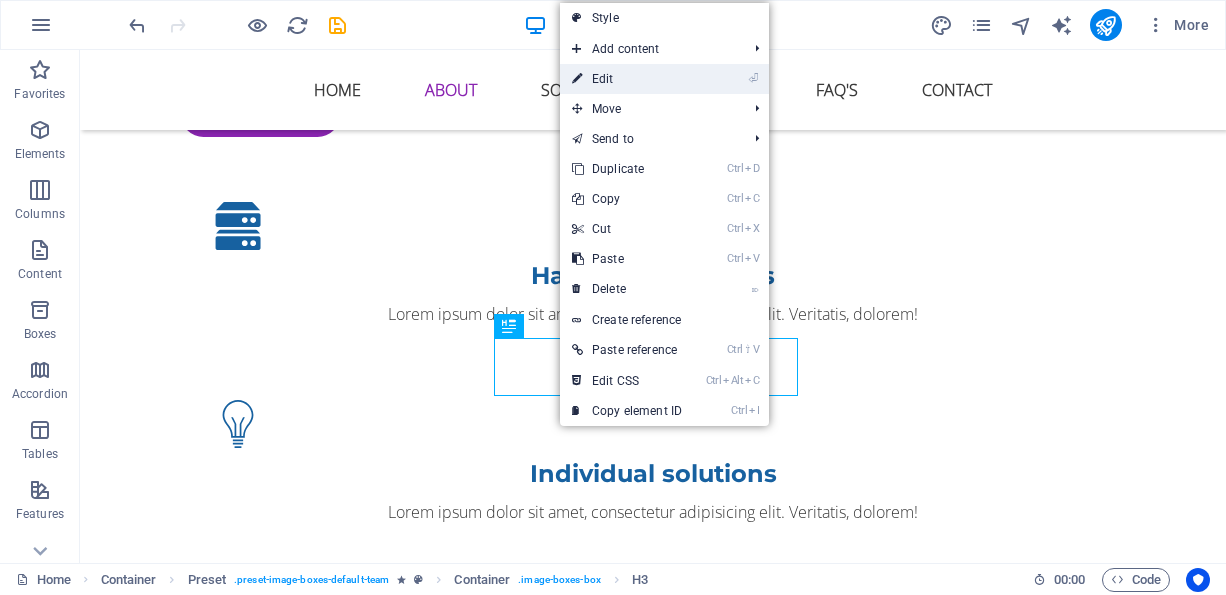 click on "⏎  Edit" at bounding box center (627, 79) 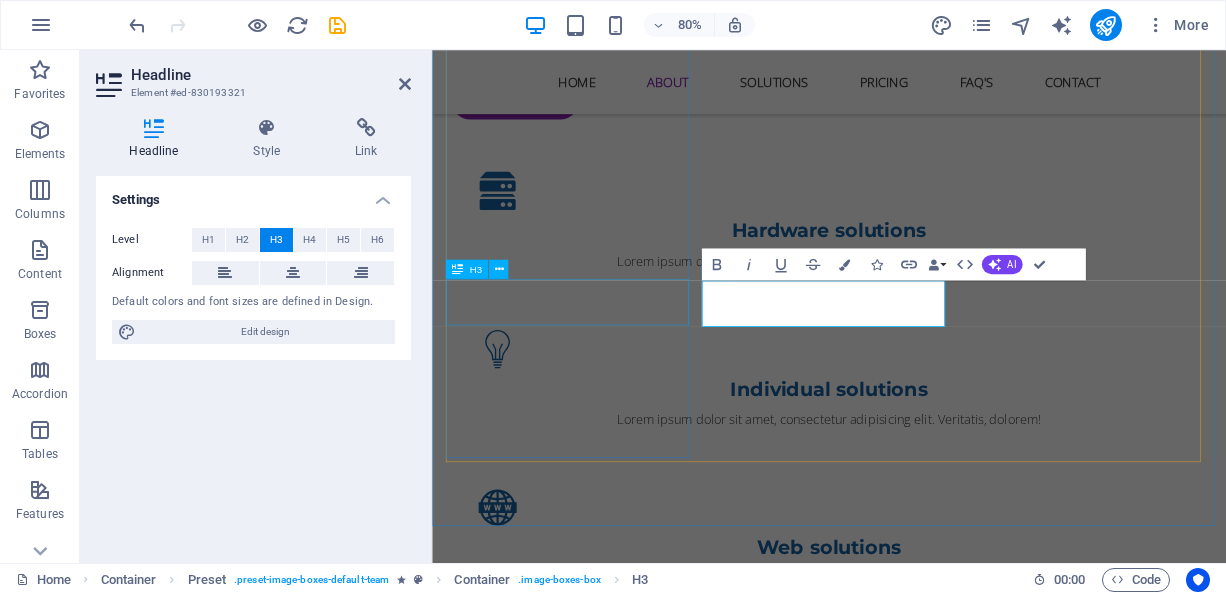 click on "Technical team" at bounding box center [929, 2167] 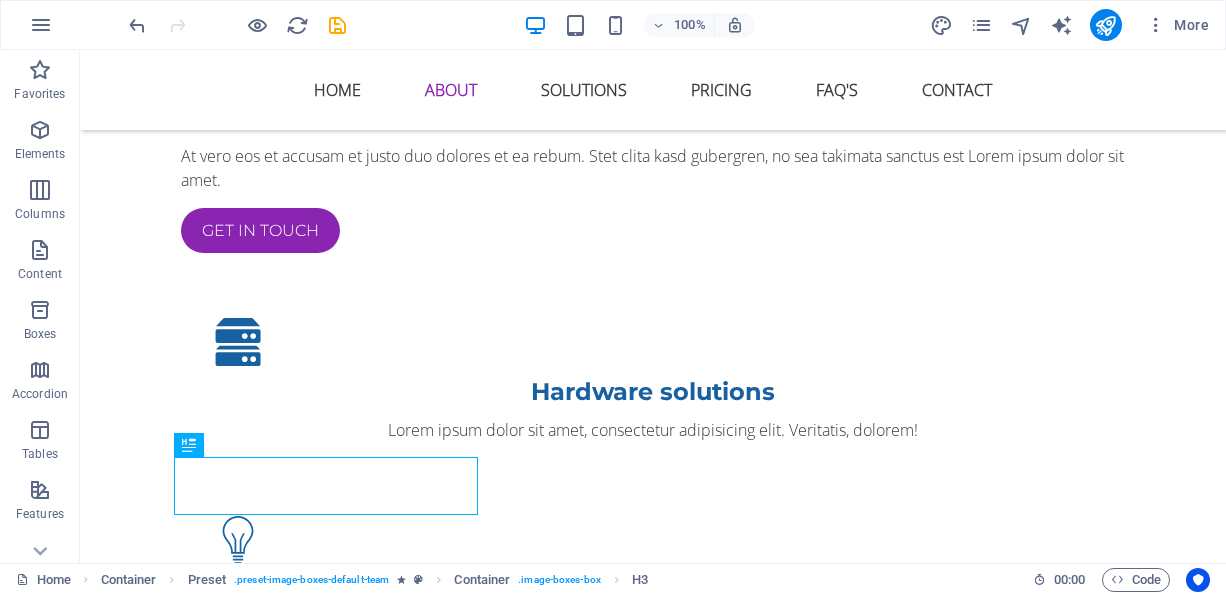 scroll, scrollTop: 1686, scrollLeft: 0, axis: vertical 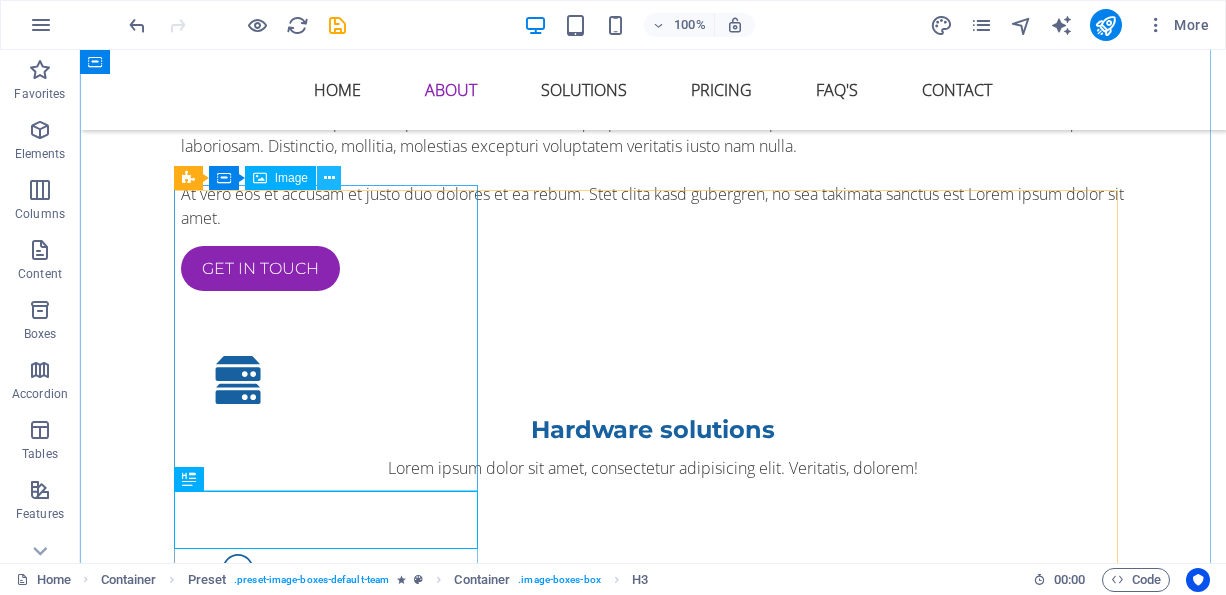 click at bounding box center [329, 178] 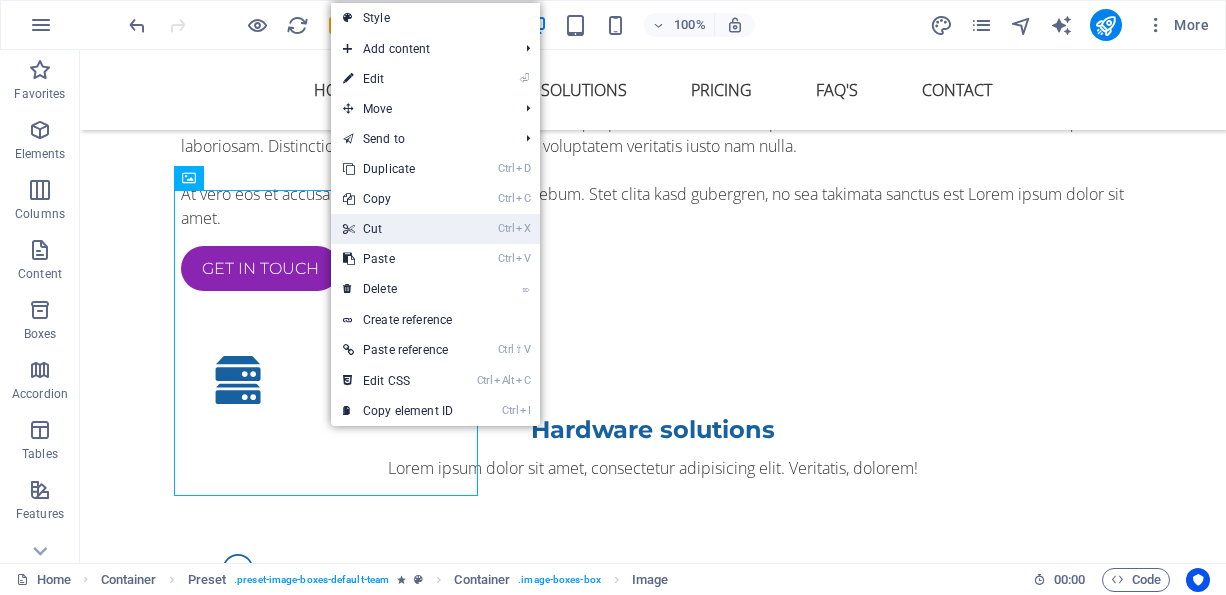 click on "Ctrl X  Cut" at bounding box center (398, 229) 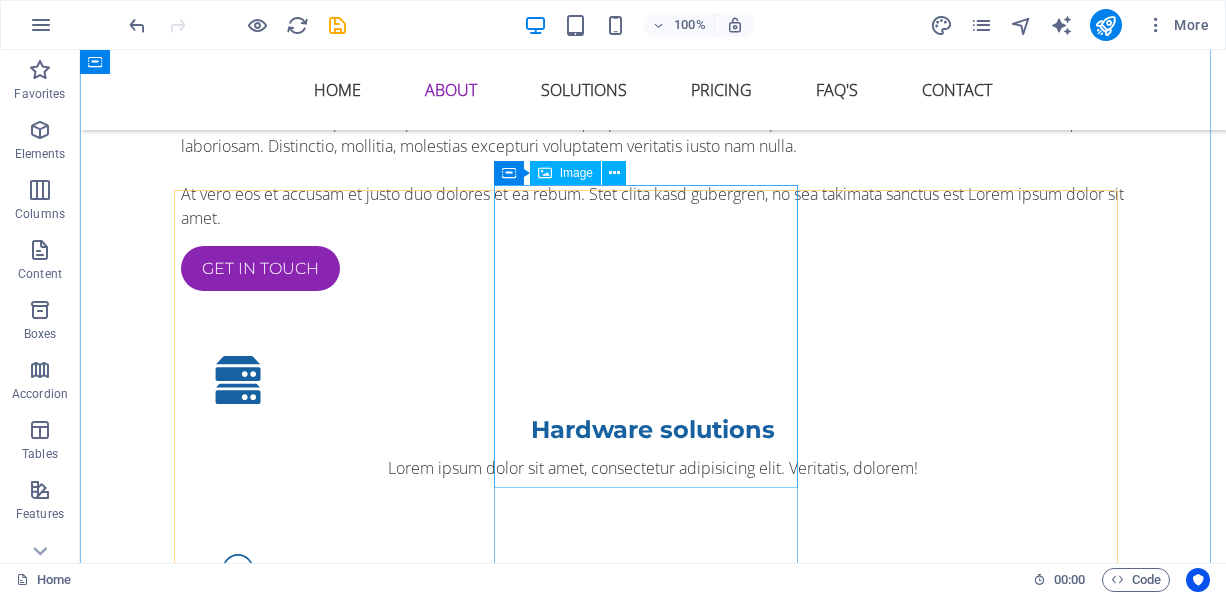 click at bounding box center [653, 2059] 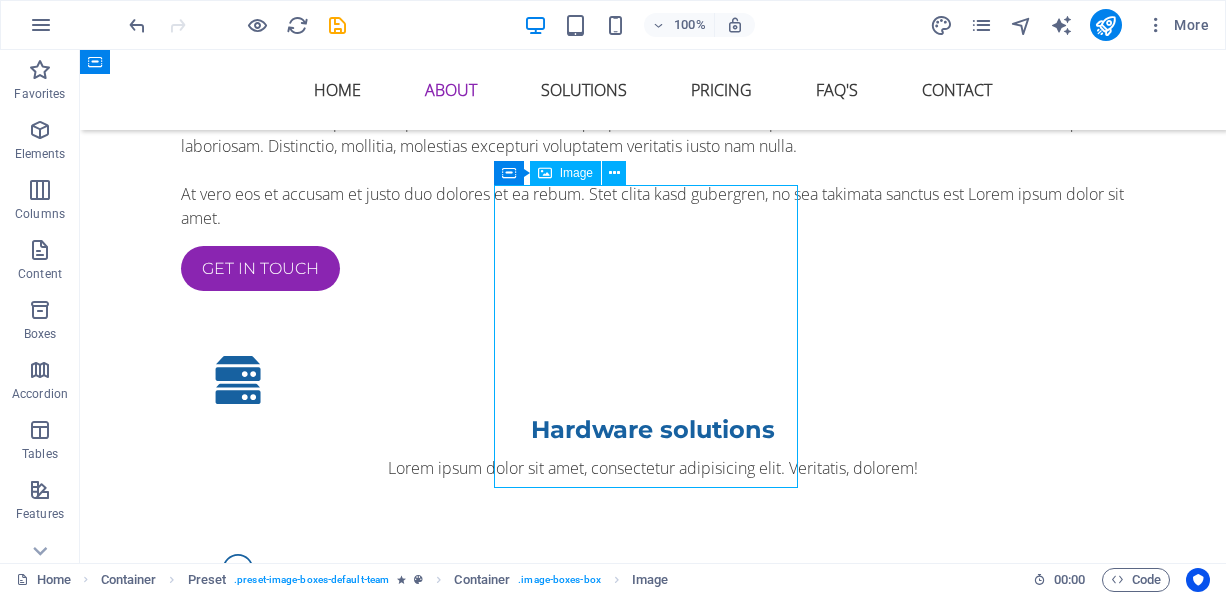 click at bounding box center [653, 2059] 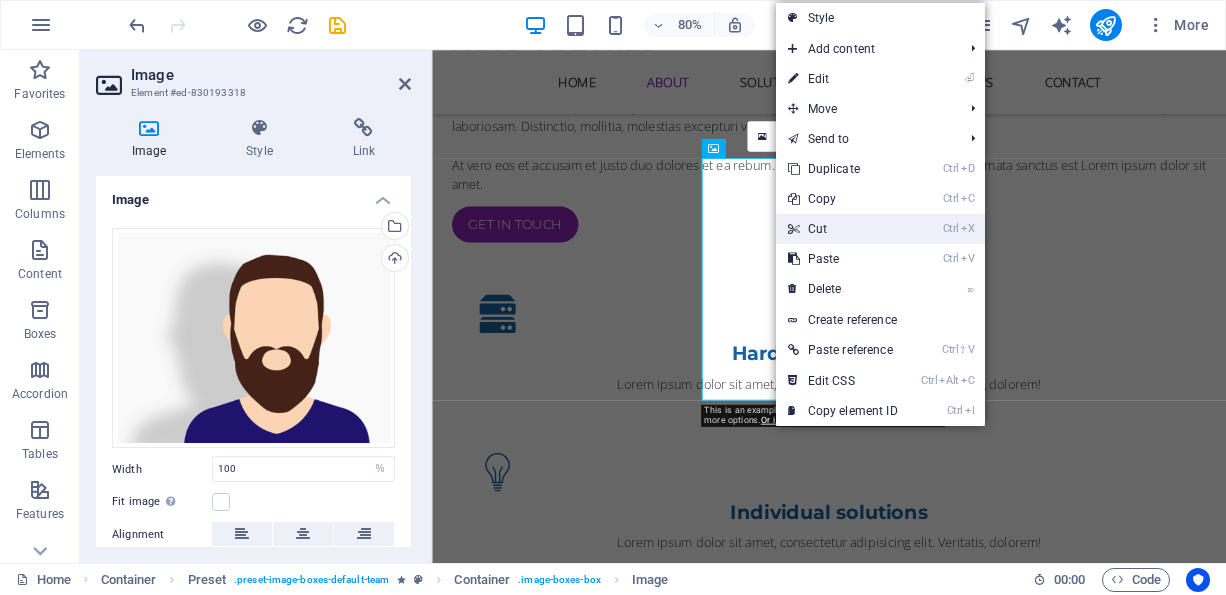 click on "Ctrl X  Cut" at bounding box center (843, 229) 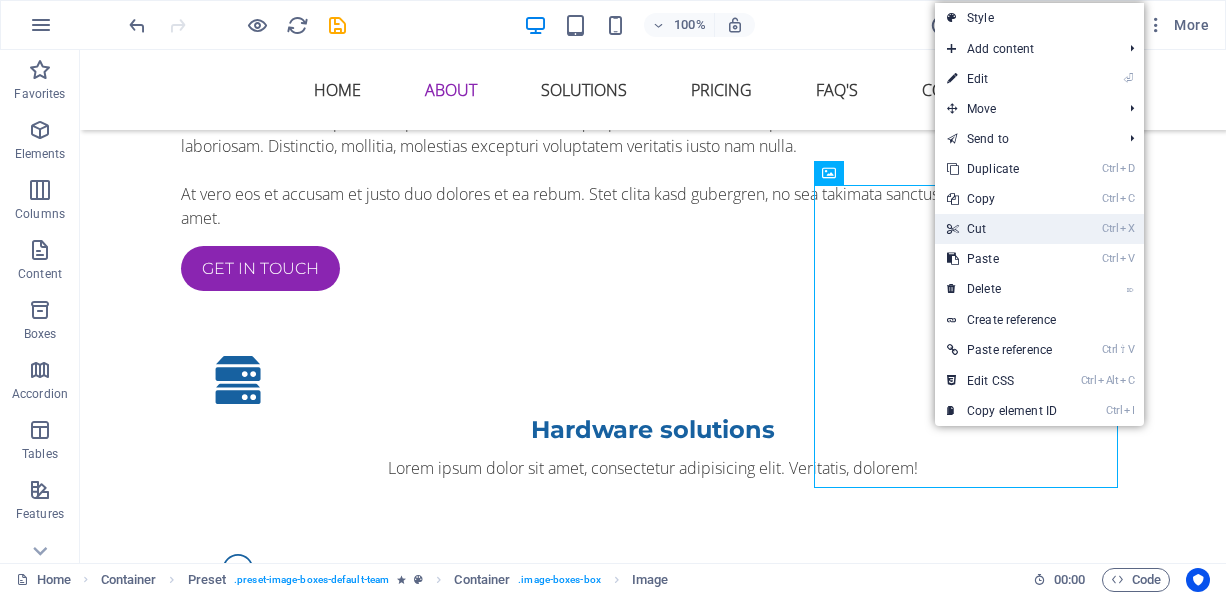 click on "Ctrl X  Cut" at bounding box center [1002, 229] 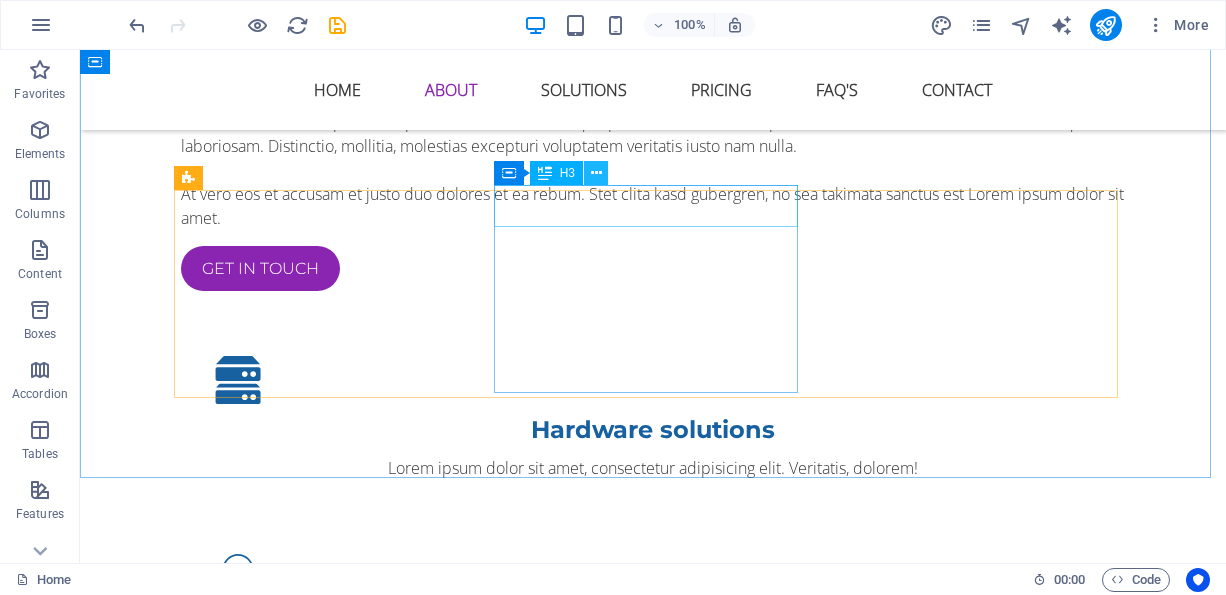 click at bounding box center (596, 173) 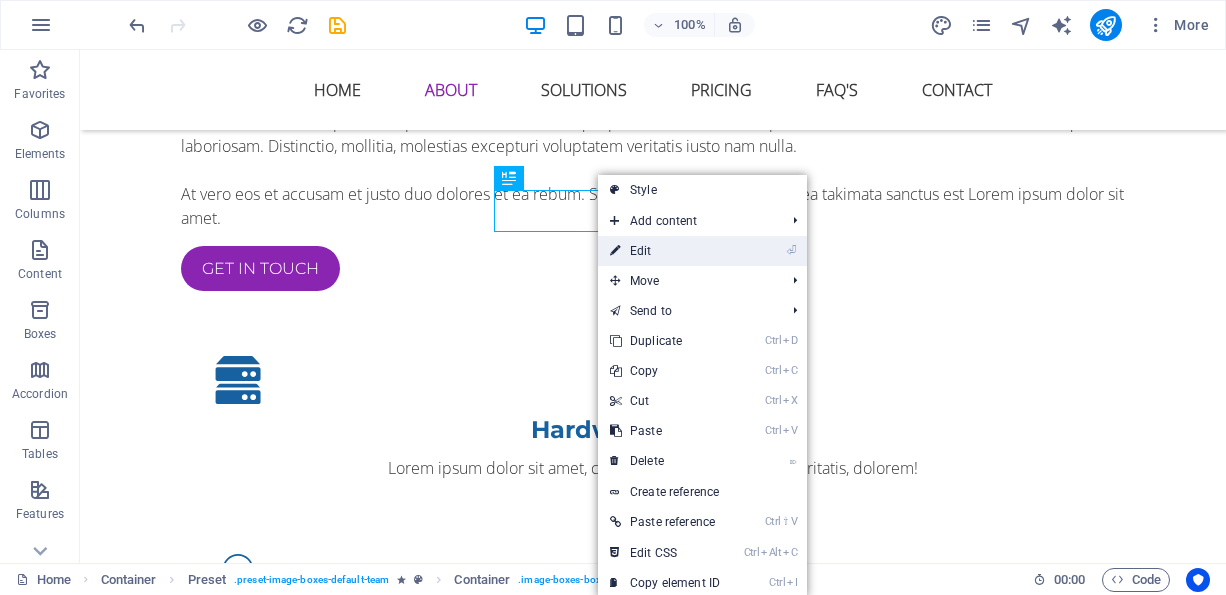 click on "⏎  Edit" at bounding box center [665, 251] 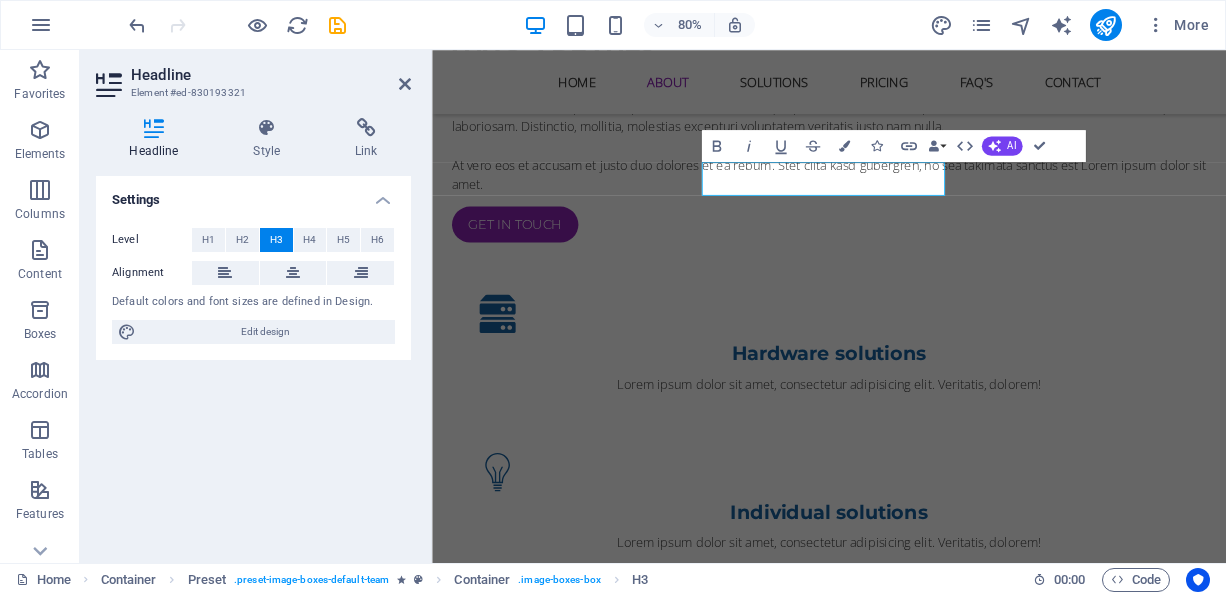 drag, startPoint x: 263, startPoint y: 328, endPoint x: 268, endPoint y: 304, distance: 24.5153 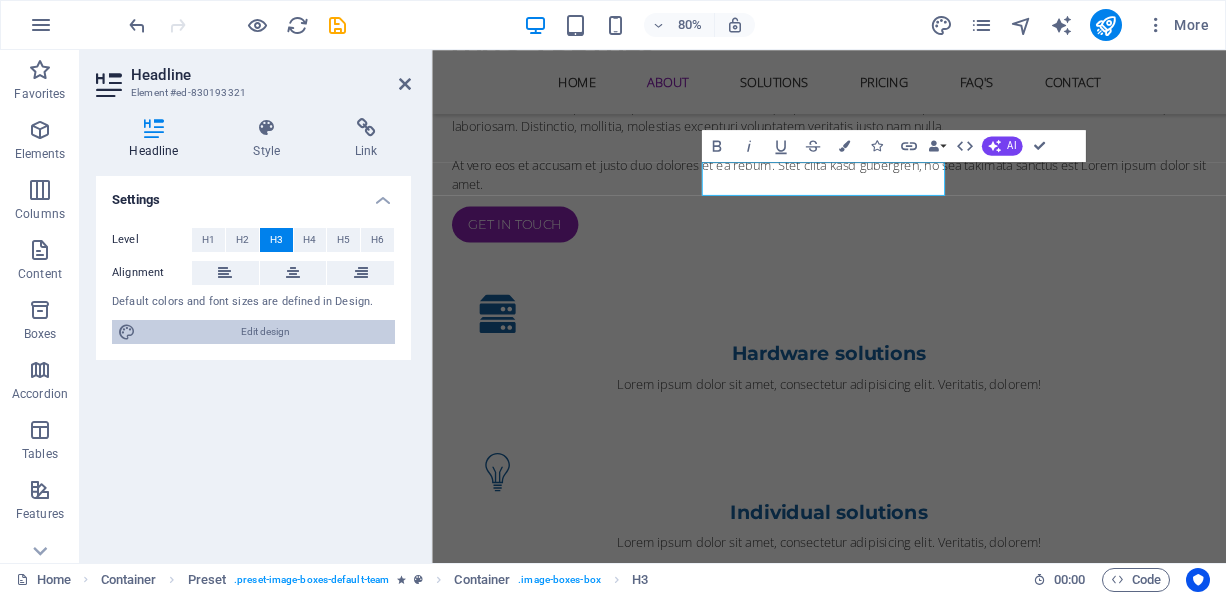 click on "Edit design" at bounding box center [265, 332] 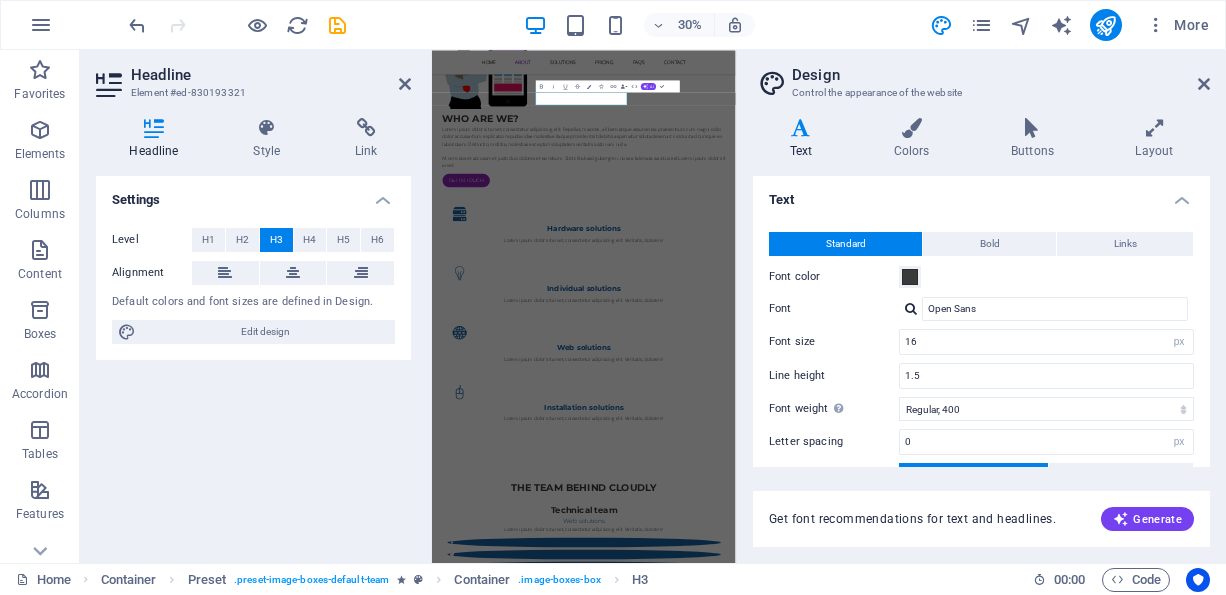 scroll, scrollTop: 2470, scrollLeft: 0, axis: vertical 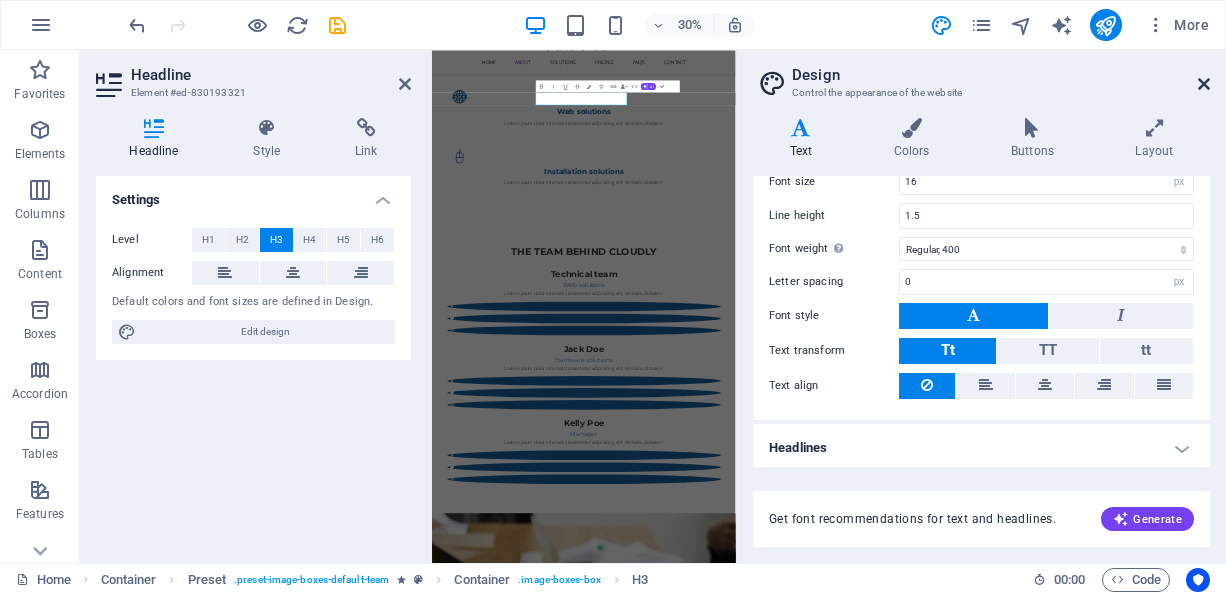 click at bounding box center [1204, 84] 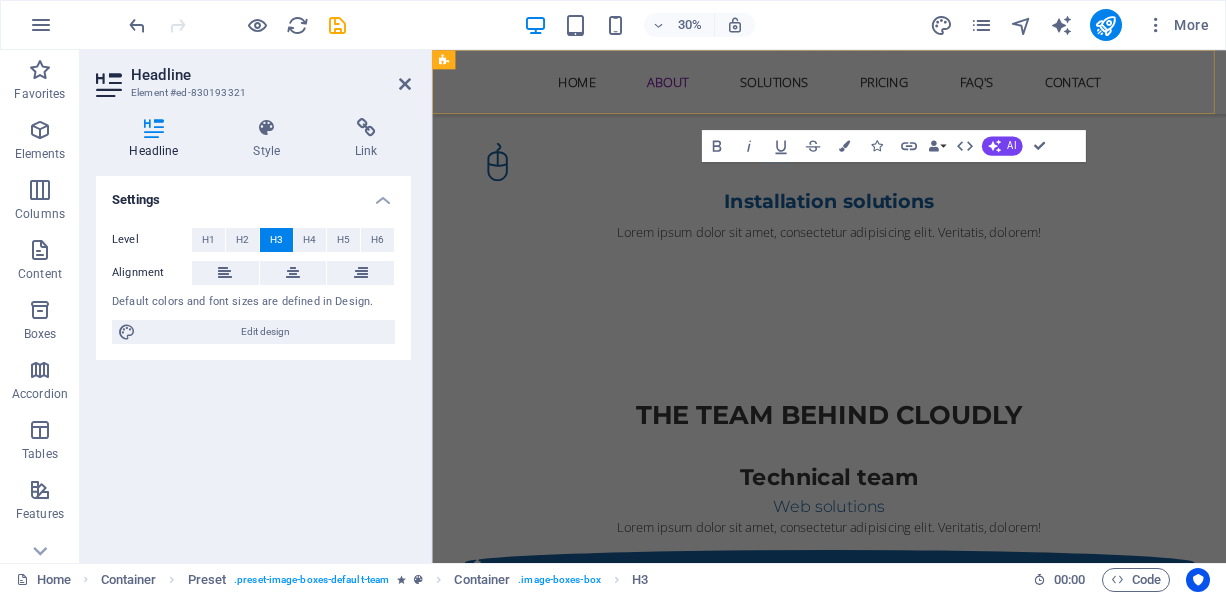 scroll, scrollTop: 1686, scrollLeft: 0, axis: vertical 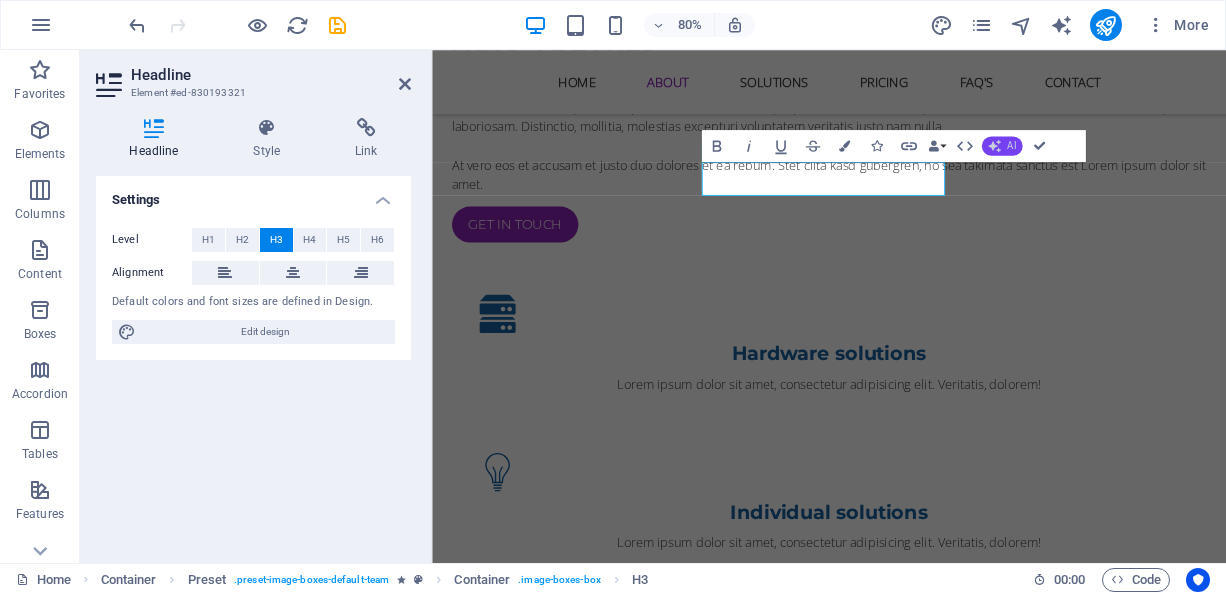 click 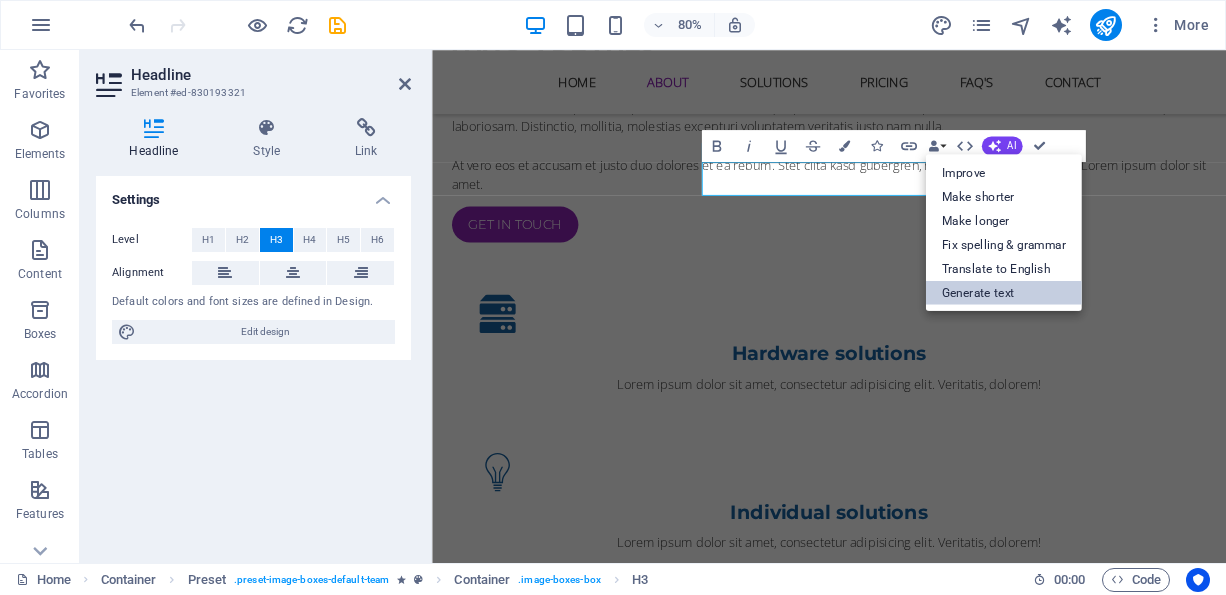 click on "Generate text" at bounding box center [1004, 292] 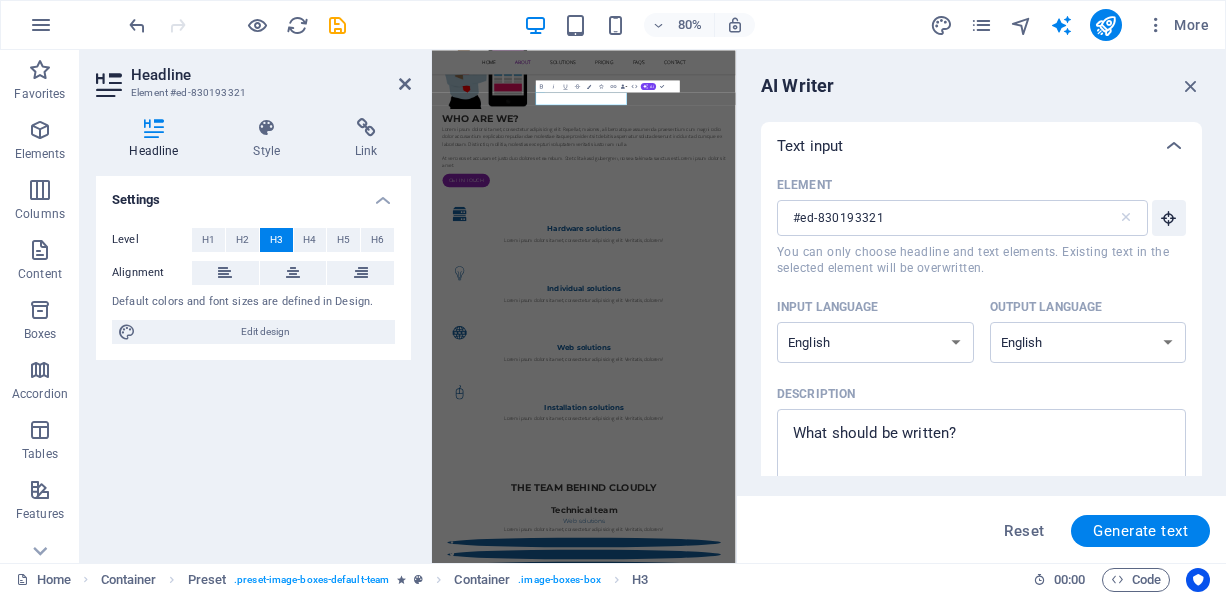 scroll, scrollTop: 2470, scrollLeft: 0, axis: vertical 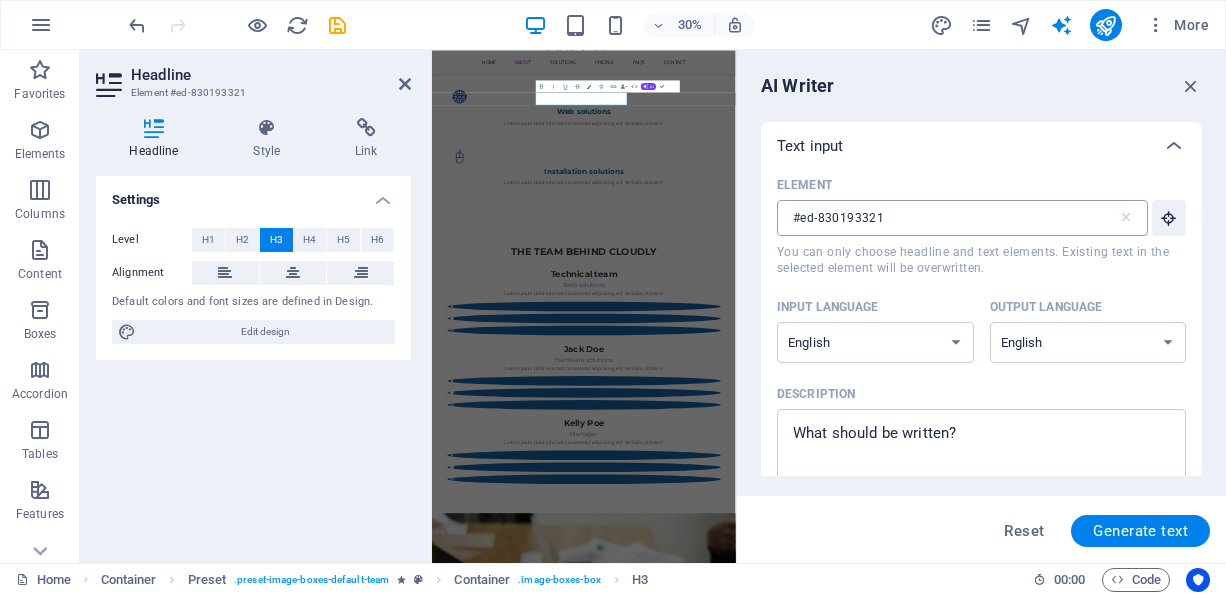 click on "#ed-830193321" at bounding box center [947, 218] 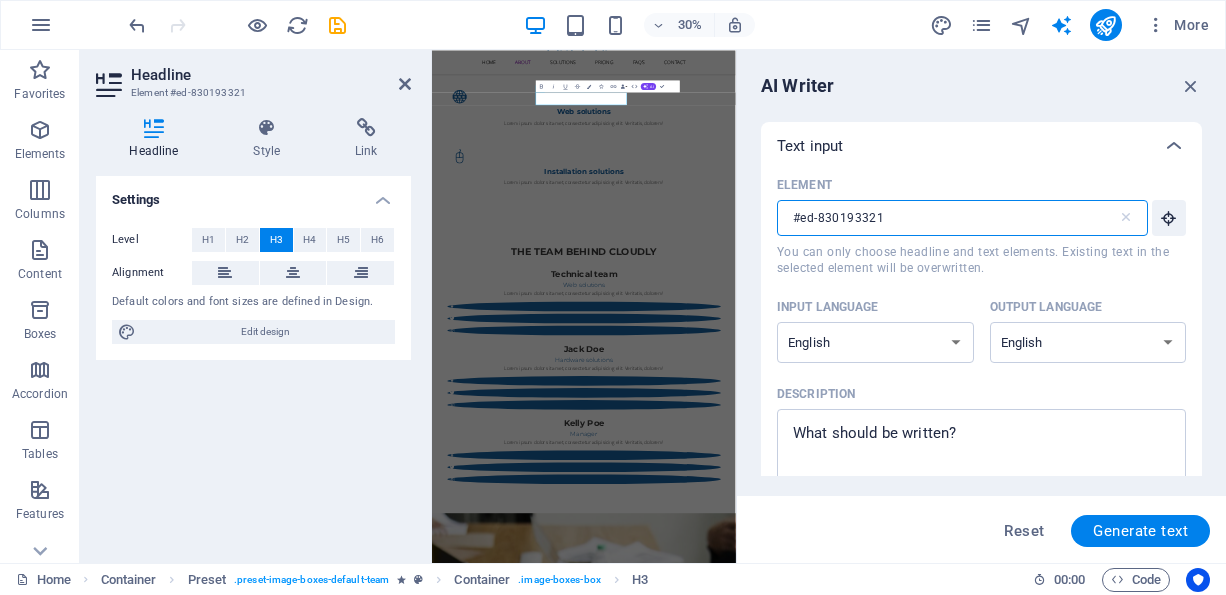 click on "#ed-830193321" at bounding box center (947, 218) 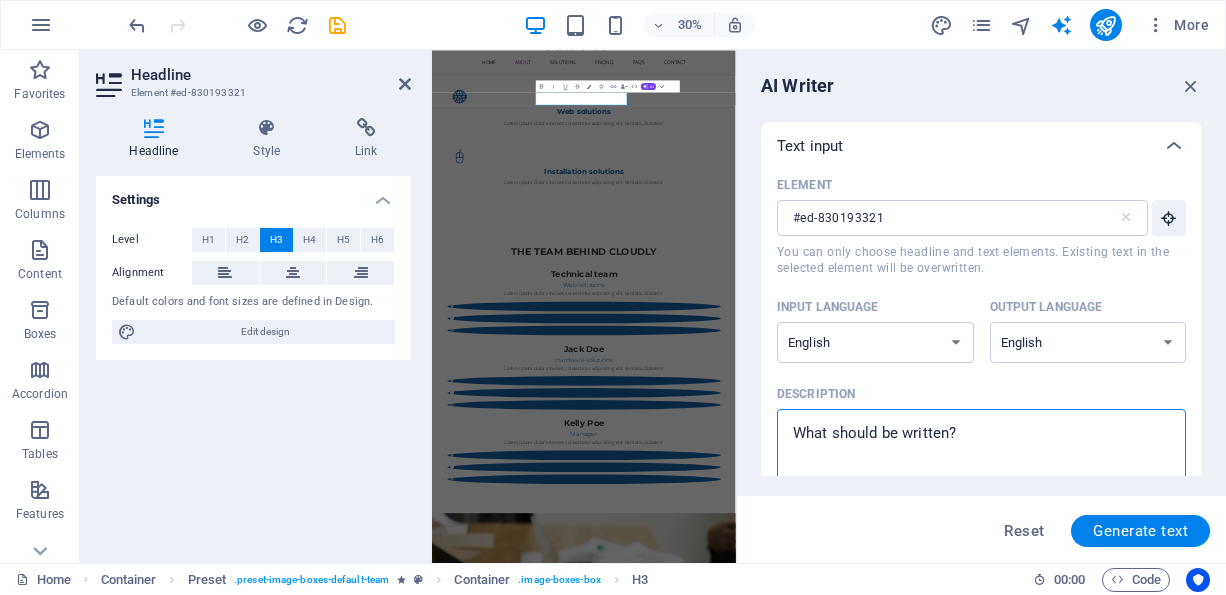 click on "Description x ​" at bounding box center [981, 451] 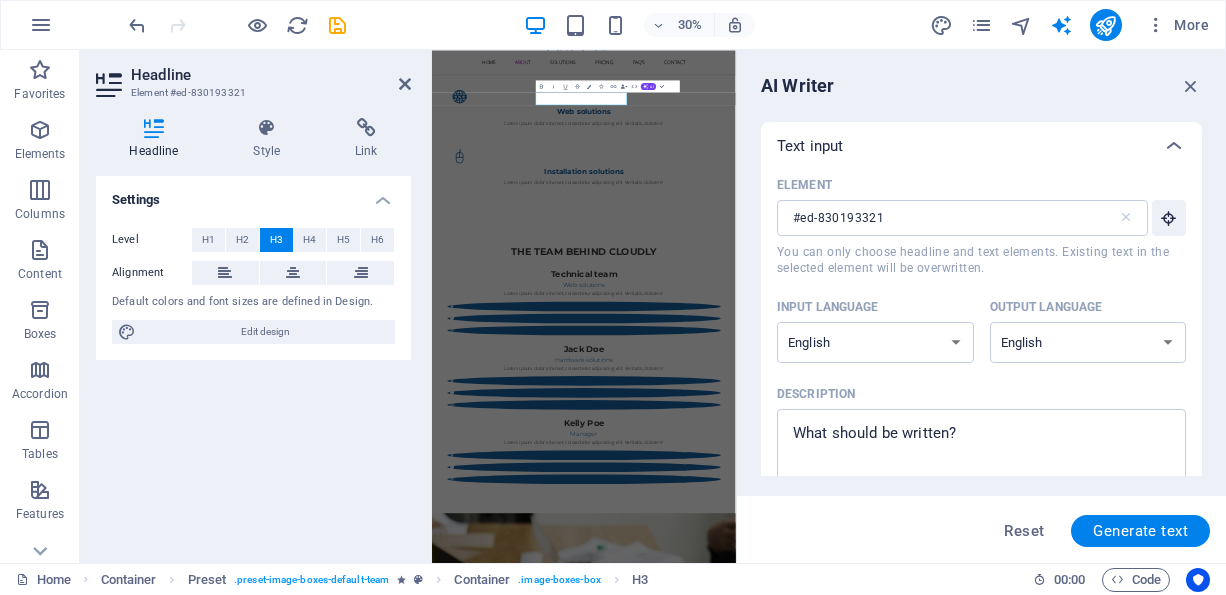 drag, startPoint x: 1197, startPoint y: 234, endPoint x: 1214, endPoint y: 299, distance: 67.18631 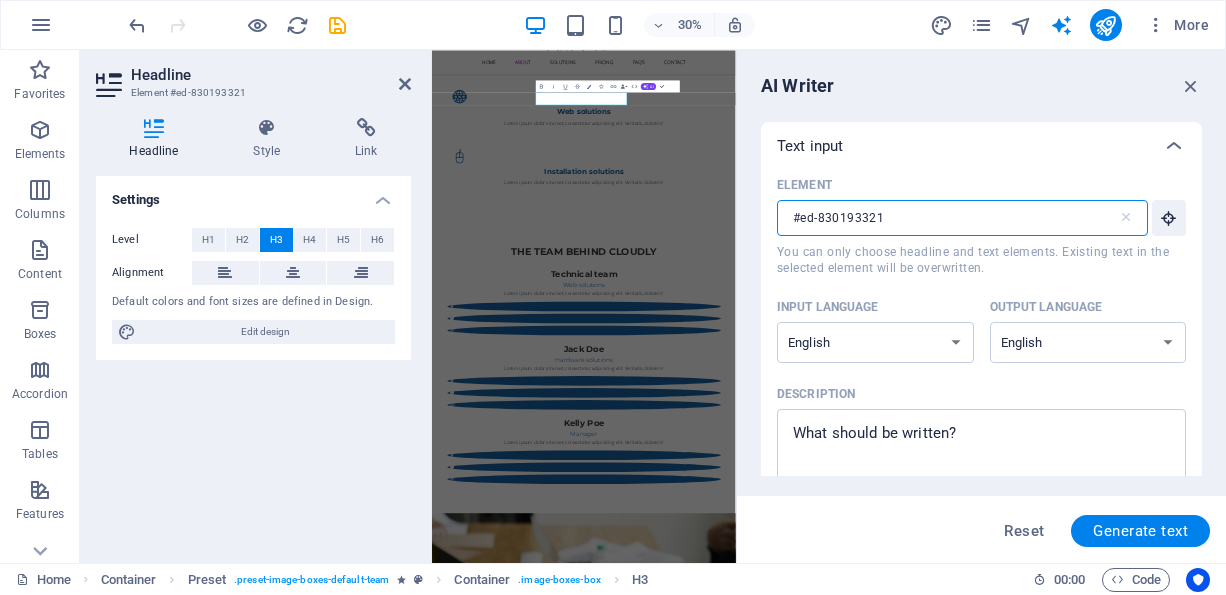 click on "#ed-830193321" at bounding box center [947, 218] 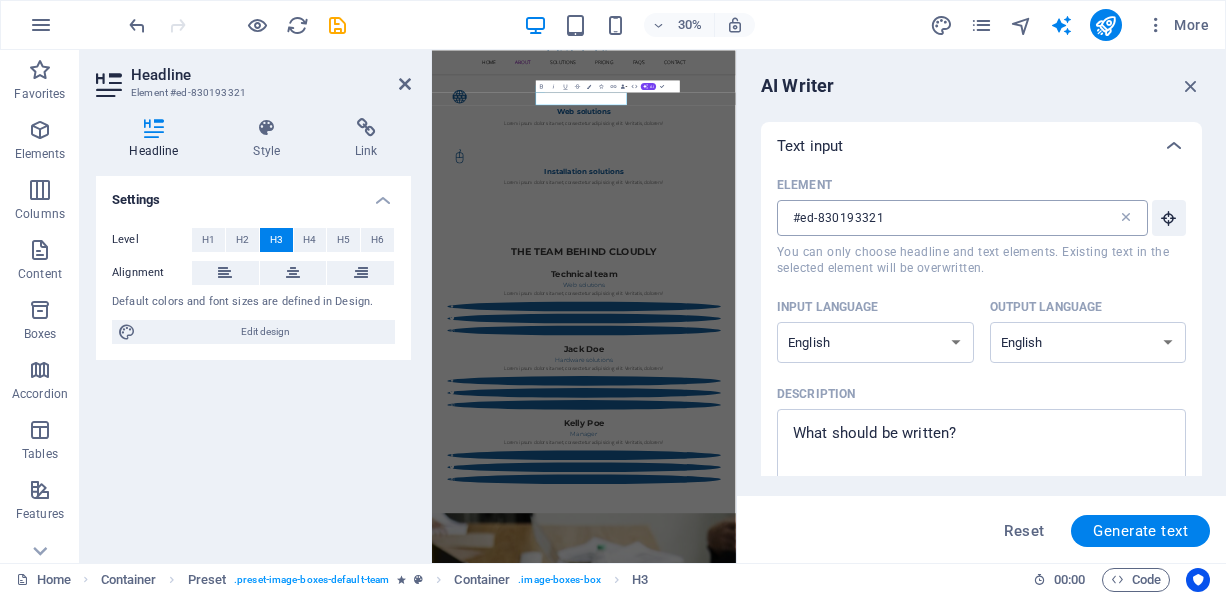click at bounding box center [1126, 218] 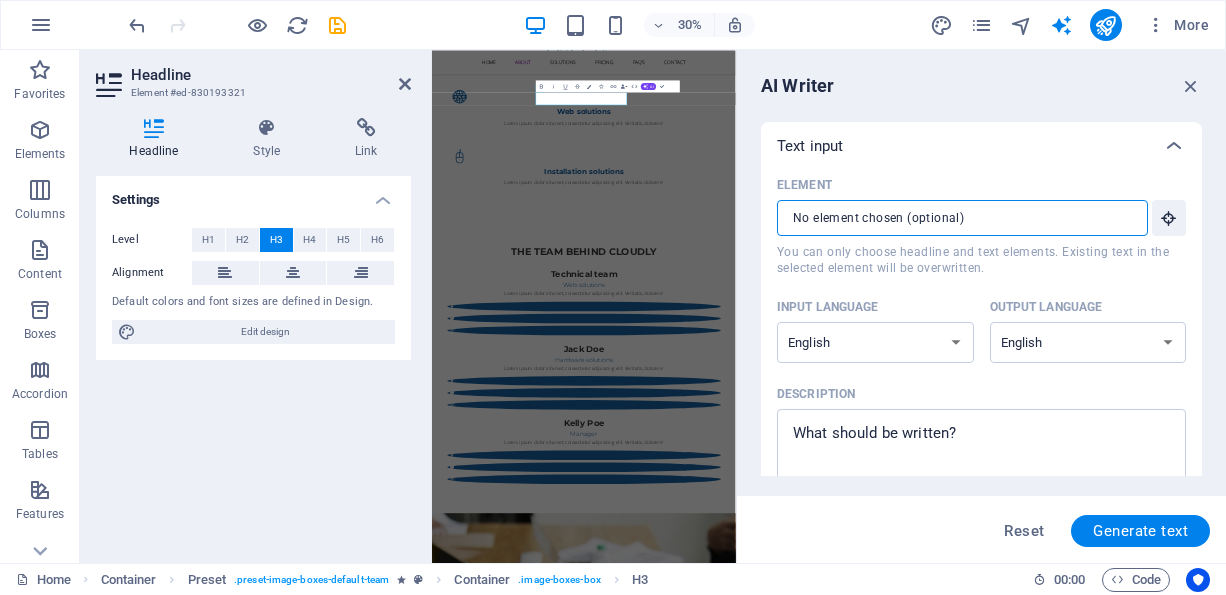 click on "Element ​ You can only choose headline and text elements. Existing text in the selected element will be overwritten." at bounding box center [955, 218] 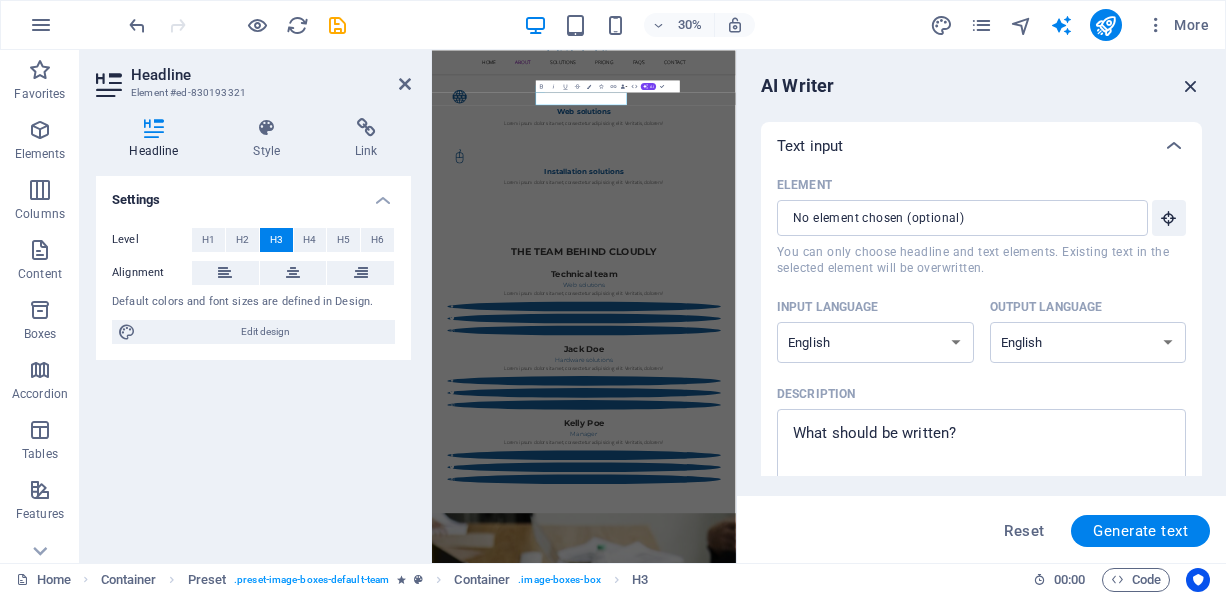 click at bounding box center [1191, 86] 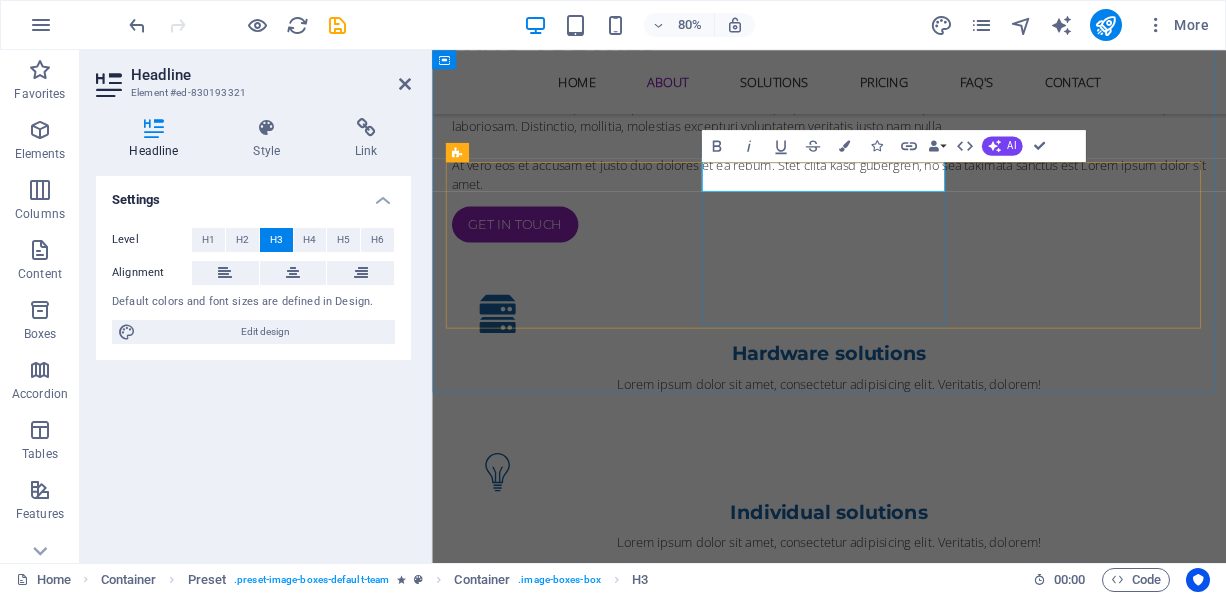 click on "Jack Doe" at bounding box center [929, 1611] 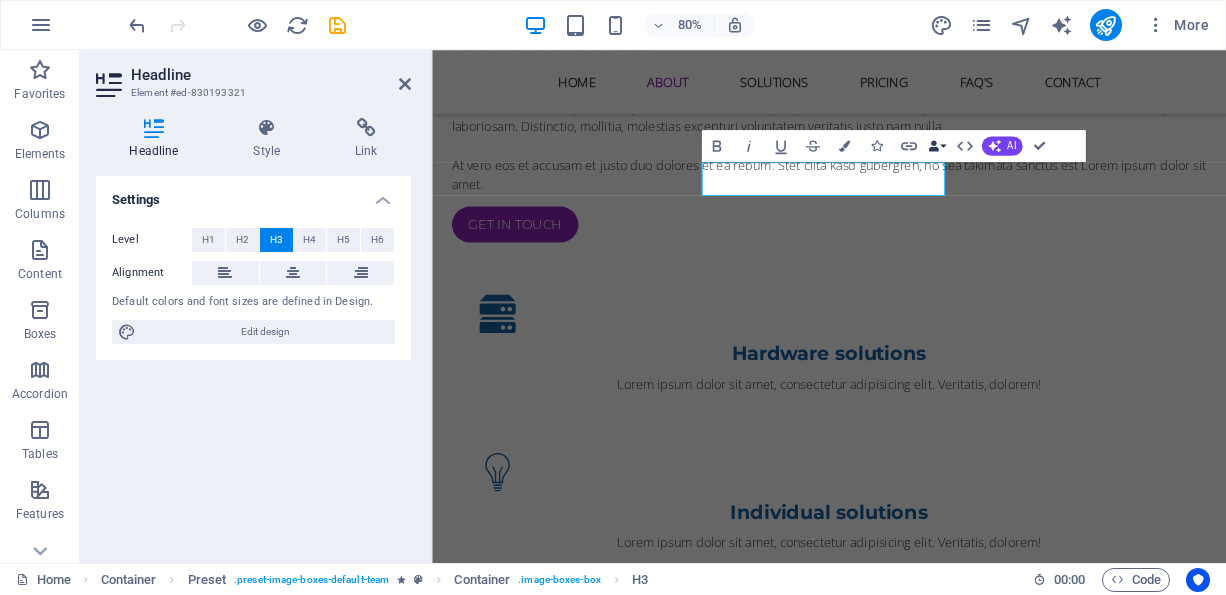 click on "Data Bindings" at bounding box center [937, 146] 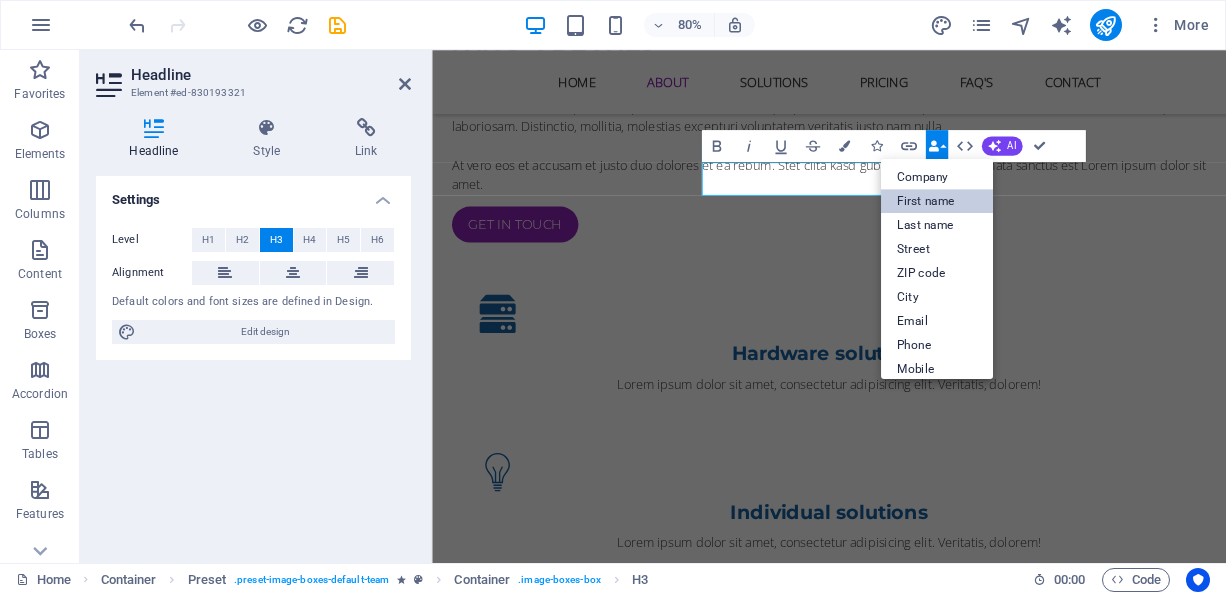 click on "First name" at bounding box center [937, 201] 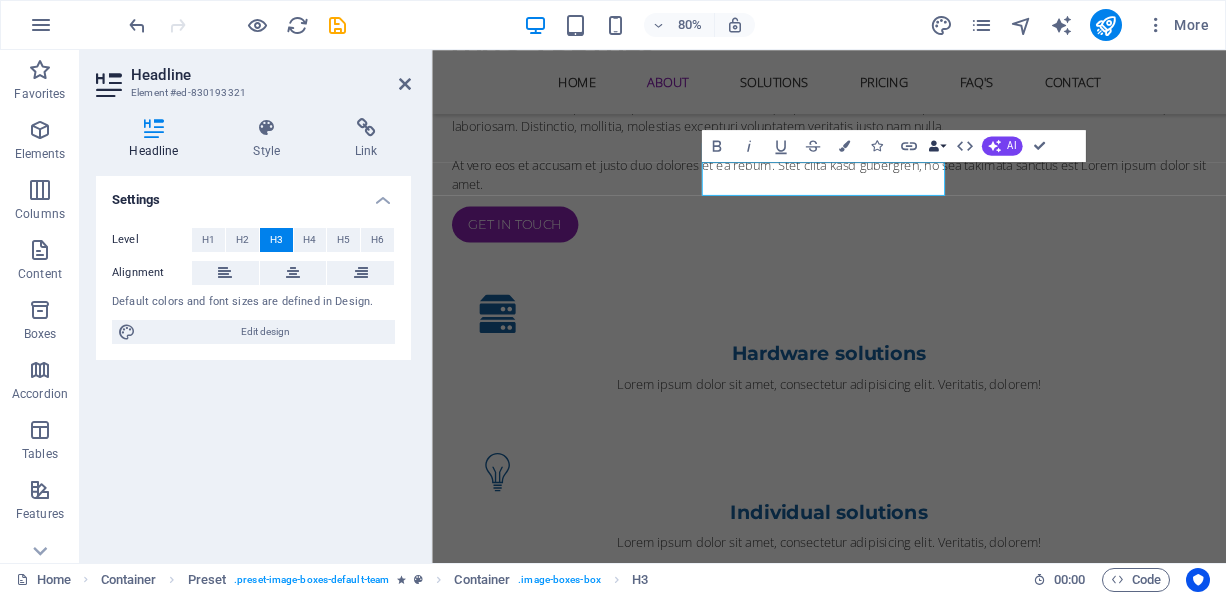 click on "Data Bindings" at bounding box center (937, 146) 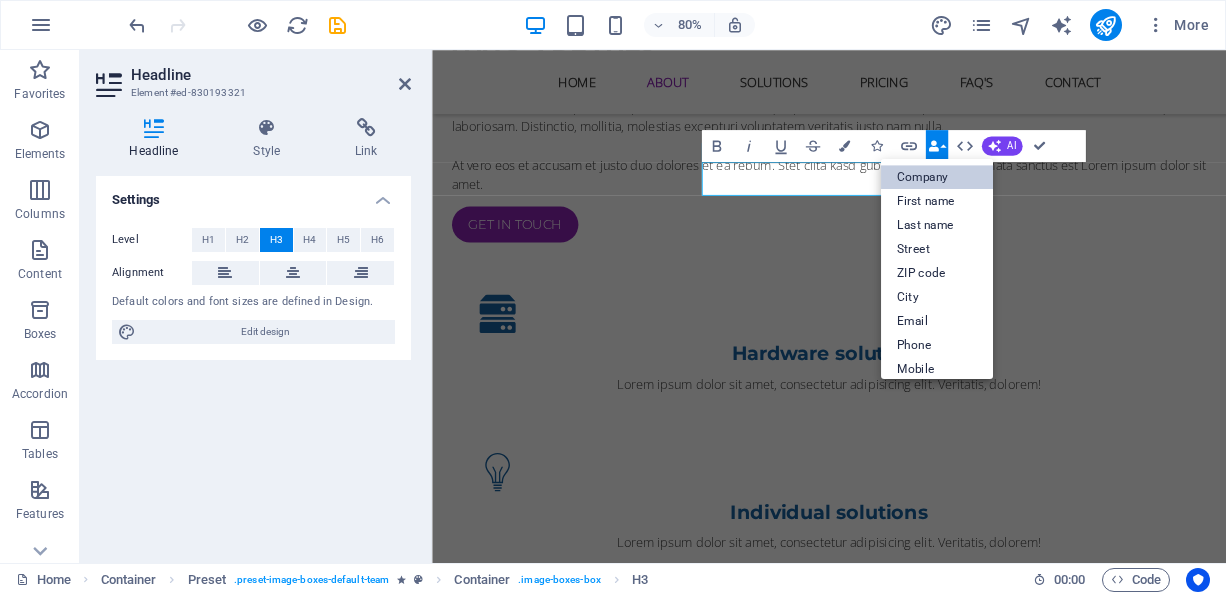 click on "Company" at bounding box center [937, 177] 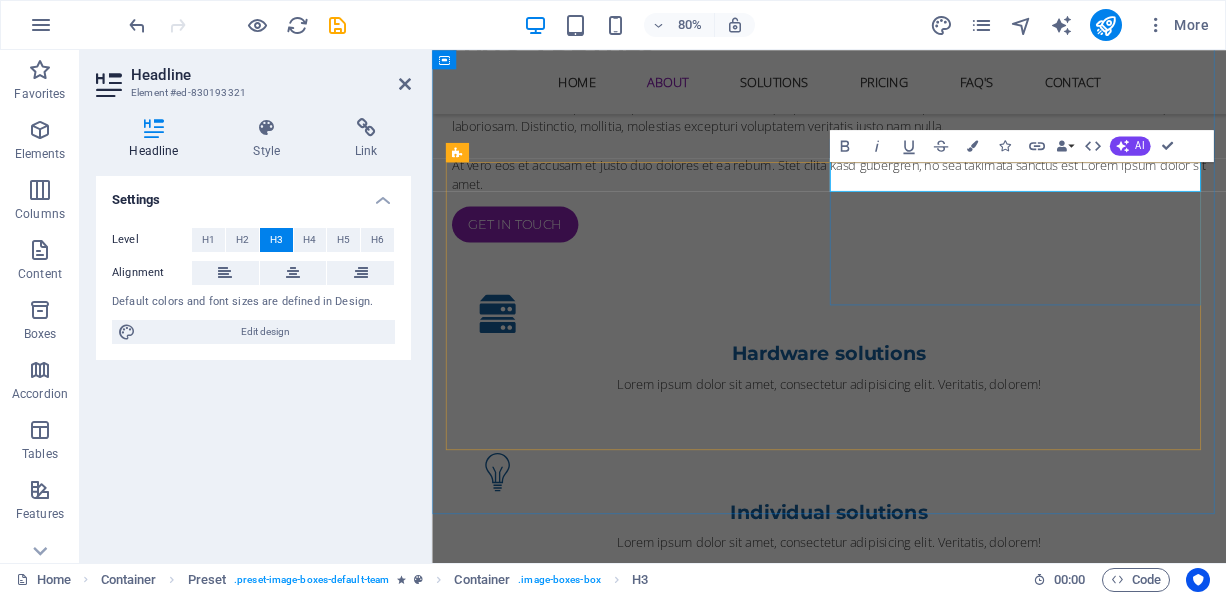 click on "Jack Doe indiaishosting.in" at bounding box center (929, 1611) 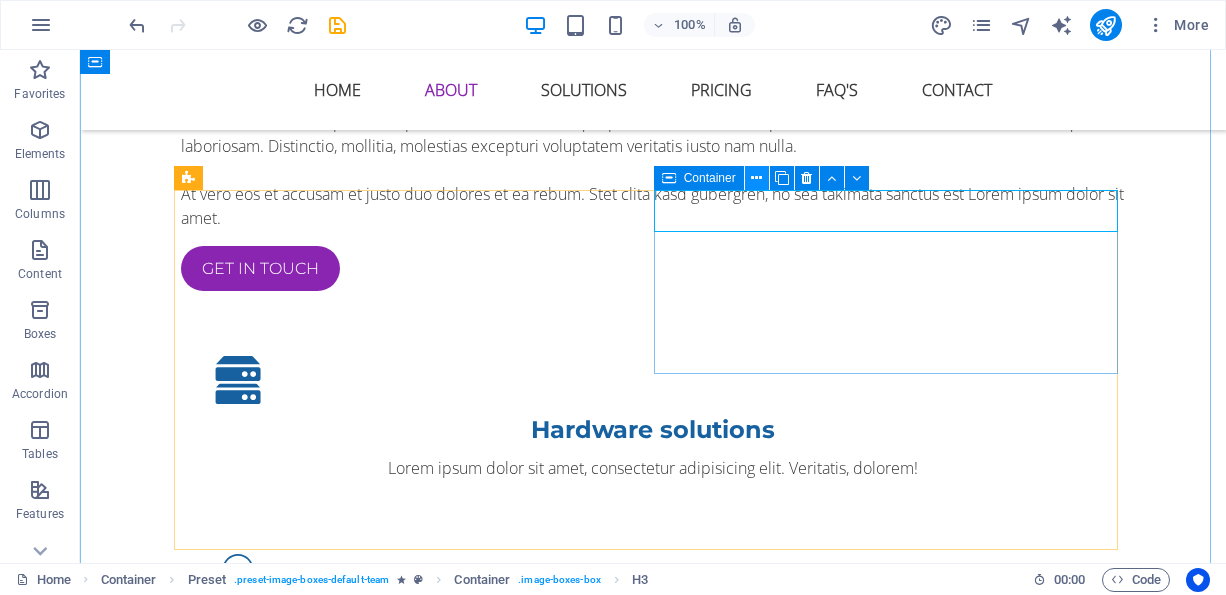 click at bounding box center [756, 178] 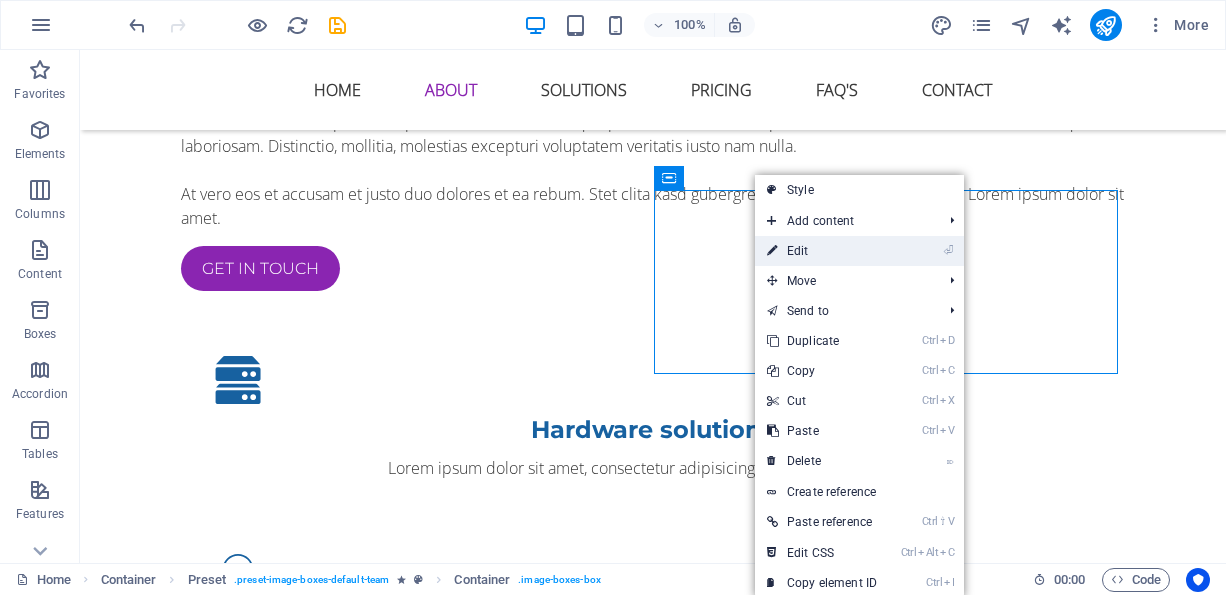 click on "⏎  Edit" at bounding box center [822, 251] 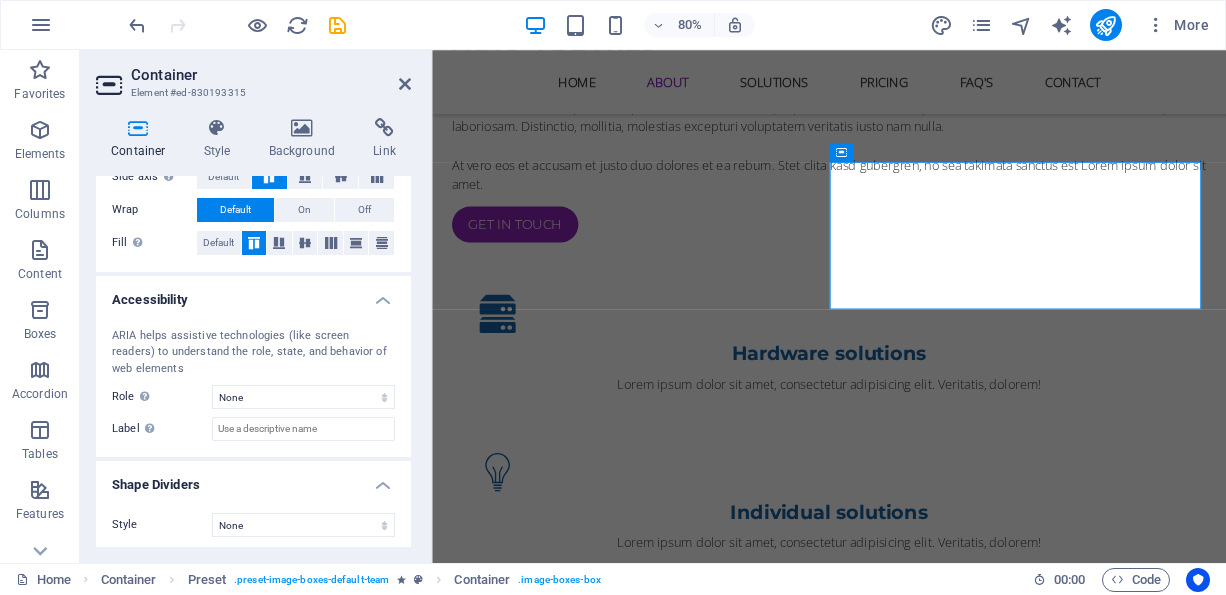 scroll, scrollTop: 435, scrollLeft: 0, axis: vertical 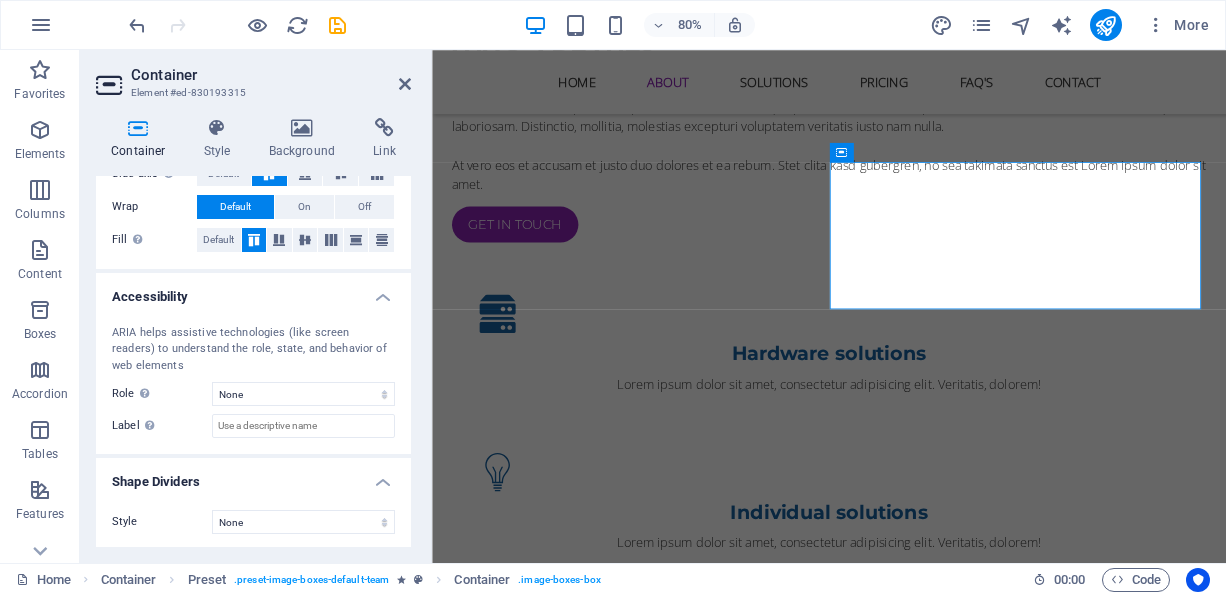 drag, startPoint x: 408, startPoint y: 304, endPoint x: 2, endPoint y: 590, distance: 496.62057 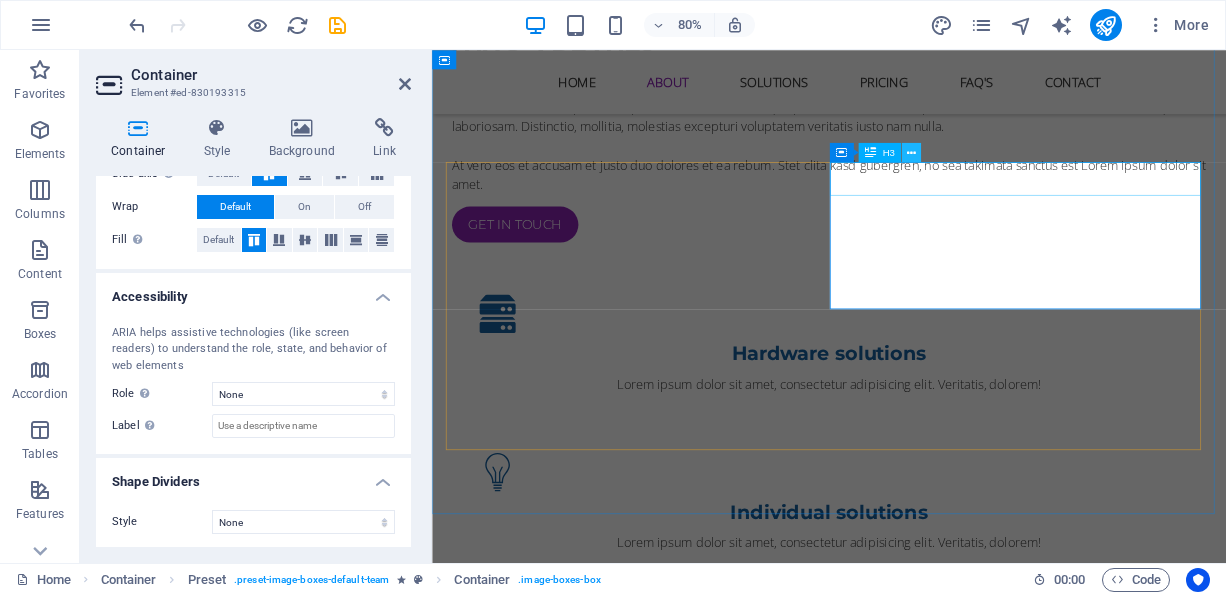 click at bounding box center (911, 152) 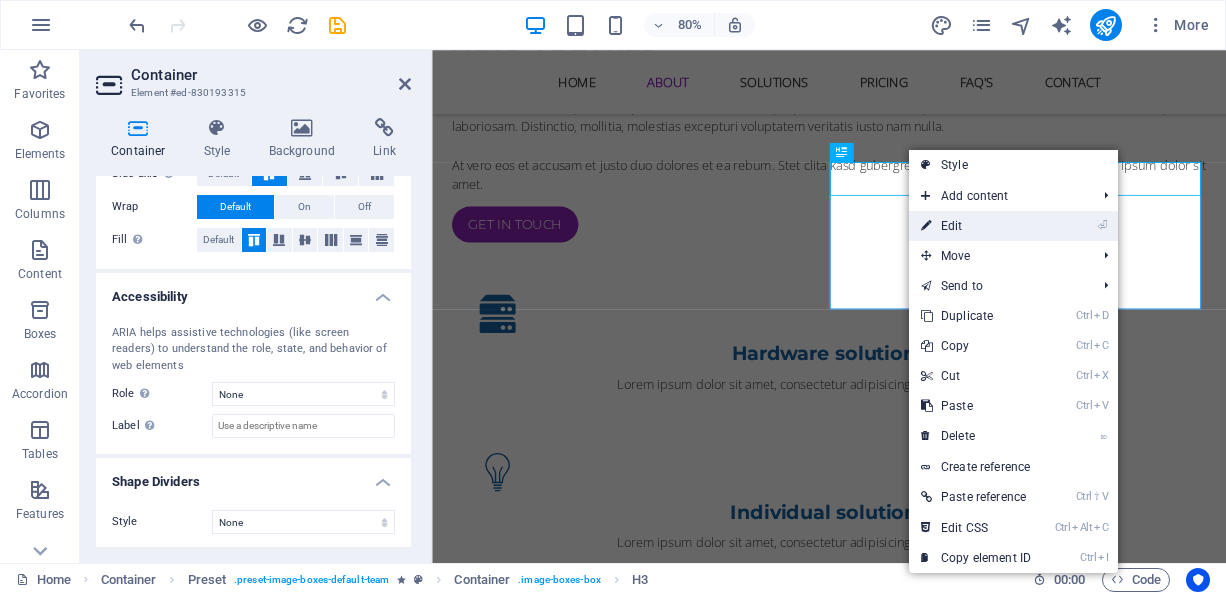 click on "⏎  Edit" at bounding box center [976, 226] 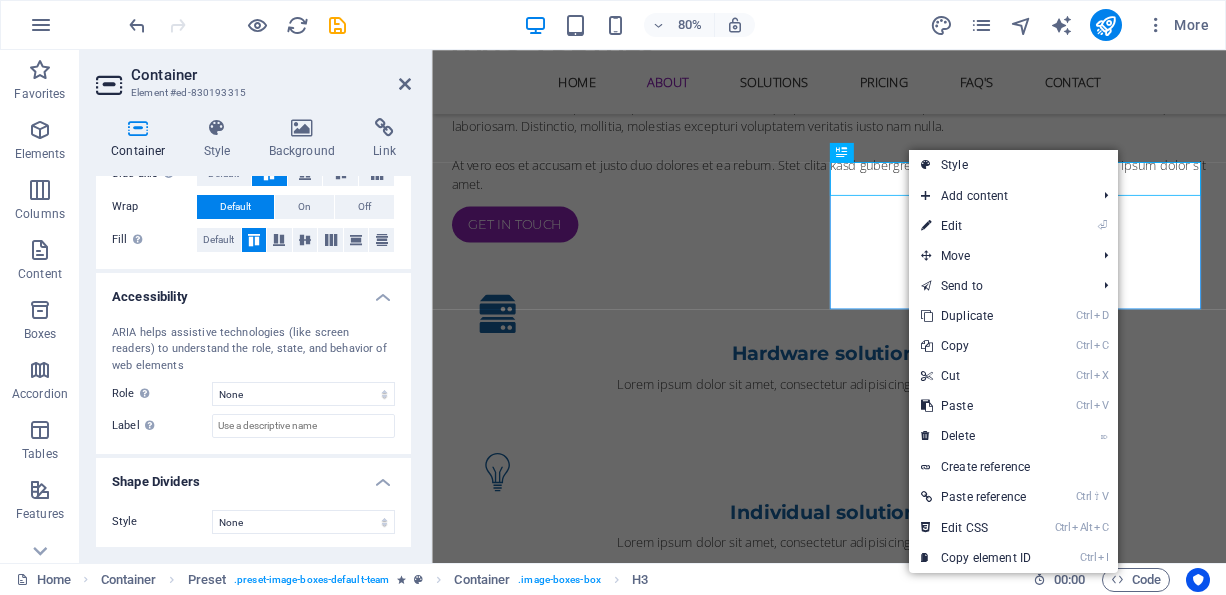 drag, startPoint x: 1389, startPoint y: 276, endPoint x: 1088, endPoint y: 270, distance: 301.05978 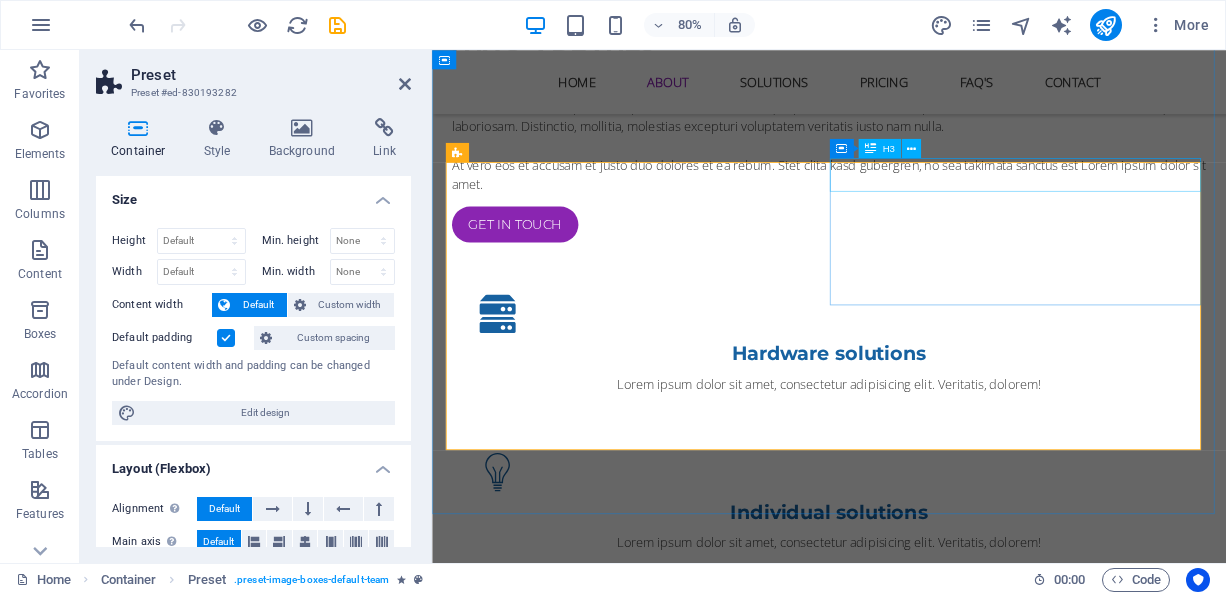 click on "Jack Doe indiaishosting.in" at bounding box center (929, 1611) 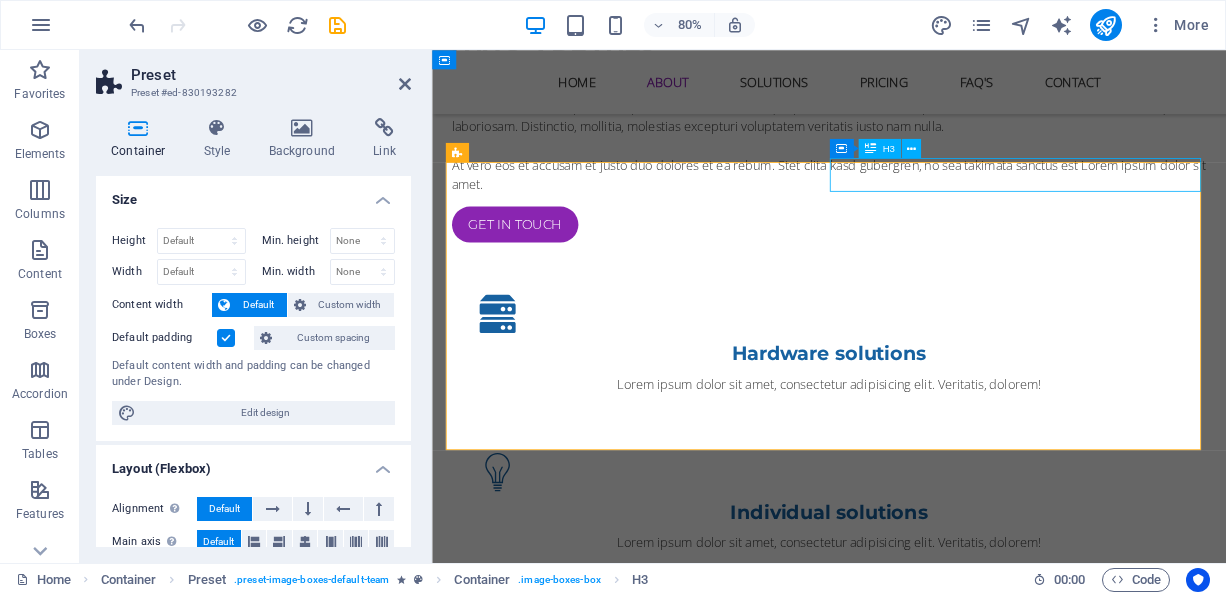 click on "Jack Doe indiaishosting.in" at bounding box center (929, 1611) 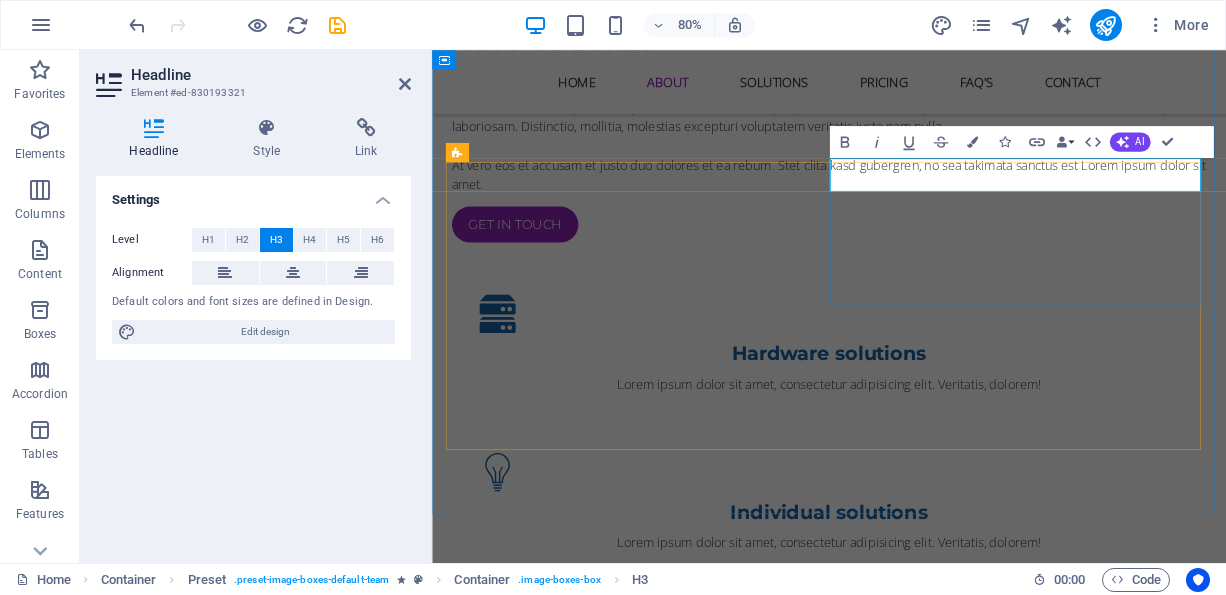 click on "indiaishosting.in" at bounding box center (995, 1611) 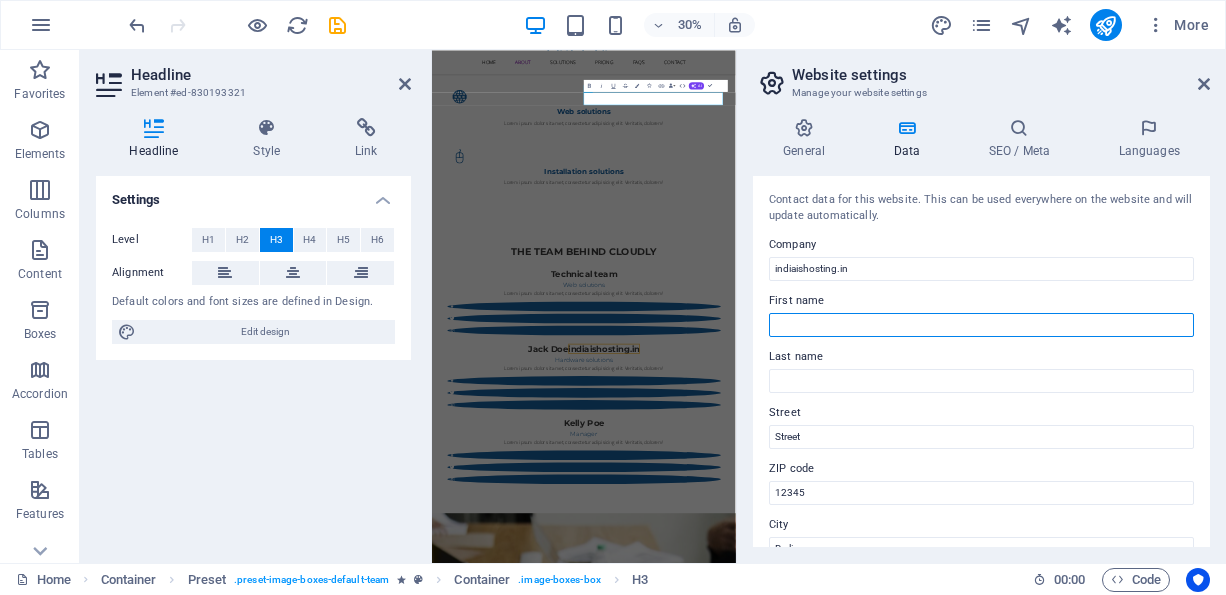 click on "First name" at bounding box center [981, 325] 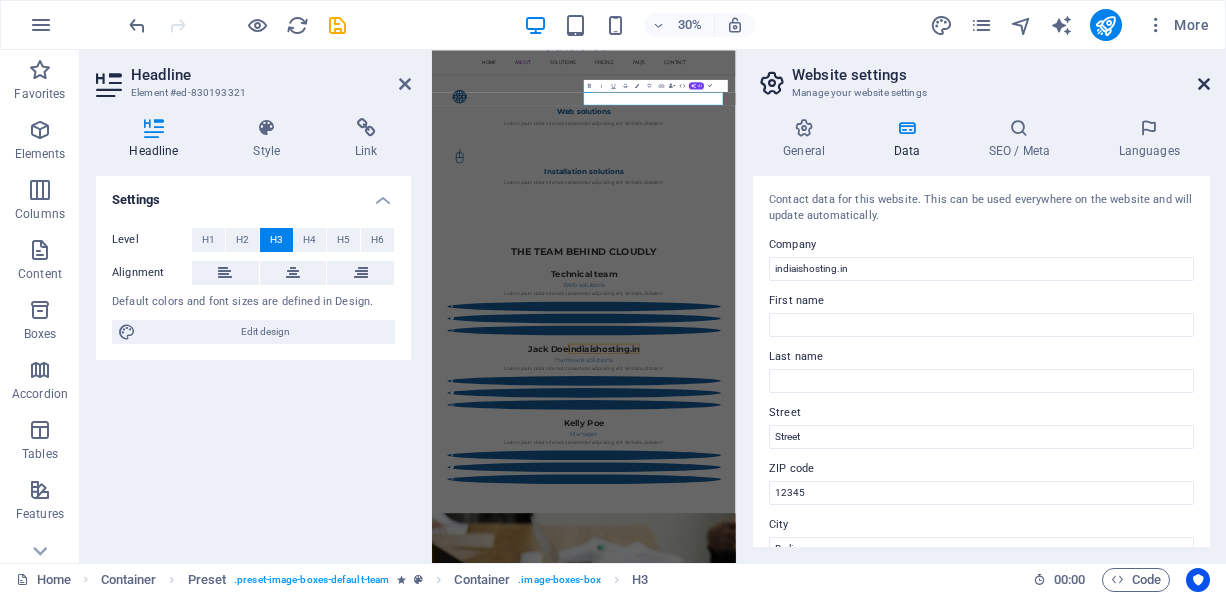 click at bounding box center (1204, 84) 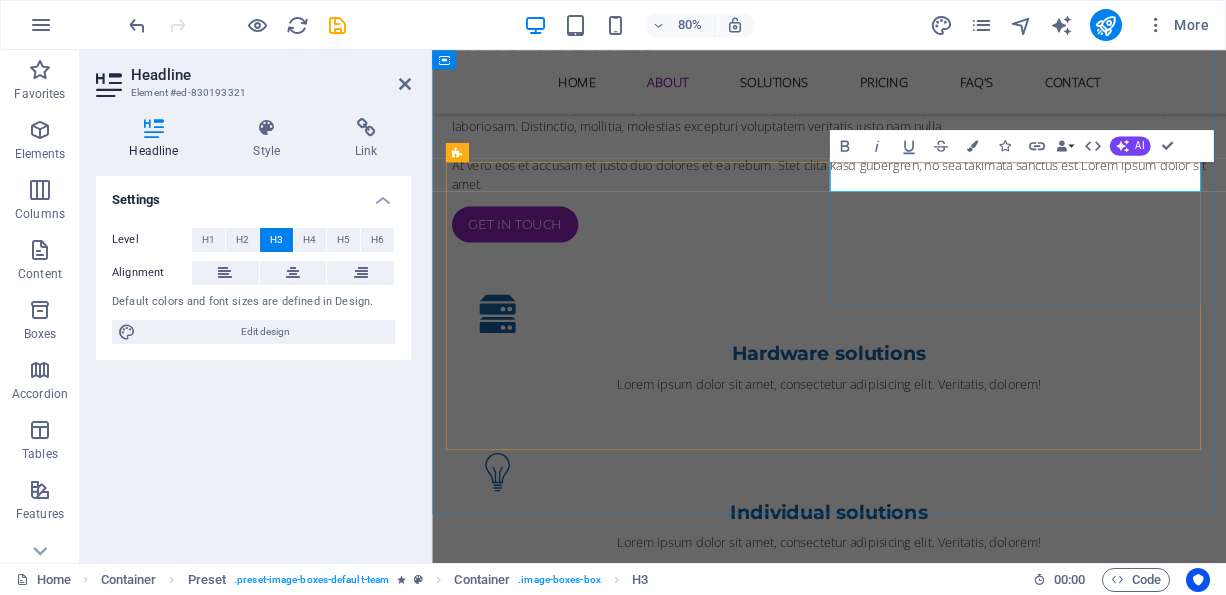 click on "indiaishosting.in" at bounding box center (995, 1611) 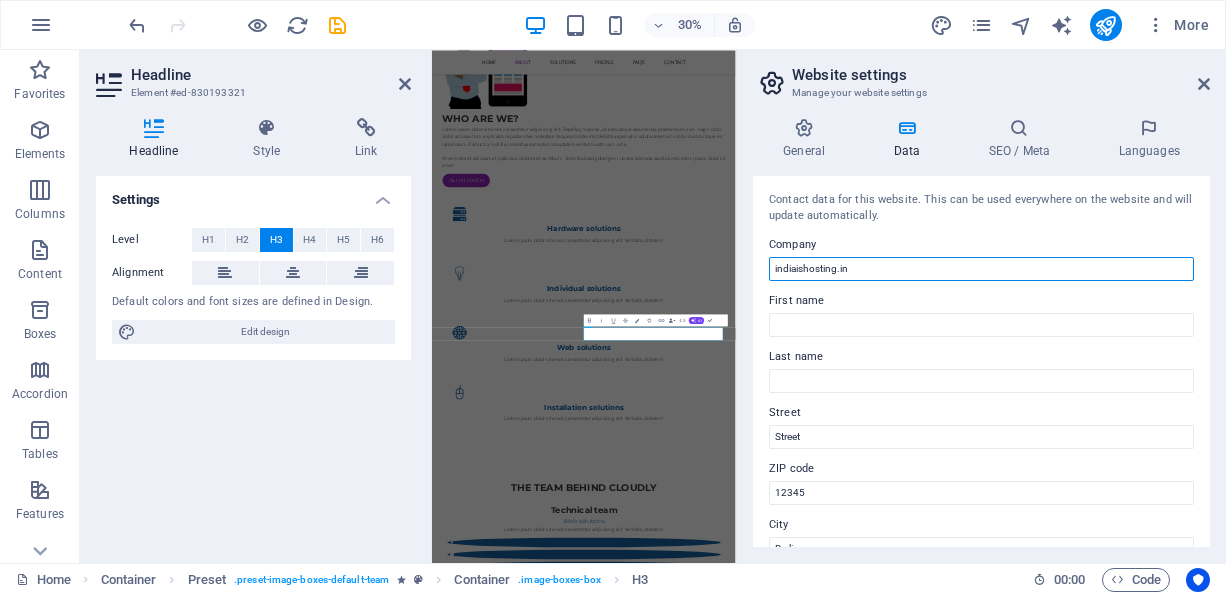 click on "indiaishosting.in" at bounding box center (981, 269) 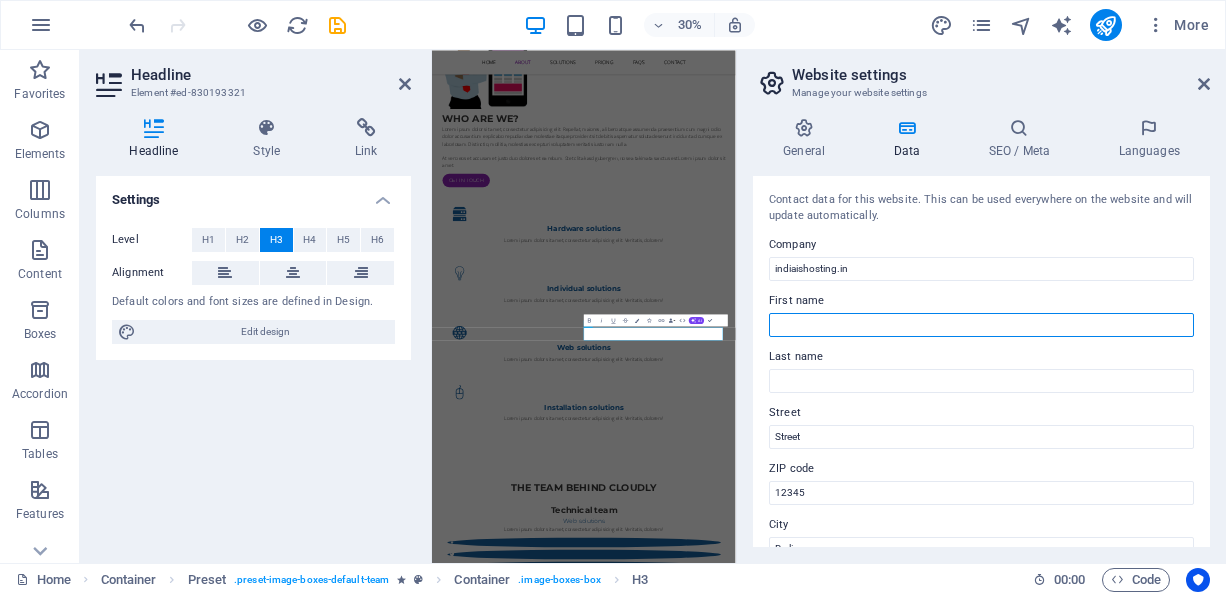 click on "First name" at bounding box center (981, 325) 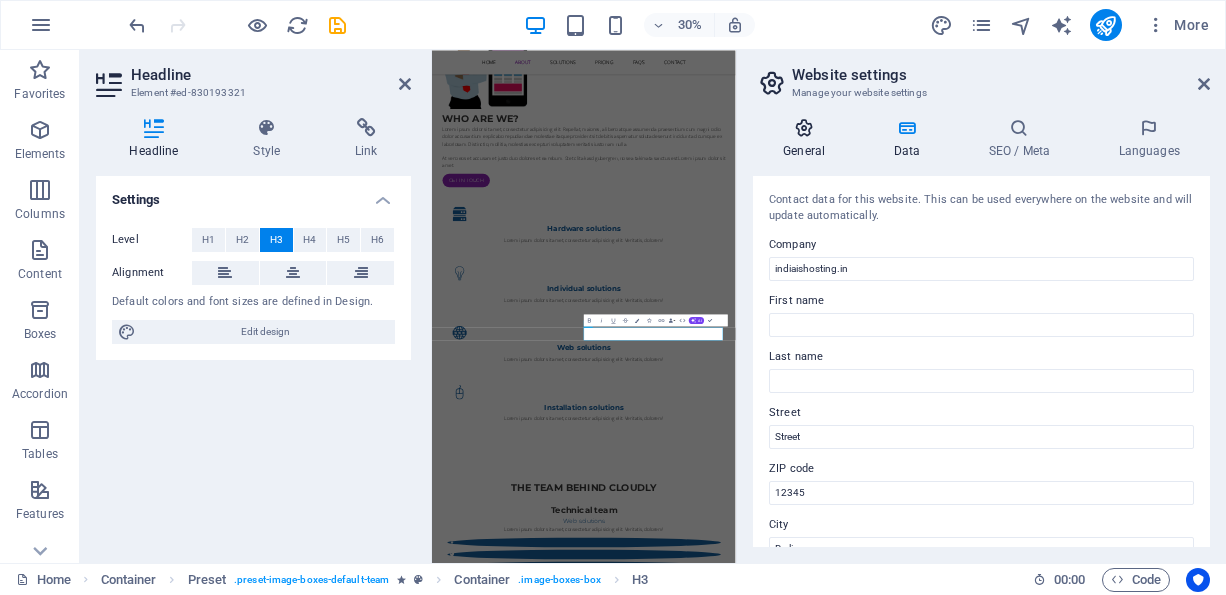 click on "General" at bounding box center (808, 139) 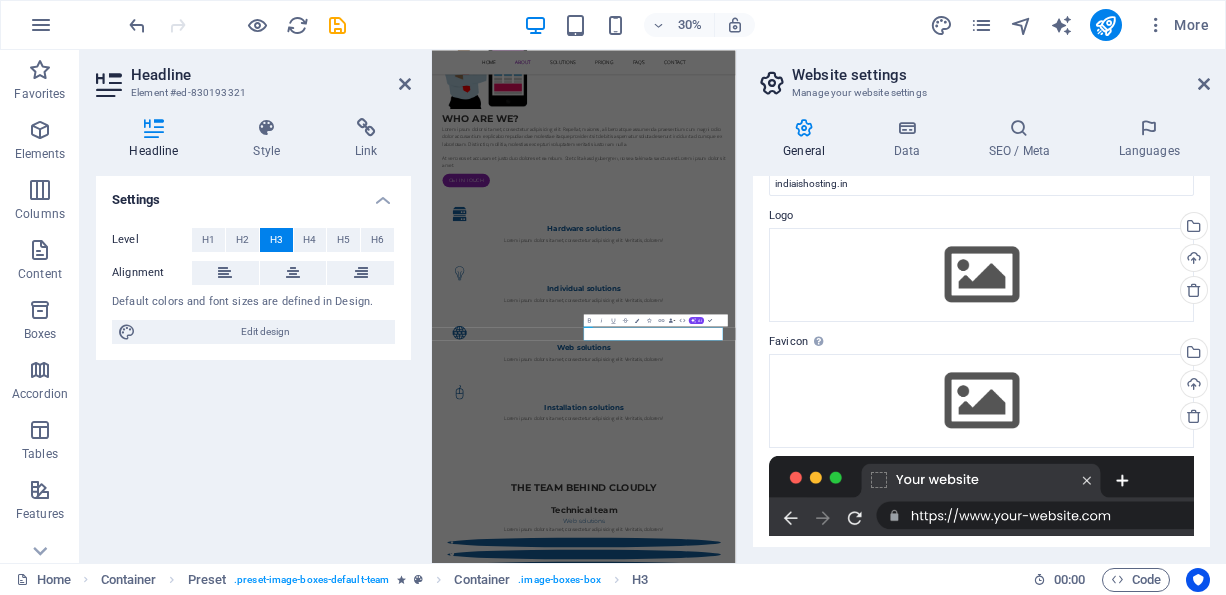 scroll, scrollTop: 46, scrollLeft: 0, axis: vertical 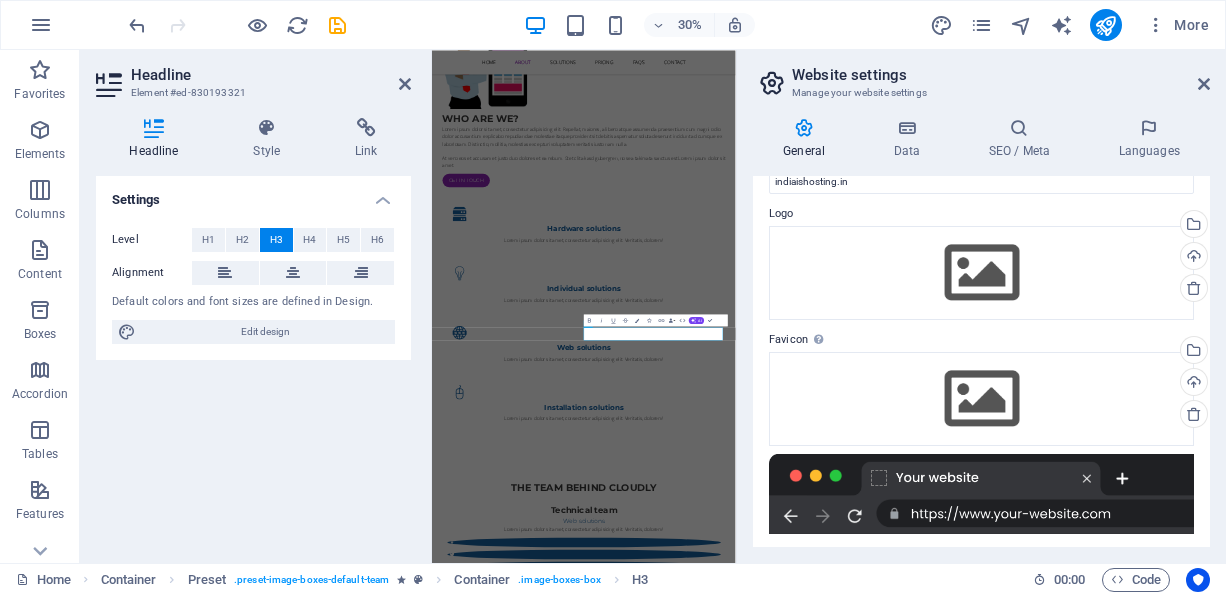 click at bounding box center [981, 494] 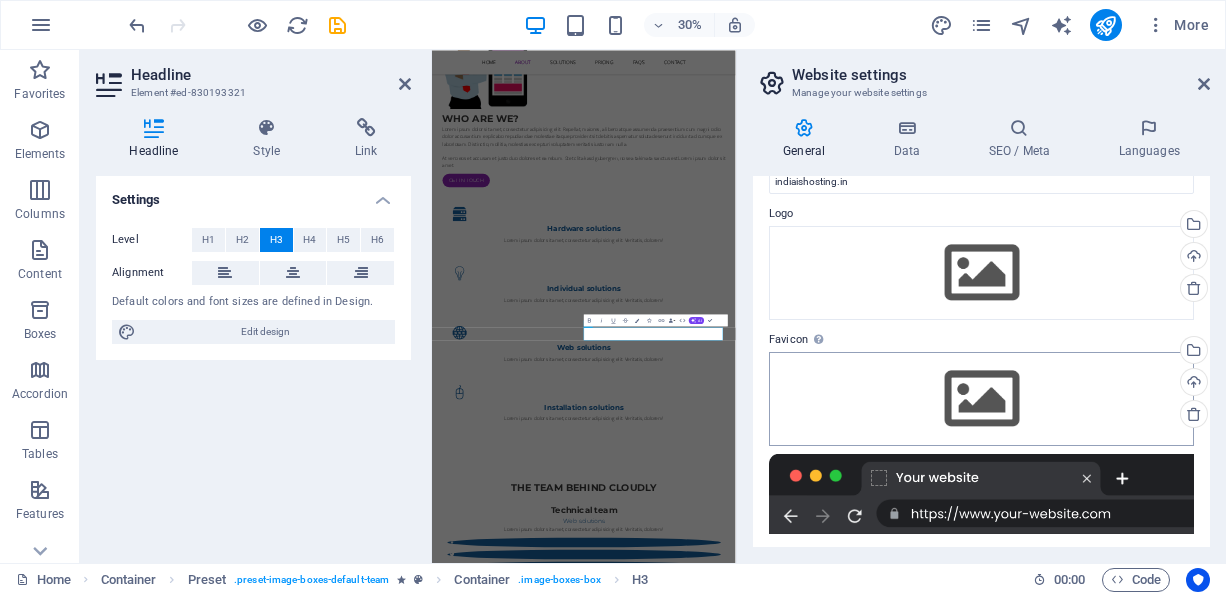 drag, startPoint x: 1085, startPoint y: 474, endPoint x: 1121, endPoint y: 380, distance: 100.65784 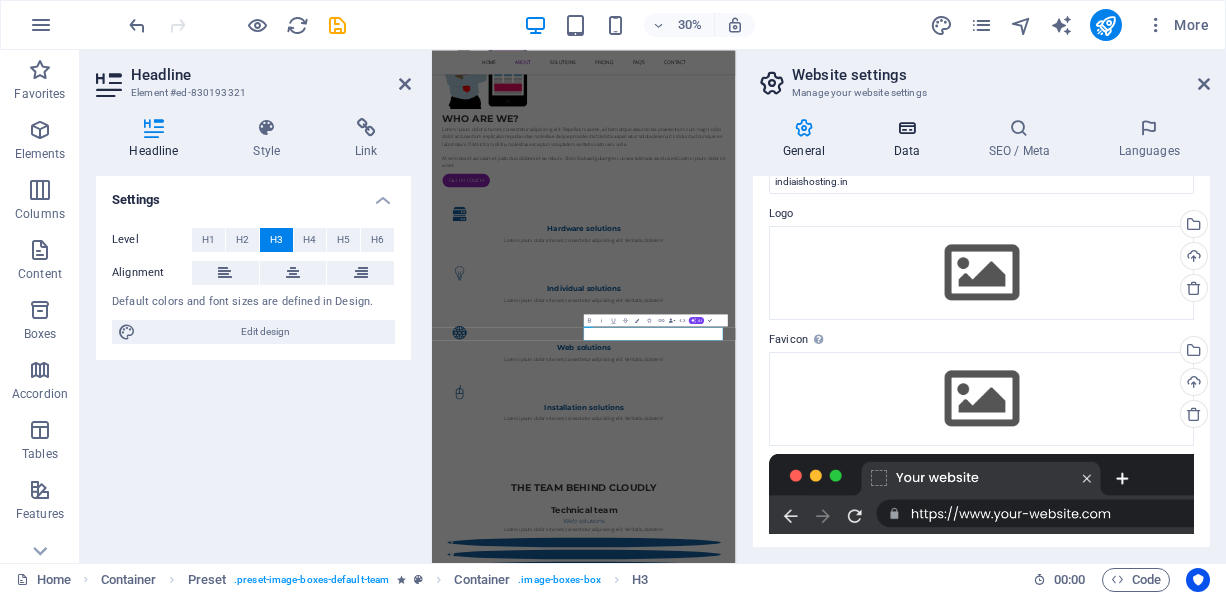 click at bounding box center (906, 128) 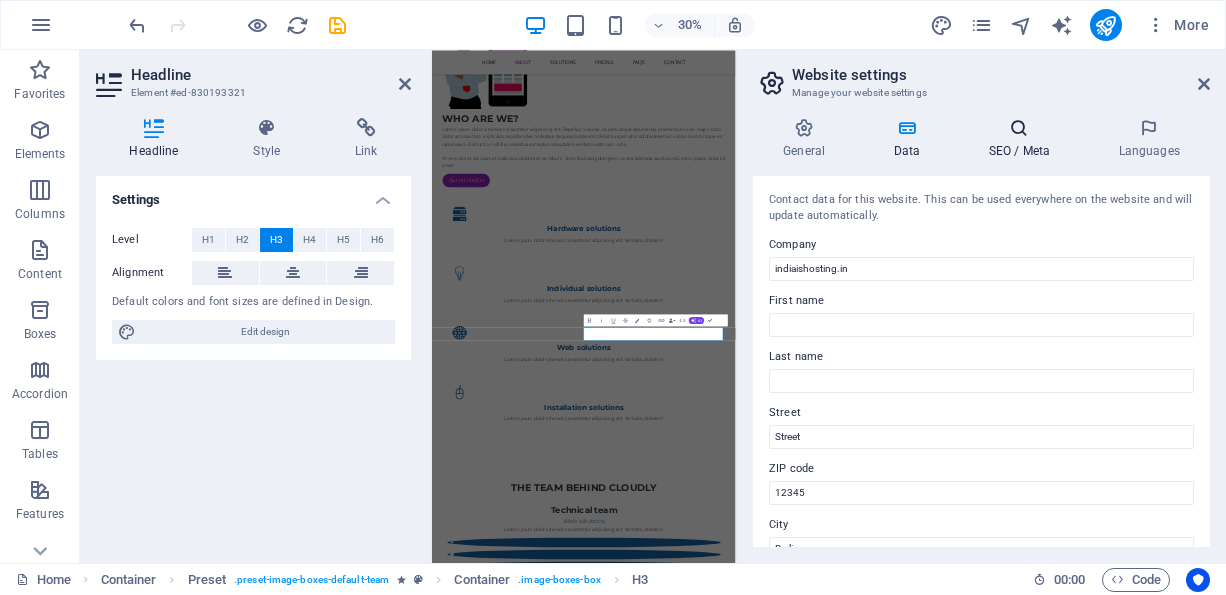 click at bounding box center [1019, 128] 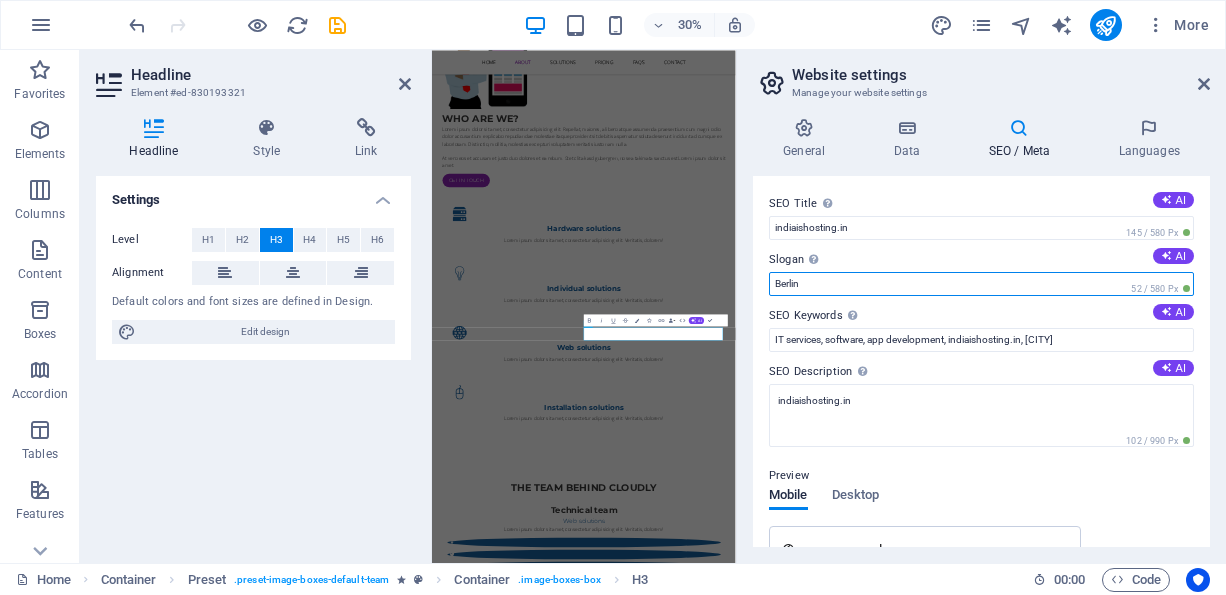 click on "Berlin" at bounding box center [981, 284] 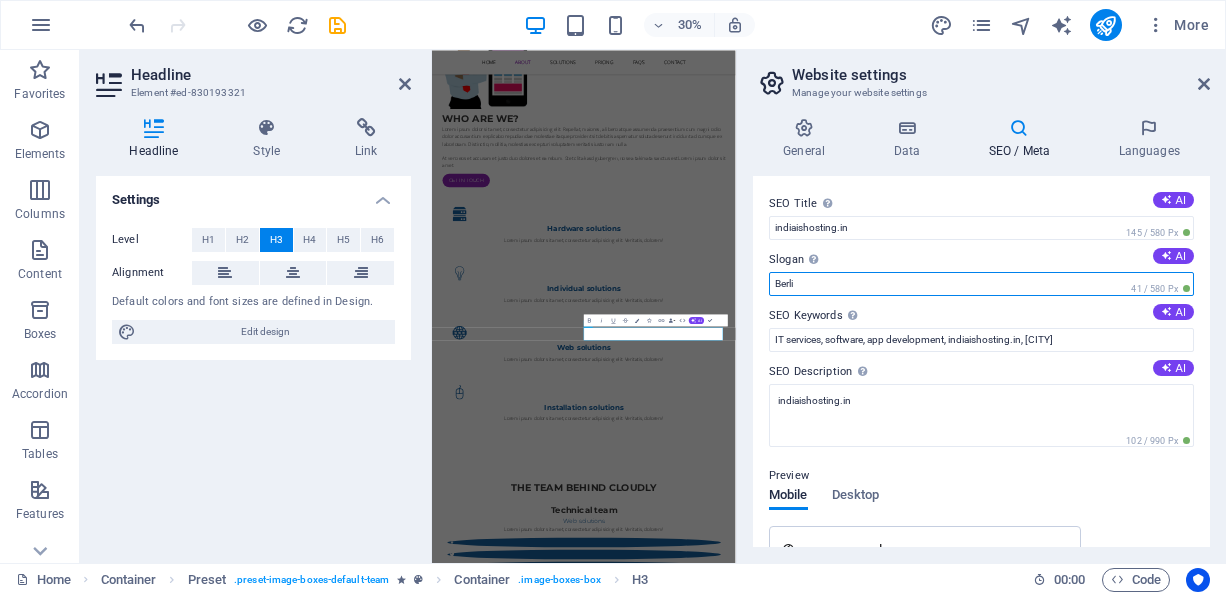drag, startPoint x: 1209, startPoint y: 312, endPoint x: 1225, endPoint y: 412, distance: 101.27191 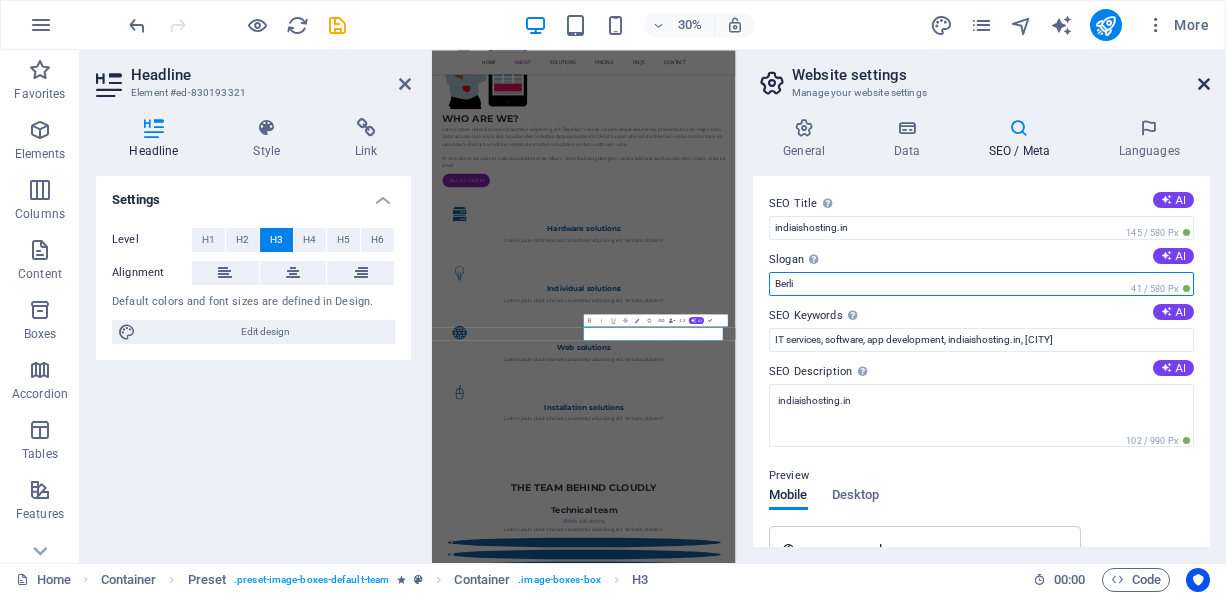 type on "Berli" 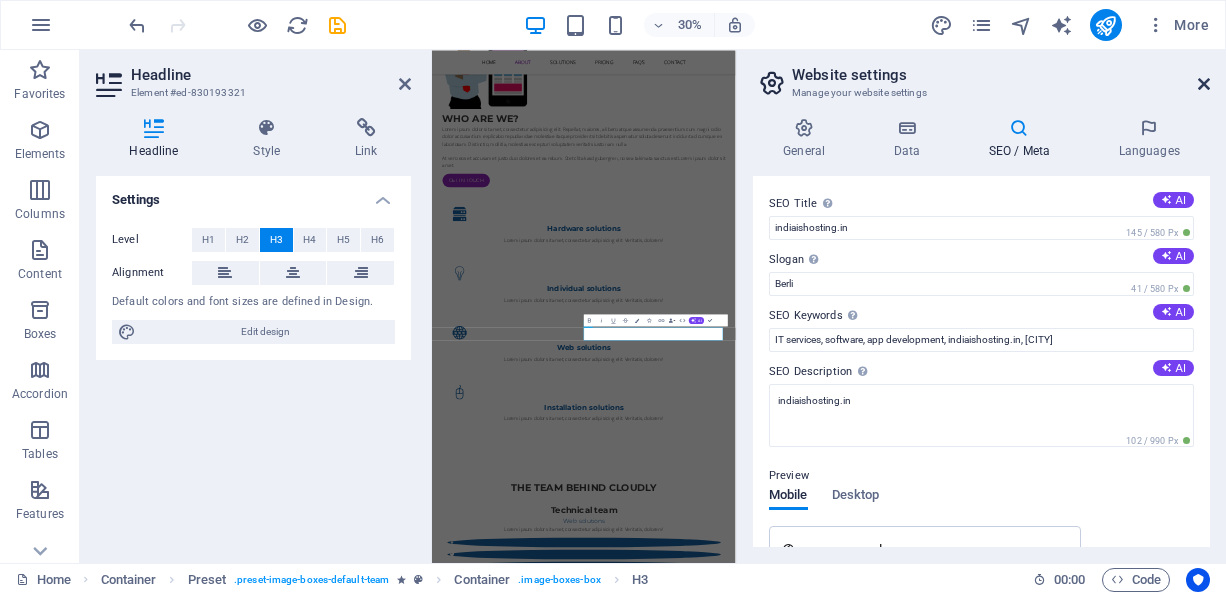 click at bounding box center [1204, 84] 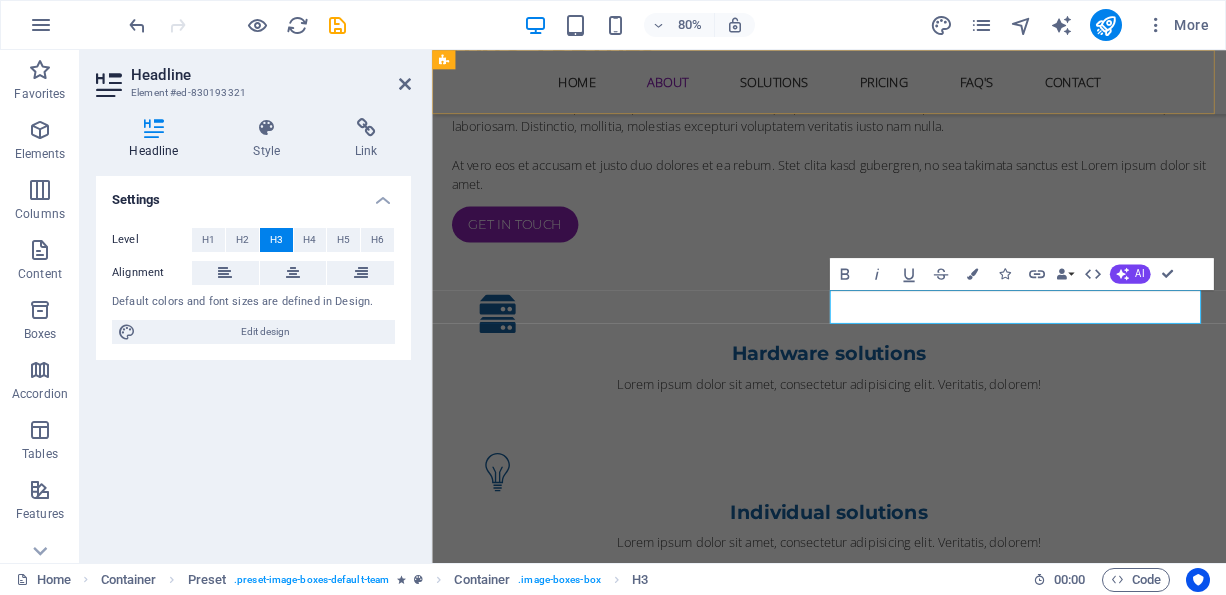 scroll, scrollTop: 1526, scrollLeft: 0, axis: vertical 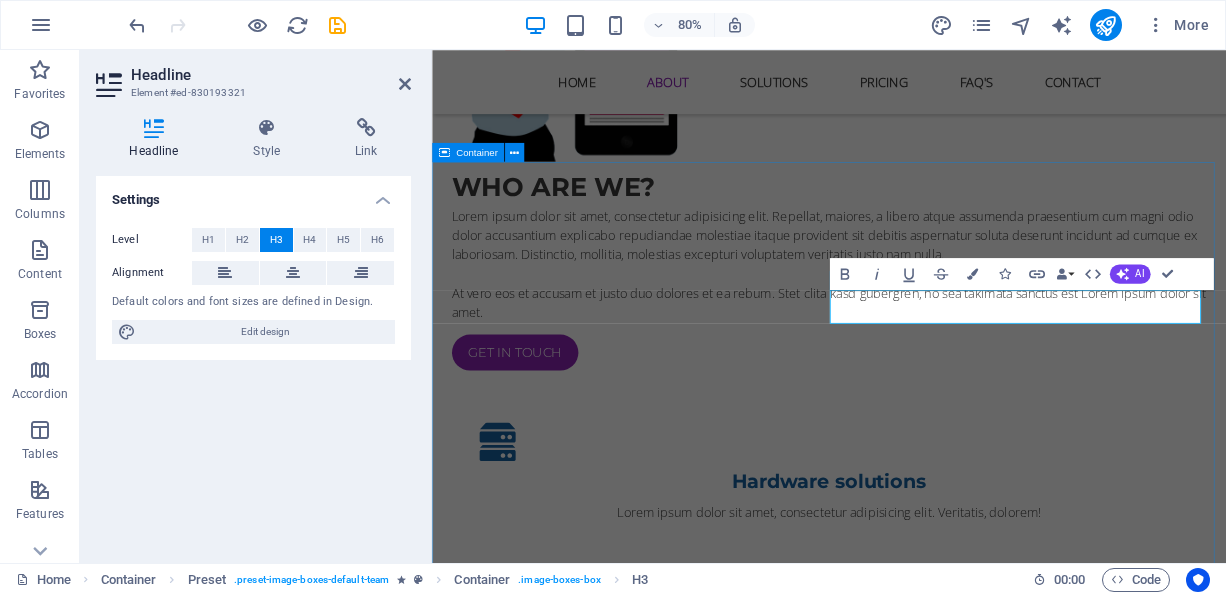 click on "THe Team behind Cloudly  Technical team Web solutions Lorem ipsum dolor sit amet, consectetur adipisicing elit. Veritatis, dolorem! Jack Doe indiaishosting.in Hardware solutions Lorem ipsum dolor sit amet, consectetur adipisicing elit. Veritatis, dolorem! Kelly Poe Manager Lorem ipsum dolor sit amet, consectetur adipisicing elit. Veritatis, dolorem!" at bounding box center (928, 1835) 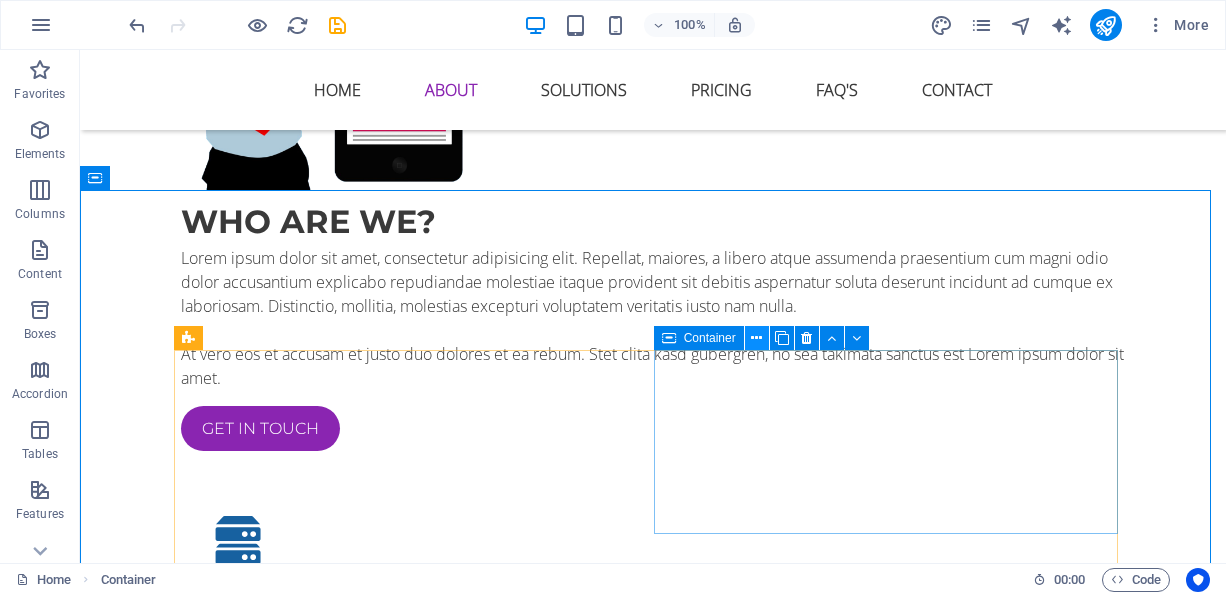 click at bounding box center [756, 338] 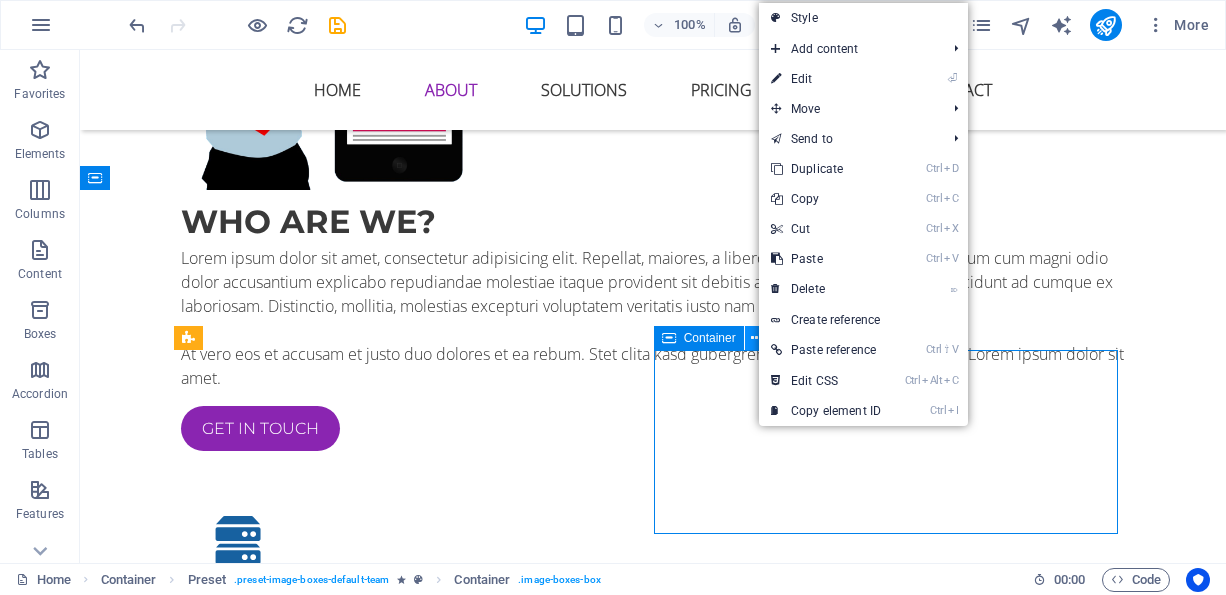 click at bounding box center [756, 338] 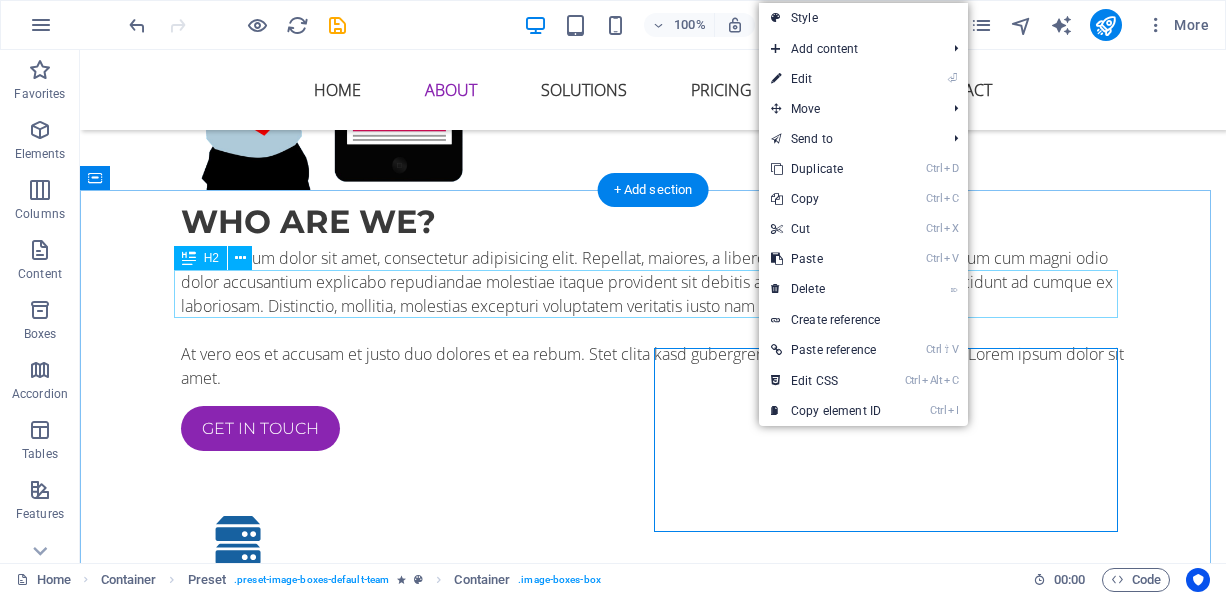 click on "THe Team behind Cloudly" at bounding box center (653, 1451) 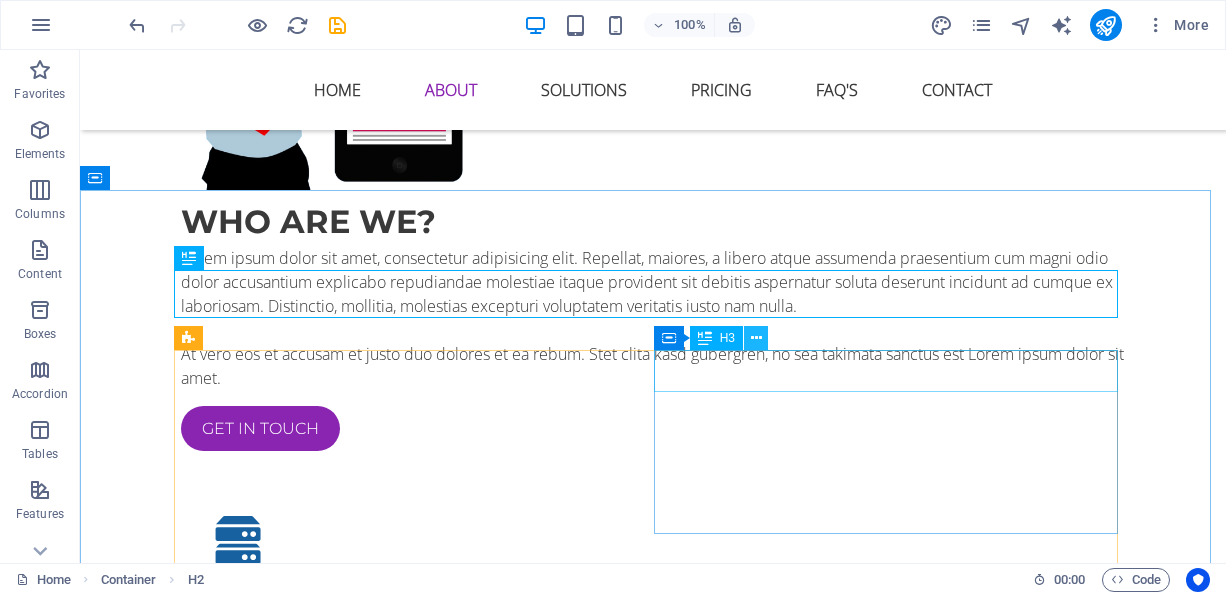 click at bounding box center (756, 338) 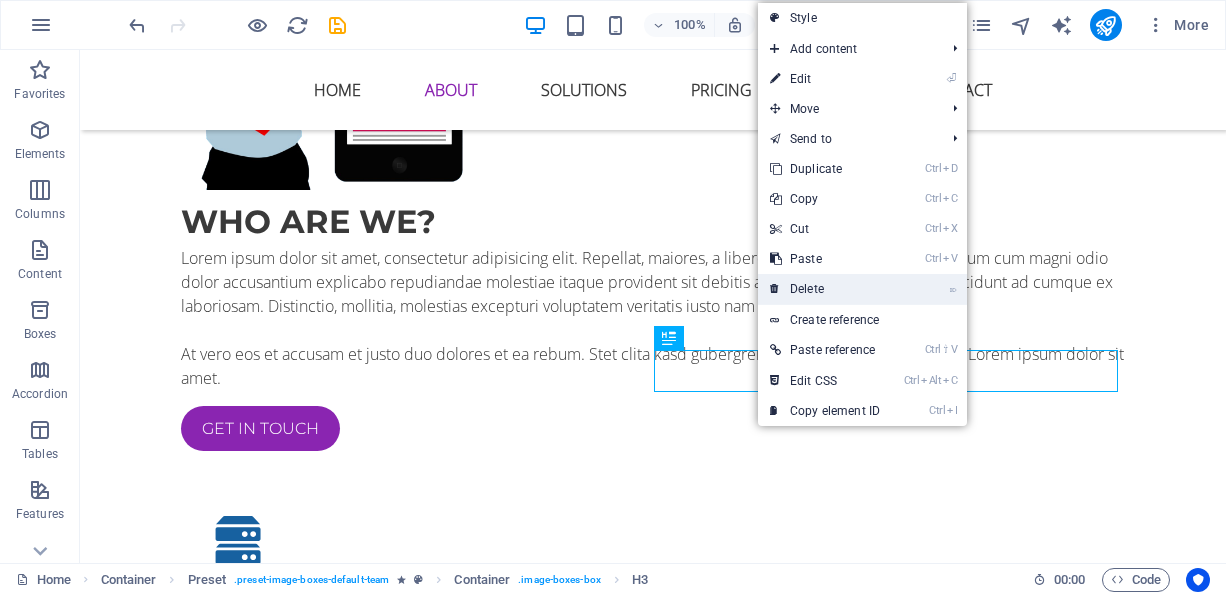 click on "⌦  Delete" at bounding box center (825, 289) 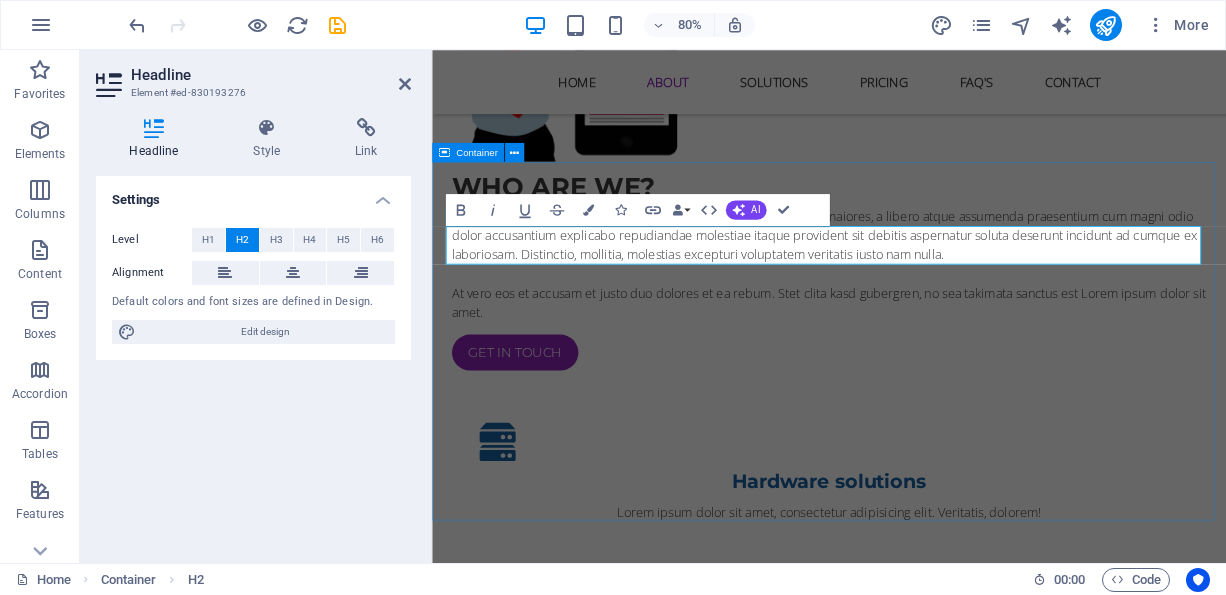 click on "THe Team behind Cloudly  Technical team Web solutions Lorem ipsum dolor sit amet, consectetur adipisicing elit. Veritatis, dolorem! Hardware solutions Lorem ipsum dolor sit amet, consectetur adipisicing elit. Veritatis, dolorem! Kelly Poe Manager Lorem ipsum dolor sit amet, consectetur adipisicing elit. Veritatis, dolorem!" at bounding box center (928, 1814) 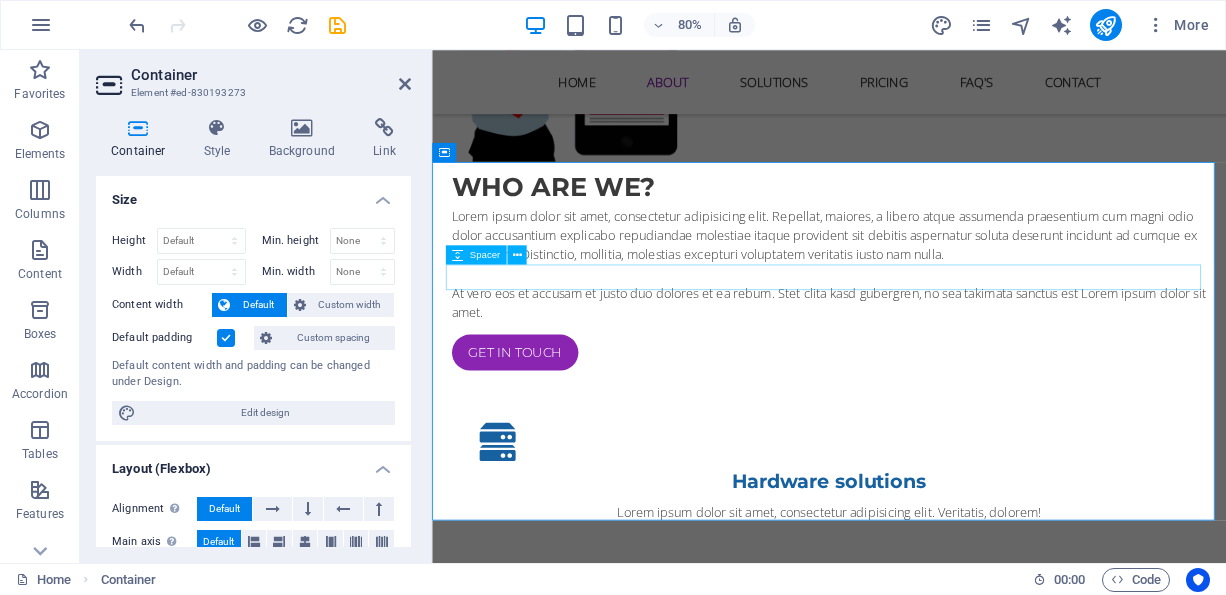 drag, startPoint x: 1220, startPoint y: 330, endPoint x: 495, endPoint y: 118, distance: 755.36017 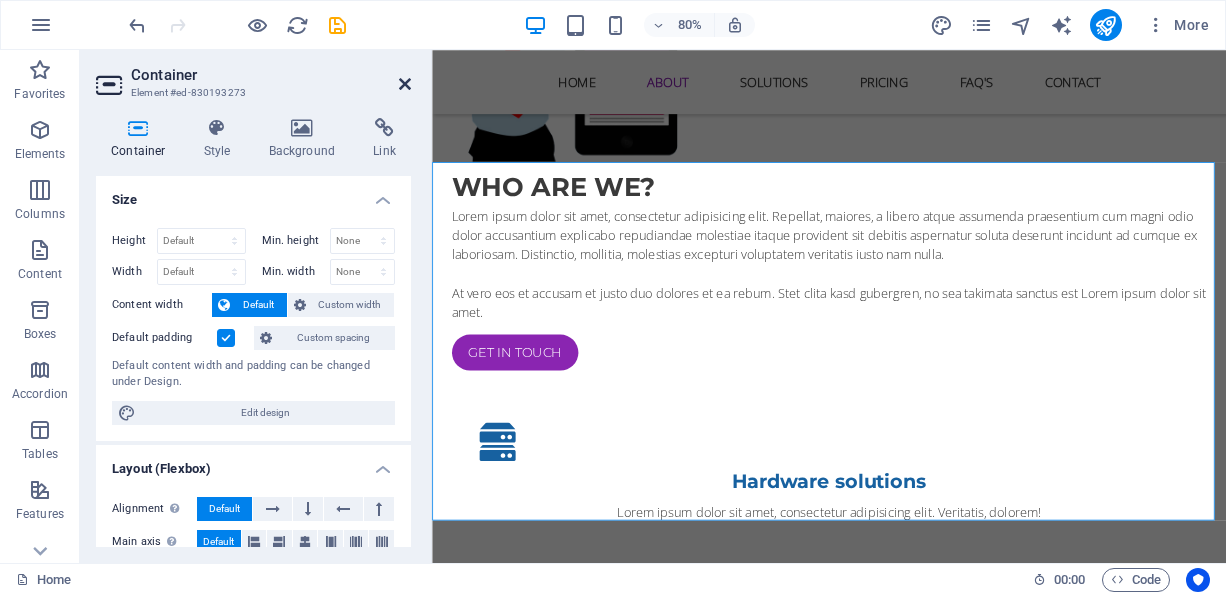 click at bounding box center (405, 84) 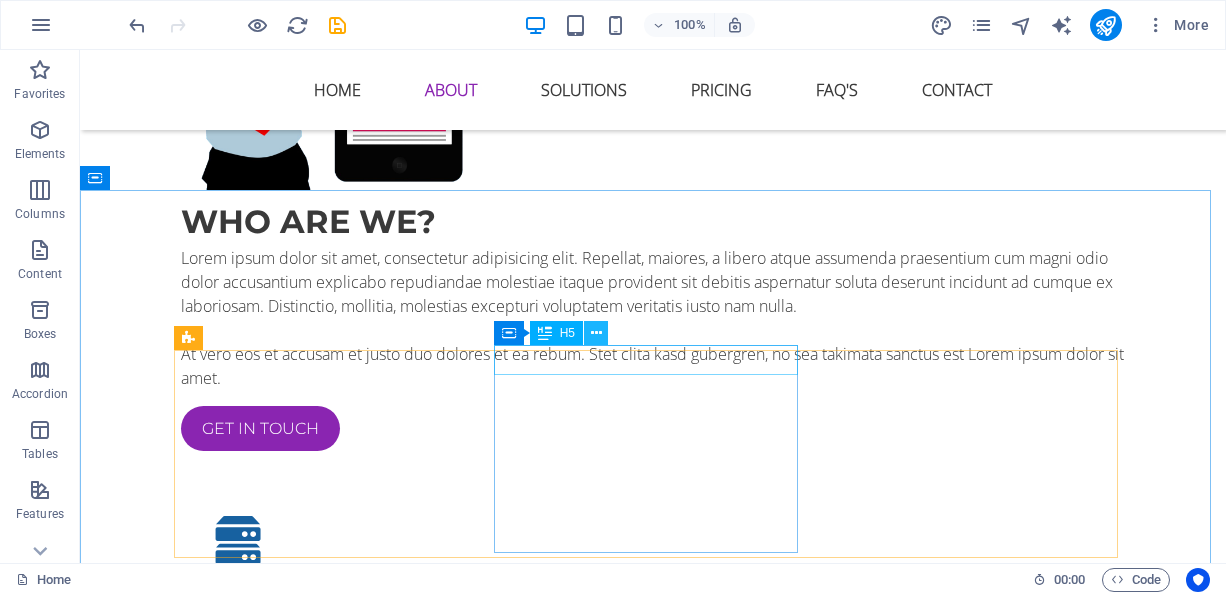 click at bounding box center [596, 333] 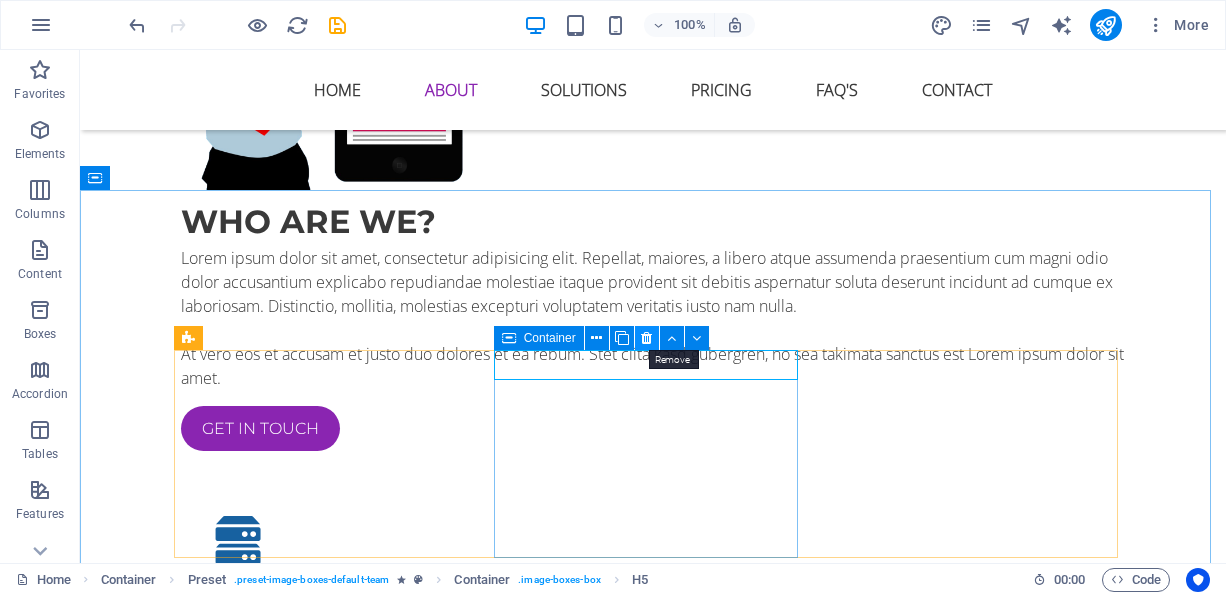 click at bounding box center (646, 338) 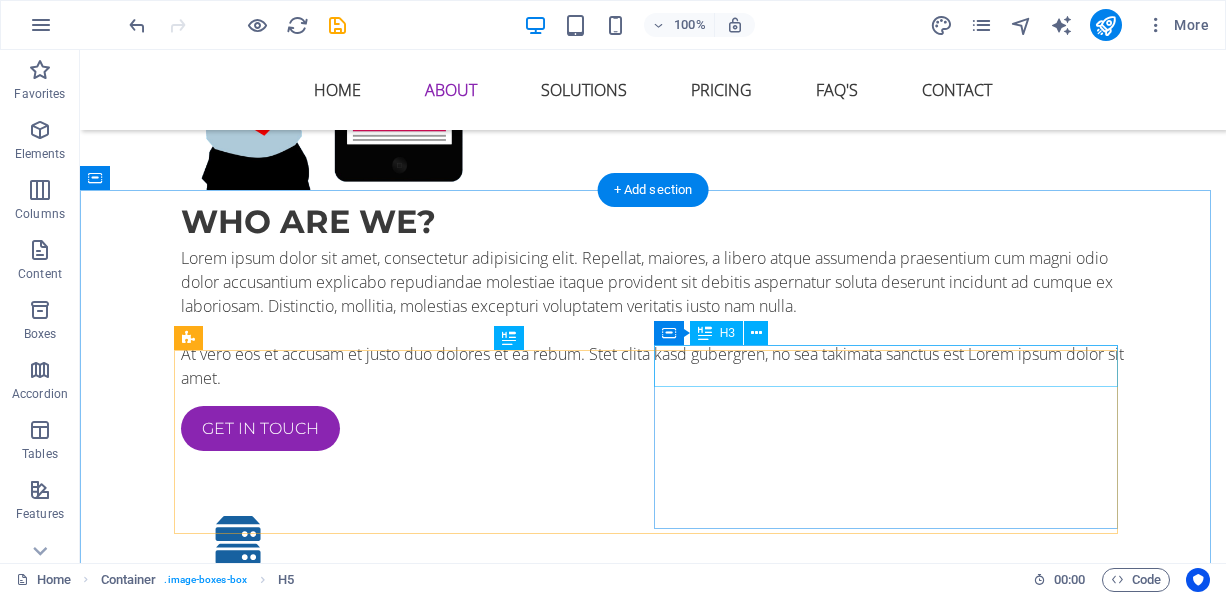 click on "Kelly Poe" at bounding box center (653, 1771) 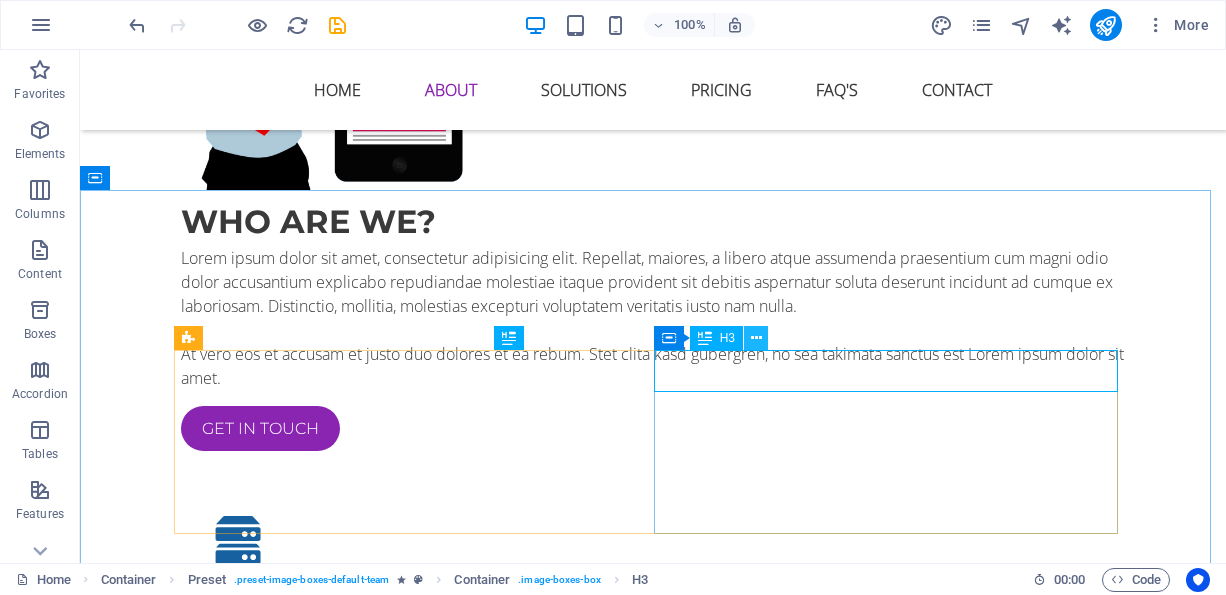 click at bounding box center (756, 338) 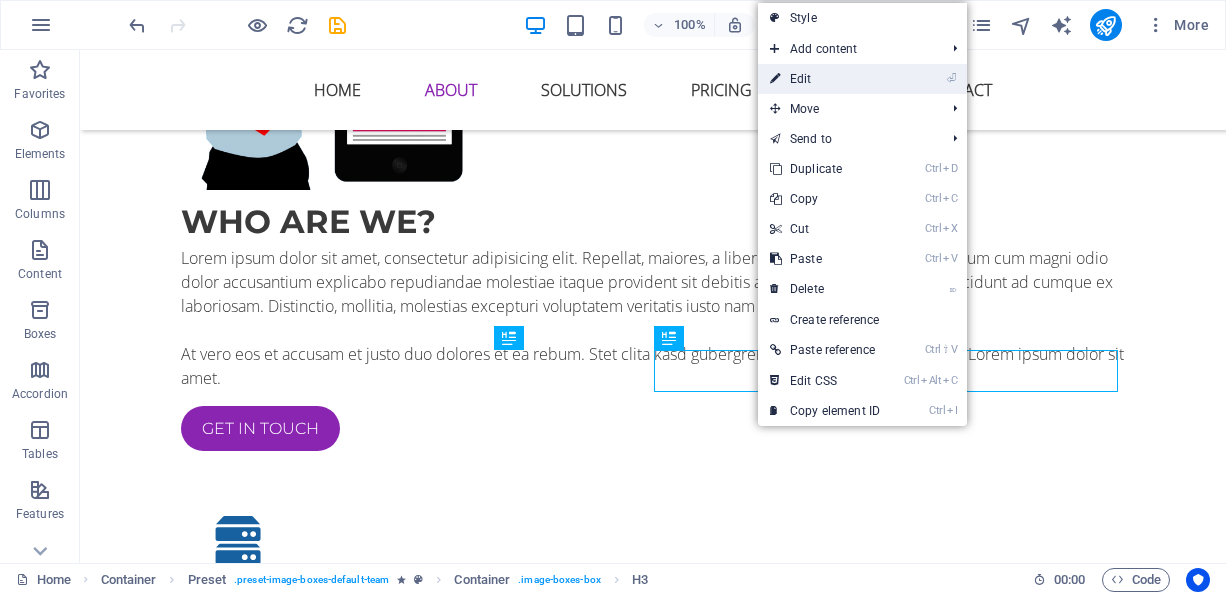 click on "⏎  Edit" at bounding box center (825, 79) 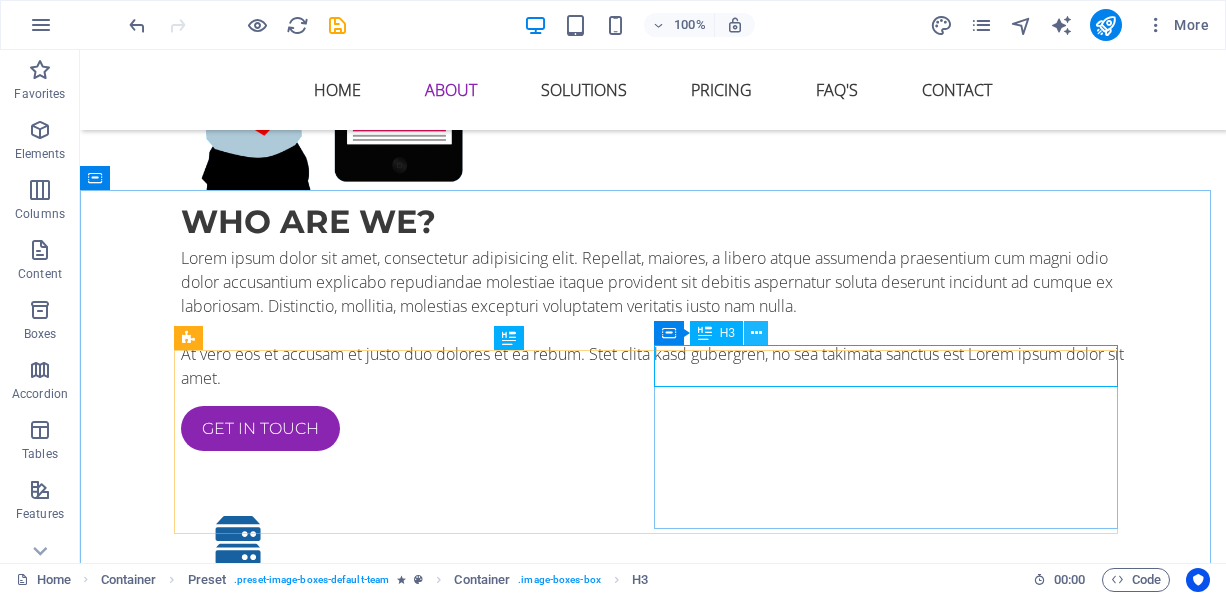 click at bounding box center [756, 333] 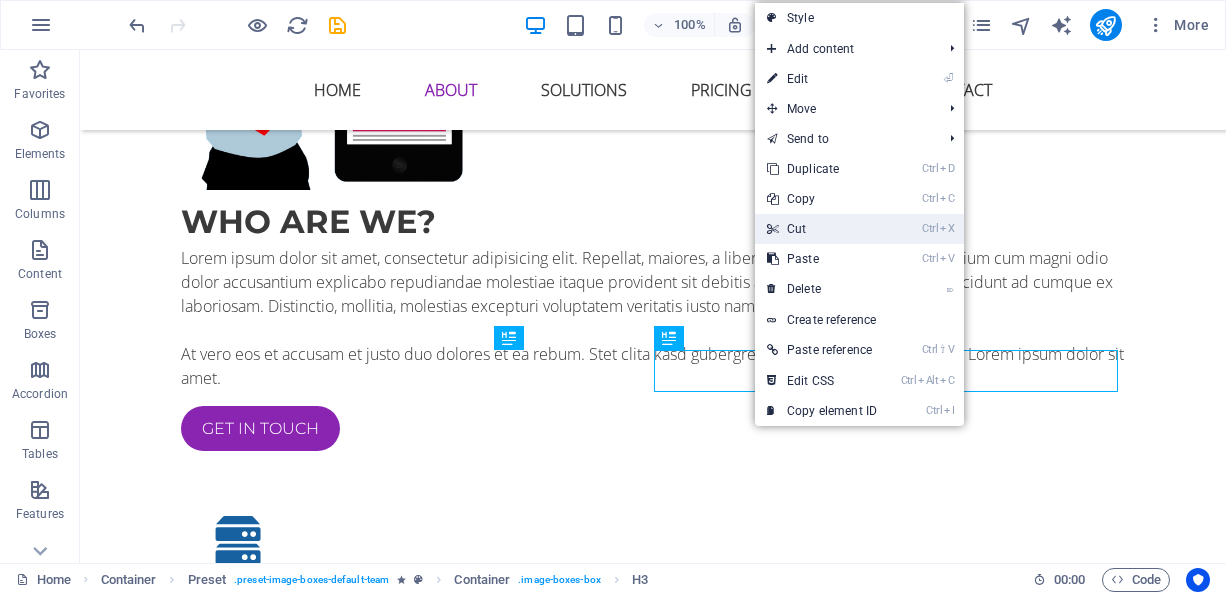 click on "Ctrl X  Cut" at bounding box center [822, 229] 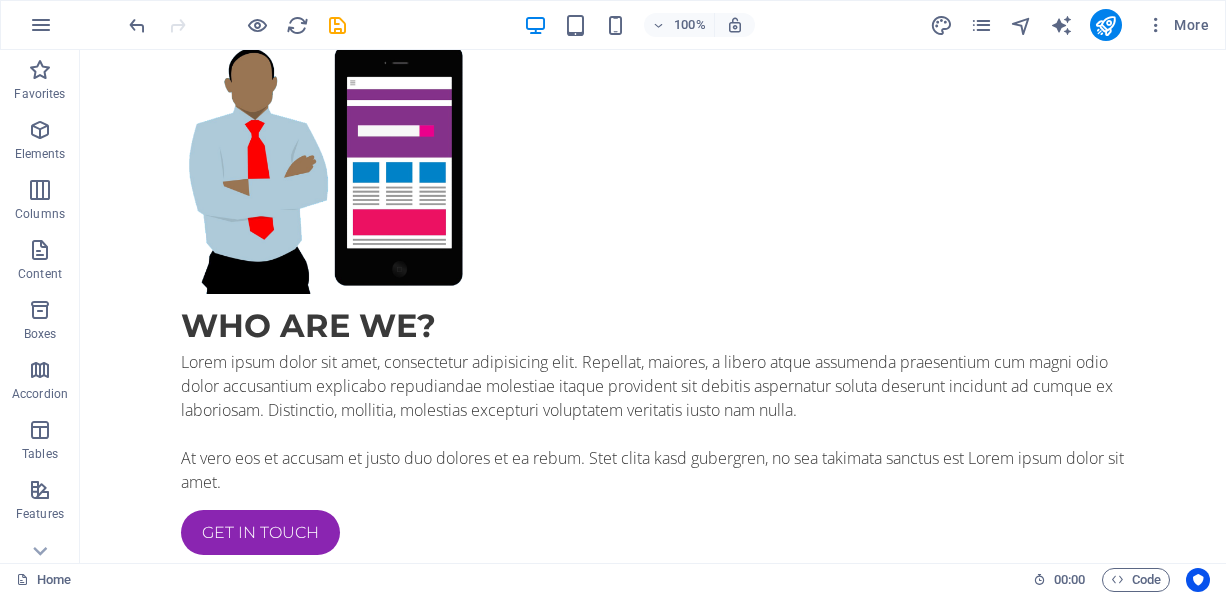 scroll, scrollTop: 0, scrollLeft: 0, axis: both 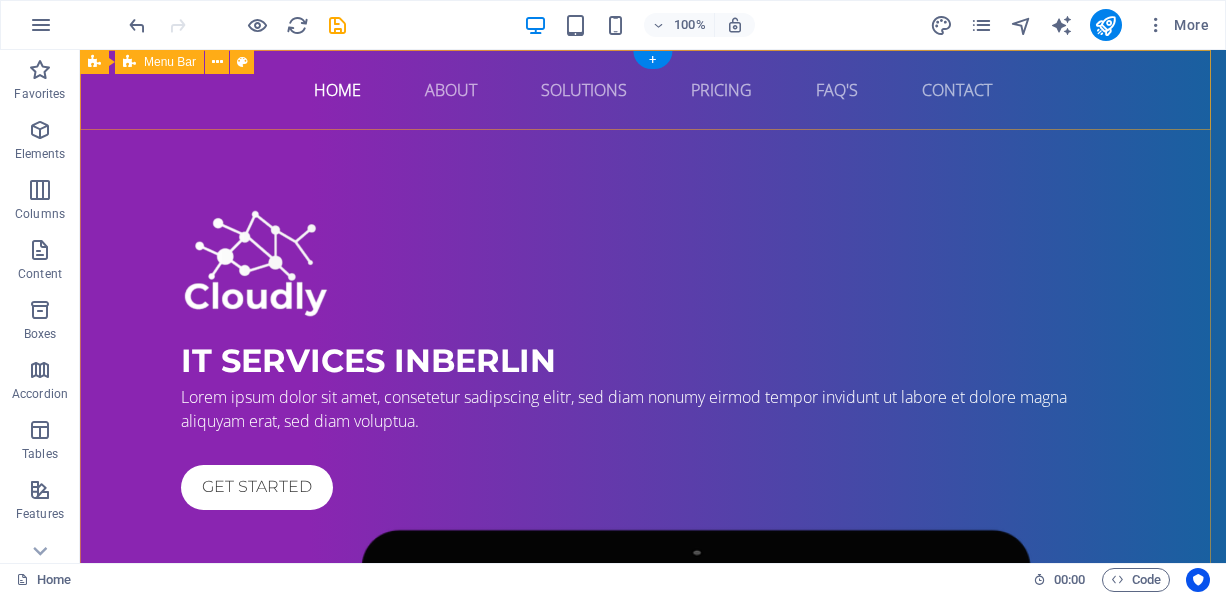 click on "Home About Solutions Pricing FAQ's Contact" at bounding box center [653, 90] 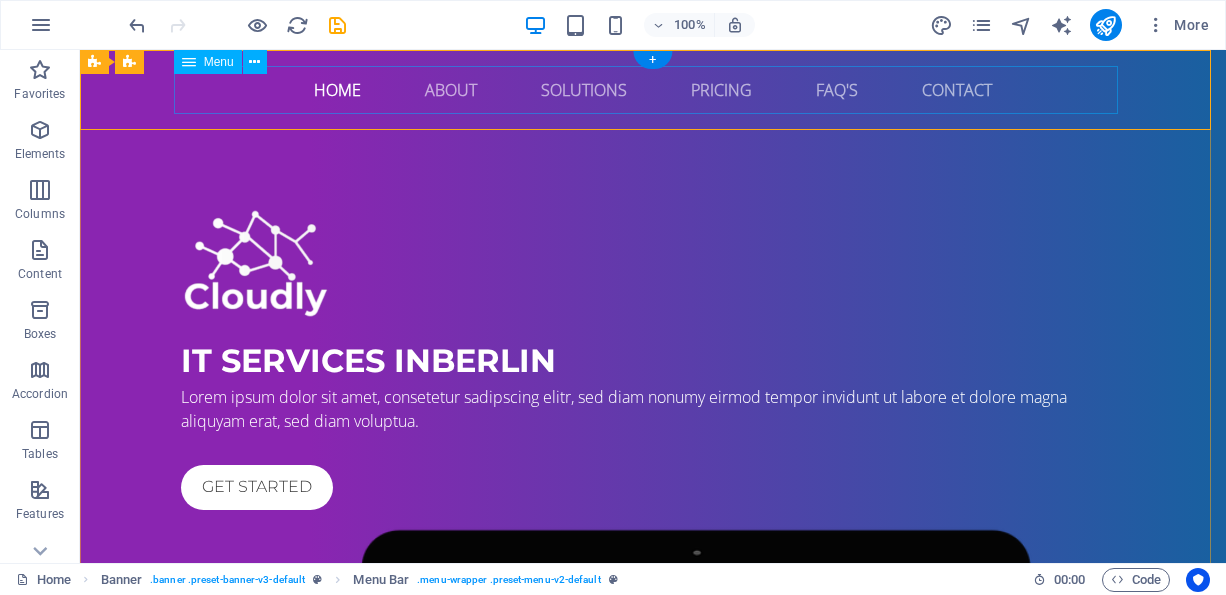 click on "Home About Solutions Pricing FAQ's Contact" at bounding box center [653, 90] 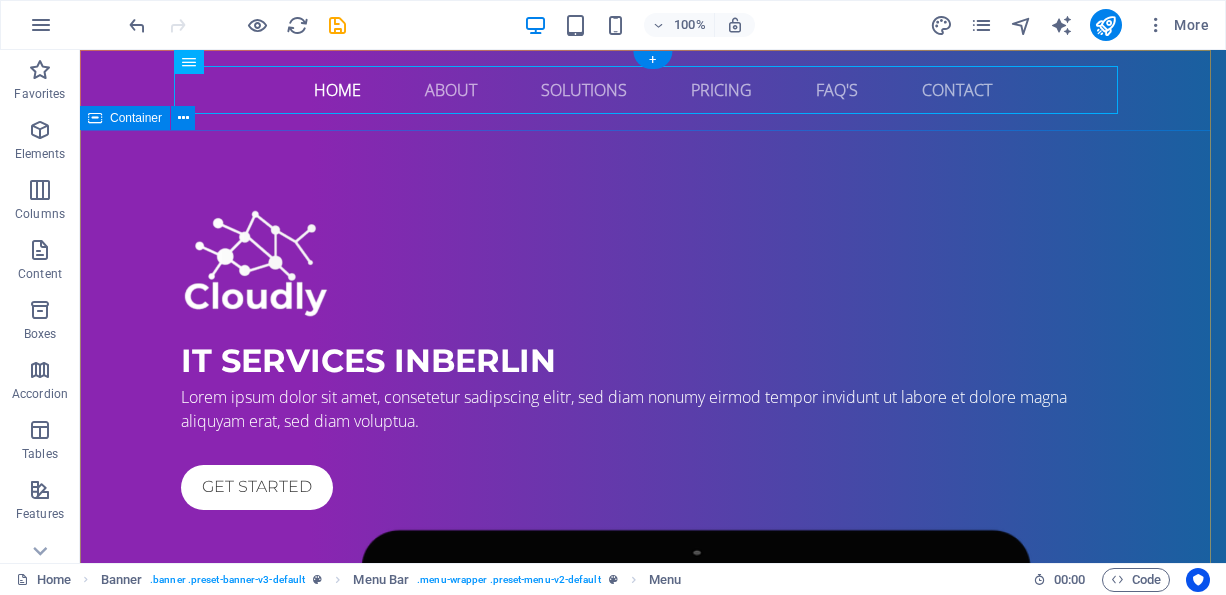 click on "IT Services in  Berlin Lorem ipsum dolor sit amet, consetetur sadipscing elitr, sed diam nonumy eirmod tempor invidunt ut labore et dolore magna aliquyam erat, sed diam voluptua. Get started" at bounding box center [653, 656] 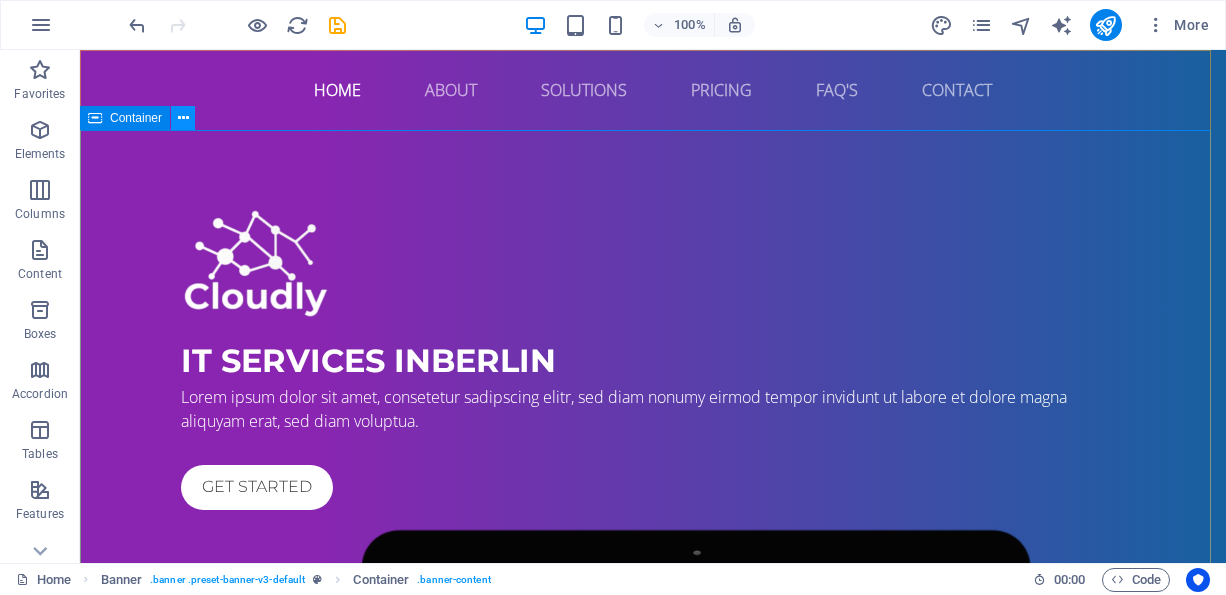 click at bounding box center (183, 118) 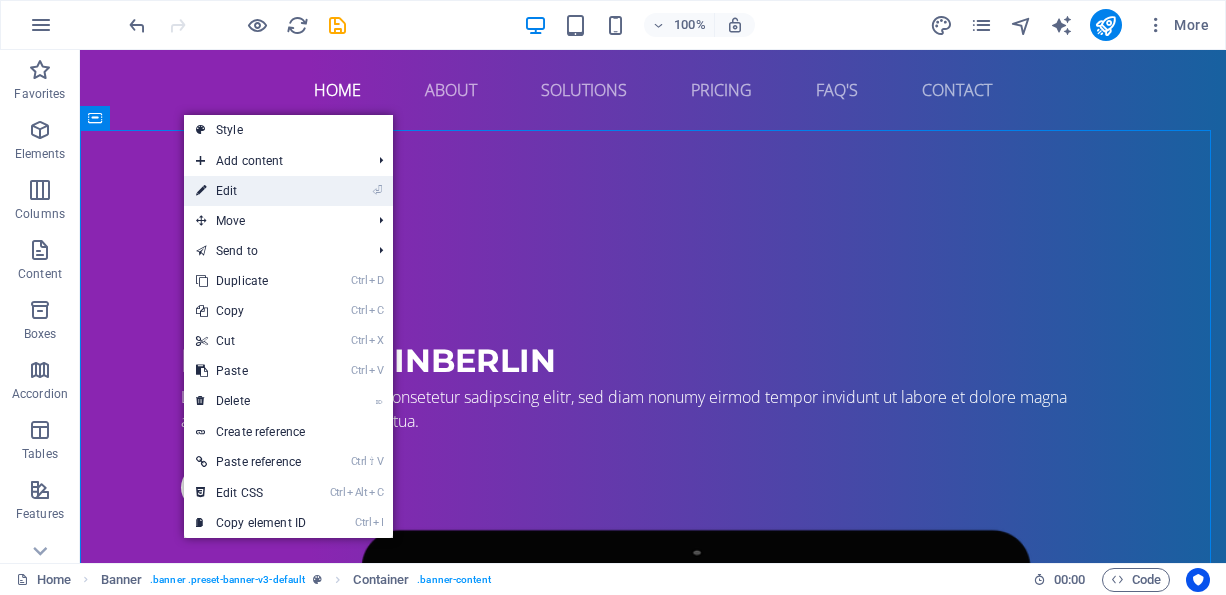 click on "⏎  Edit" at bounding box center (251, 191) 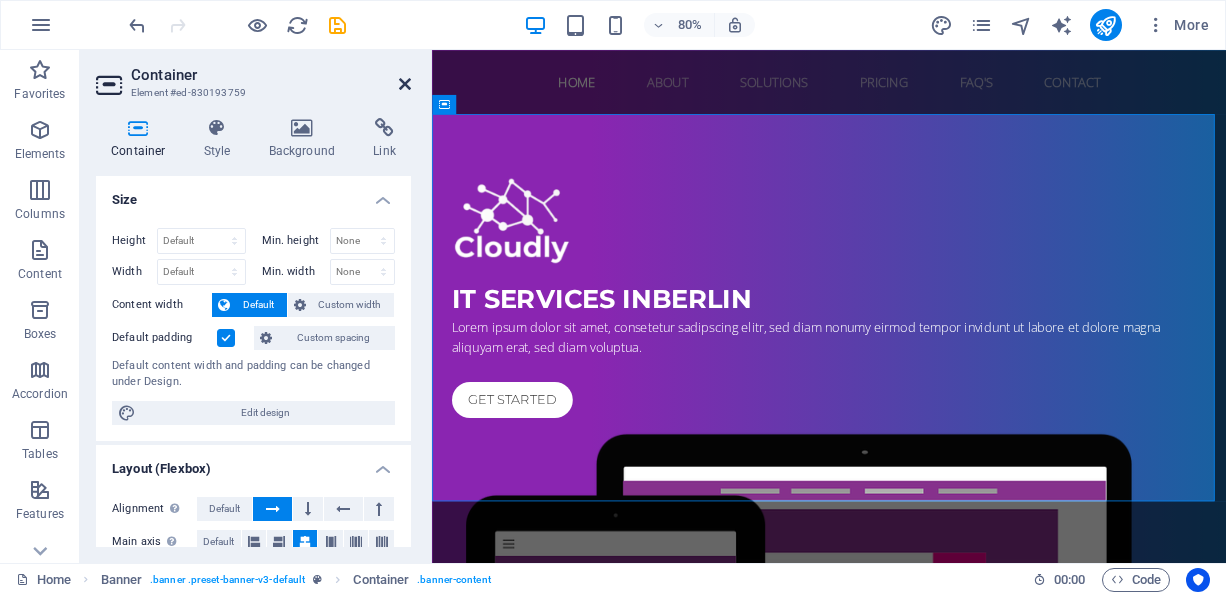click at bounding box center [405, 84] 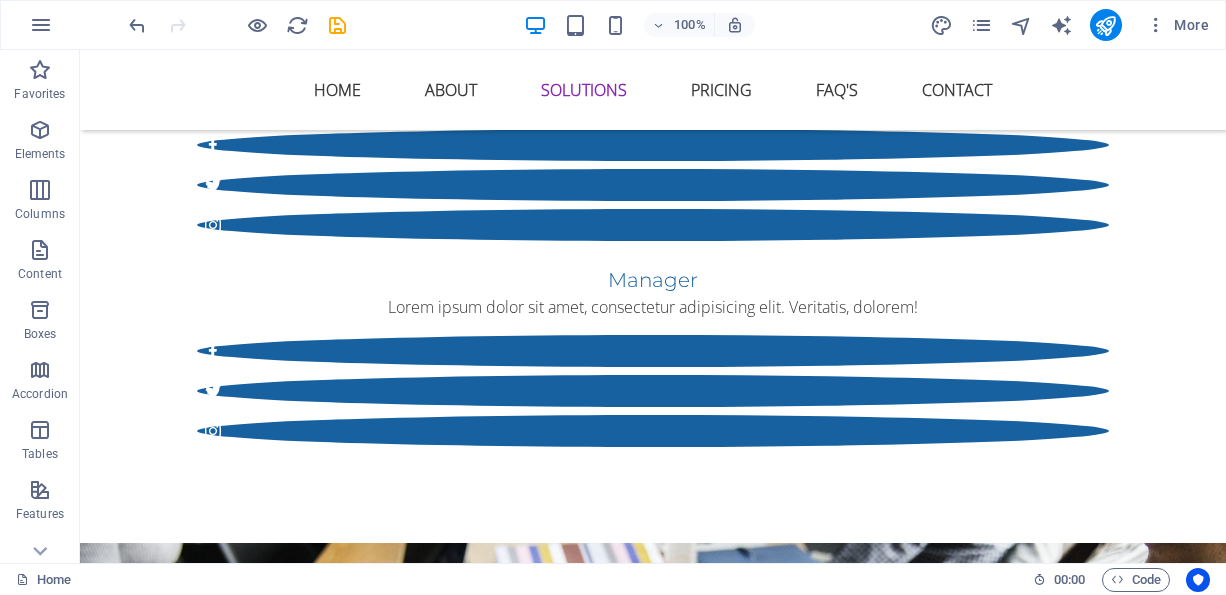 scroll, scrollTop: 3029, scrollLeft: 0, axis: vertical 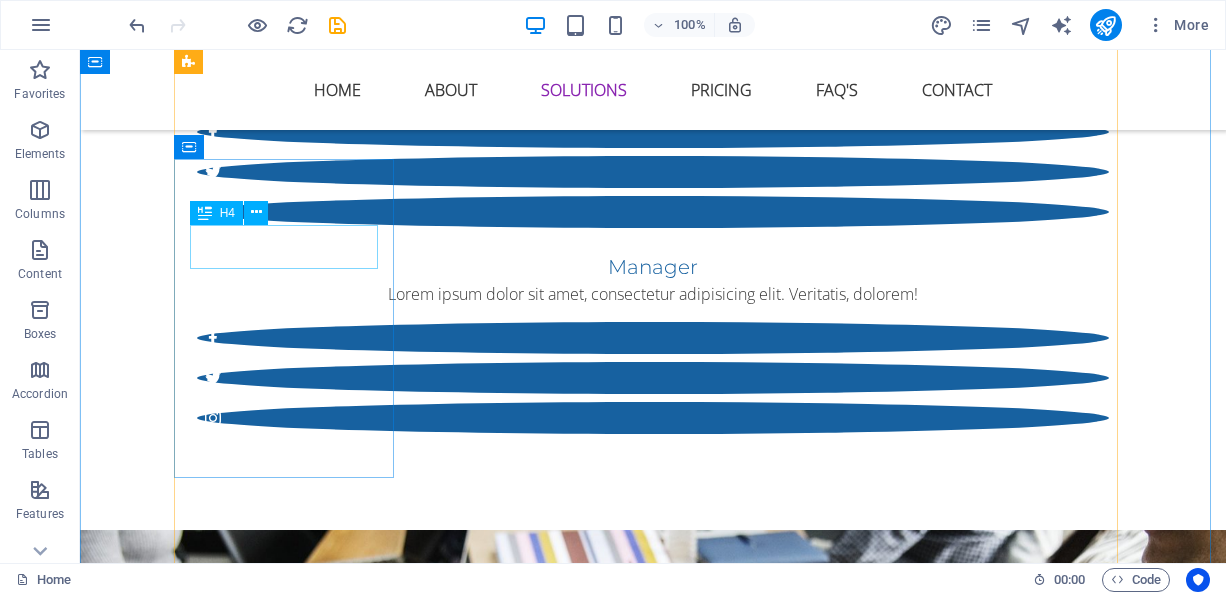 click on "Hardware" at bounding box center [291, 2270] 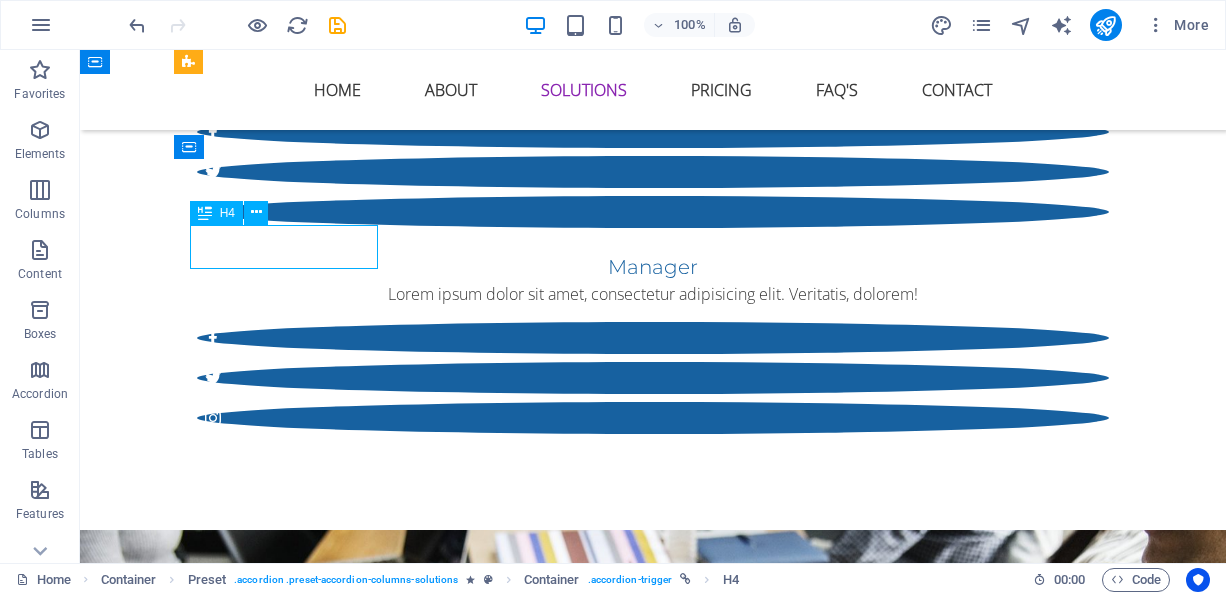 click on "Hardware" at bounding box center [291, 2270] 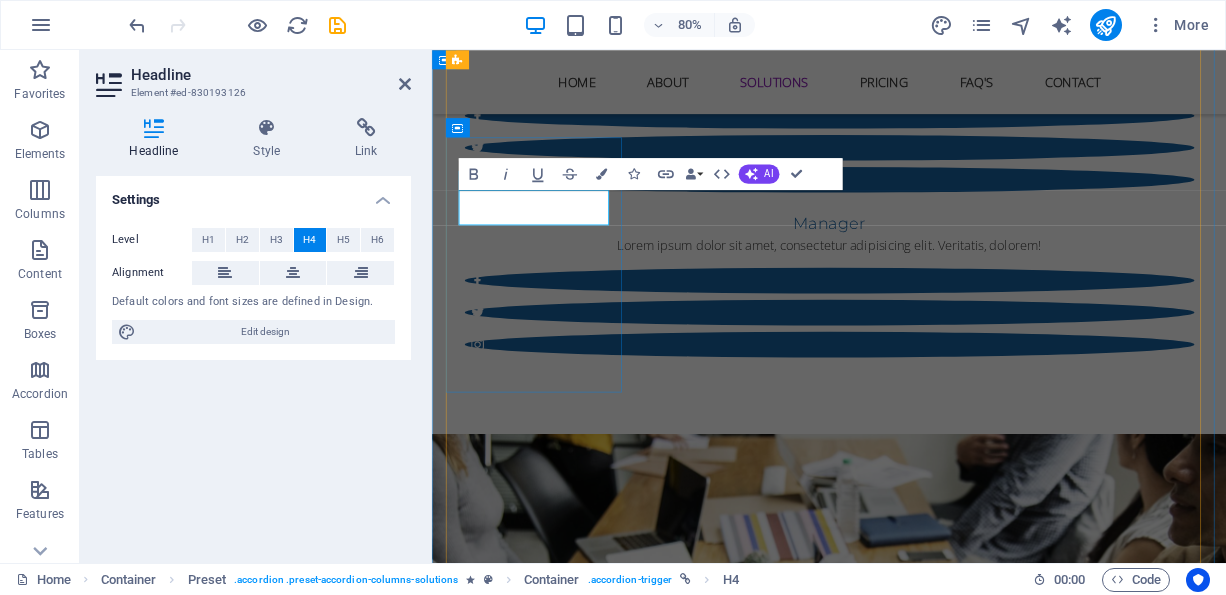 click on "Hardware" at bounding box center (567, 2270) 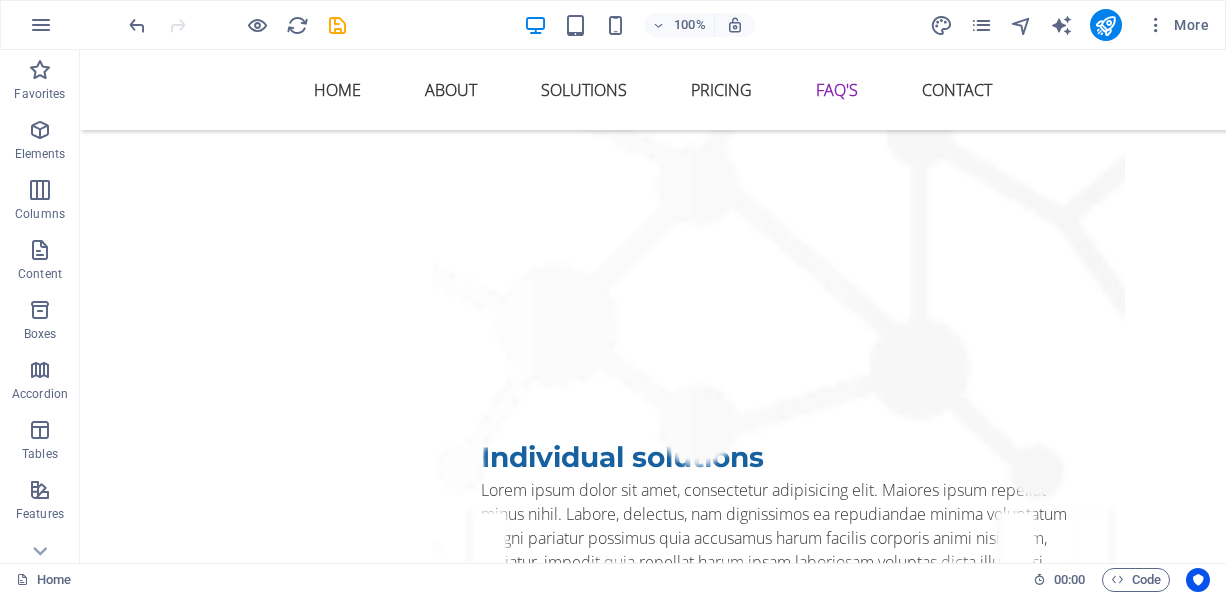 scroll, scrollTop: 4908, scrollLeft: 0, axis: vertical 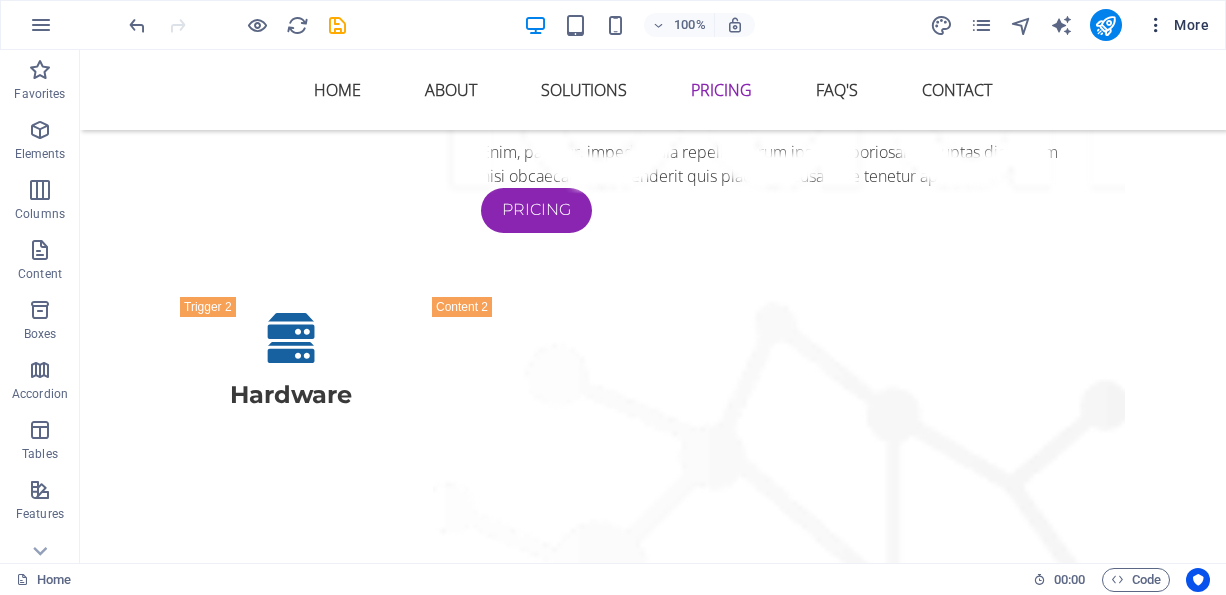 click at bounding box center (1156, 25) 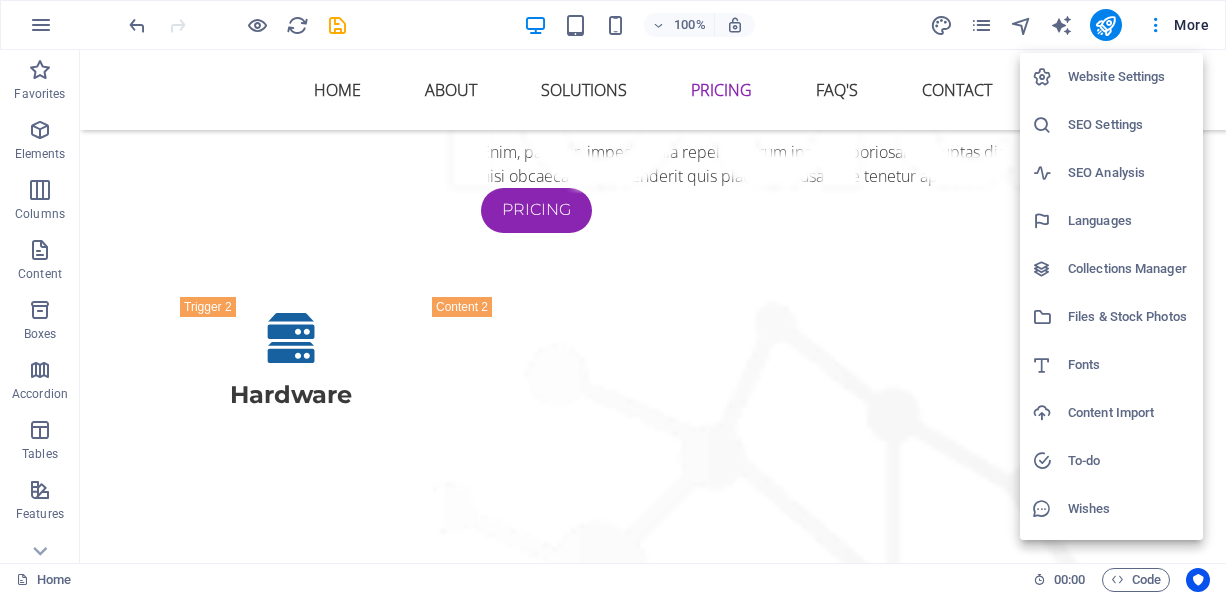 click at bounding box center (613, 297) 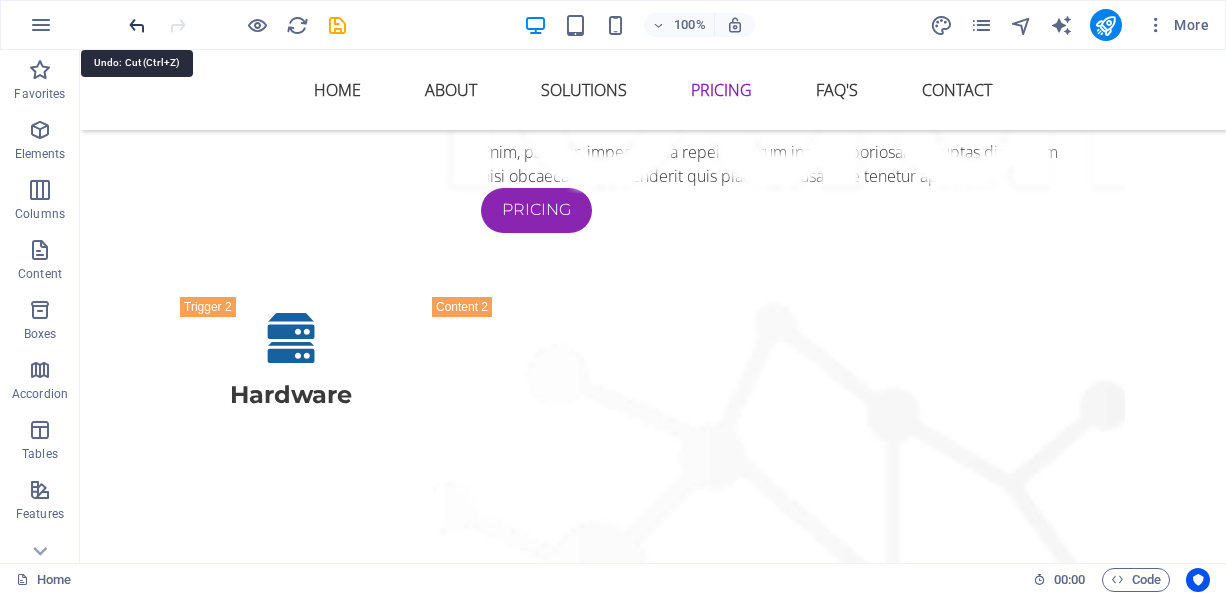 click at bounding box center [137, 25] 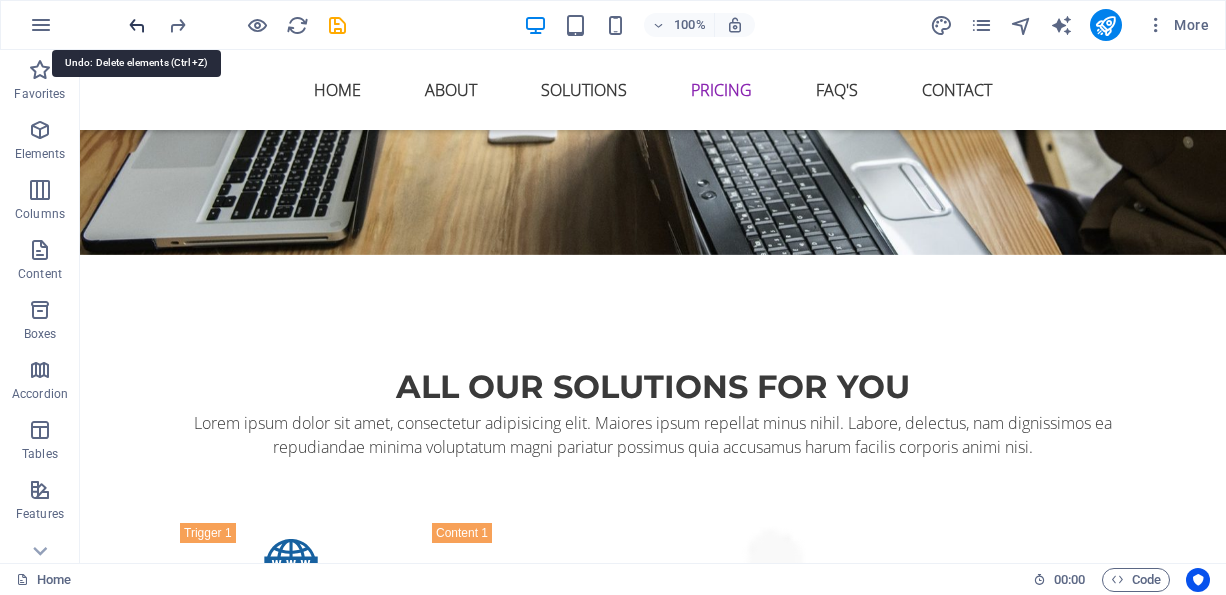 click at bounding box center (137, 25) 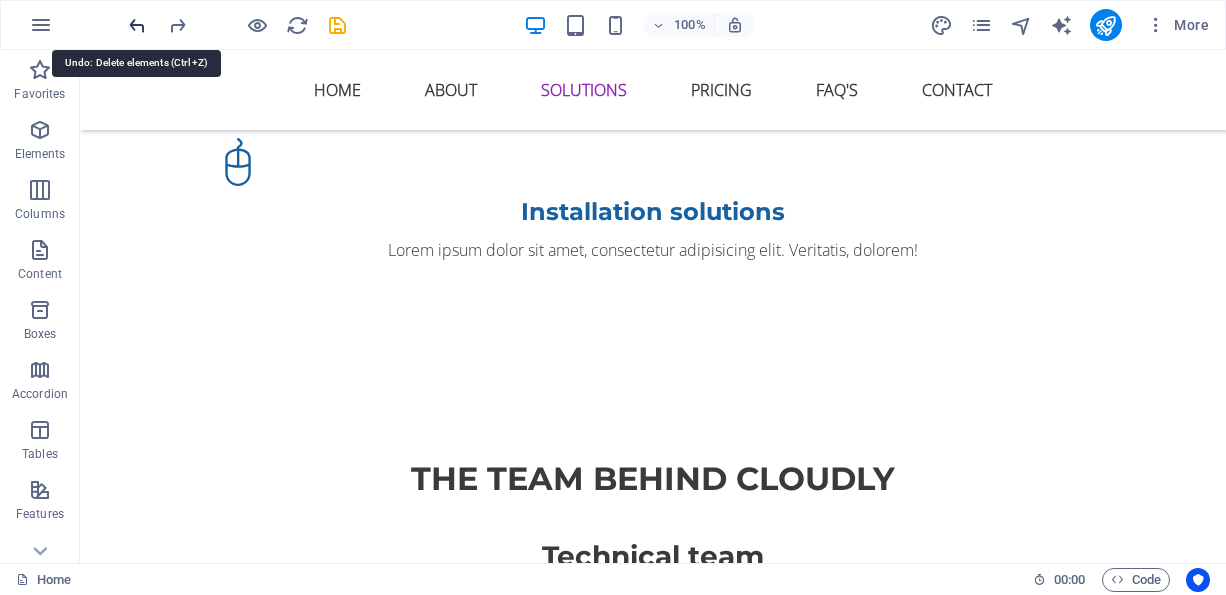 scroll, scrollTop: 1673, scrollLeft: 0, axis: vertical 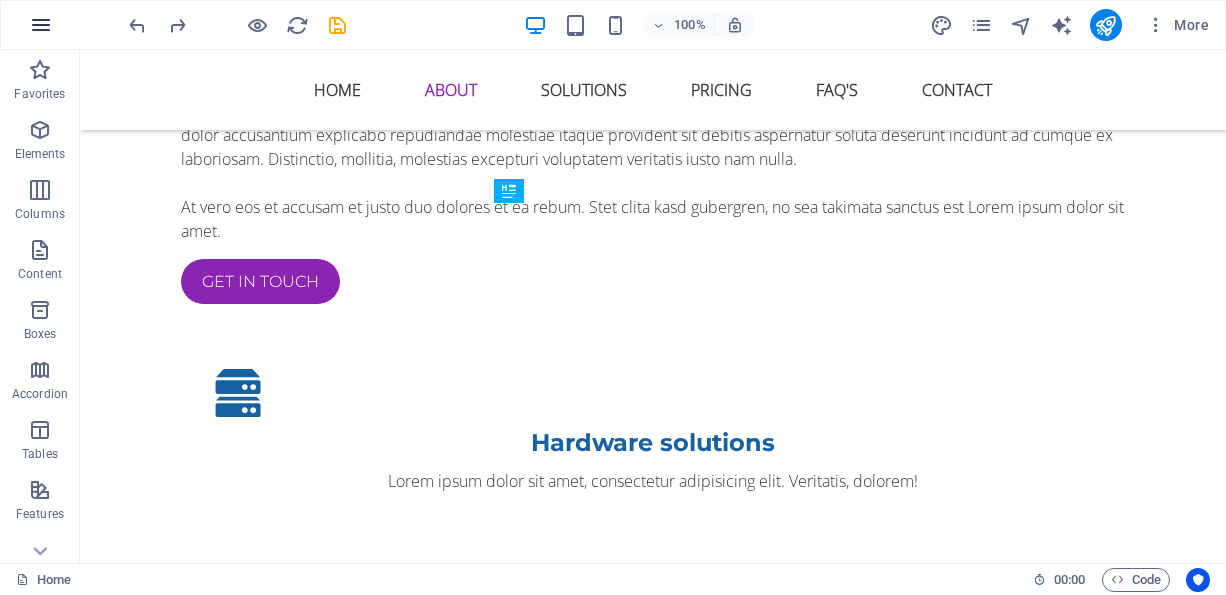 click at bounding box center [41, 25] 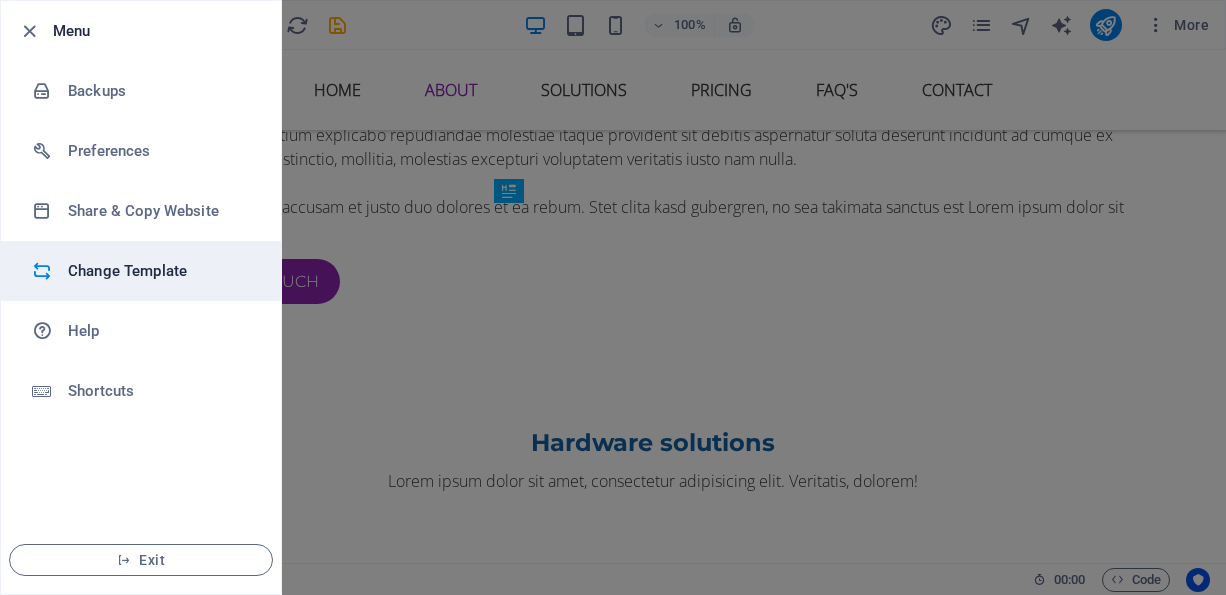 click on "Change Template" at bounding box center [160, 271] 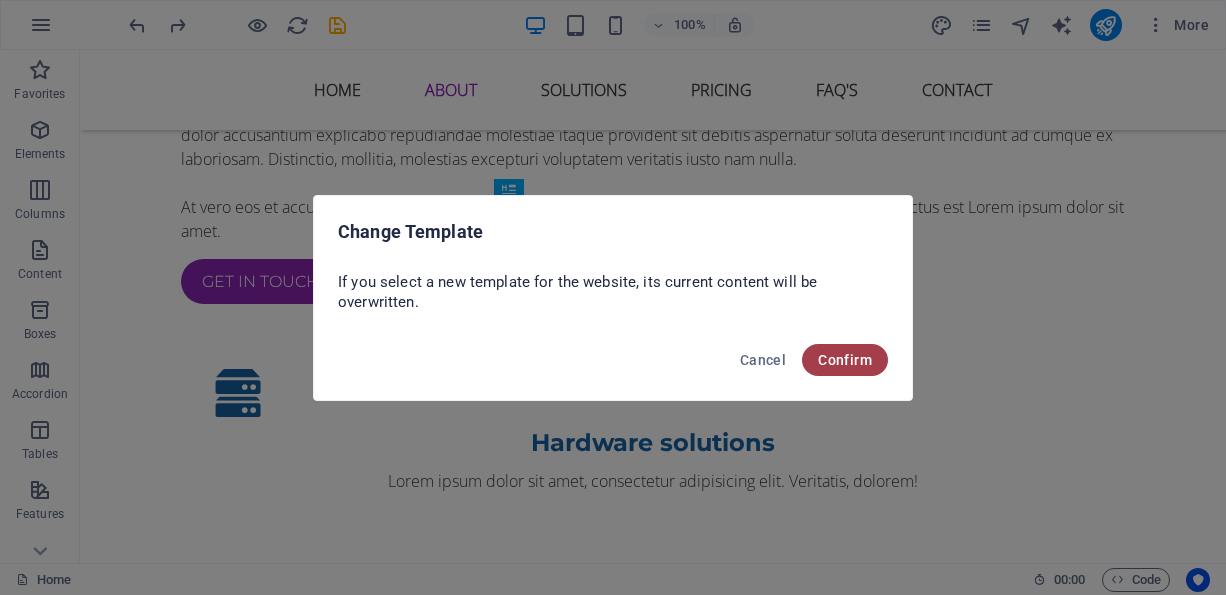 click on "Confirm" at bounding box center (845, 360) 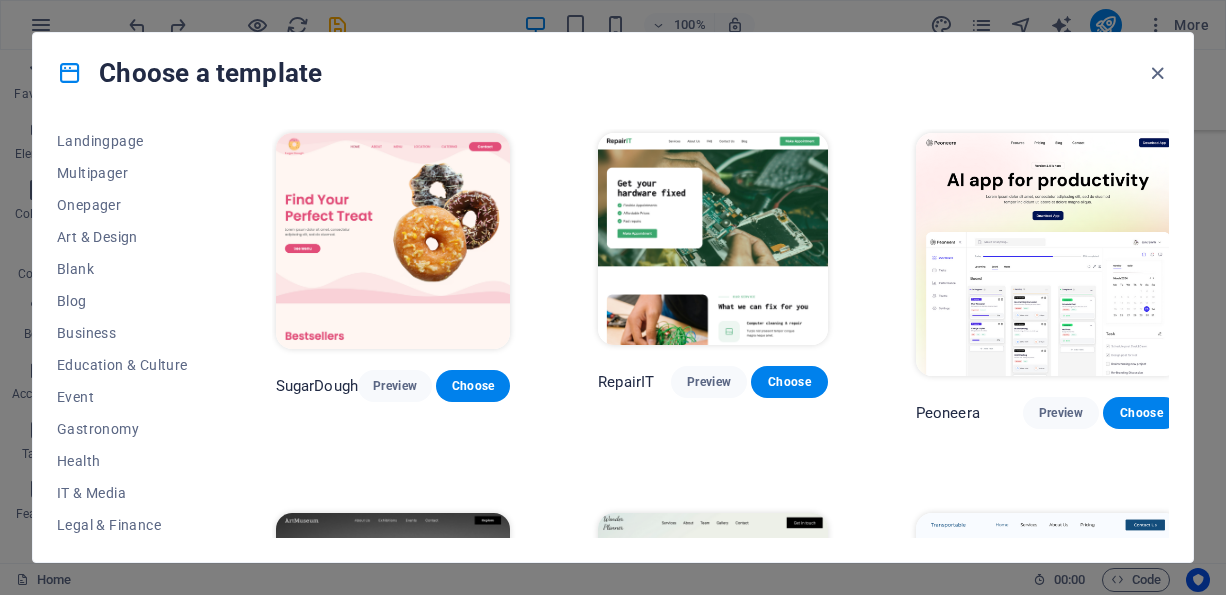 scroll, scrollTop: 138, scrollLeft: 0, axis: vertical 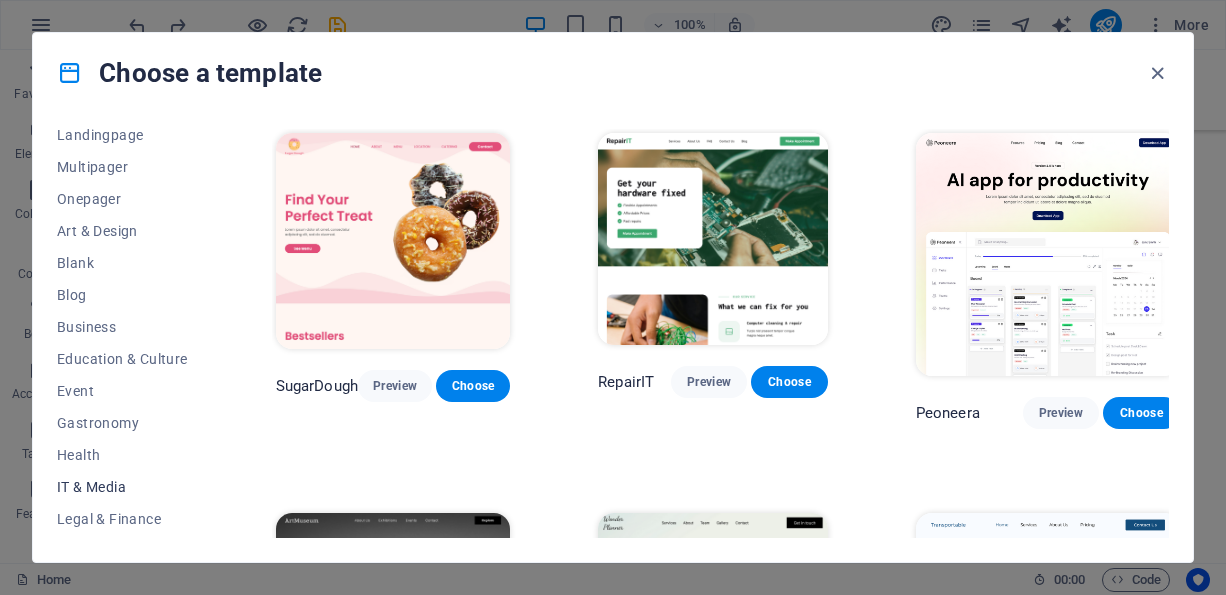 click on "IT & Media" at bounding box center (122, 487) 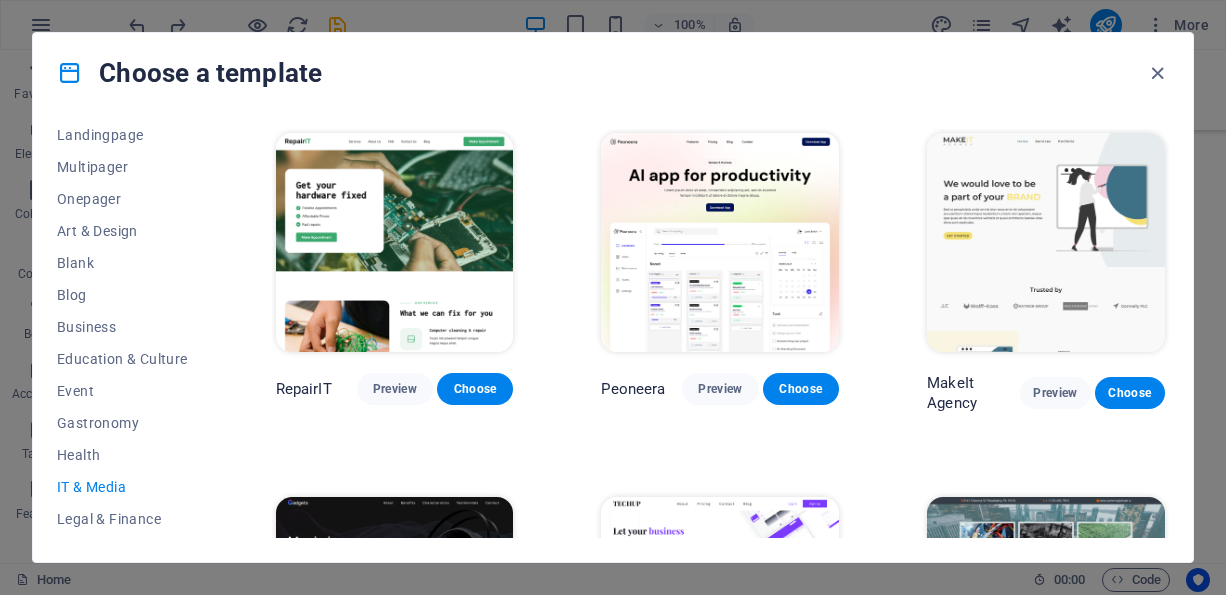 scroll, scrollTop: 12, scrollLeft: 0, axis: vertical 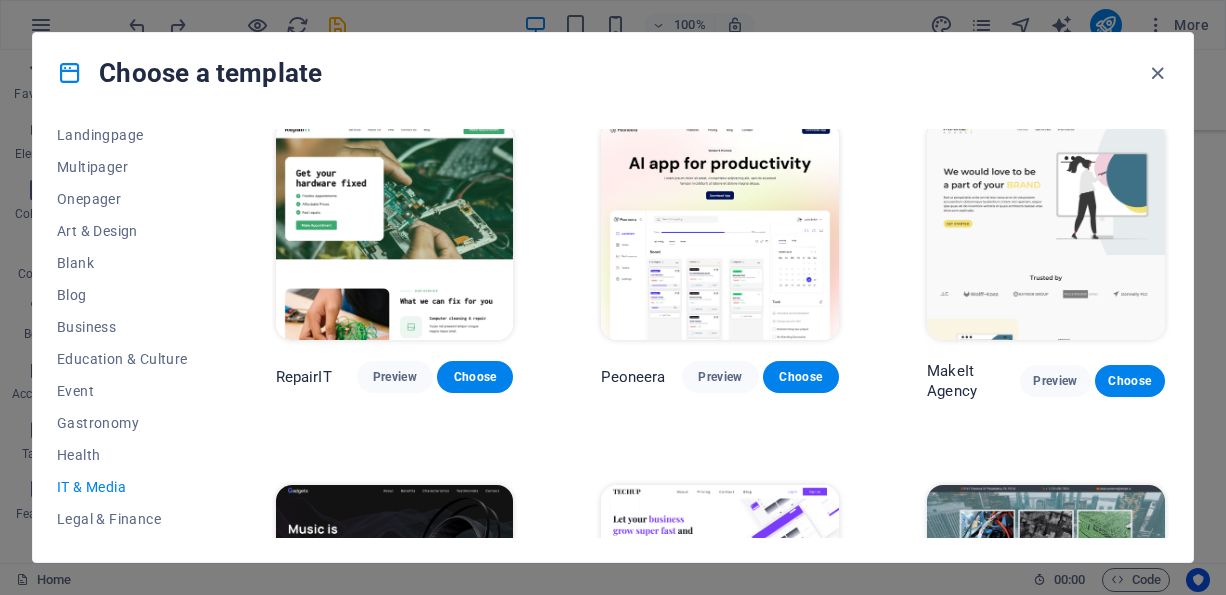 click on "All Templates My Templates New Trending Landingpage Multipager Onepager Art & Design Blank Blog Business Education & Culture Event Gastronomy Health IT & Media Legal & Finance Non-Profit Performance Portfolio Services Sports & Beauty Trades Travel Wireframe RepairIT Preview Choose Peoneera Preview Choose MakeIt Agency Preview Choose Gadgets Preview Choose TechUp Preview Choose Data Systems Preview Choose Genius Preview Choose The Domain Preview Choose Fullprint Preview Choose Cloudly Preview Choose Elitenoobs Preview Choose Marketer Preview Choose" at bounding box center [613, 337] 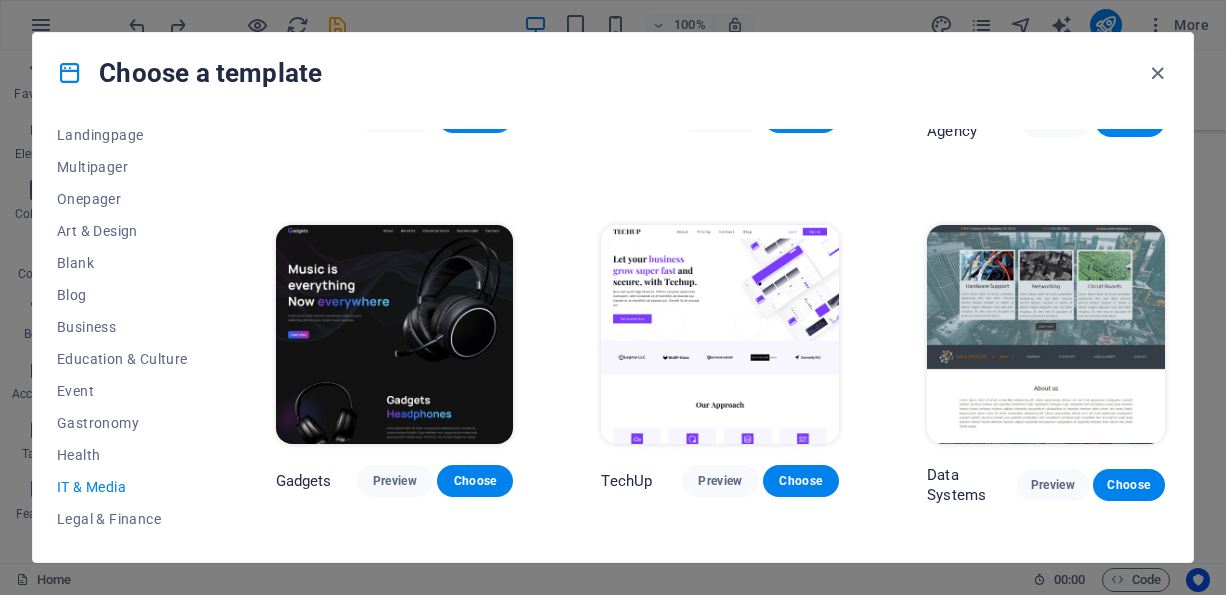 scroll, scrollTop: 274, scrollLeft: 0, axis: vertical 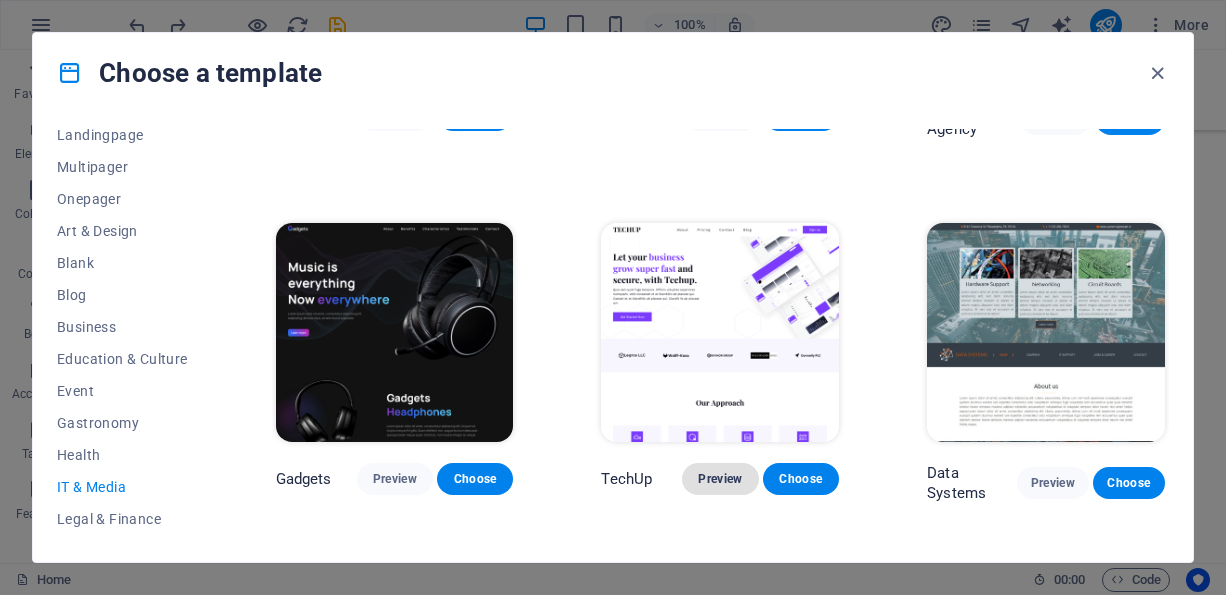 click on "Preview" at bounding box center (720, 479) 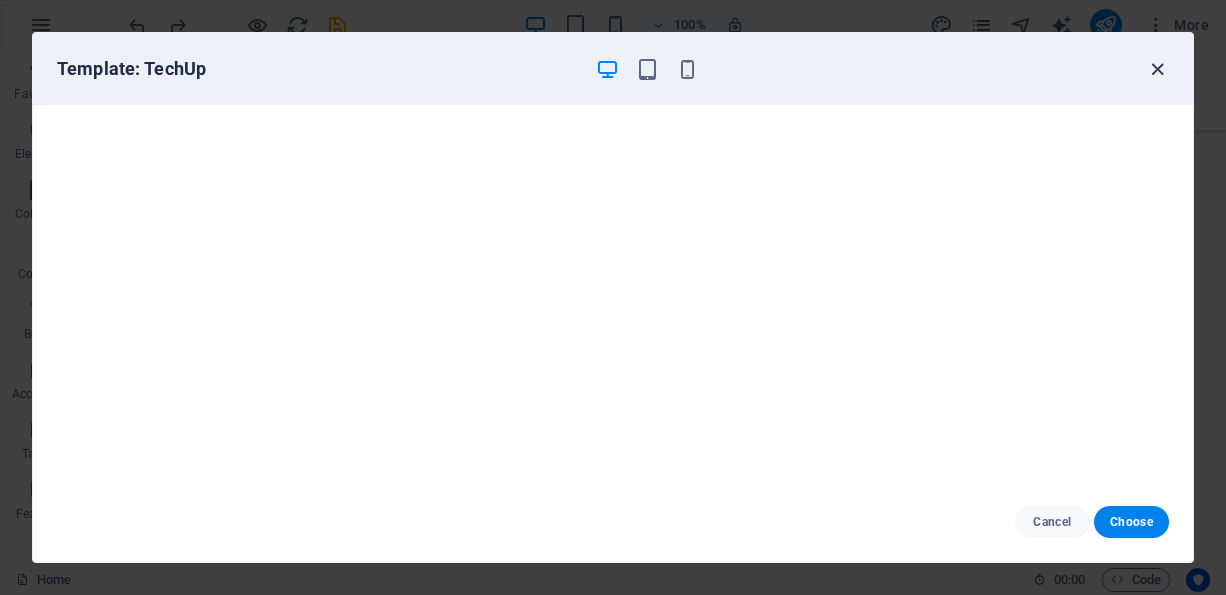 click at bounding box center [1157, 69] 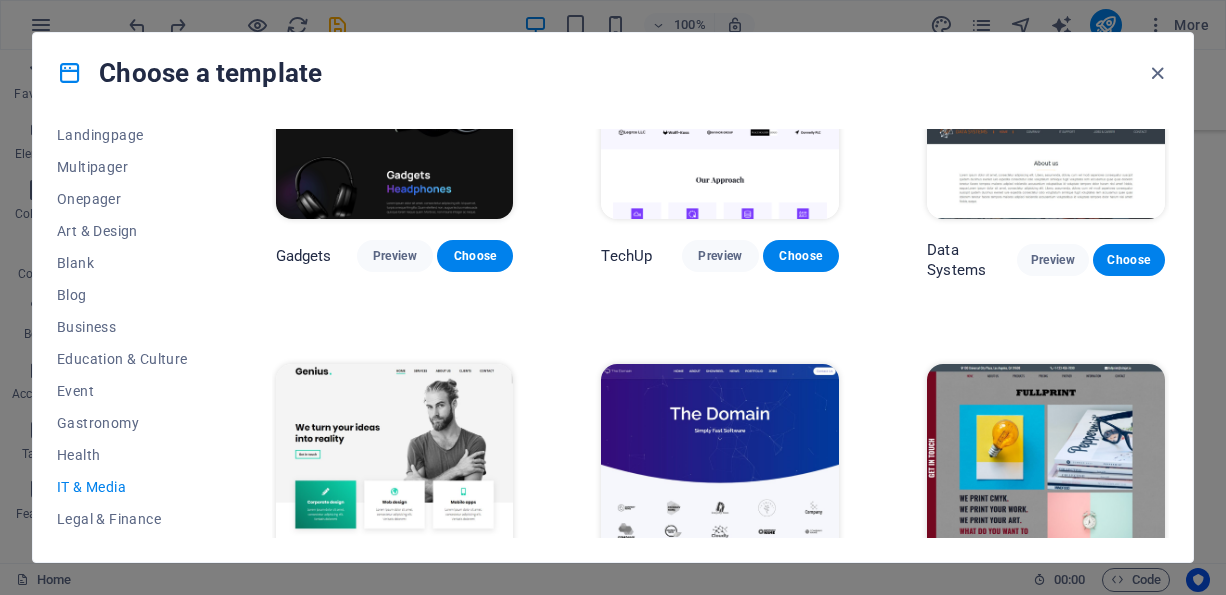 scroll, scrollTop: 532, scrollLeft: 0, axis: vertical 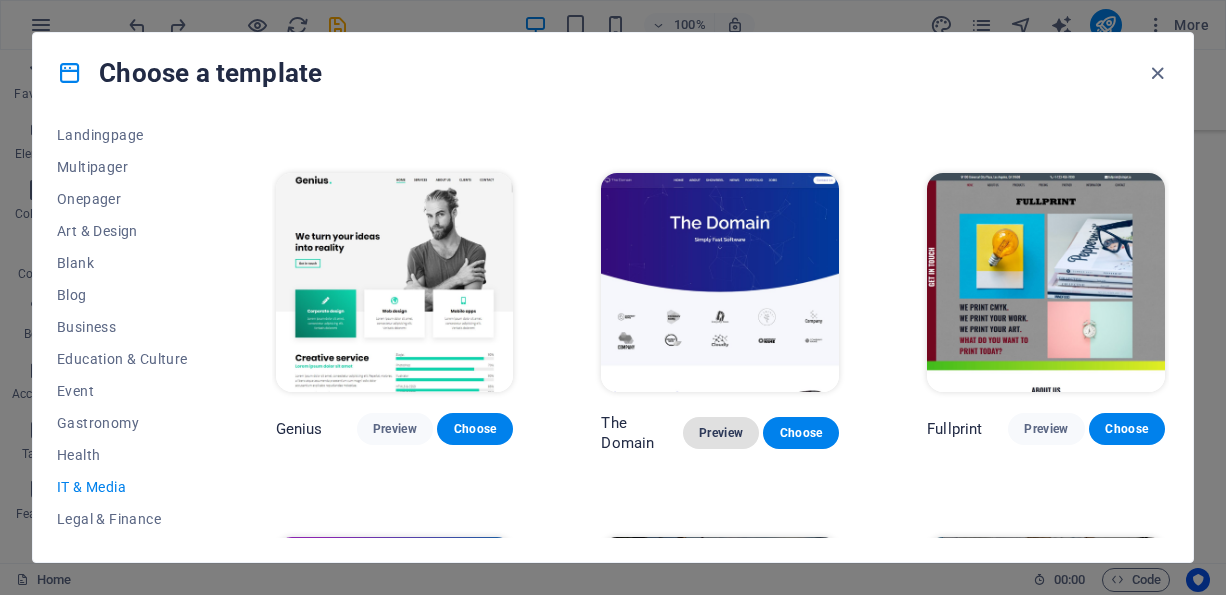 click on "Preview" at bounding box center [721, 433] 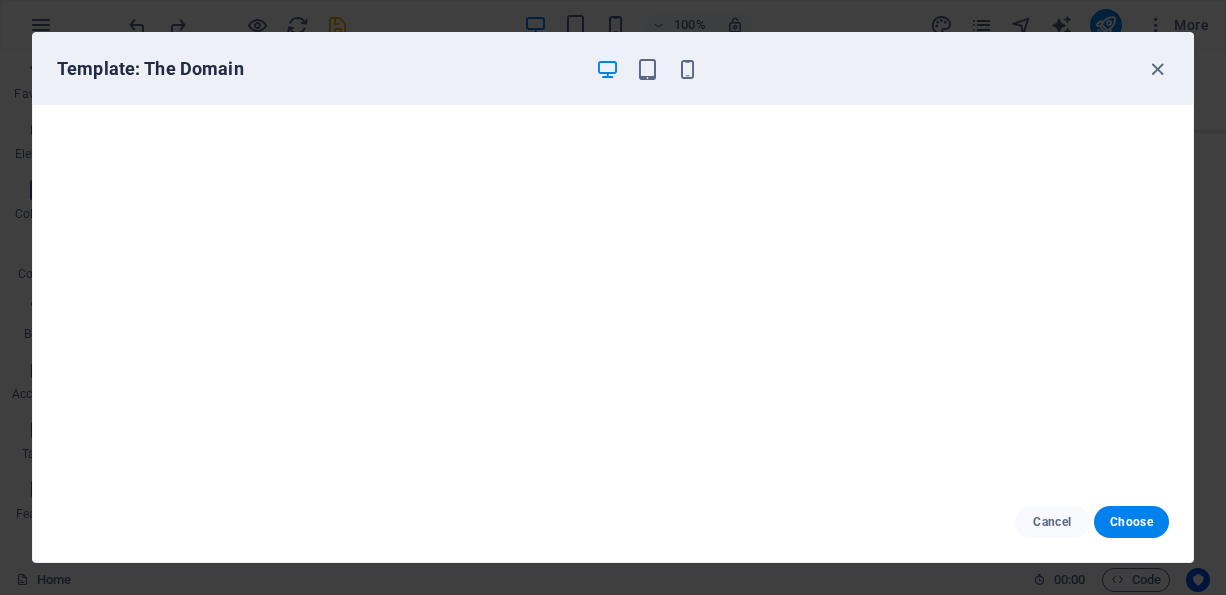 scroll, scrollTop: 4, scrollLeft: 0, axis: vertical 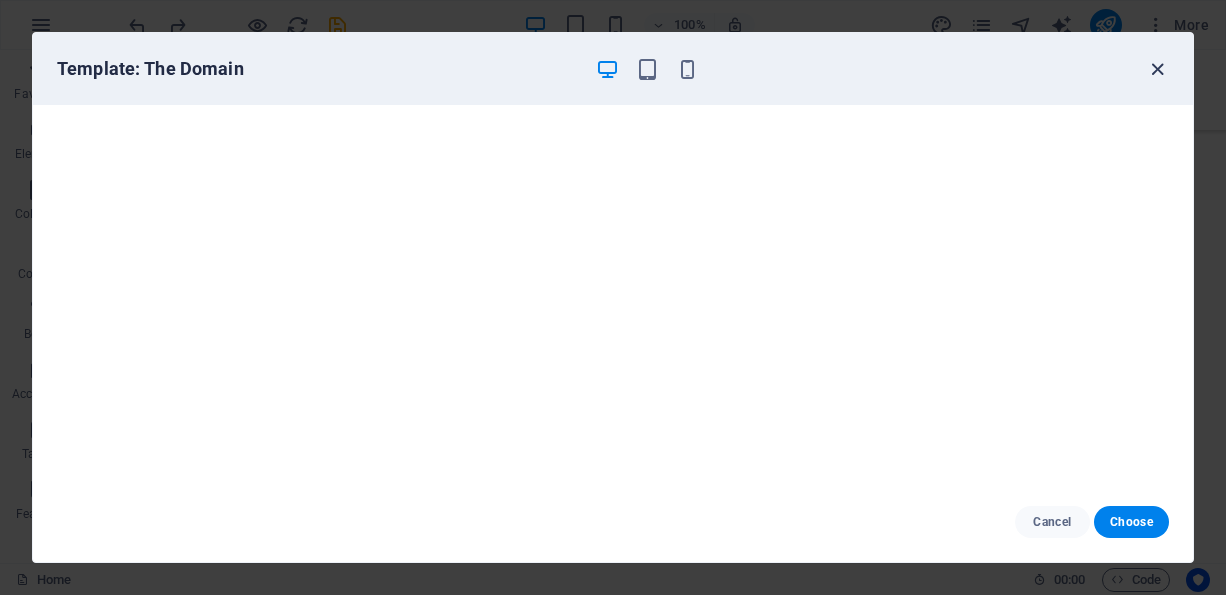 click at bounding box center (1157, 69) 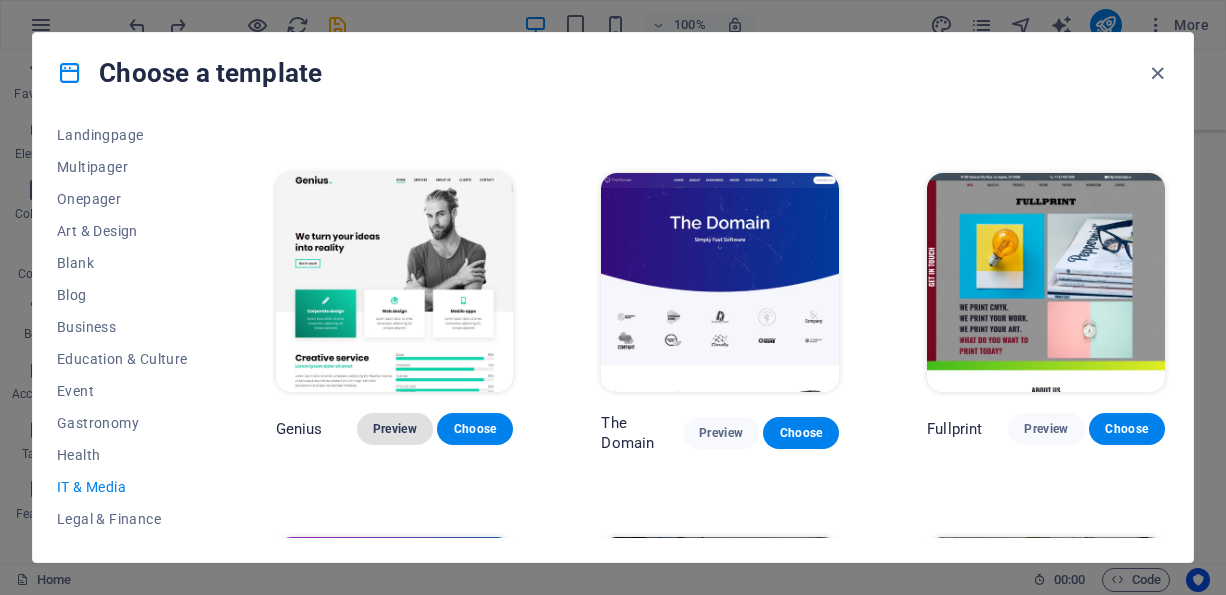 click on "Preview" at bounding box center [395, 429] 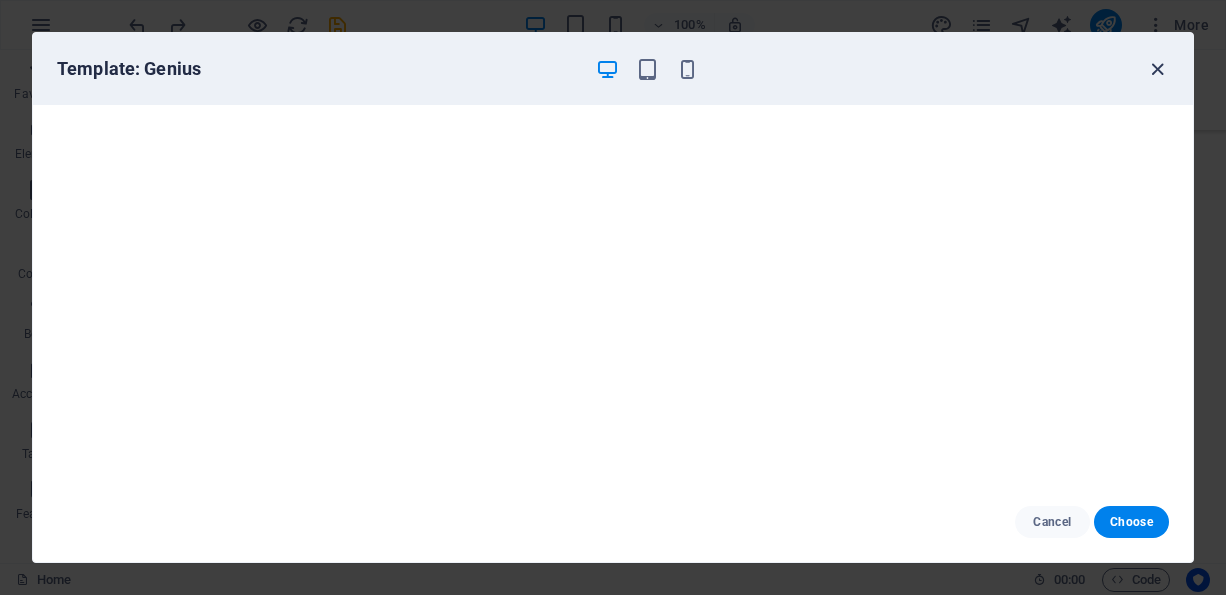 click at bounding box center (1157, 69) 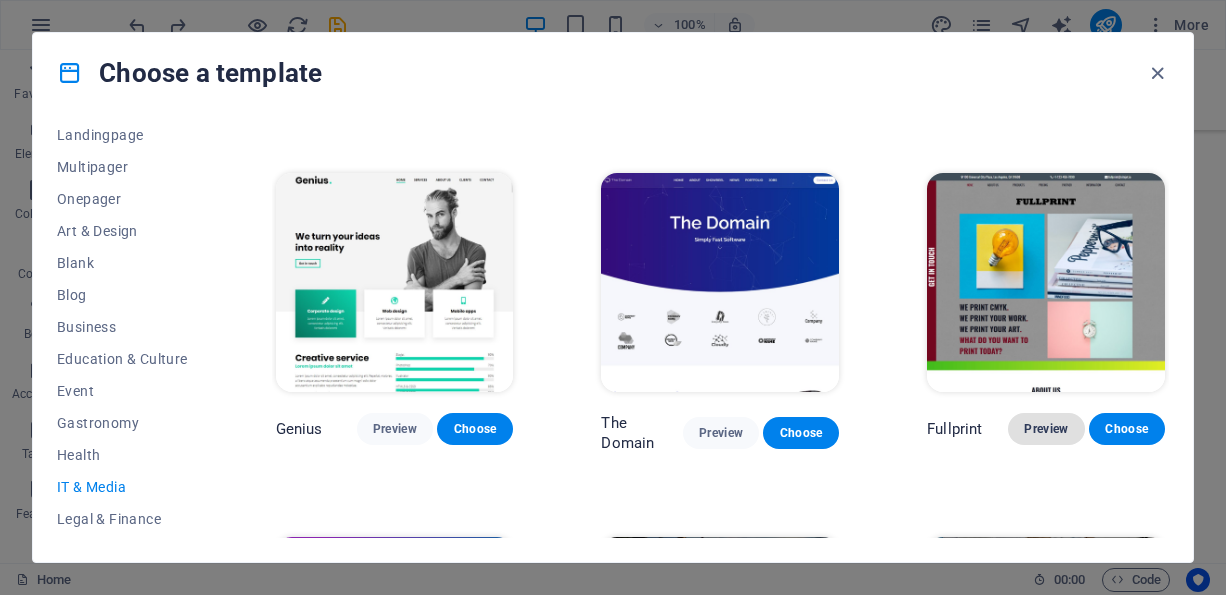 click on "Preview" at bounding box center [1046, 429] 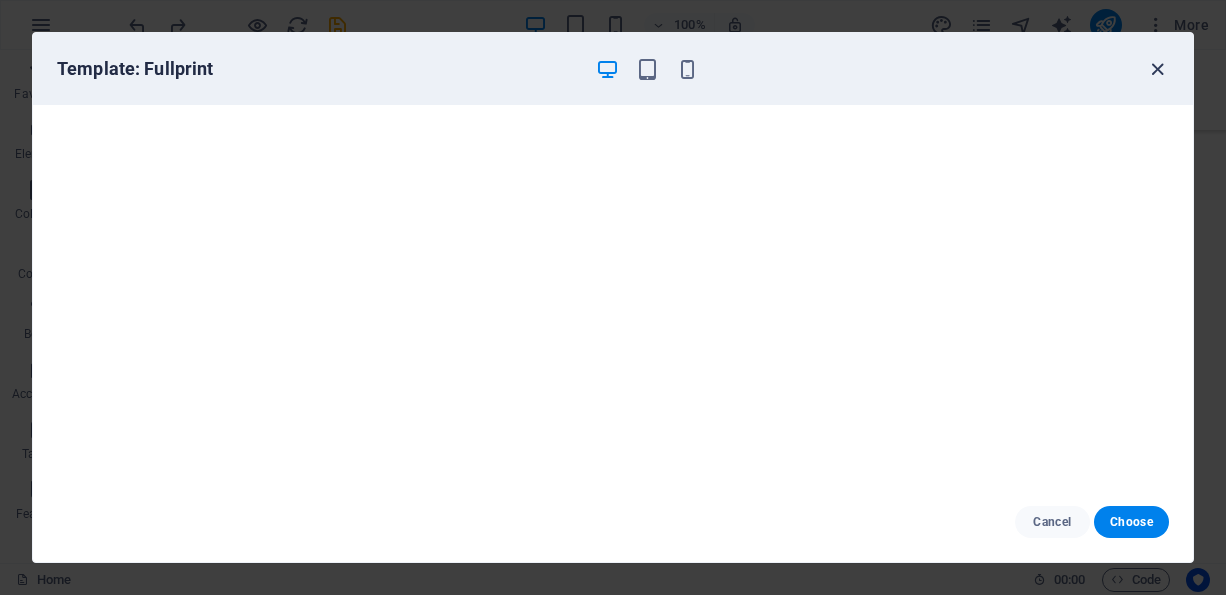 click at bounding box center (1157, 69) 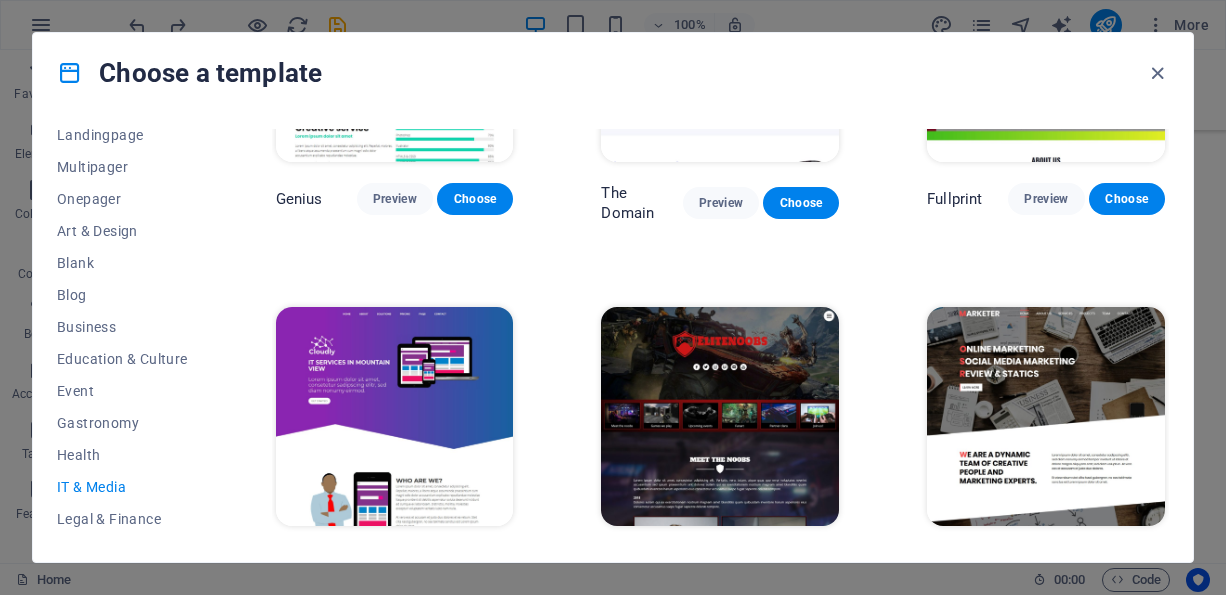 scroll, scrollTop: 948, scrollLeft: 0, axis: vertical 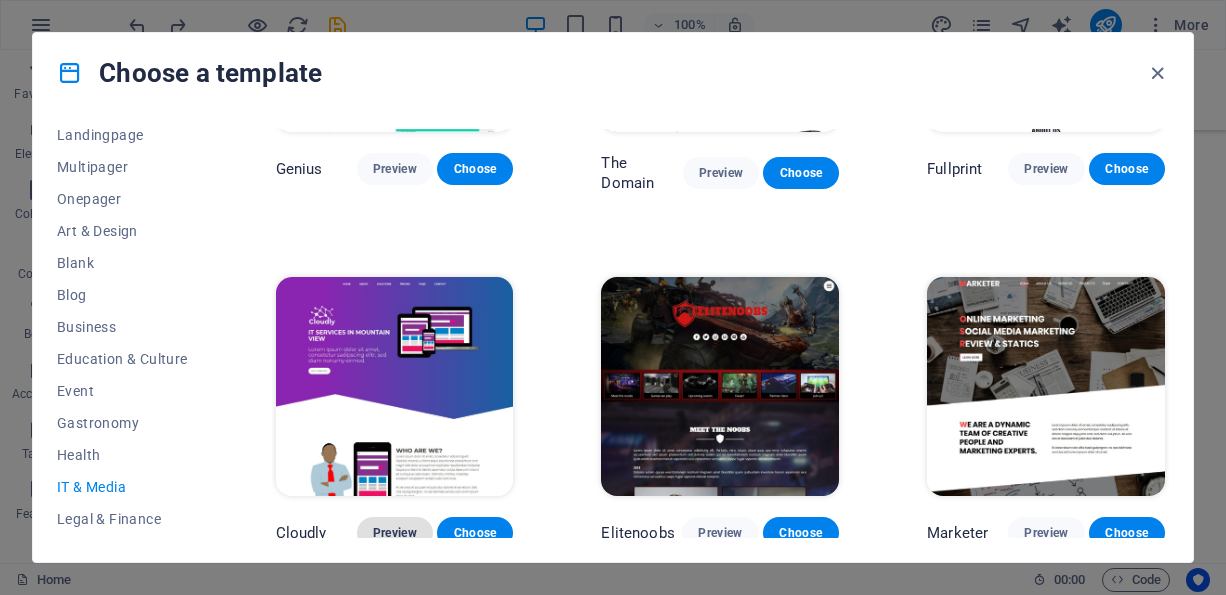 click on "Preview" at bounding box center (395, 533) 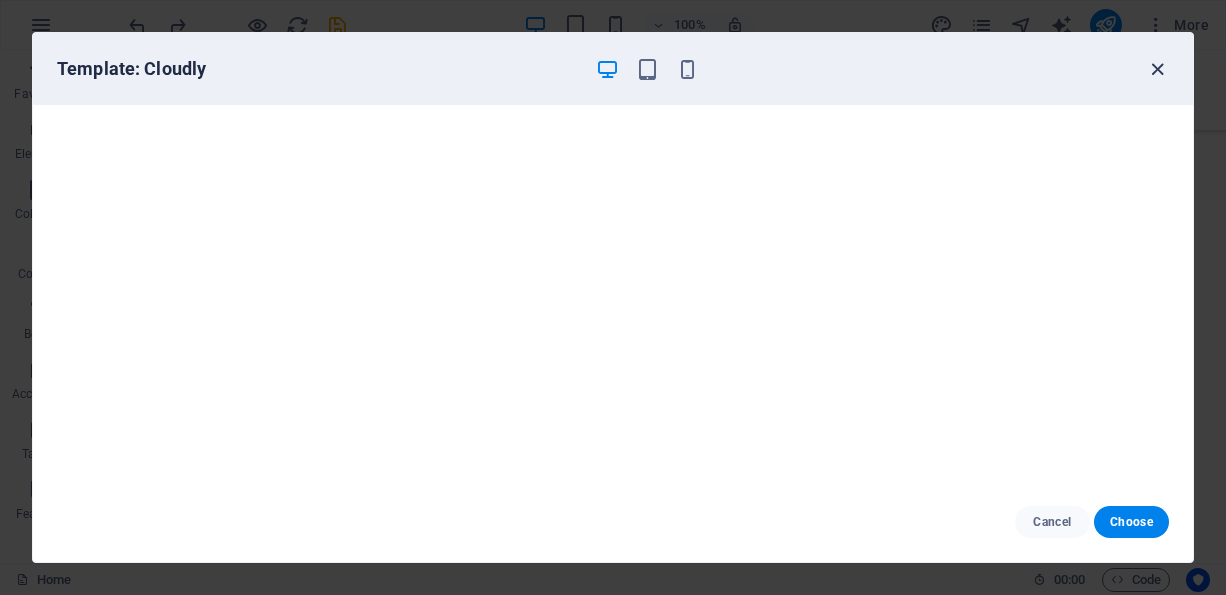 click at bounding box center [1157, 69] 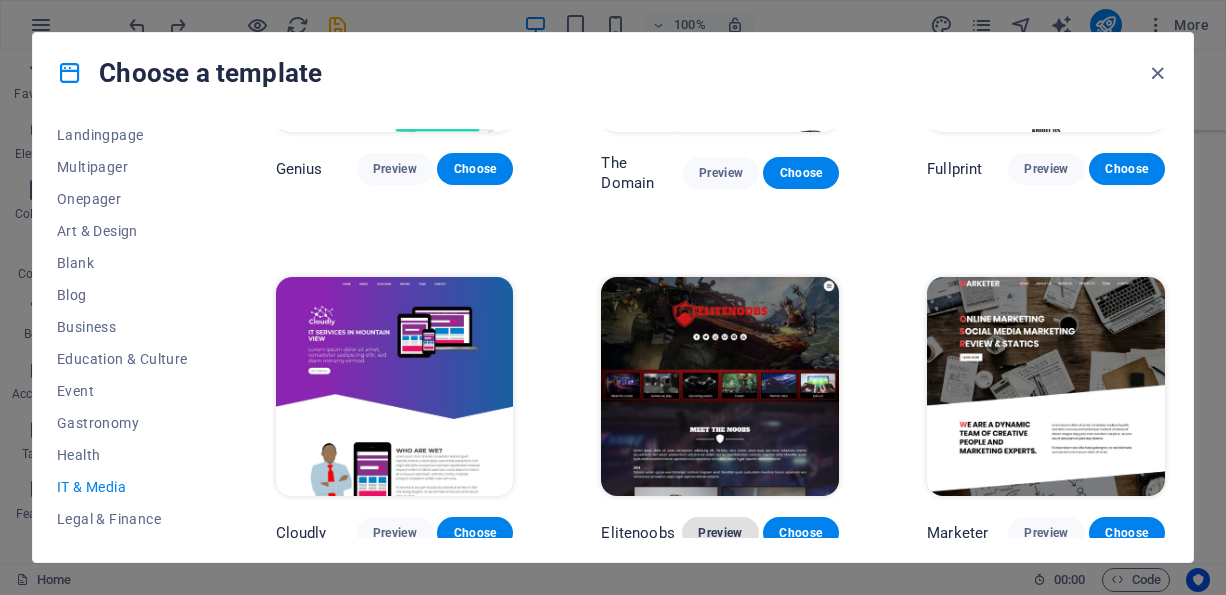 click on "Preview" at bounding box center [720, 533] 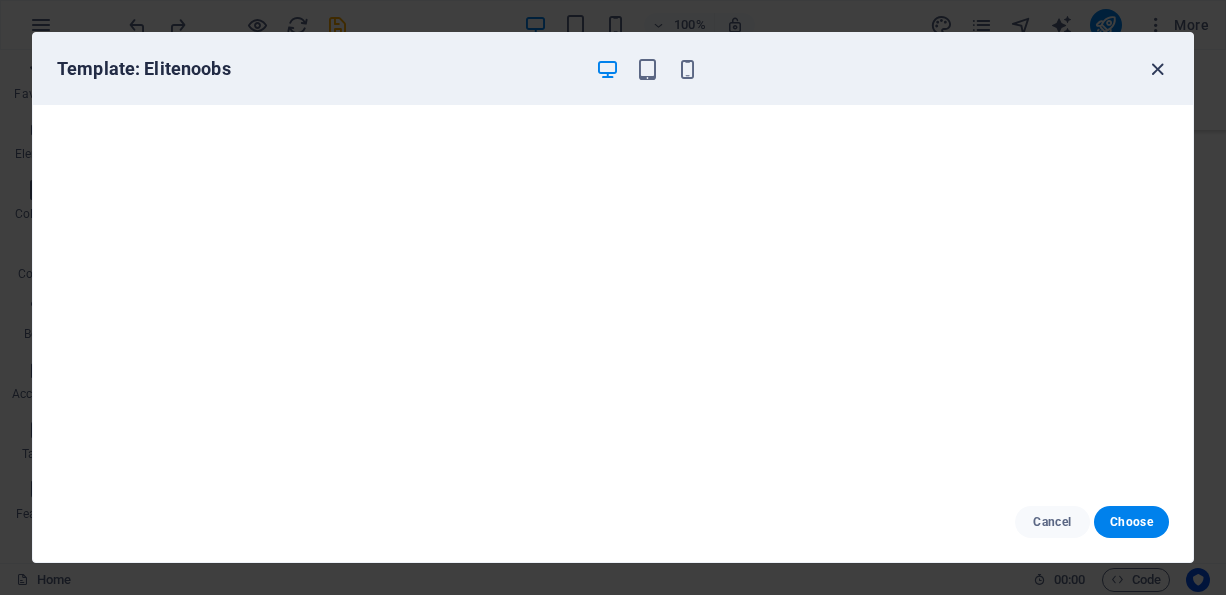 click at bounding box center (1157, 69) 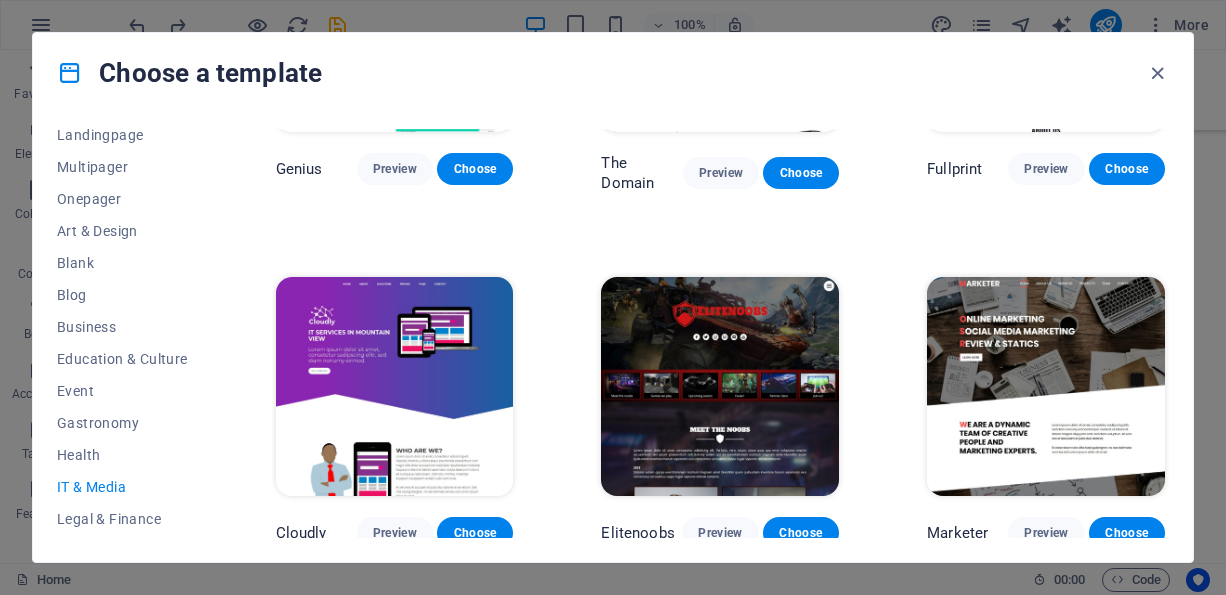 click on "RepairIT Preview Choose Peoneera Preview Choose MakeIt Agency Preview Choose Gadgets Preview Choose TechUp Preview Choose Data Systems Preview Choose Genius Preview Choose The Domain Preview Choose Fullprint Preview Choose Cloudly Preview Choose Elitenoobs Preview Choose Marketer Preview Choose" at bounding box center [720, 333] 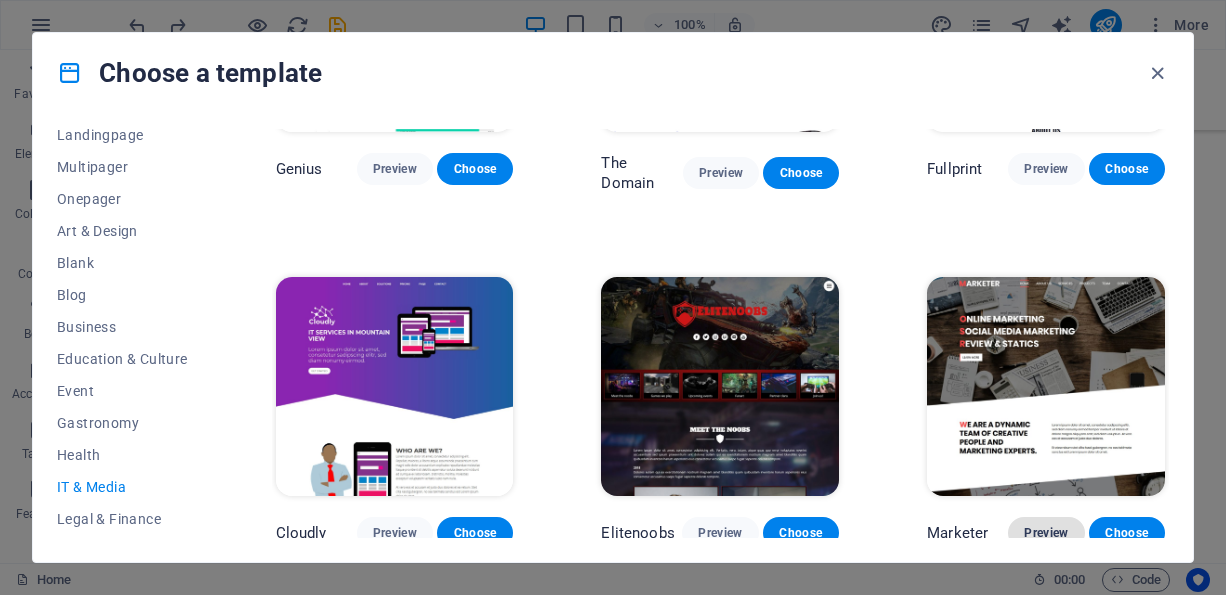 click on "Preview" at bounding box center [1046, 533] 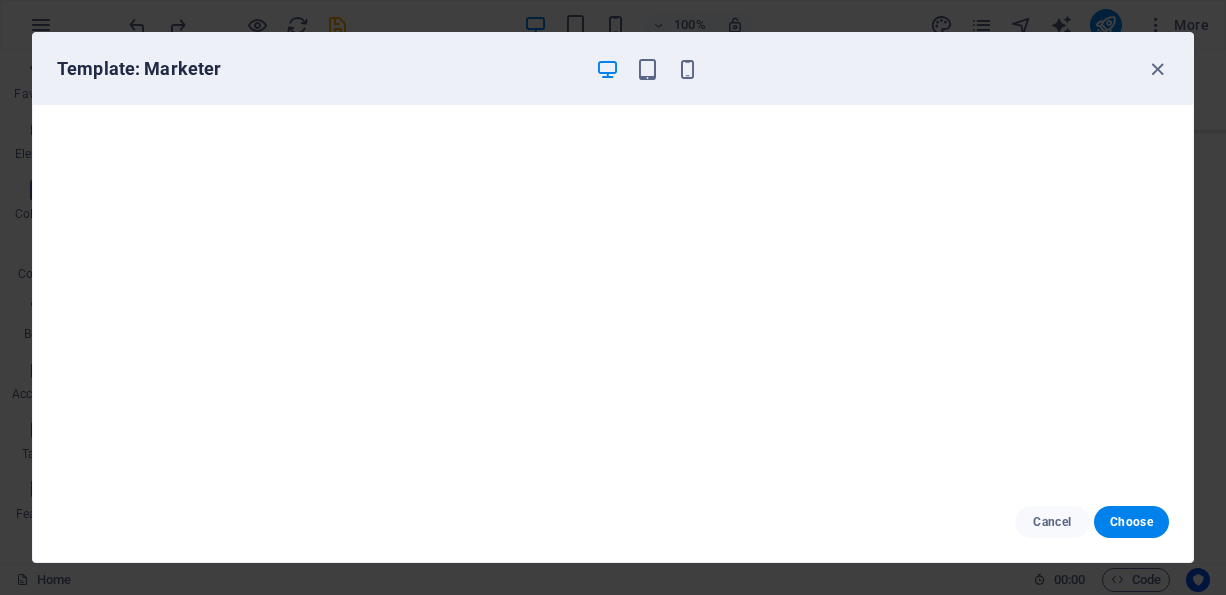 drag, startPoint x: 1202, startPoint y: 262, endPoint x: 1142, endPoint y: 40, distance: 229.96521 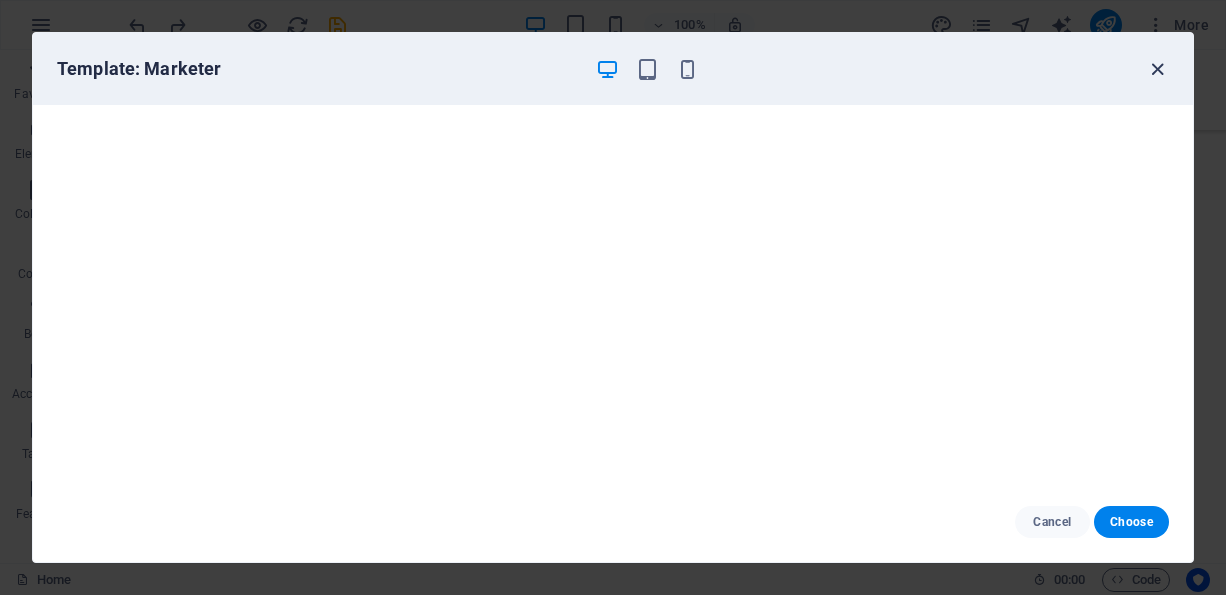 click at bounding box center (1157, 69) 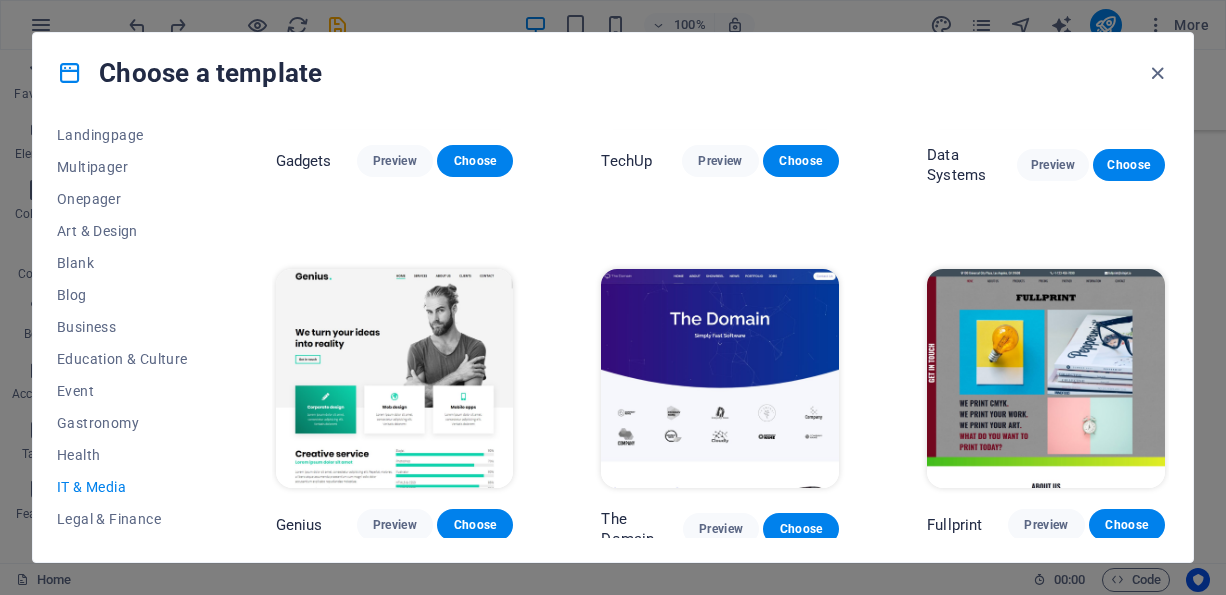 scroll, scrollTop: 599, scrollLeft: 0, axis: vertical 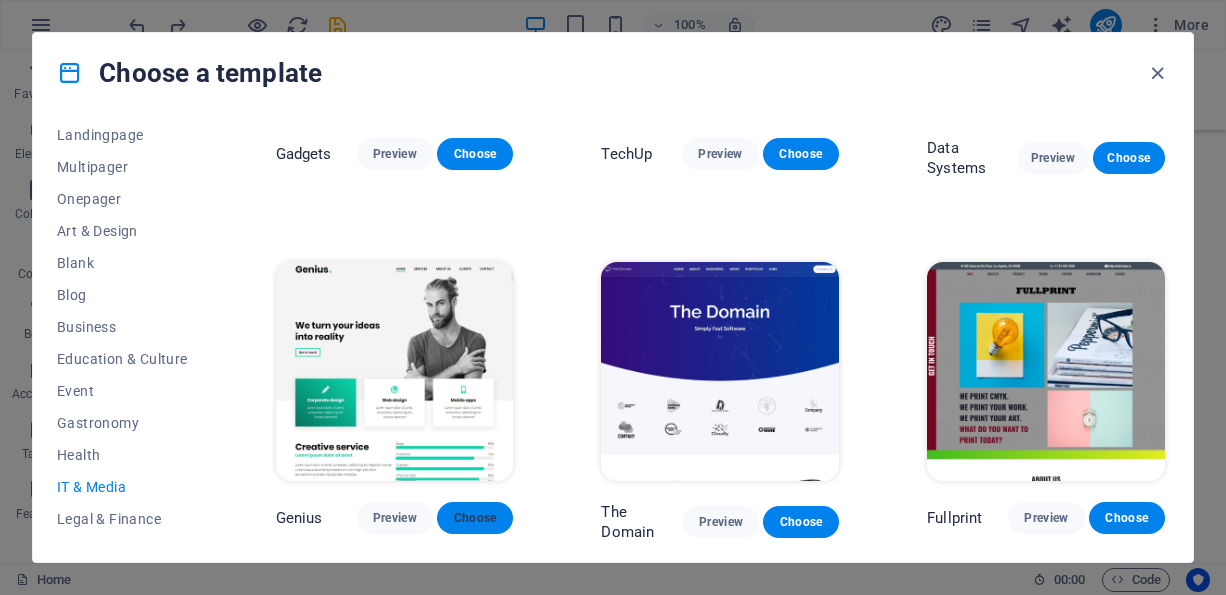 click on "Choose" at bounding box center (475, 518) 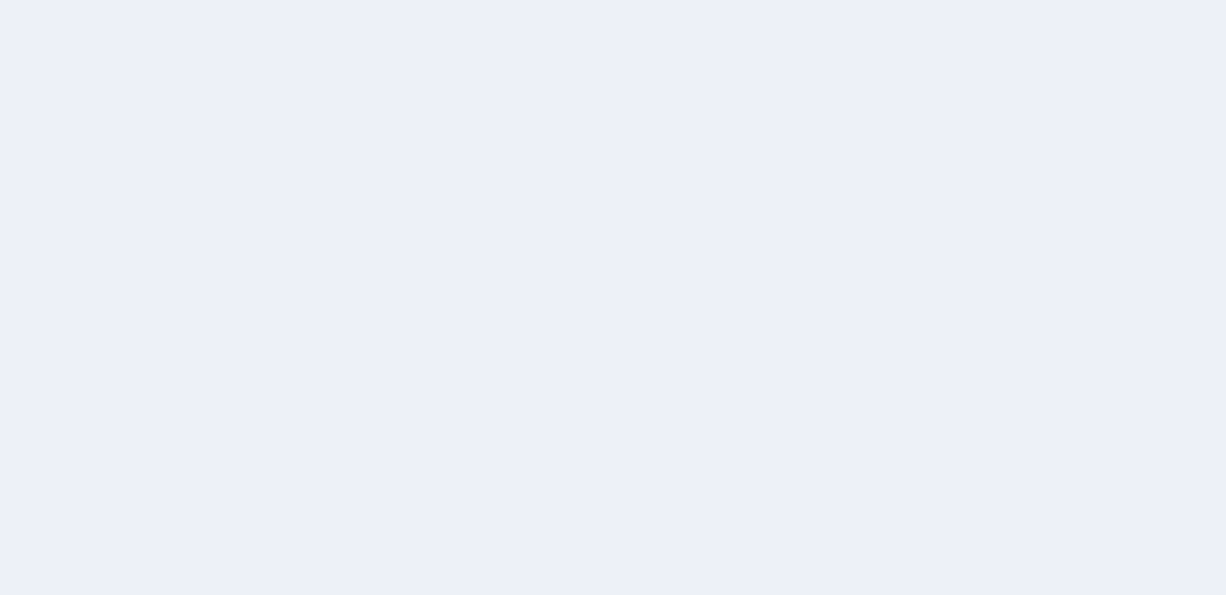 scroll, scrollTop: 0, scrollLeft: 0, axis: both 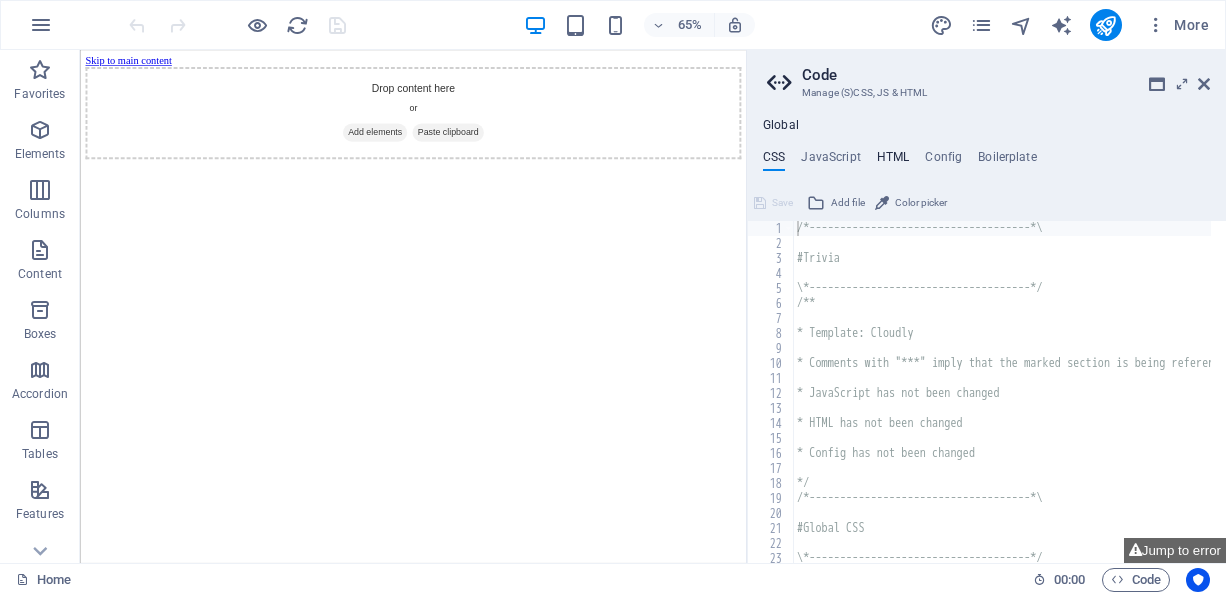 click on "HTML" at bounding box center [893, 161] 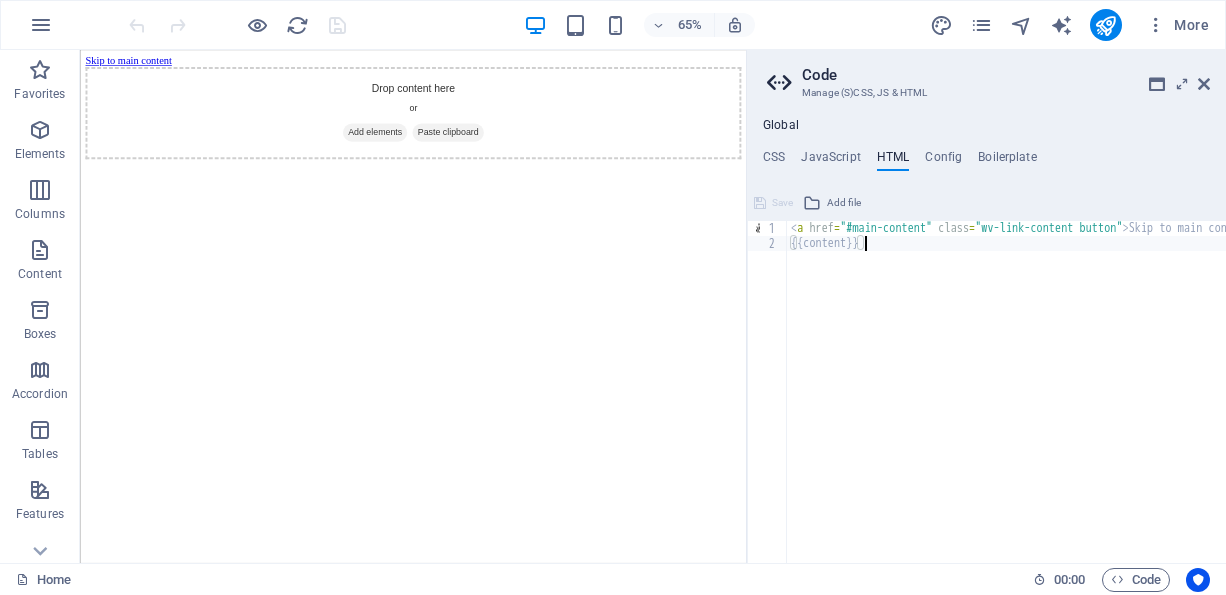 click on "< a   href = "#main-content"   class = "wv-link-content button" > Skip to main content </ a > {{content}}" at bounding box center (1057, 399) 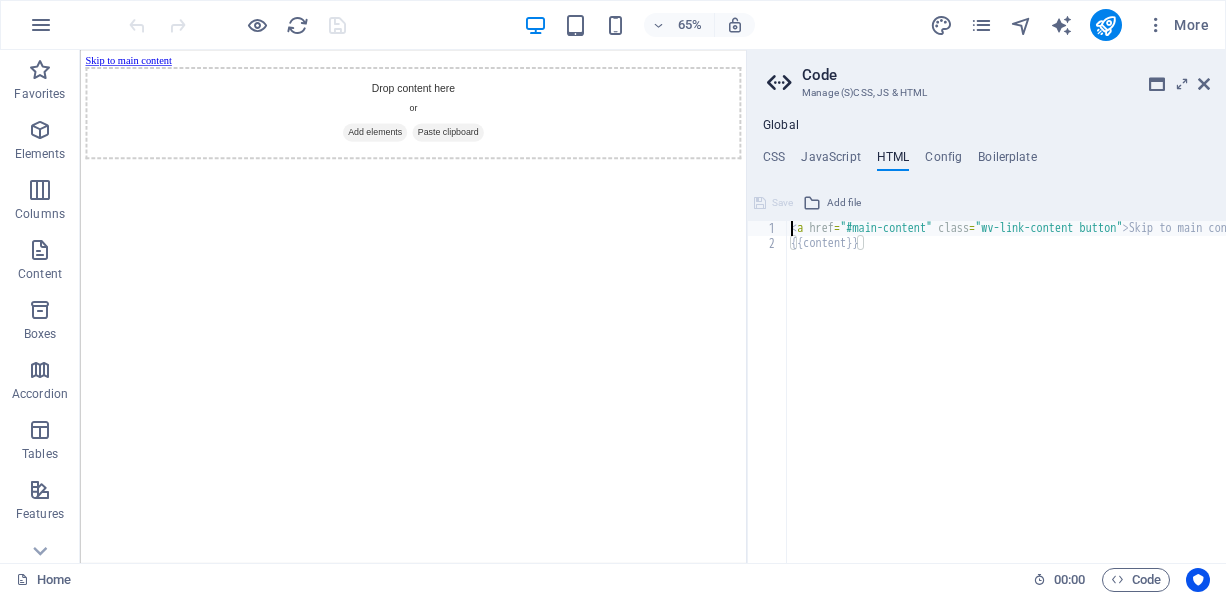 click on "< a   href = "#main-content"   class = "wv-link-content button" > Skip to main content </ a > {{content}}" at bounding box center (1057, 399) 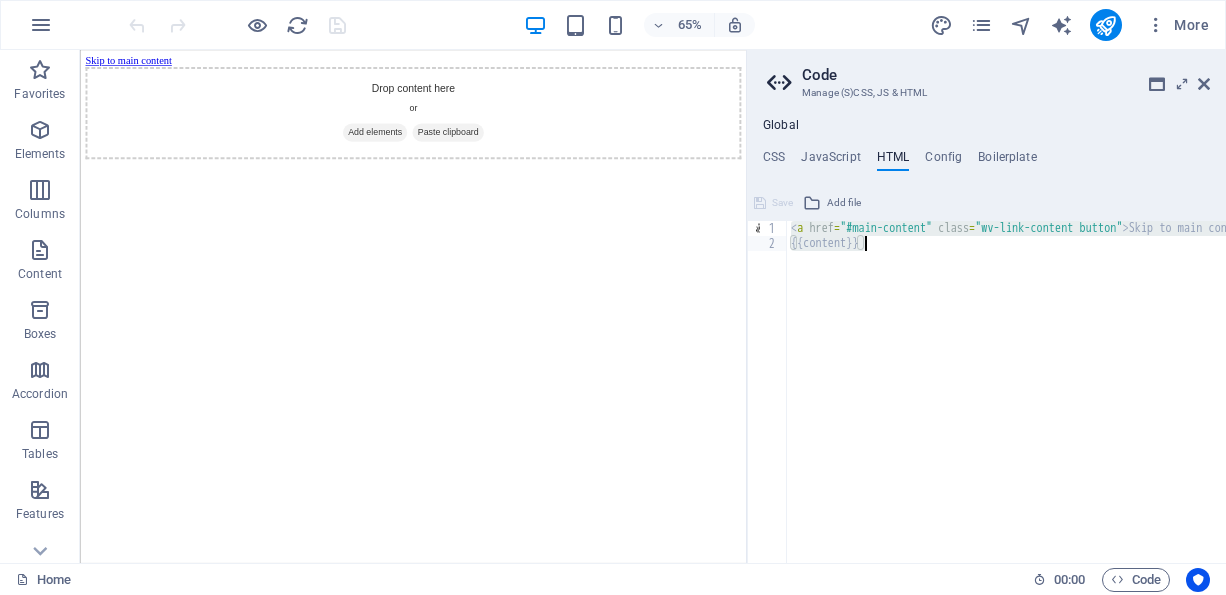 drag, startPoint x: 791, startPoint y: 230, endPoint x: 859, endPoint y: 252, distance: 71.470276 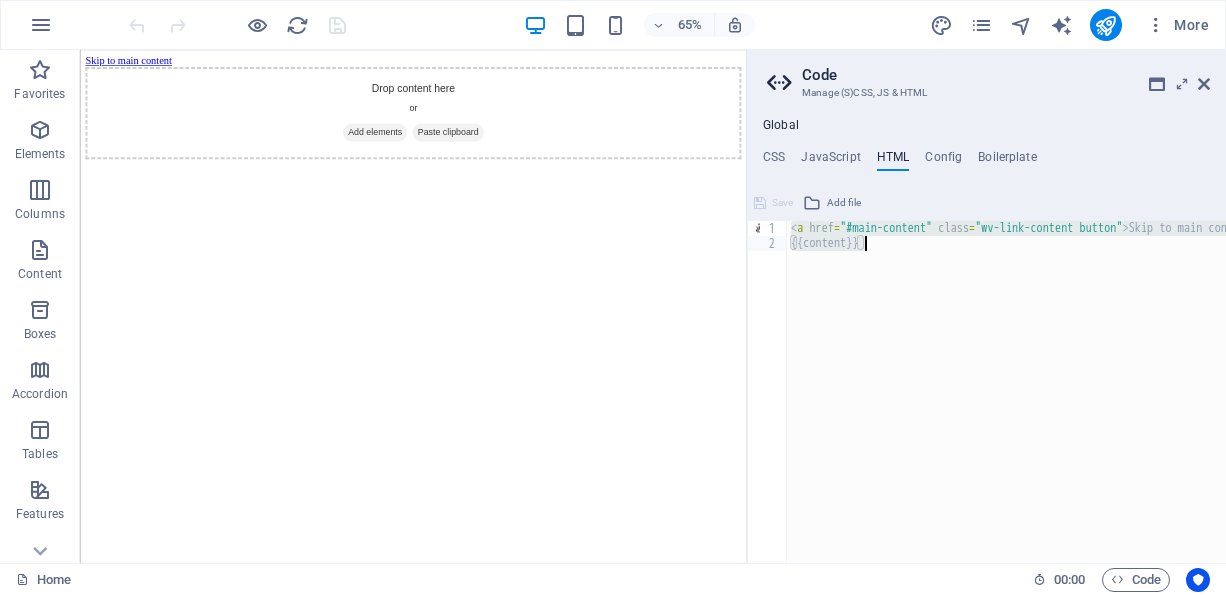 click on "< a   href = "#main-content"   class = "wv-link-content button" > Skip to main content </ a > {{content}}" at bounding box center [1006, 392] 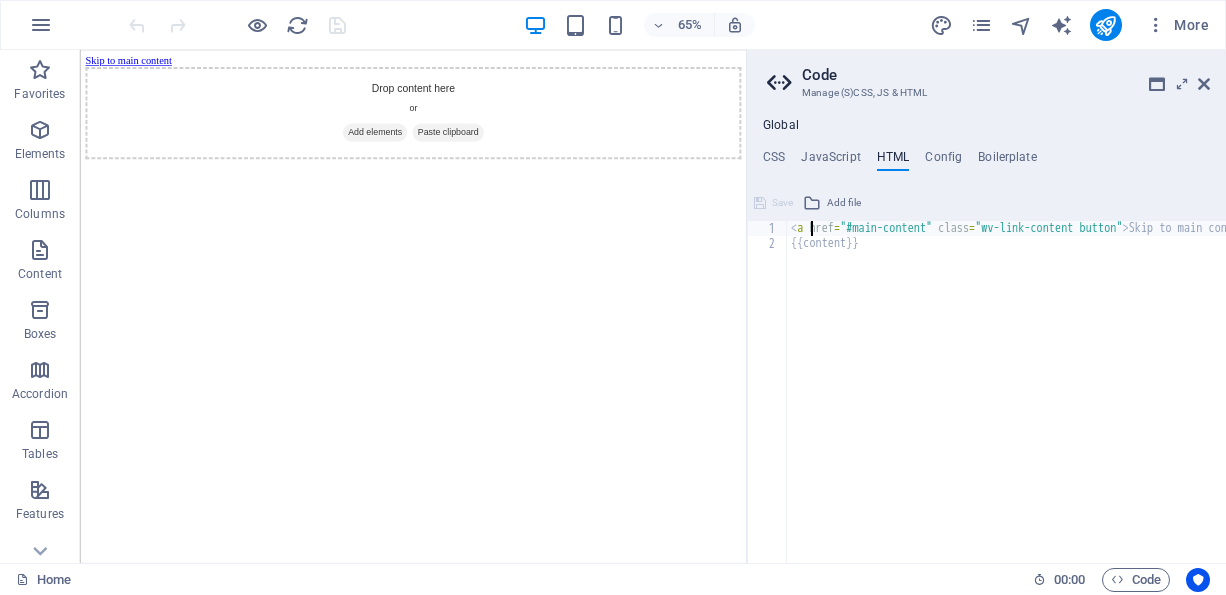 click on "< a   href = "#main-content"   class = "wv-link-content button" > Skip to main content </ a > {{content}}" at bounding box center (1057, 399) 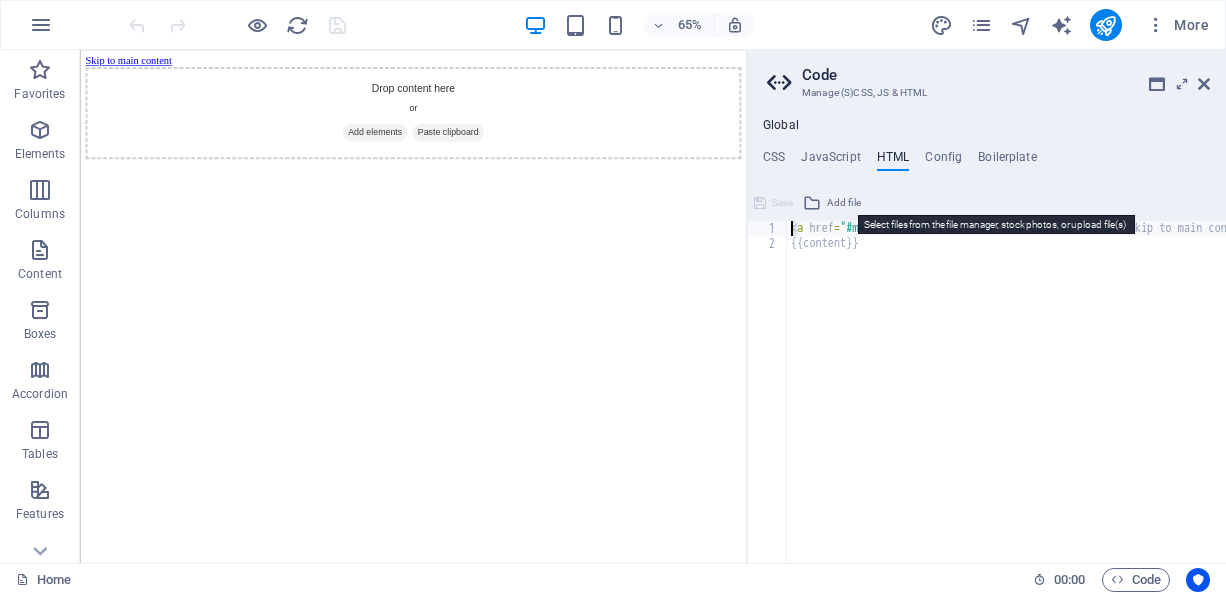 drag, startPoint x: 795, startPoint y: 230, endPoint x: 839, endPoint y: 199, distance: 53.823788 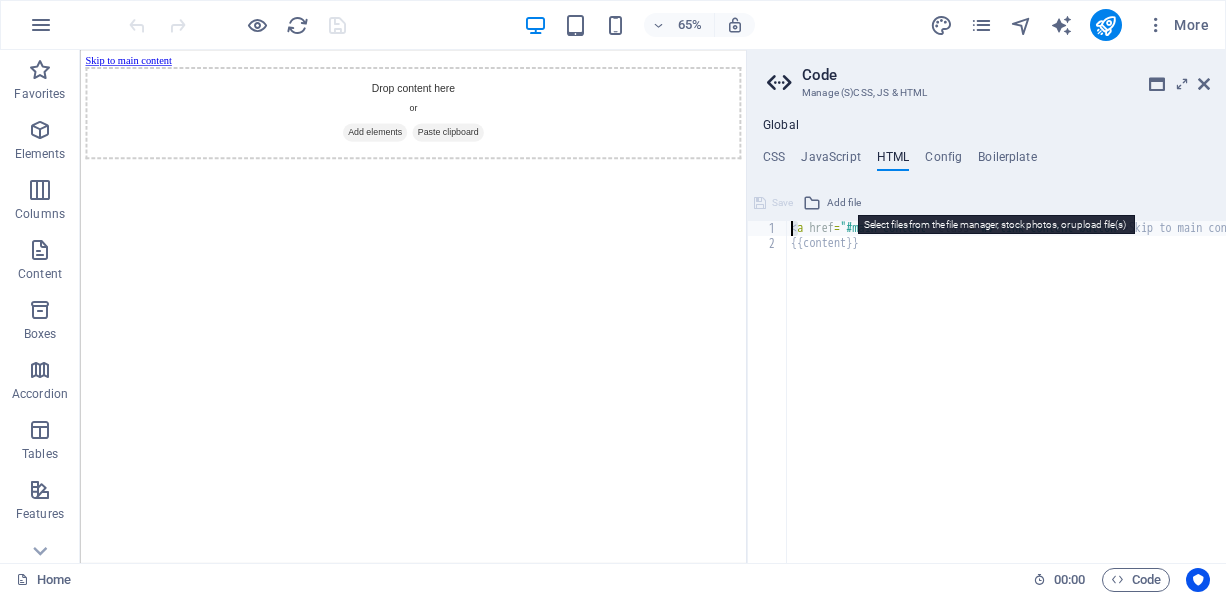click on "<a href="#main-content" class="wv-link-content button">Skip to main content</a> 1 2 < a   href = "#main-content"   class = "wv-link-content button" > Skip to main content </ a > {{content}}     הההההההההההההההההההההההההההההההההההההההההההההההההההההההההההההההההההההההההההההההההההההההההההההההההההההההההההההההההההההההההההההההההההההההההההההההההההההההההההההההההההההההההההההההההההההההההההההההההההההההההההההההההההההההההההההההההההההההההההההההההההההההההההההההה XXXXXXXXXXXXXXXXXXXXXXXXXXXXXXXXXXXXXXXXXXXXXXXXXXXXXXXXXXXXXXXXXXXXXXXXXXXXXXXXXXXXXXXXXXXXXXXXXXXXXXXXXXXXXXXXXXXXXXXXXXXXXXXXXXXXXXXXXXXXXXXXXXXXXXXXXXXXXXXXXXXXXXXXXXXXXXXXXXXXXXXXXXXXXXXXXXXXXXXXXXXXXXXXXXXXXXXXXXXXXXXXXXXXXXXXXXXXXXXXXXXXXXXXXXXXXXXX Save Add file" at bounding box center (986, 375) 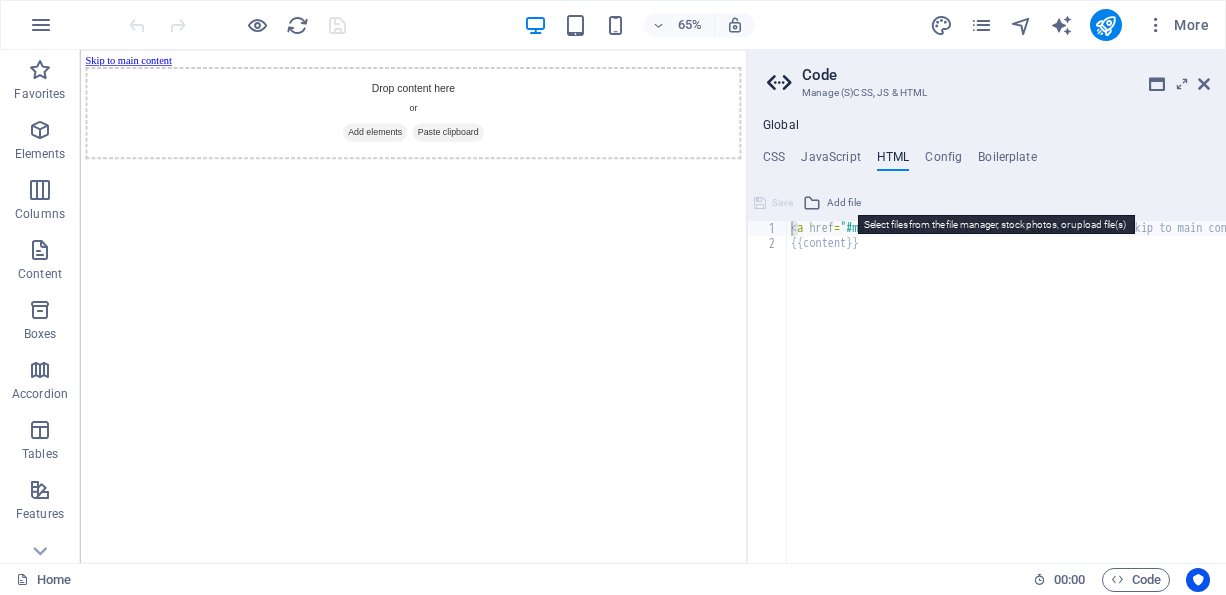 click on "Add file" at bounding box center [844, 203] 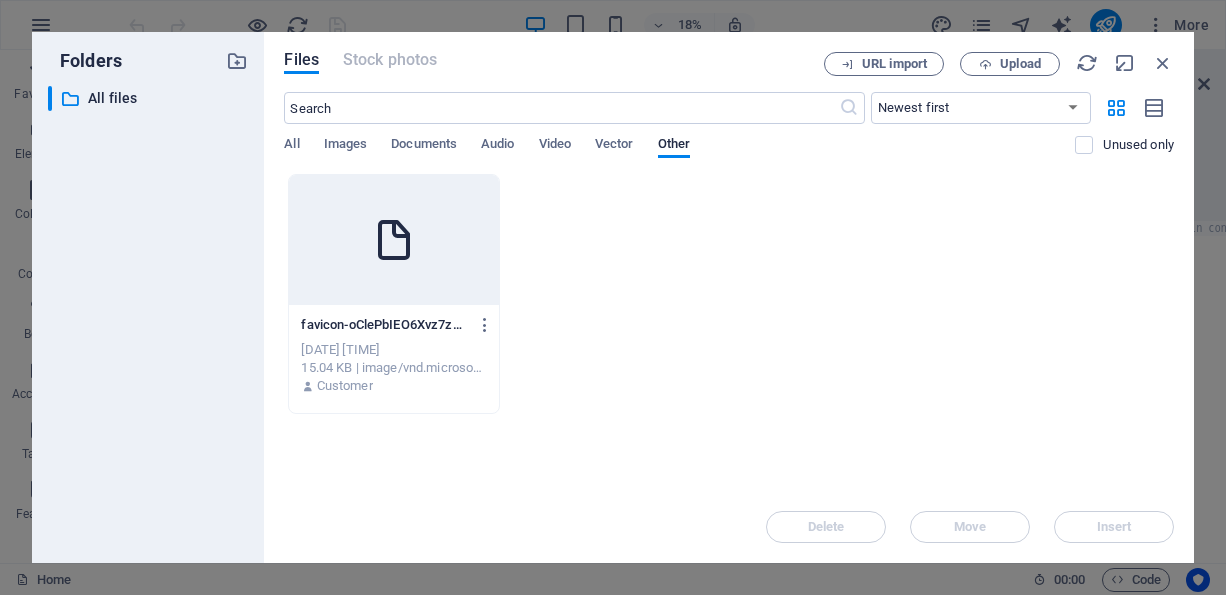 click at bounding box center [394, 240] 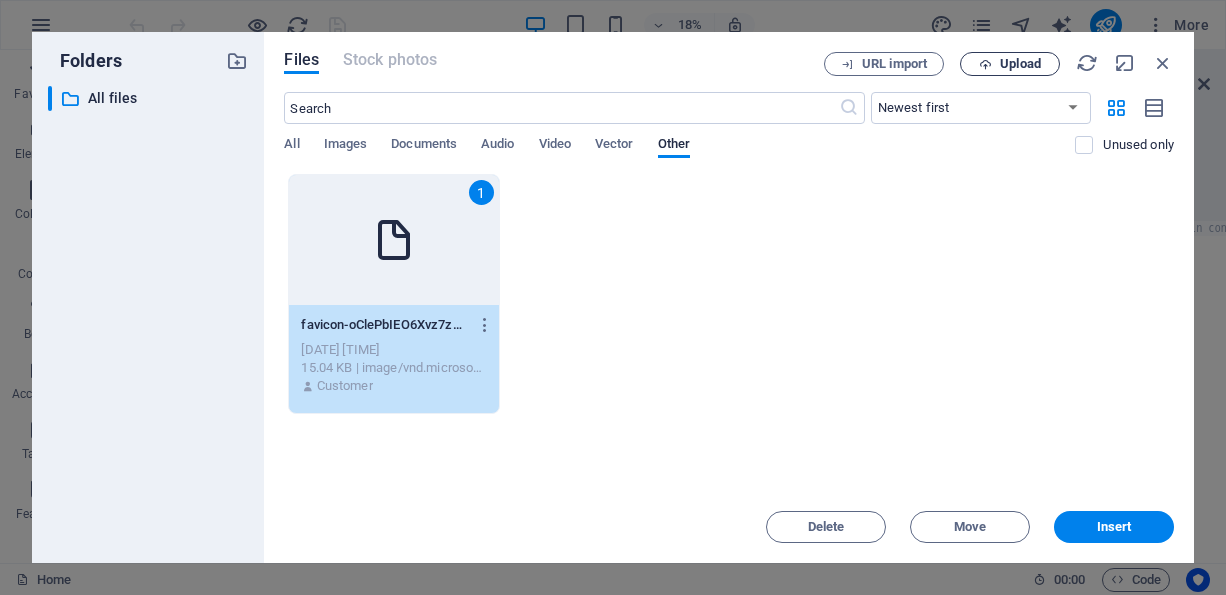 click on "Upload" at bounding box center (1020, 64) 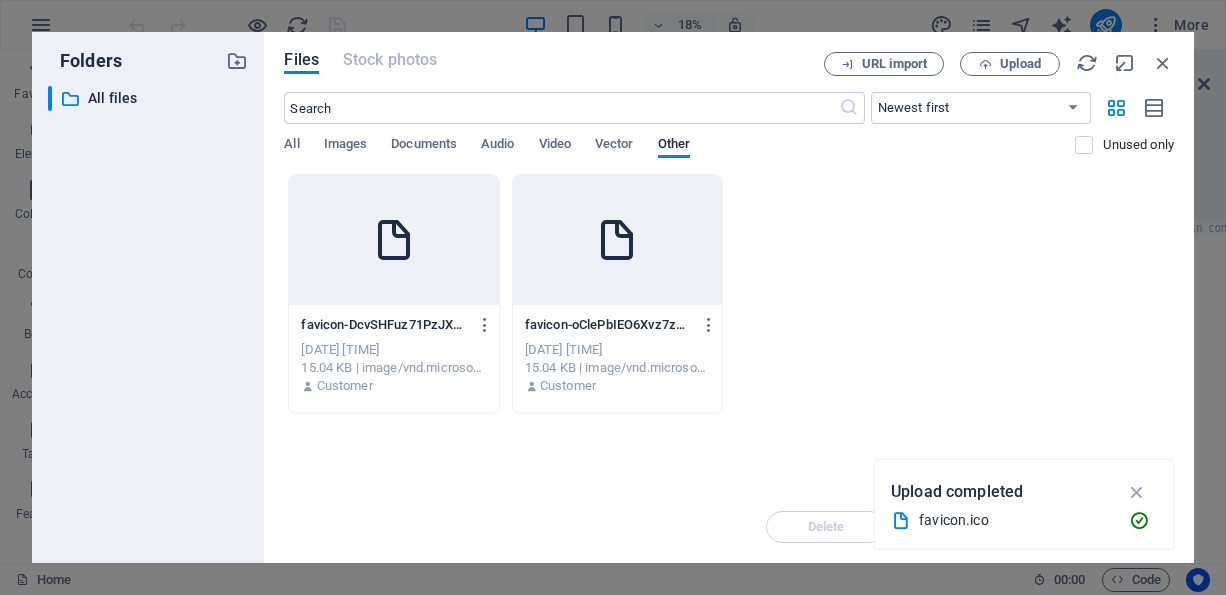 drag, startPoint x: 1048, startPoint y: 356, endPoint x: 1053, endPoint y: 343, distance: 13.928389 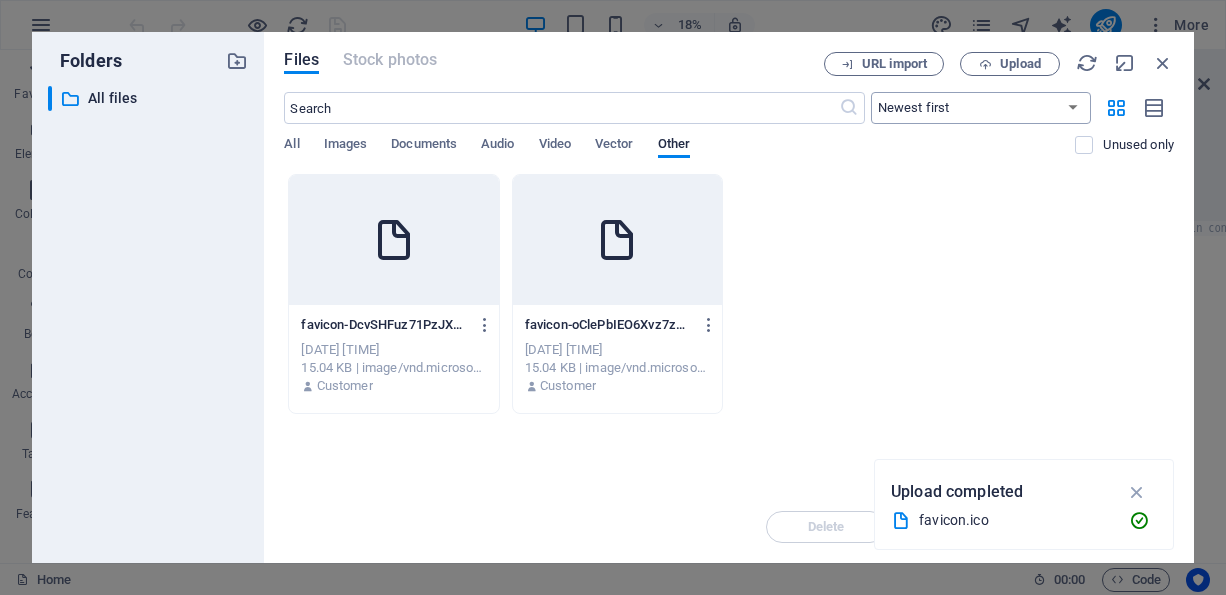drag, startPoint x: 853, startPoint y: 218, endPoint x: 948, endPoint y: 111, distance: 143.08739 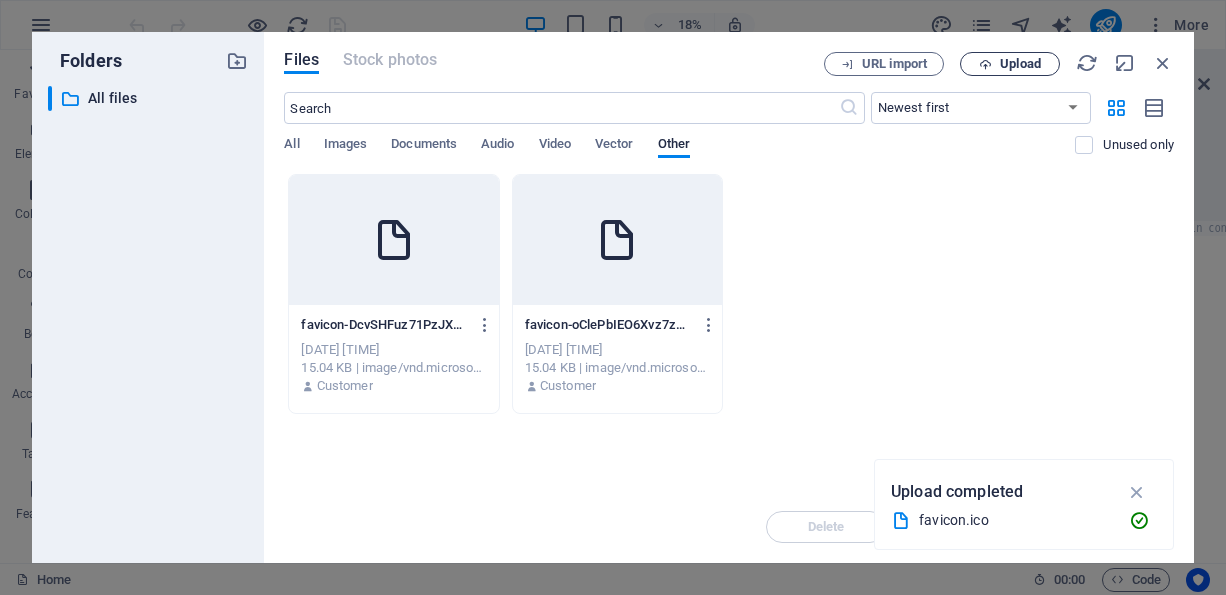 click on "Upload" at bounding box center [1020, 64] 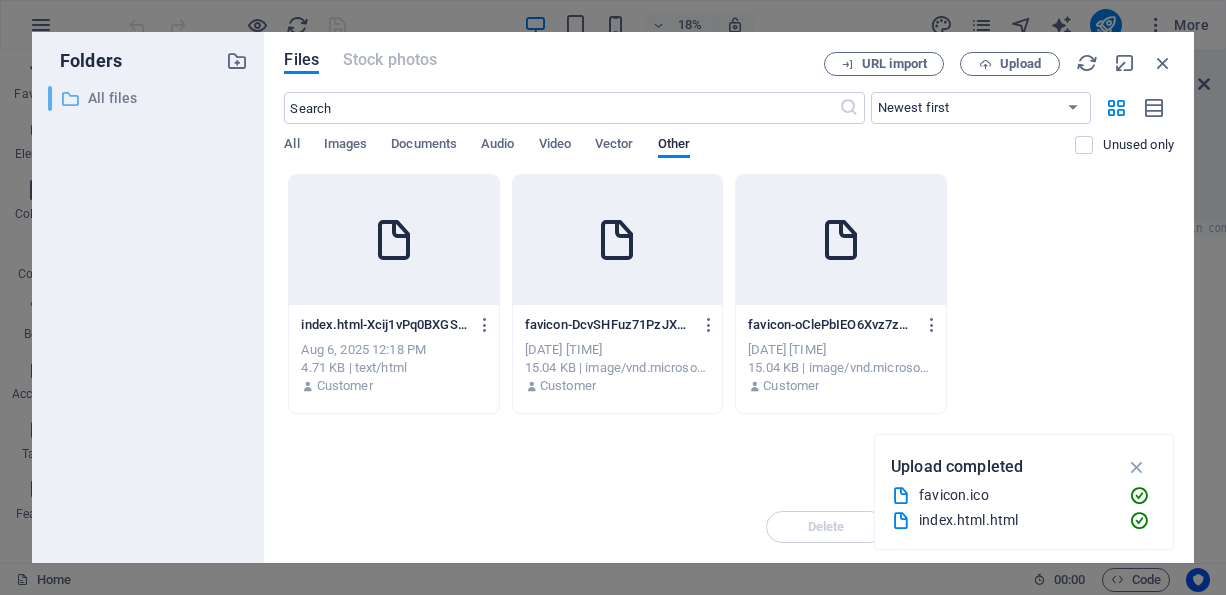 click on "All files" at bounding box center [150, 98] 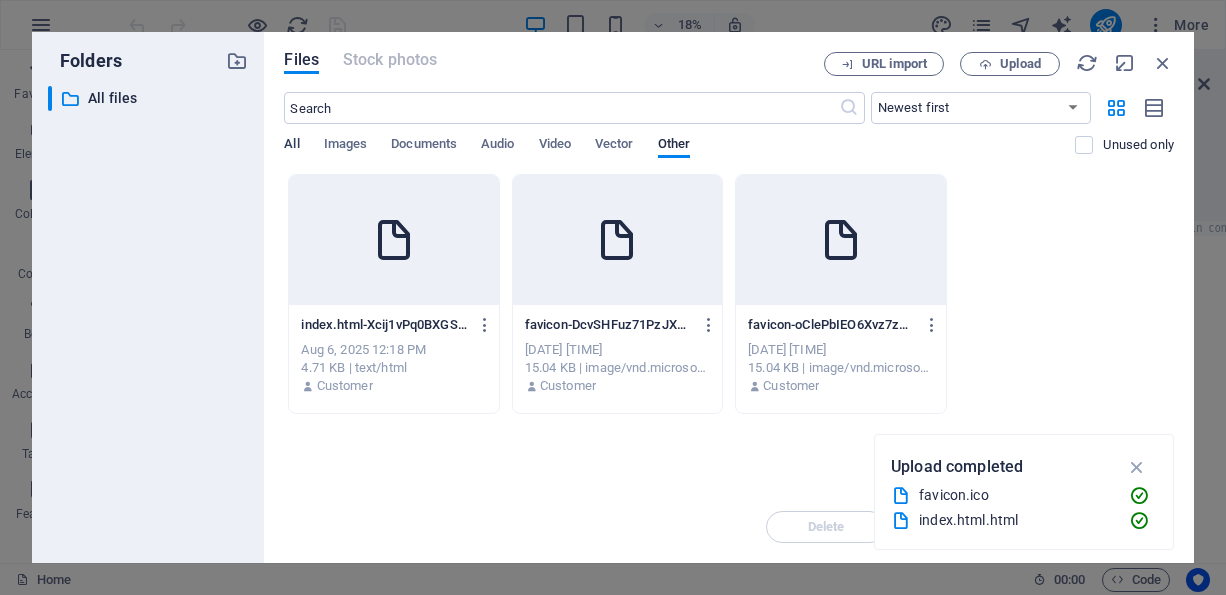 click on "All" at bounding box center (291, 146) 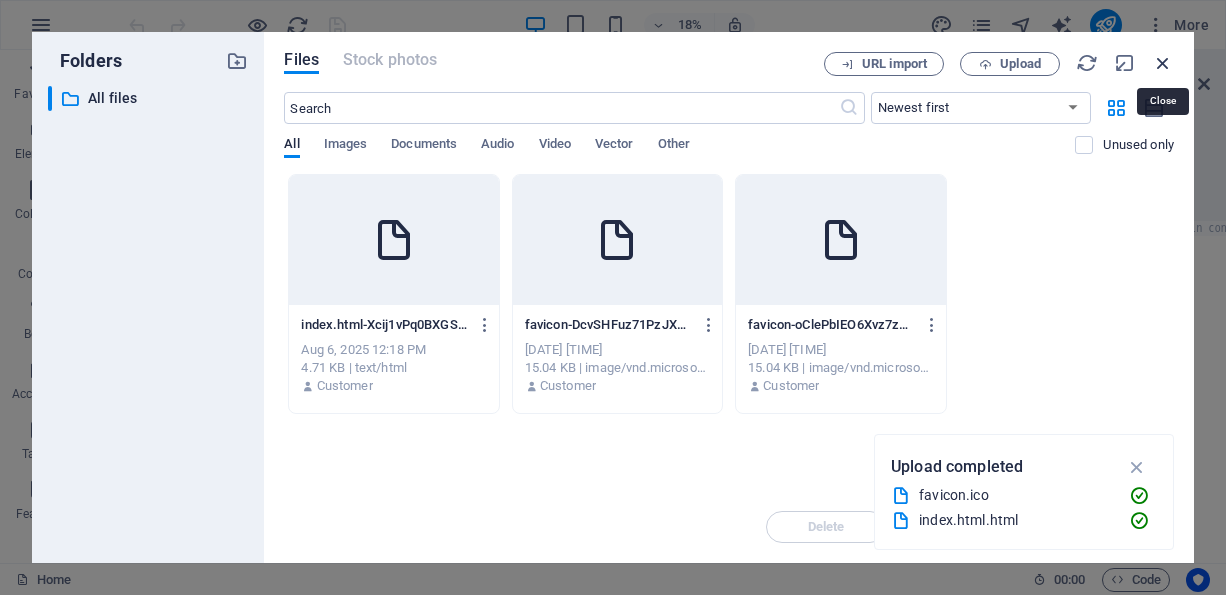 click at bounding box center [1163, 63] 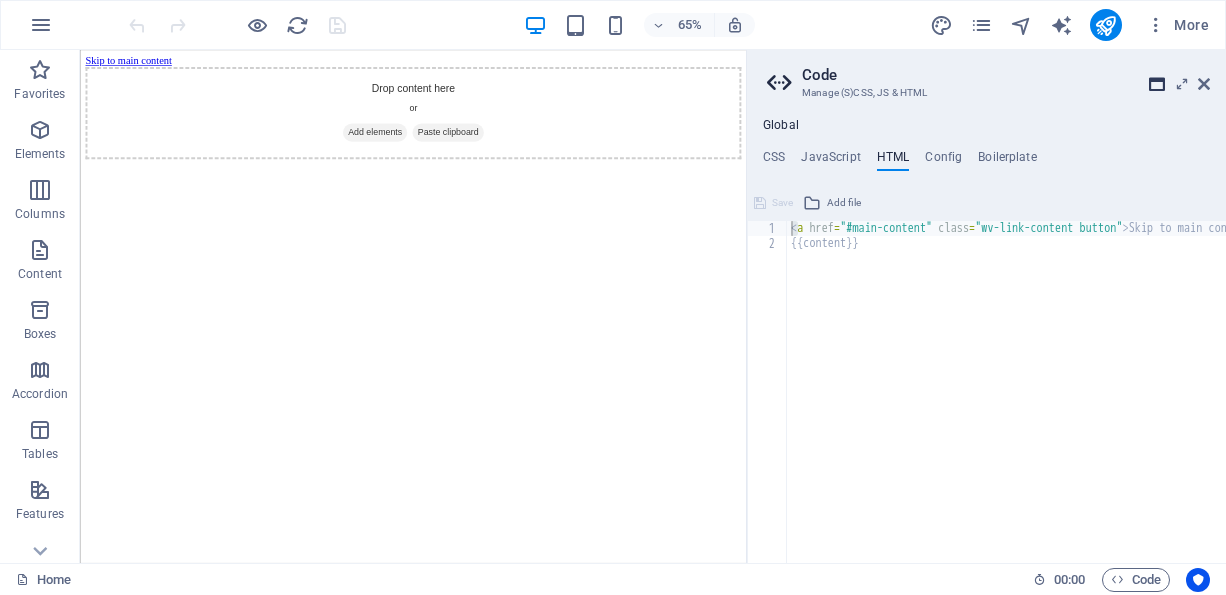 click at bounding box center (1157, 84) 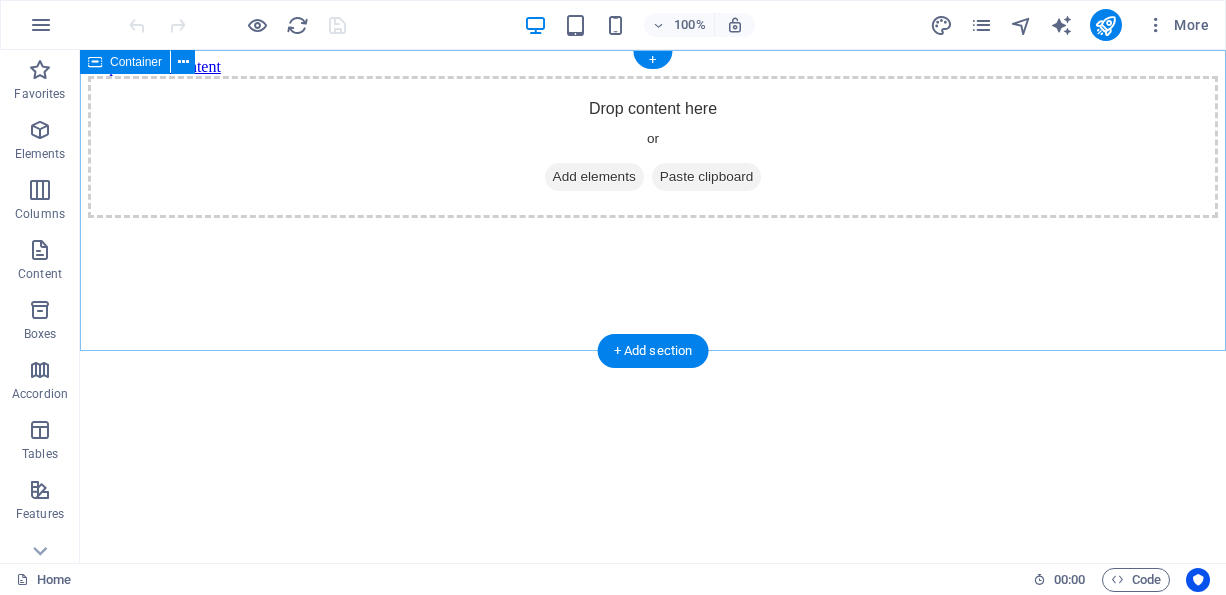 click on "Add elements" at bounding box center [594, 177] 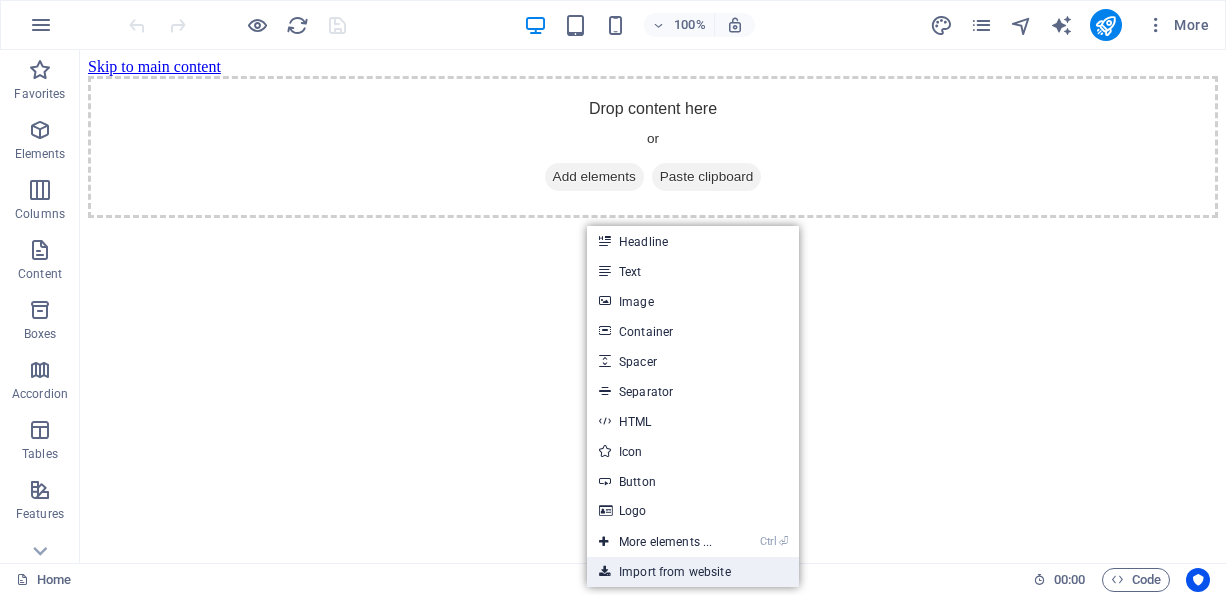 click on "Import from website" at bounding box center (693, 572) 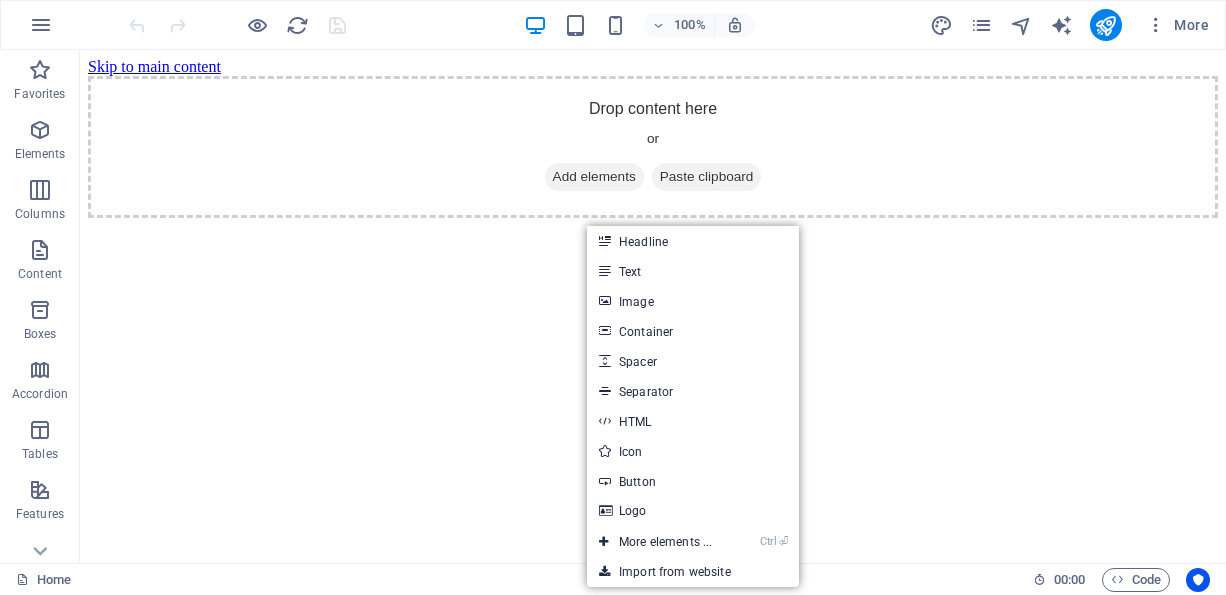 click on "Home" at bounding box center [516, 580] 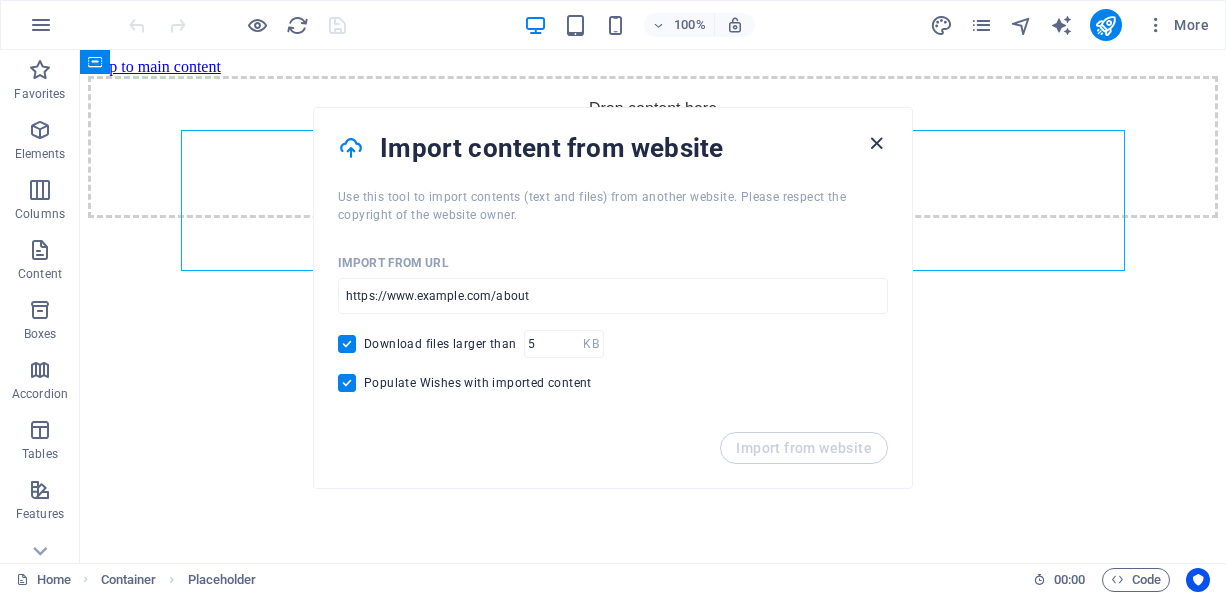 click at bounding box center [876, 143] 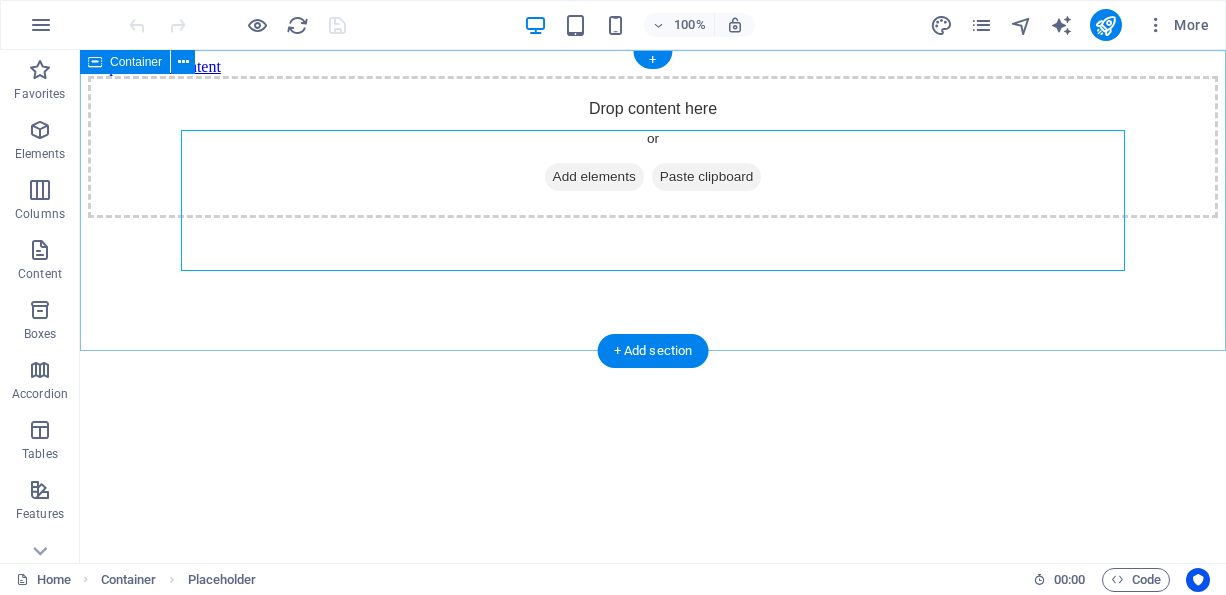 click on "Add elements" at bounding box center [594, 177] 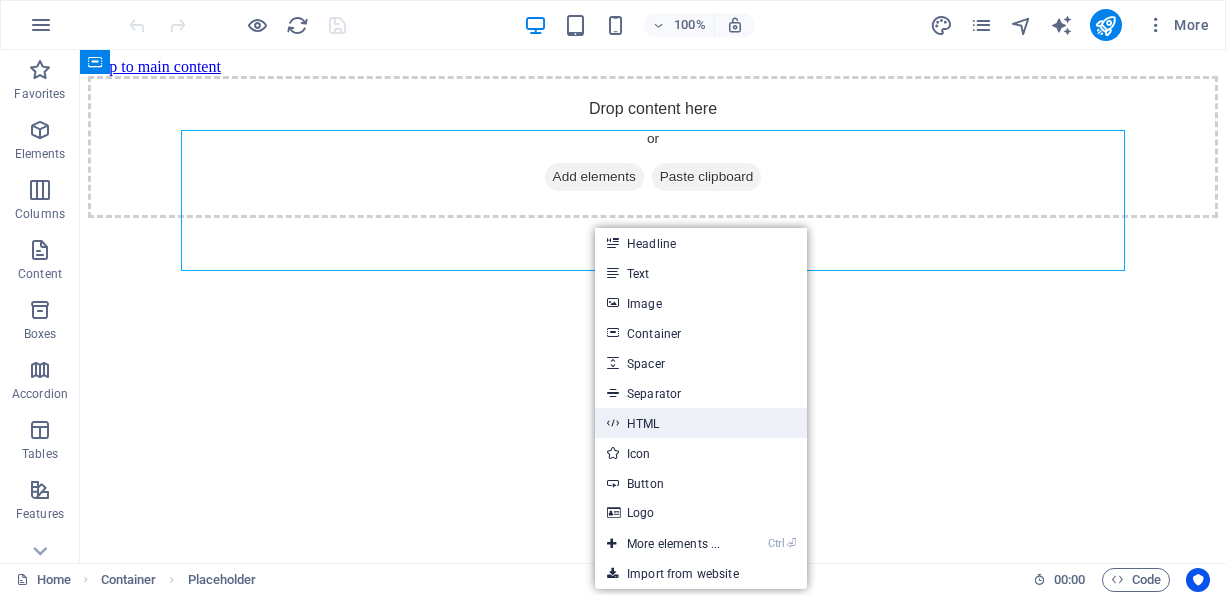 click on "HTML" at bounding box center [701, 423] 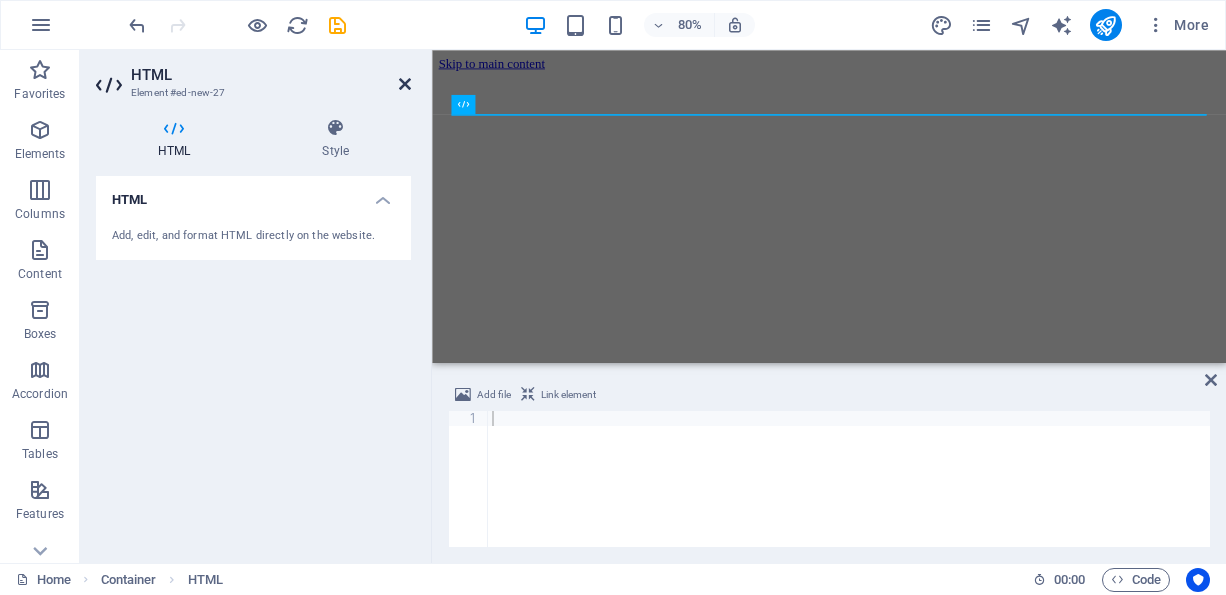 click at bounding box center (405, 84) 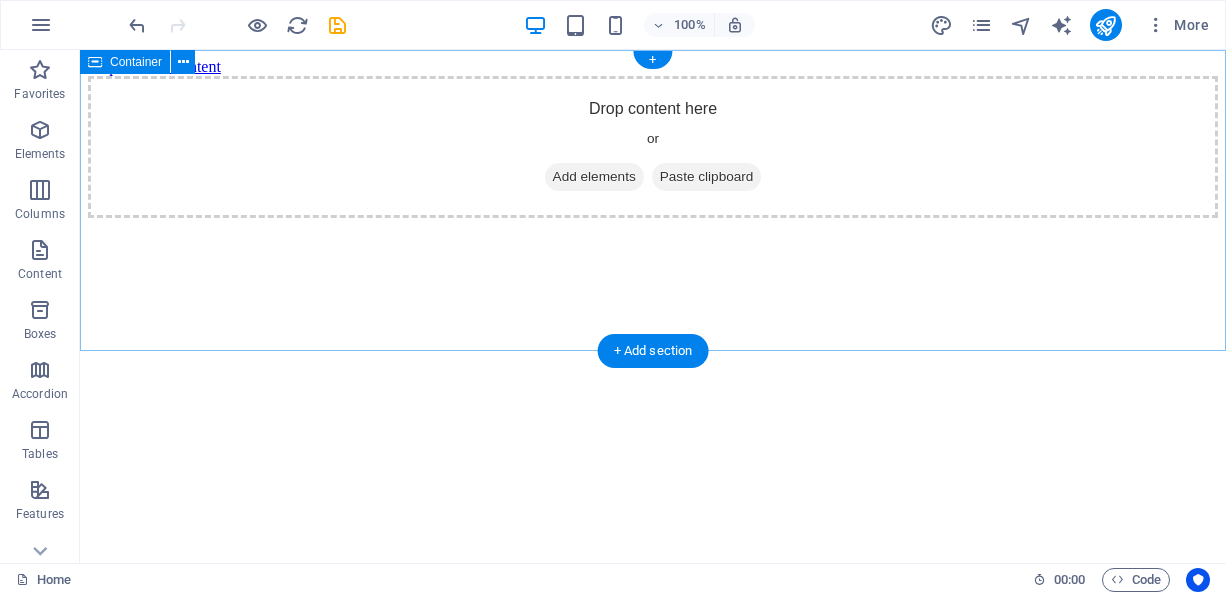 click on "Paste clipboard" at bounding box center (707, 177) 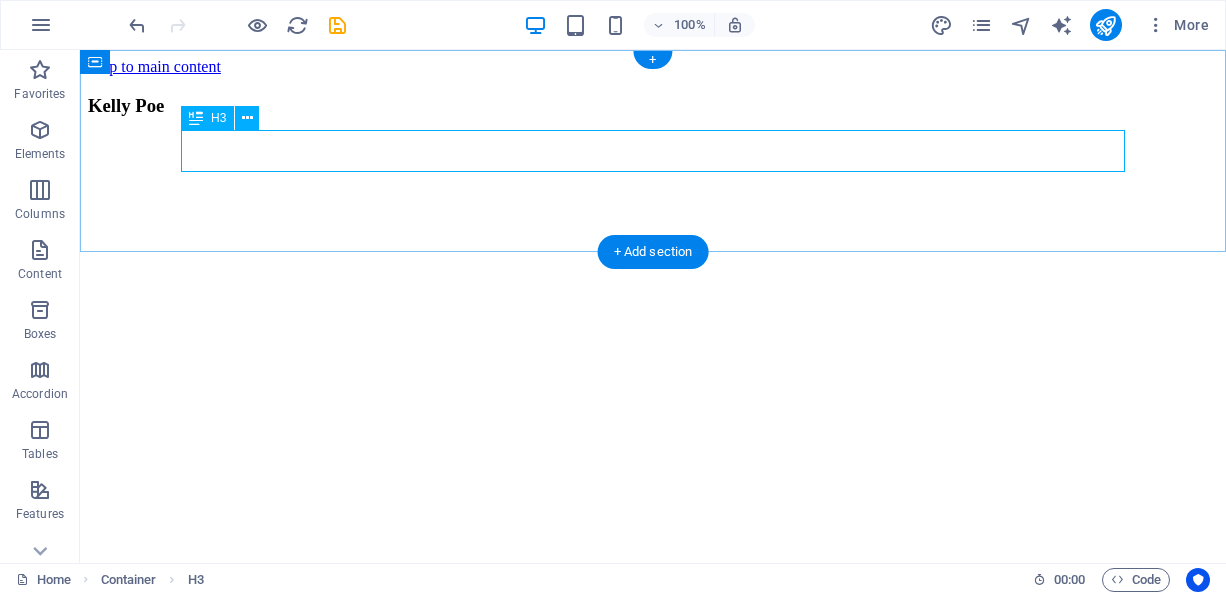 click on "Kelly Poe" at bounding box center (653, 106) 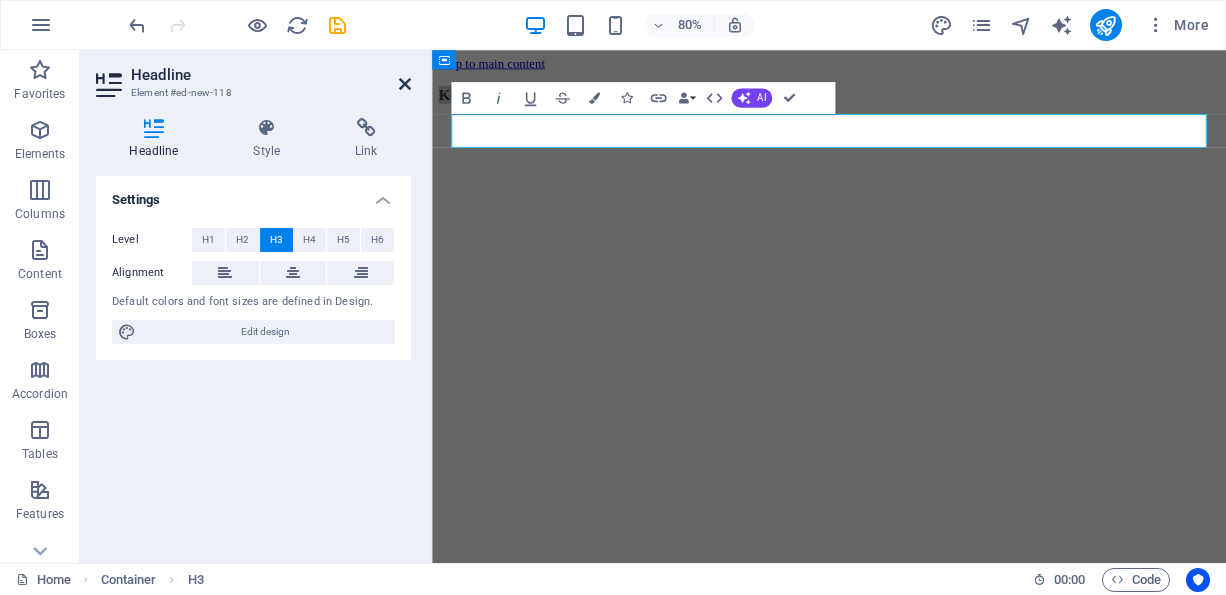 click at bounding box center (405, 84) 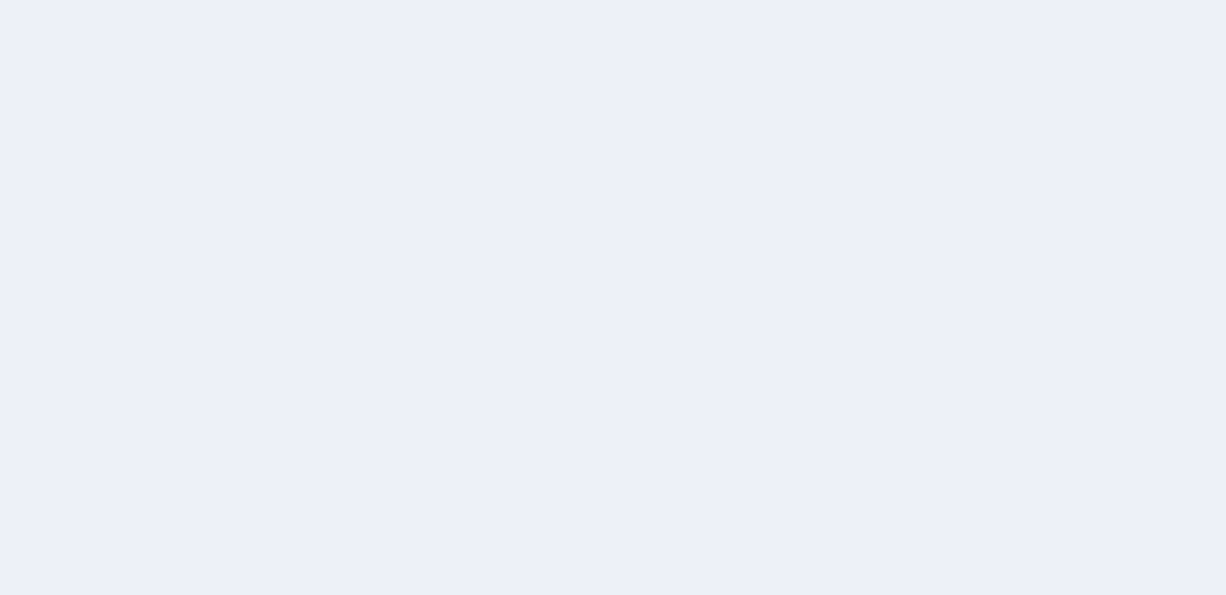 scroll, scrollTop: 0, scrollLeft: 0, axis: both 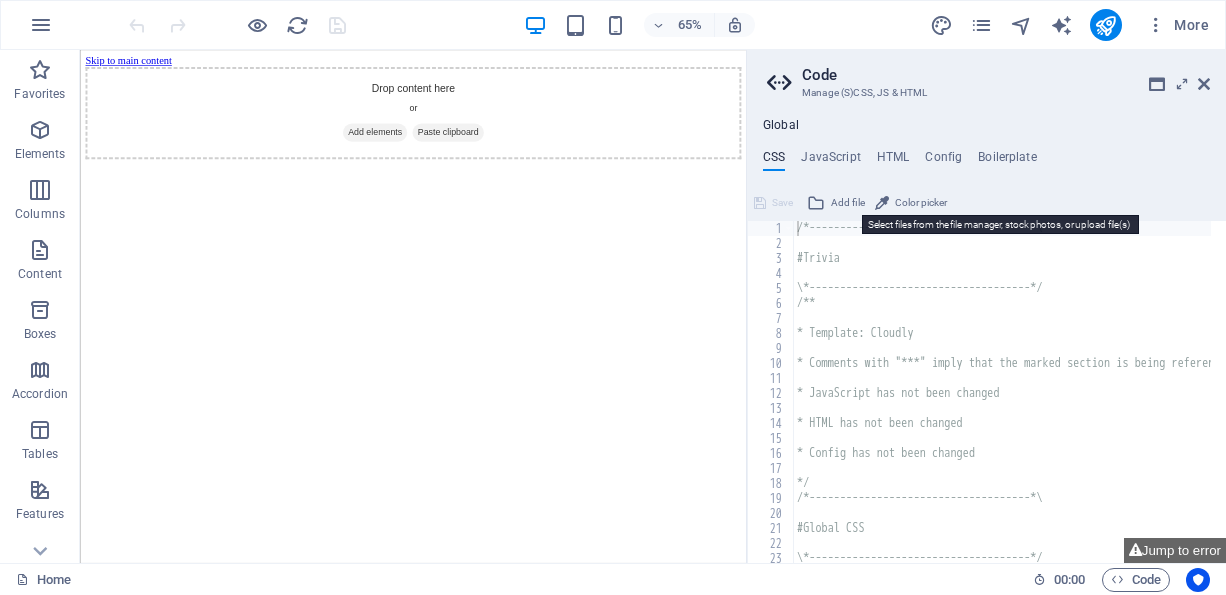 click on "Add file" at bounding box center (848, 203) 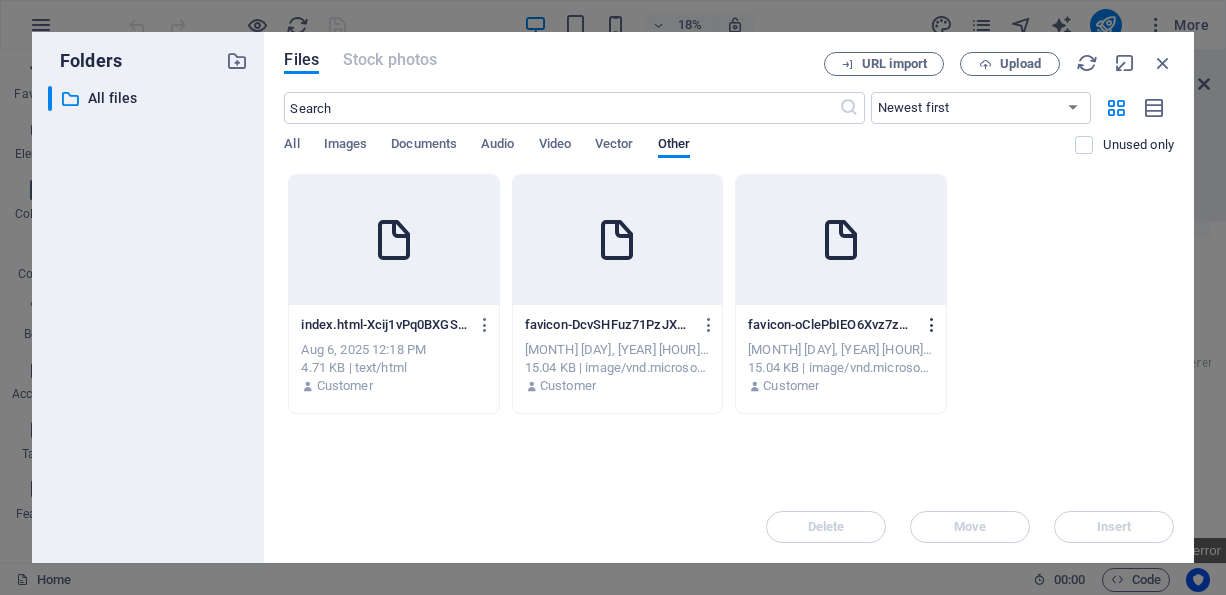 click at bounding box center [932, 325] 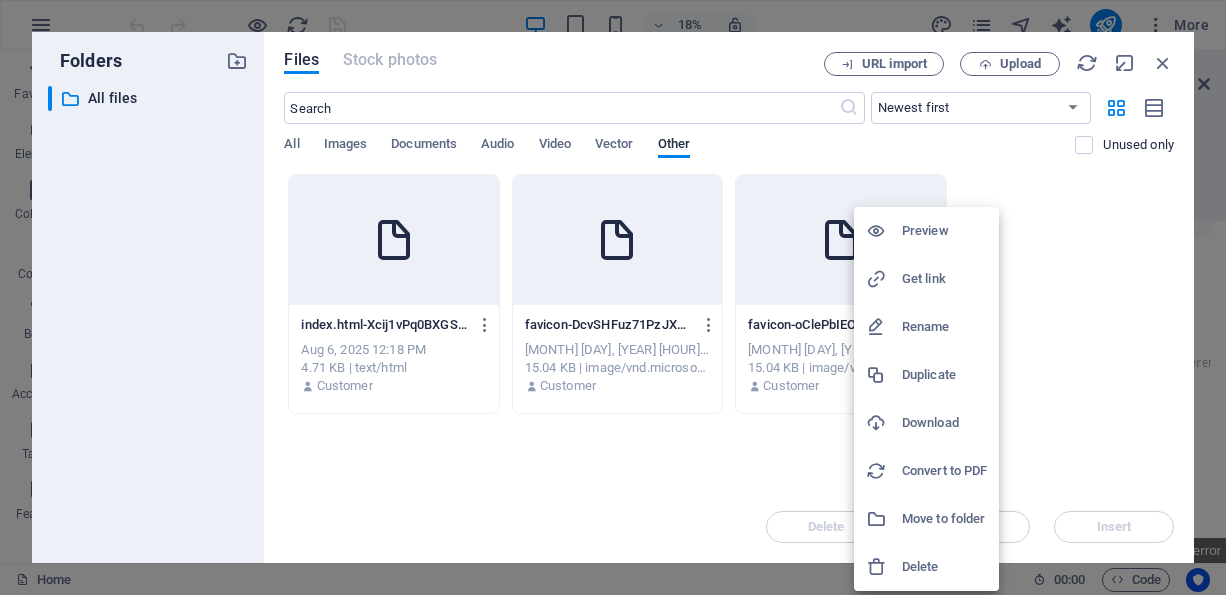 click on "Delete" at bounding box center [944, 567] 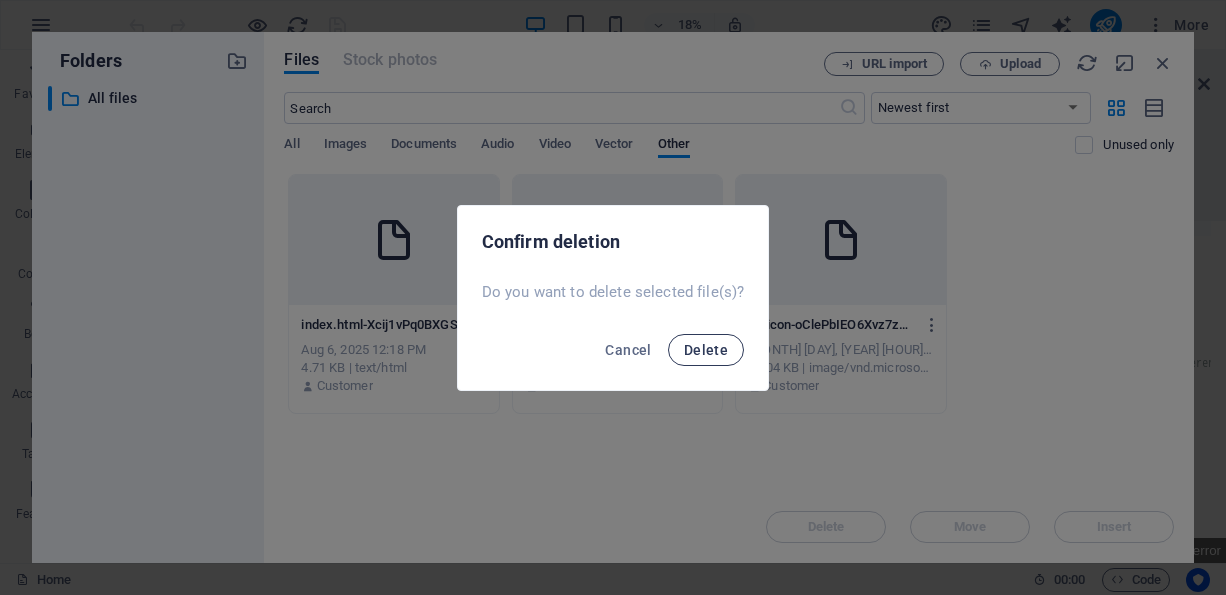 click on "Delete" at bounding box center [706, 350] 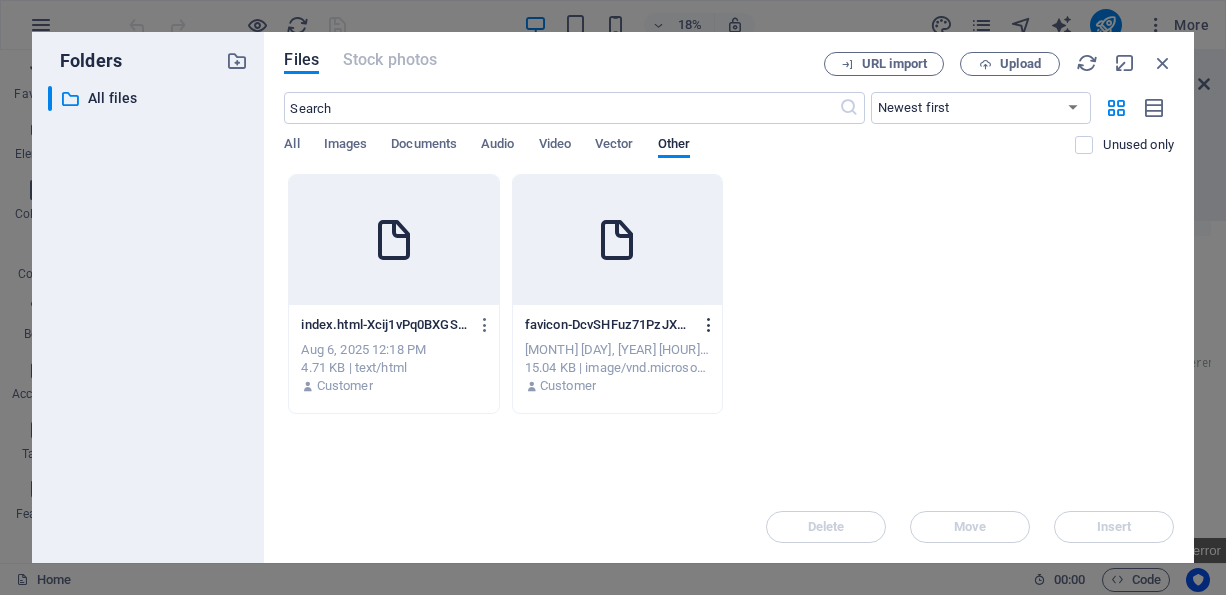 click at bounding box center (709, 325) 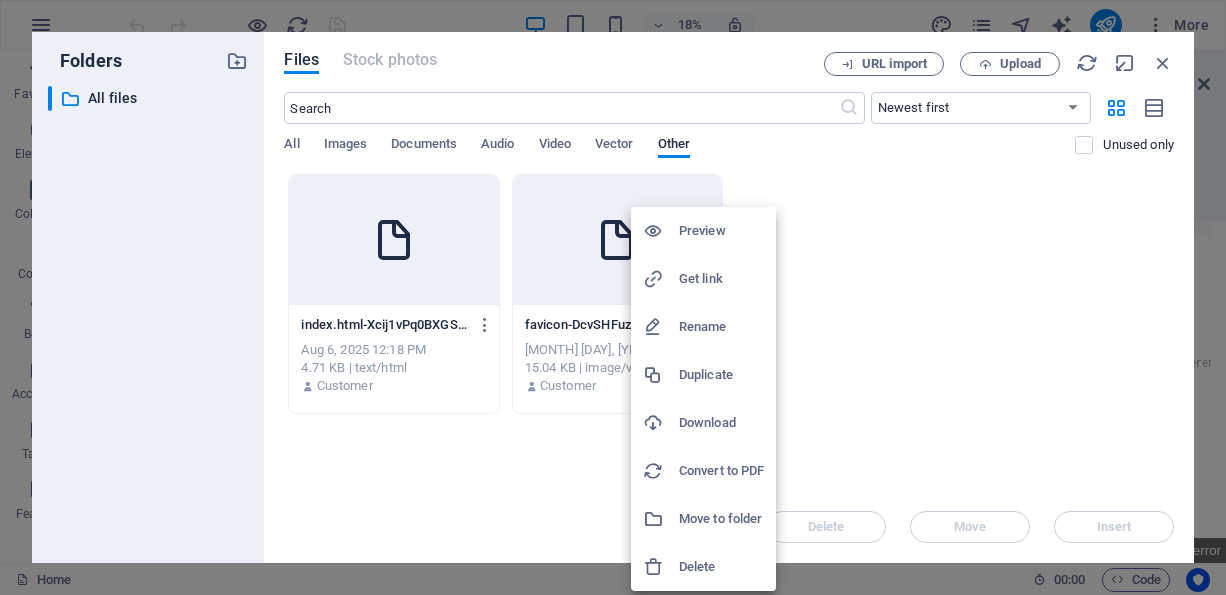 click on "Delete" at bounding box center [721, 567] 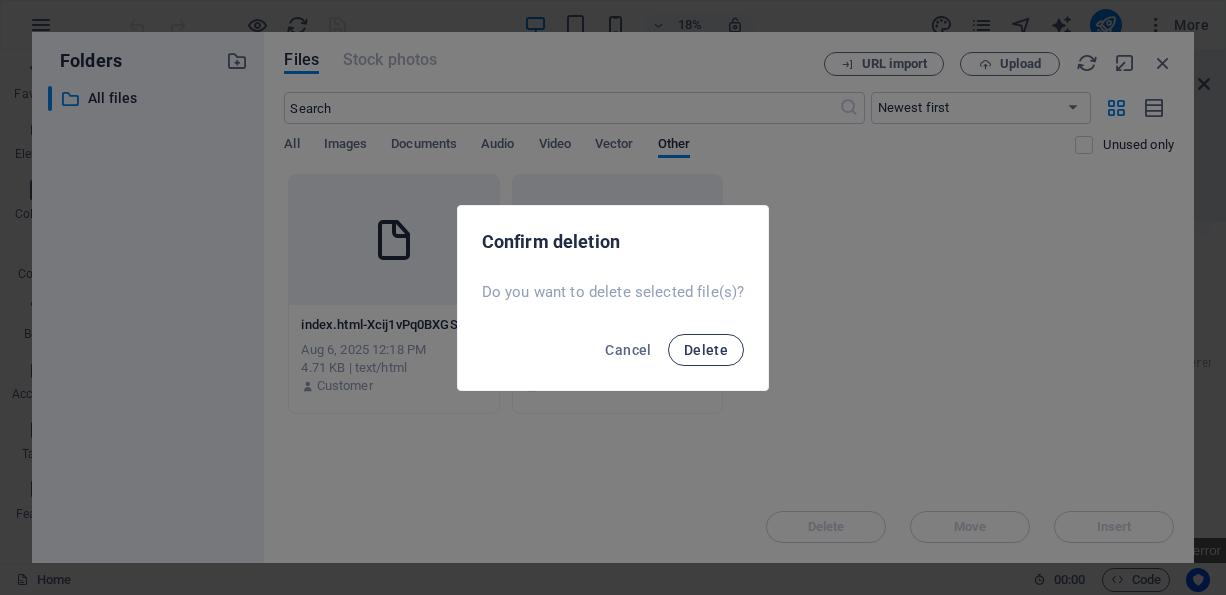 click on "Delete" at bounding box center [706, 350] 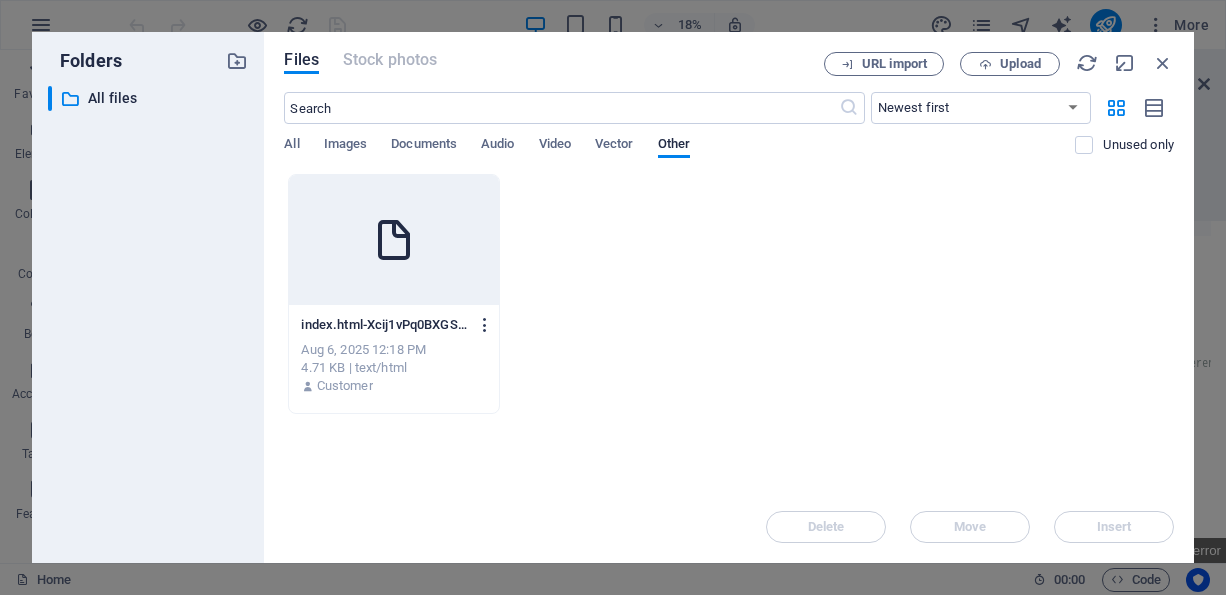 click at bounding box center [485, 325] 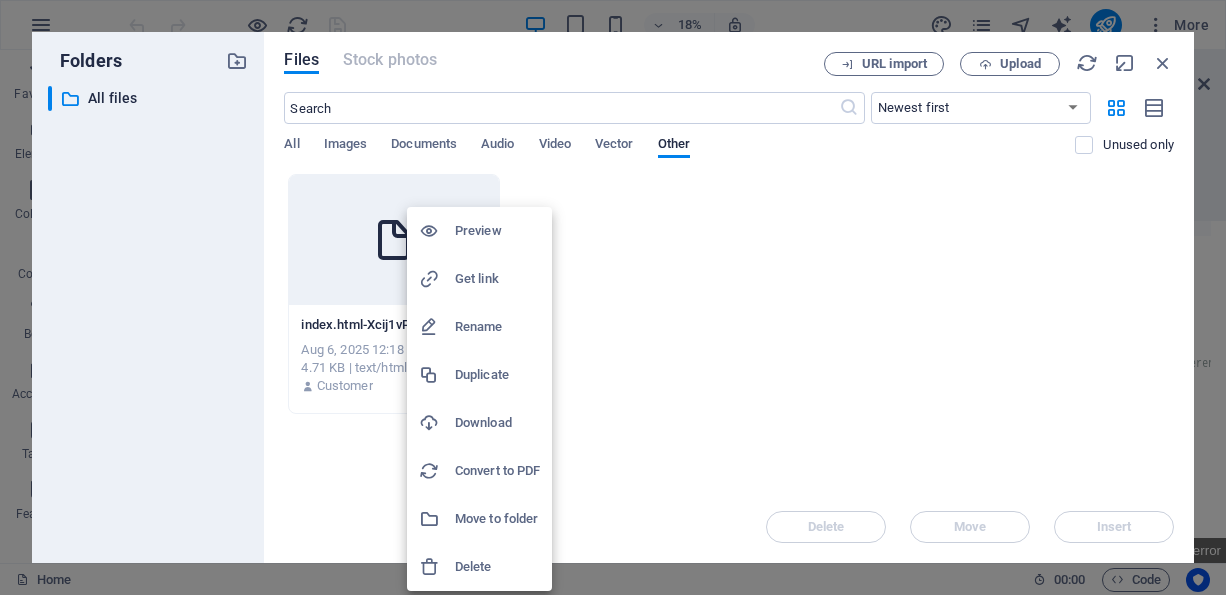 click on "Delete" at bounding box center (497, 567) 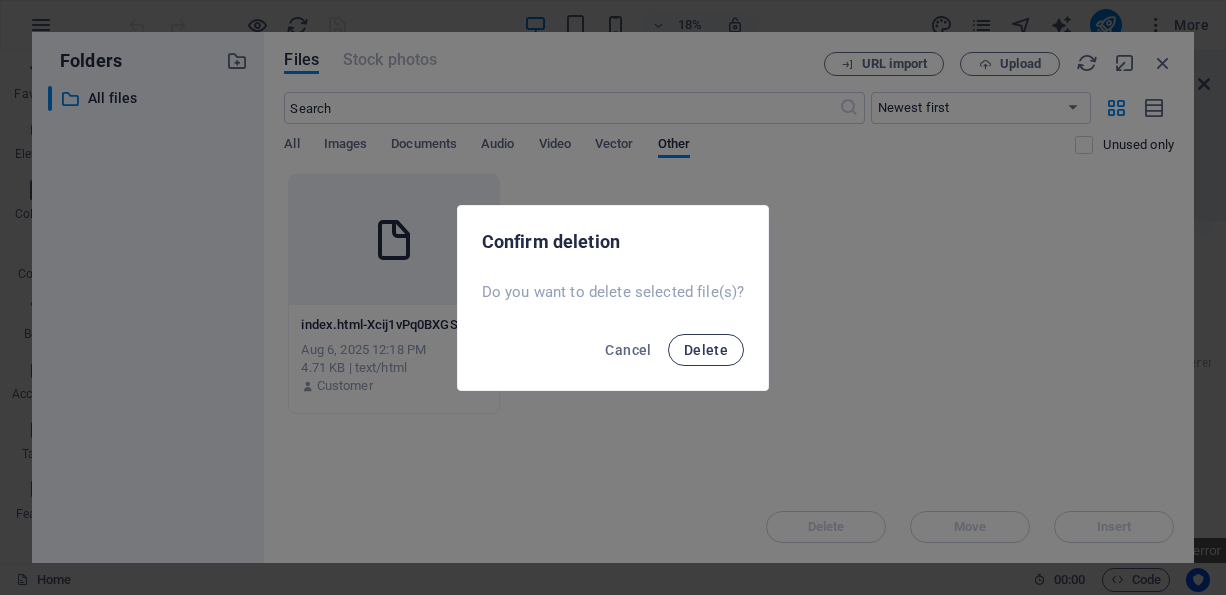 click on "Delete" at bounding box center [706, 350] 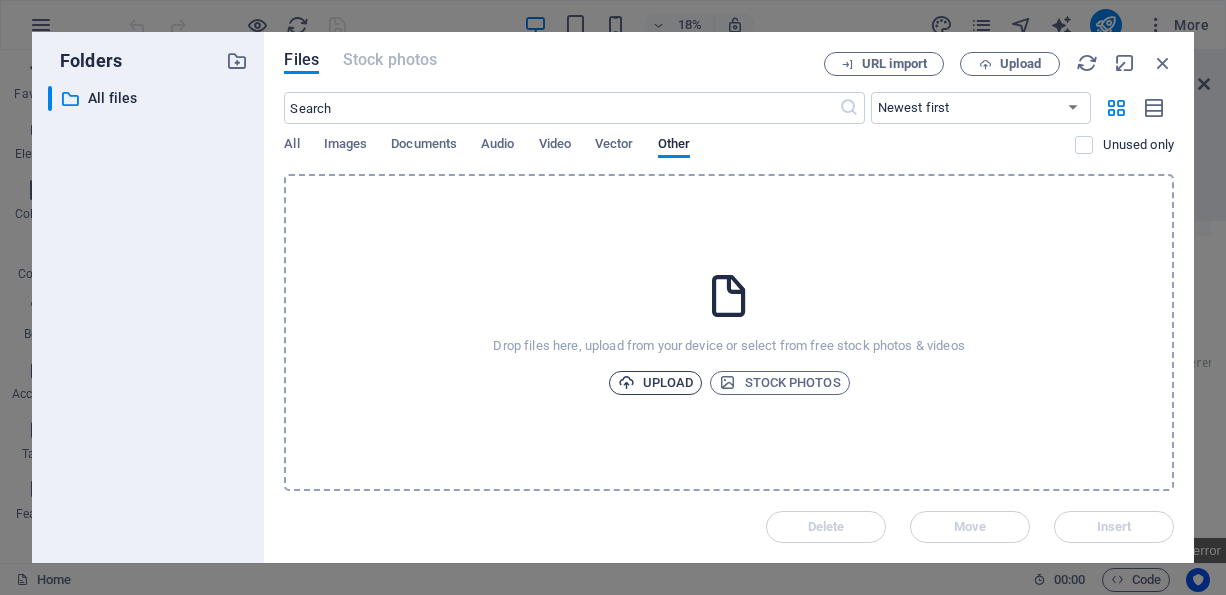 click on "Upload" at bounding box center (656, 383) 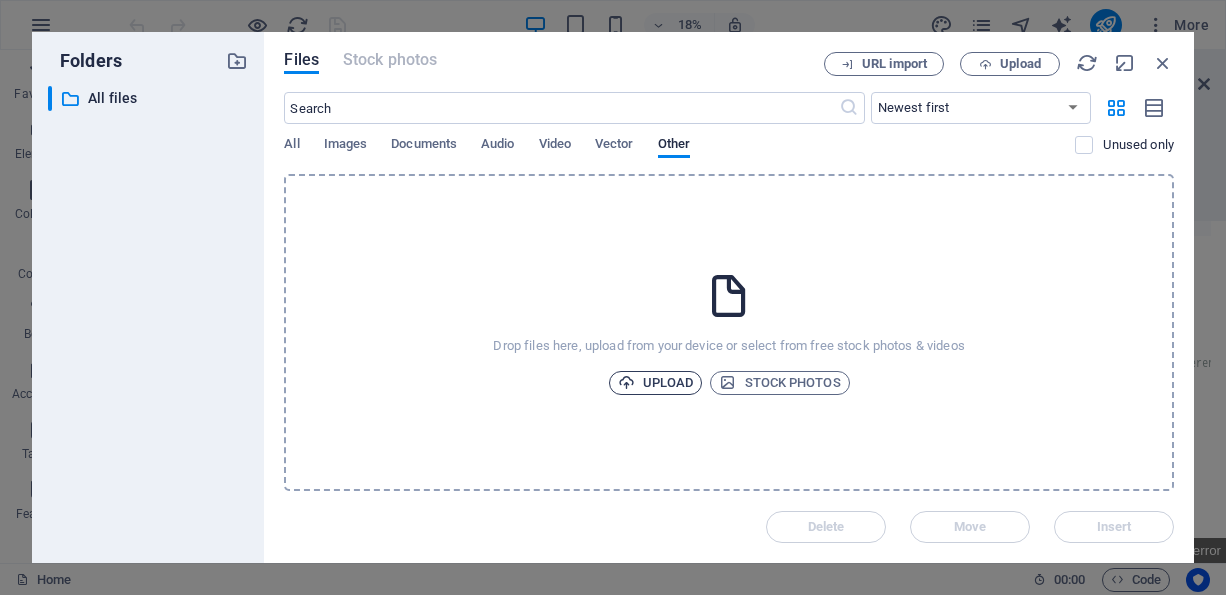 click on "Upload" at bounding box center [656, 383] 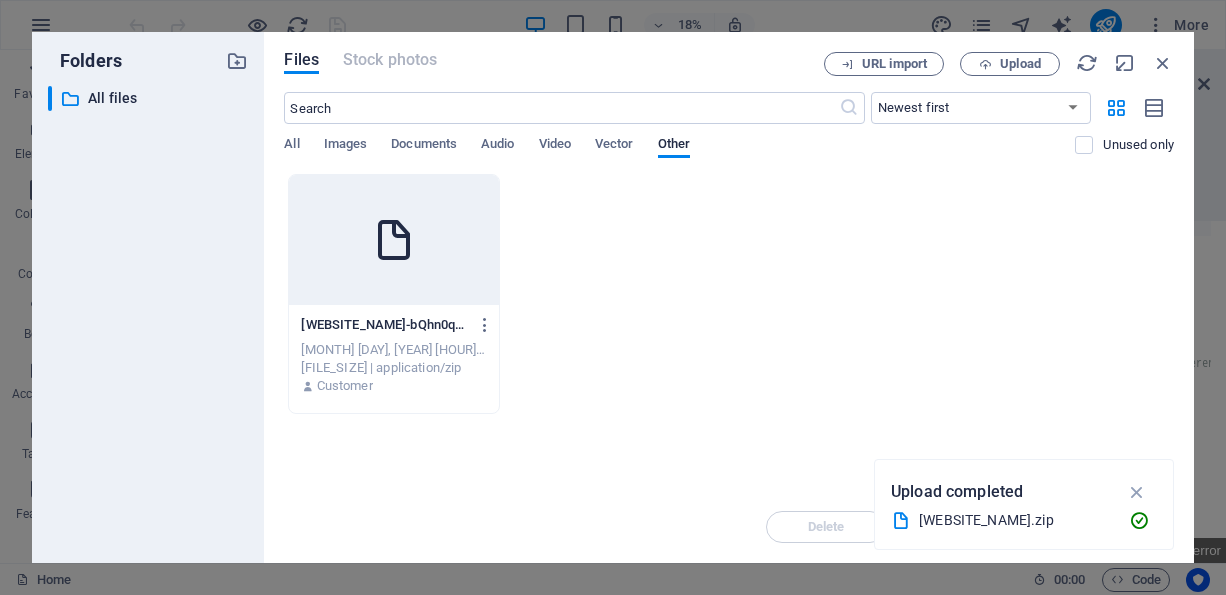click on "indiaishosting-Website-bQhn0q3QnxP38NgpDXMwrQ.zip" at bounding box center [384, 325] 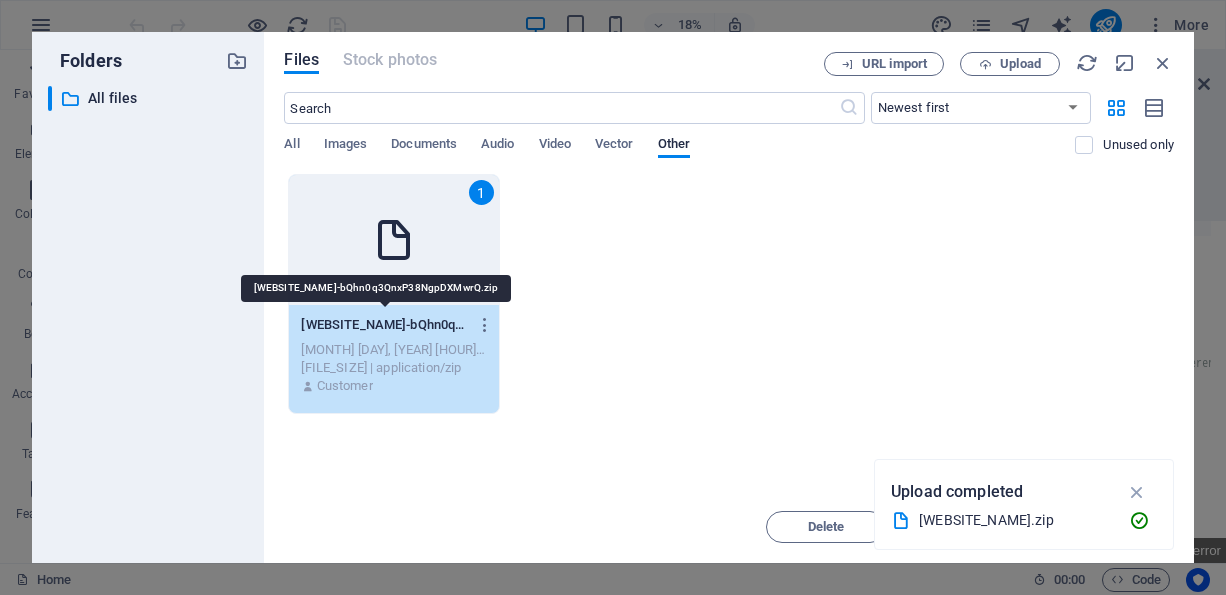 click on "indiaishosting-Website-bQhn0q3QnxP38NgpDXMwrQ.zip" at bounding box center [384, 325] 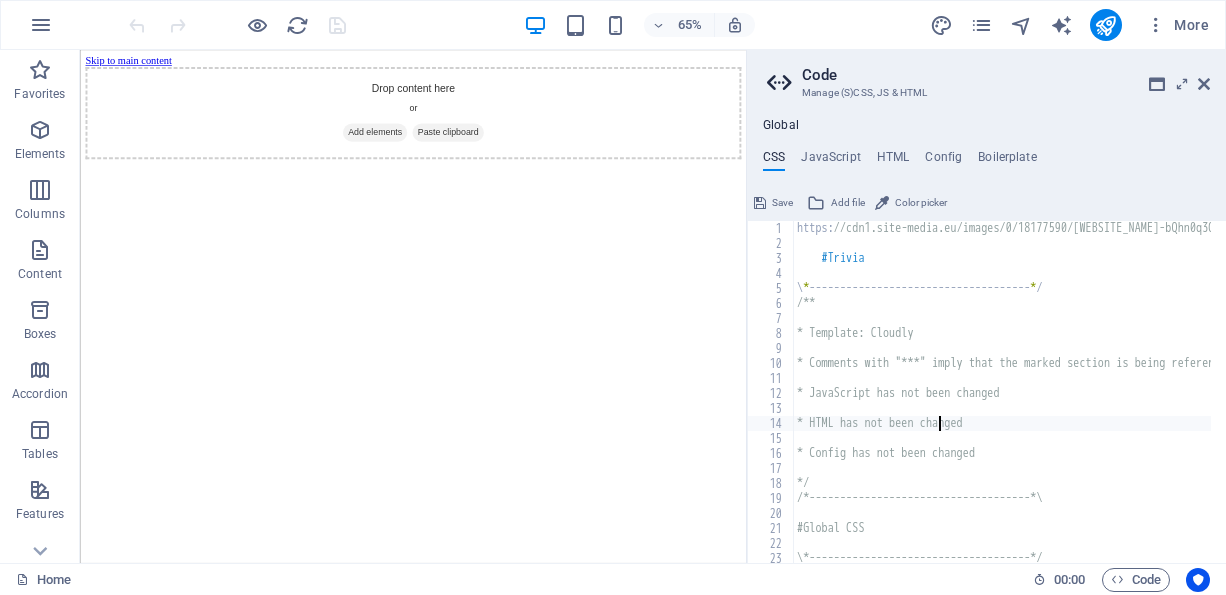 click on "https: //cdn1.site-media.eu/images/0/18177590/indiaishosting-Website-bQhn0q3QnxP38NgpDXMwrQ.zip/*------------------------------------*\      #Trivia \ * ------------------------------------ * / /**   * Template: Cloudly   * Comments with "***" imply that the marked section is being referenced somewhere else   * JavaScript has not been changed   * HTML has not been changed   * Config has not been changed   */ /*------------------------------------*\     #Global CSS \*------------------------------------*/" at bounding box center (1248, 399) 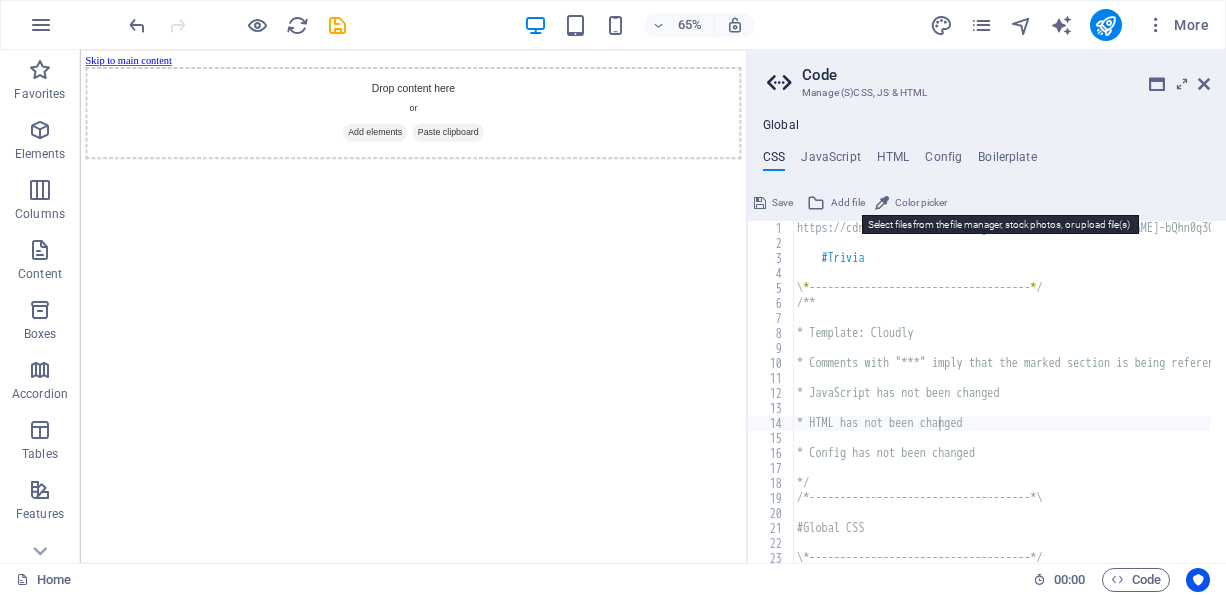 click on "Add file" at bounding box center [848, 203] 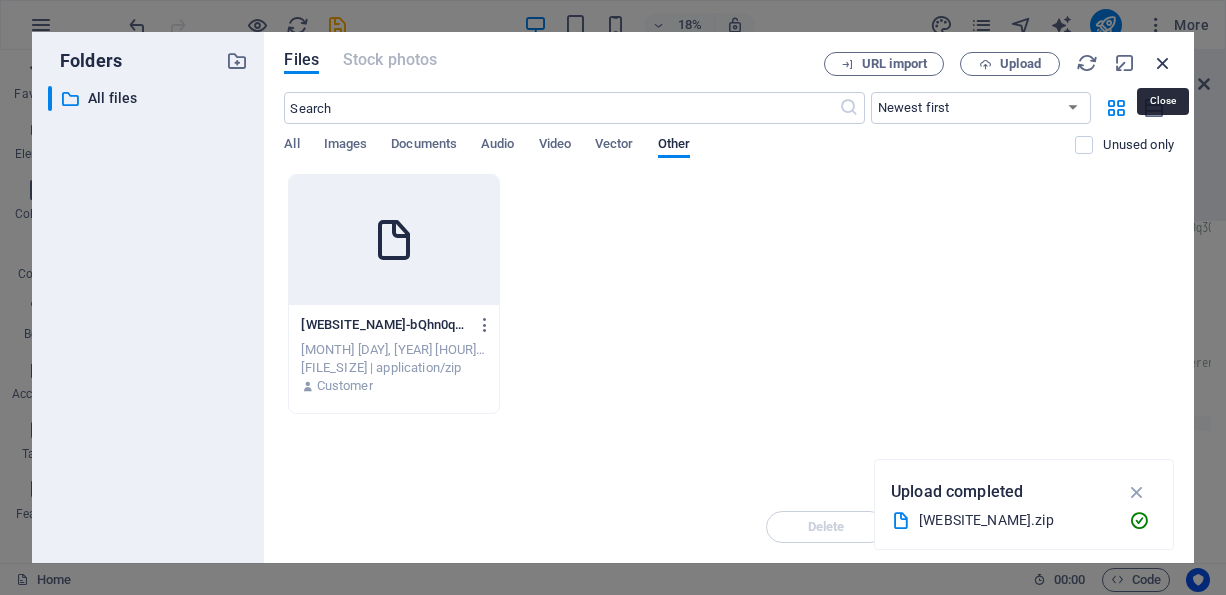 click at bounding box center (1163, 63) 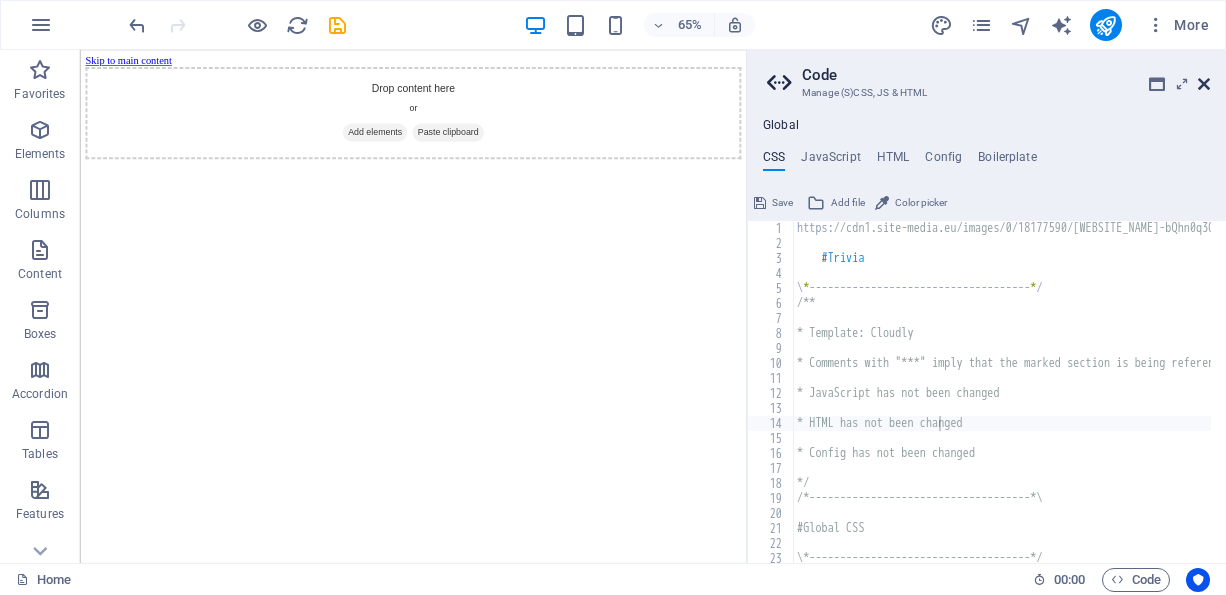 click at bounding box center [1204, 84] 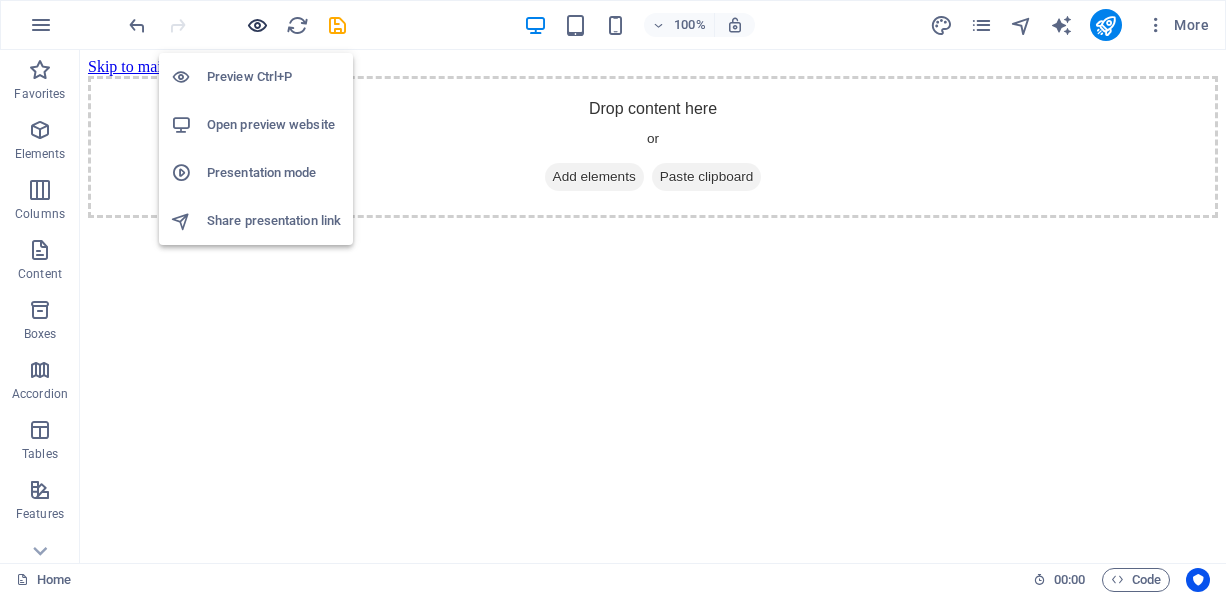 click at bounding box center [257, 25] 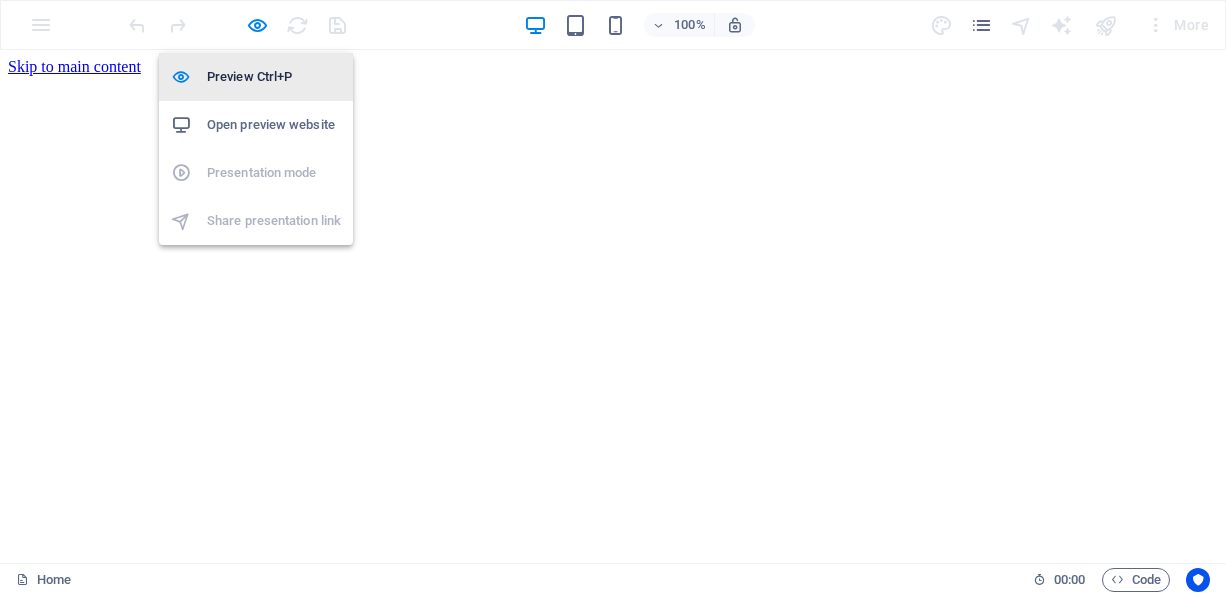click on "Preview Ctrl+P" at bounding box center (274, 77) 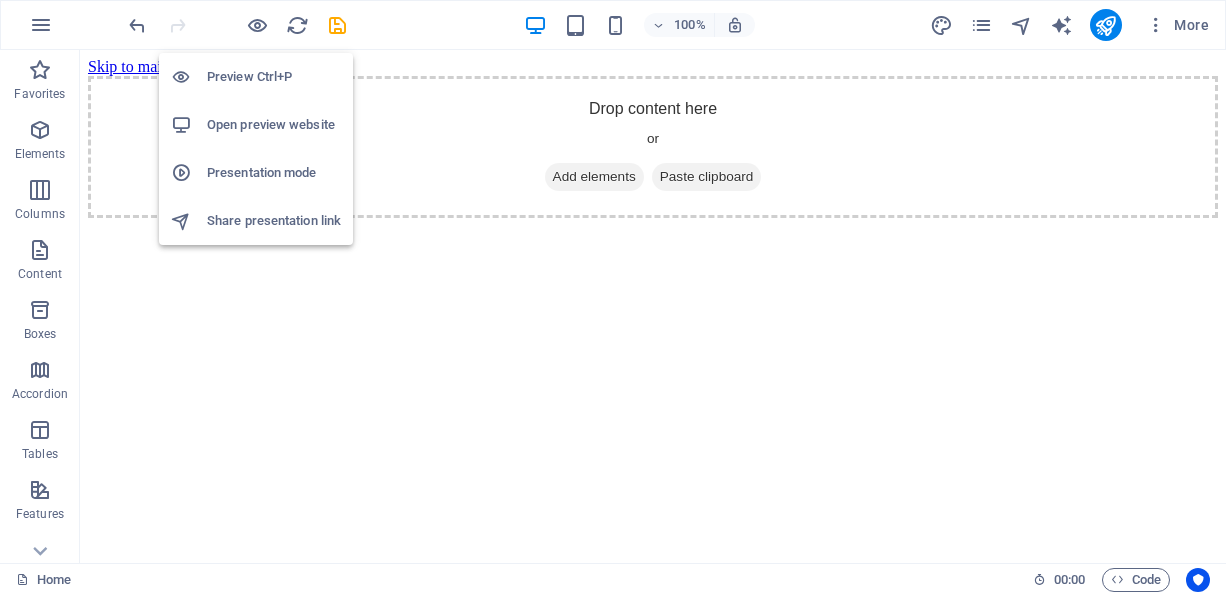 click on "Open preview website" at bounding box center (274, 125) 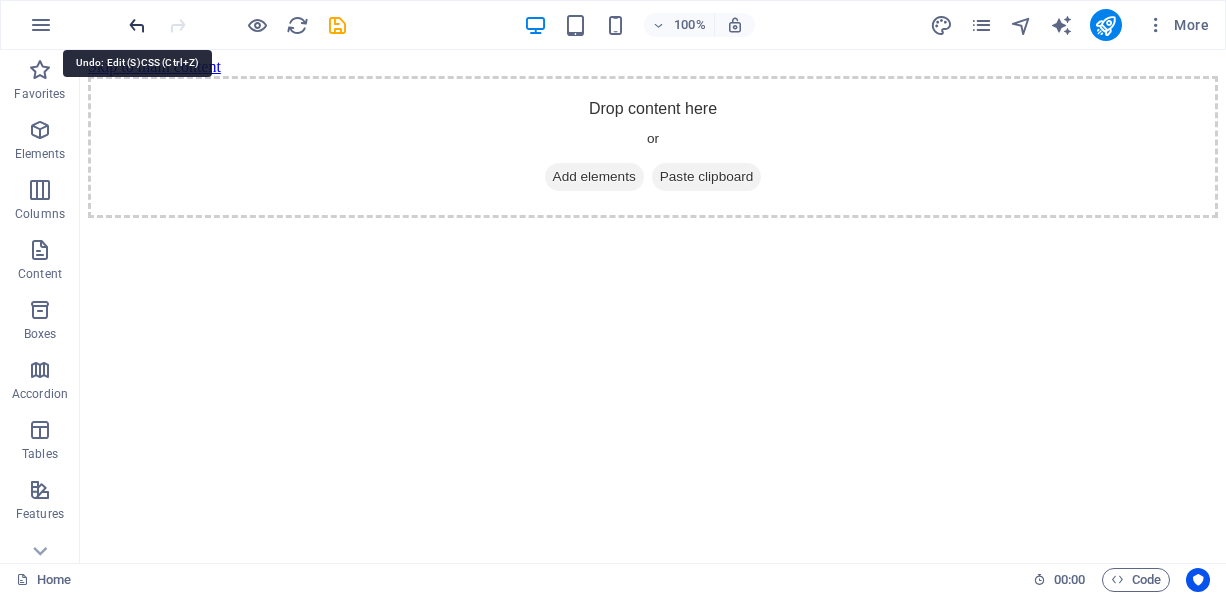 click at bounding box center [137, 25] 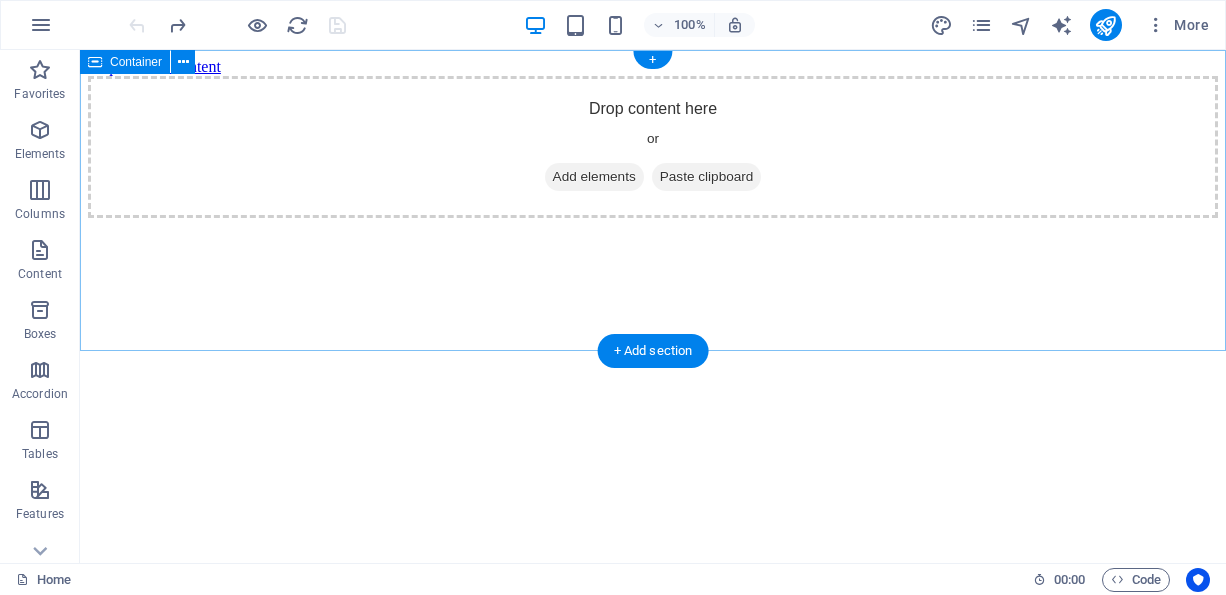 click on "Add elements" at bounding box center (594, 177) 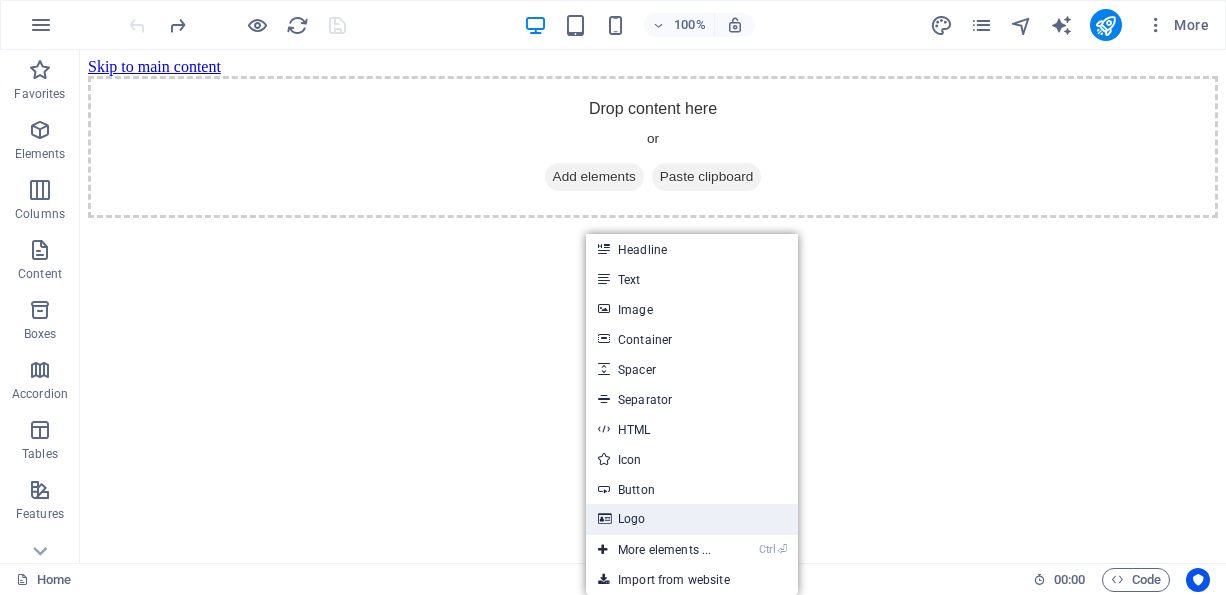 click on "Logo" at bounding box center [692, 519] 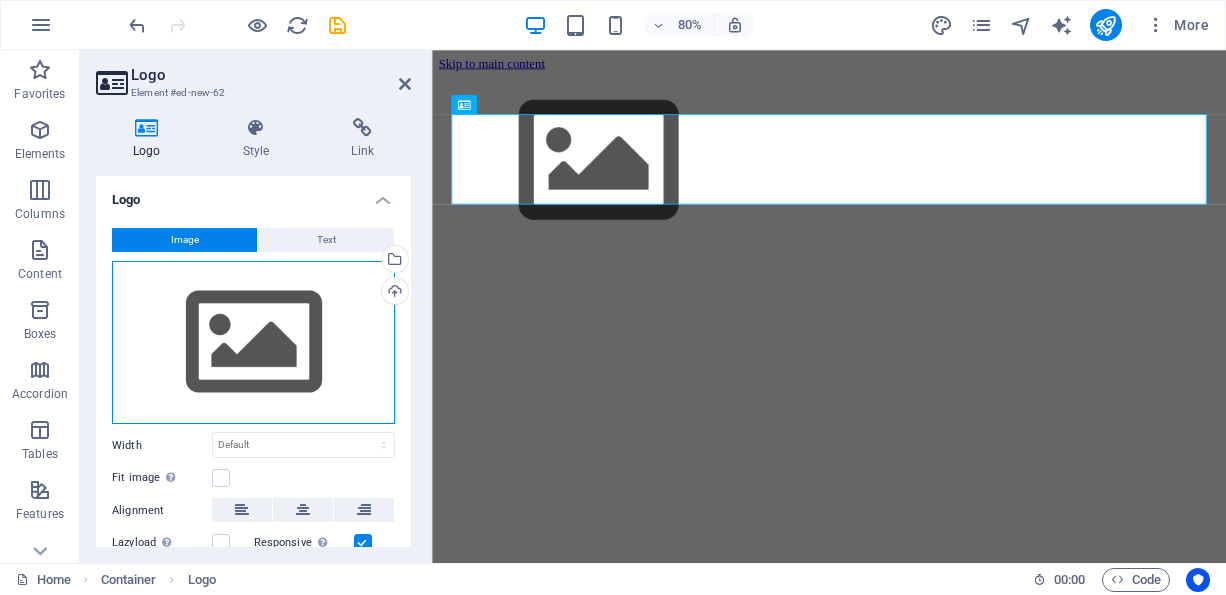 click on "Drag files here, click to choose files or select files from Files or our free stock photos & videos" at bounding box center (253, 343) 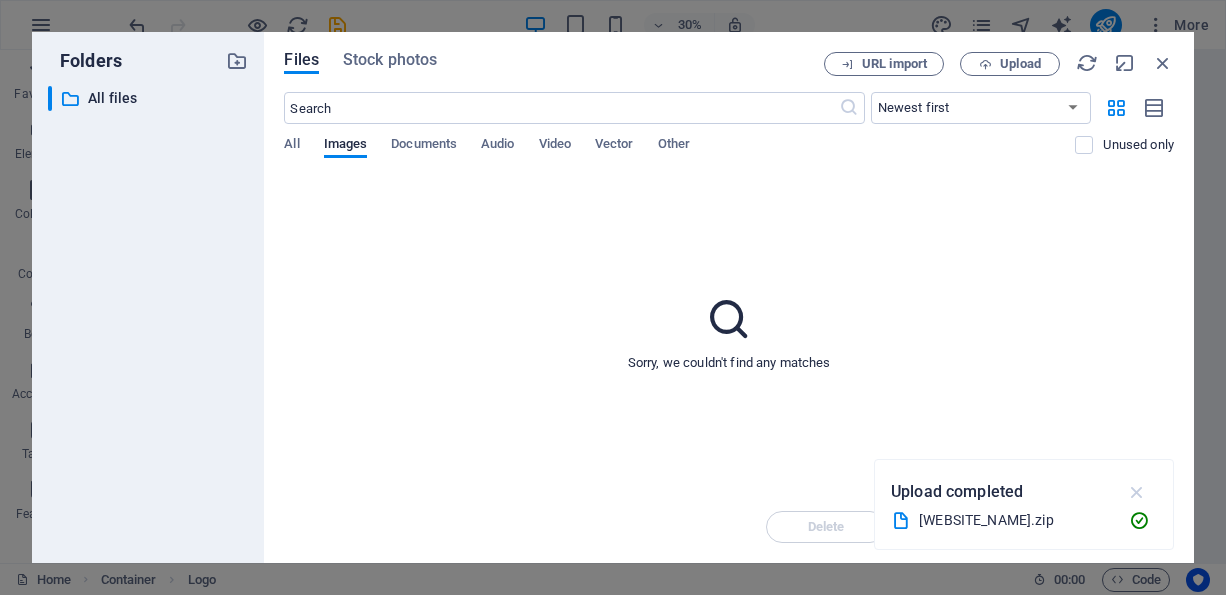 click at bounding box center (1137, 492) 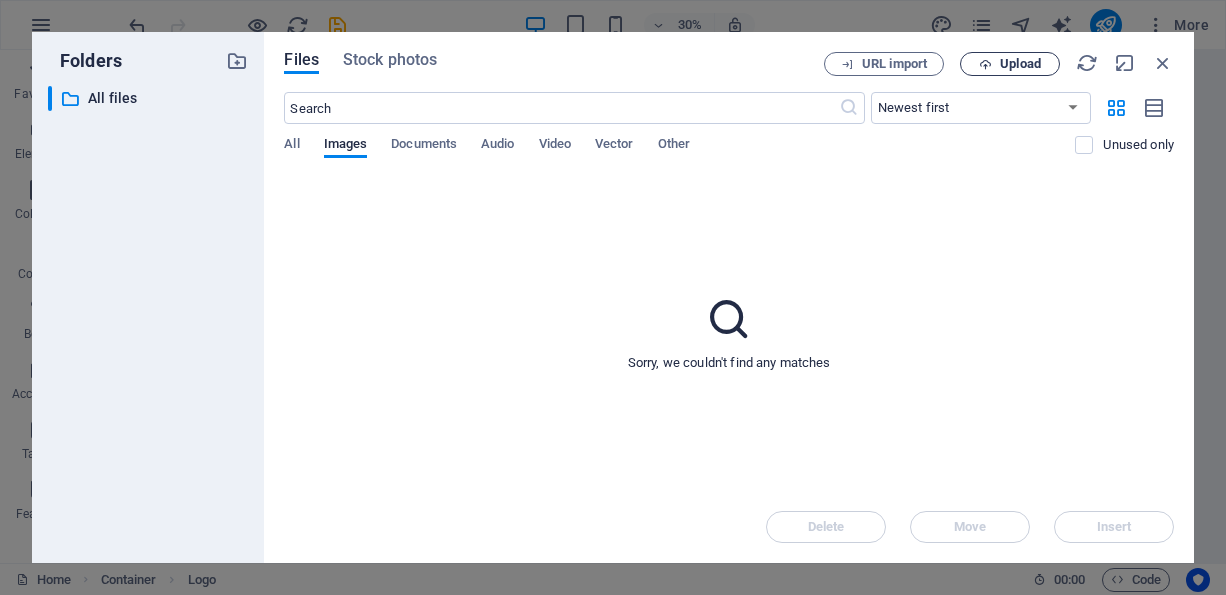 click on "Upload" at bounding box center [1020, 64] 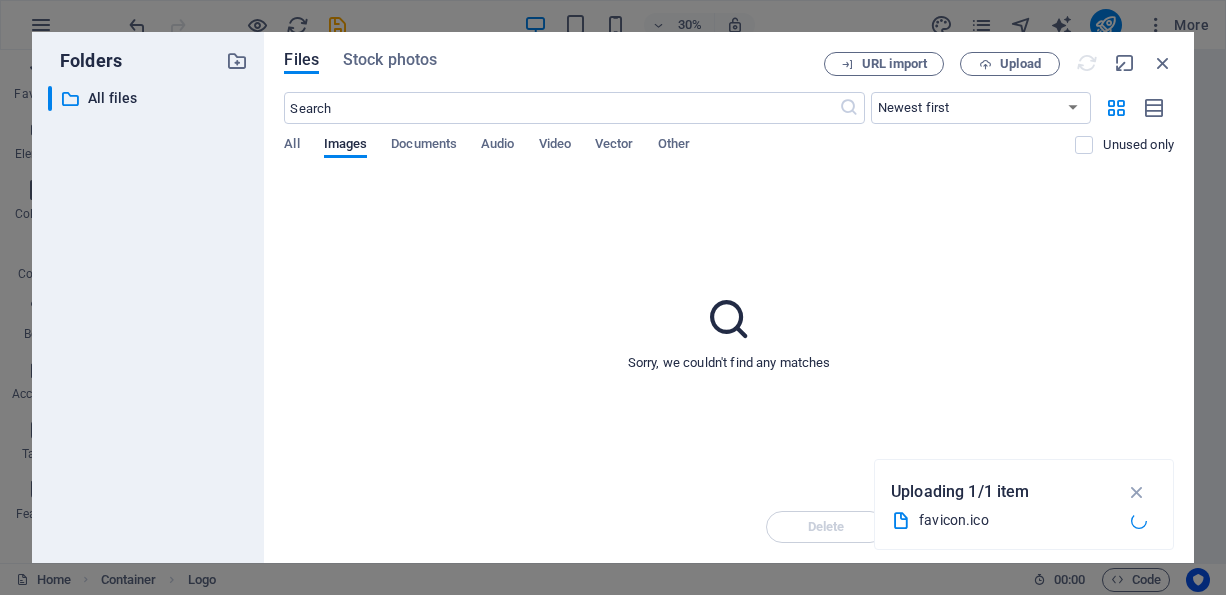 click on "Sorry, we couldn't find any matches" at bounding box center (729, 332) 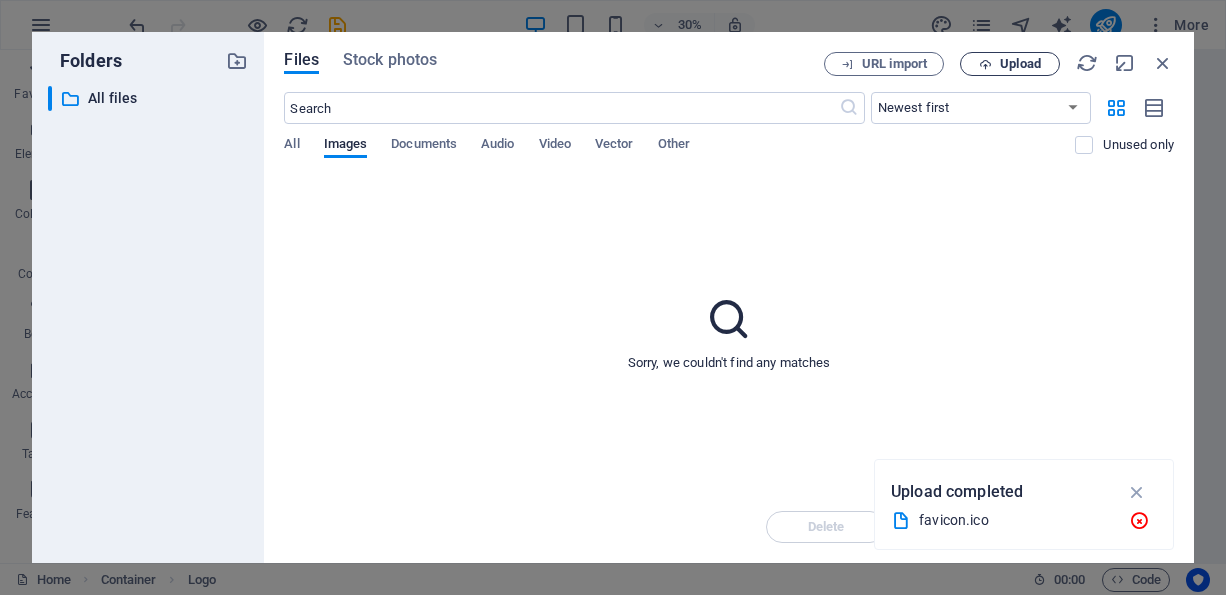 click on "Upload" at bounding box center [1010, 64] 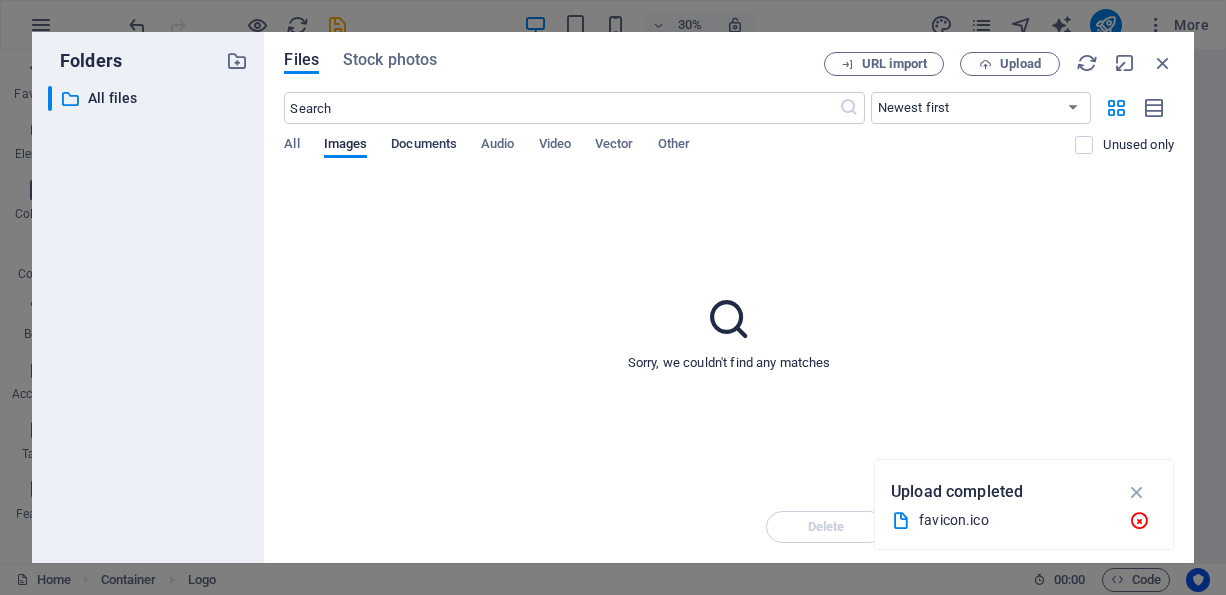 click on "Documents" at bounding box center [424, 146] 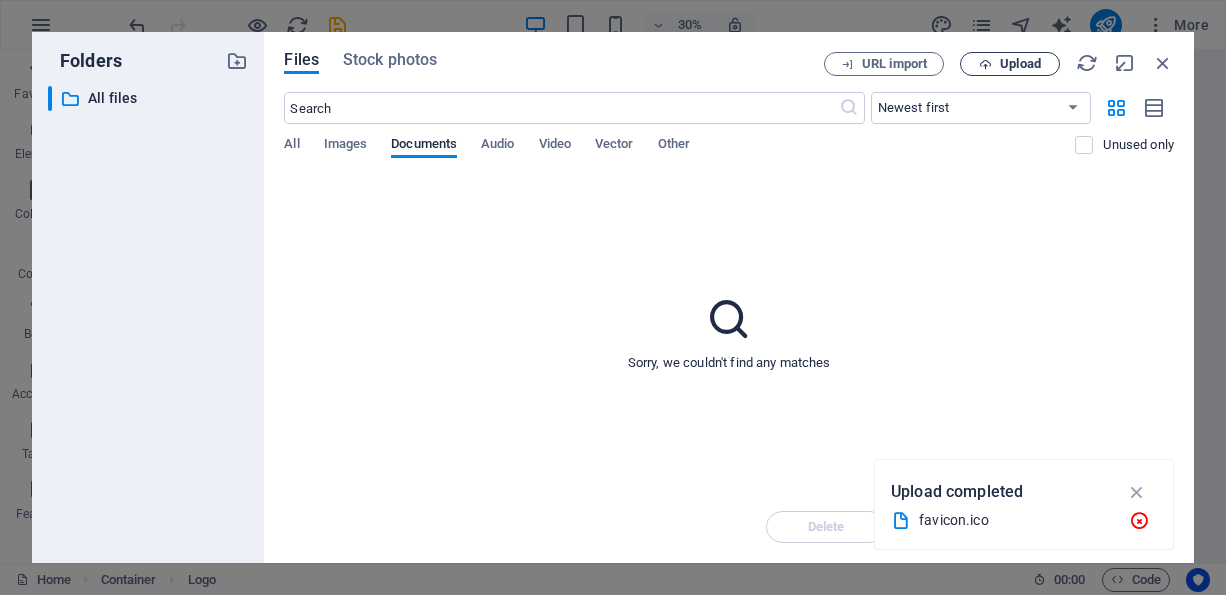 click on "Upload" at bounding box center [1020, 64] 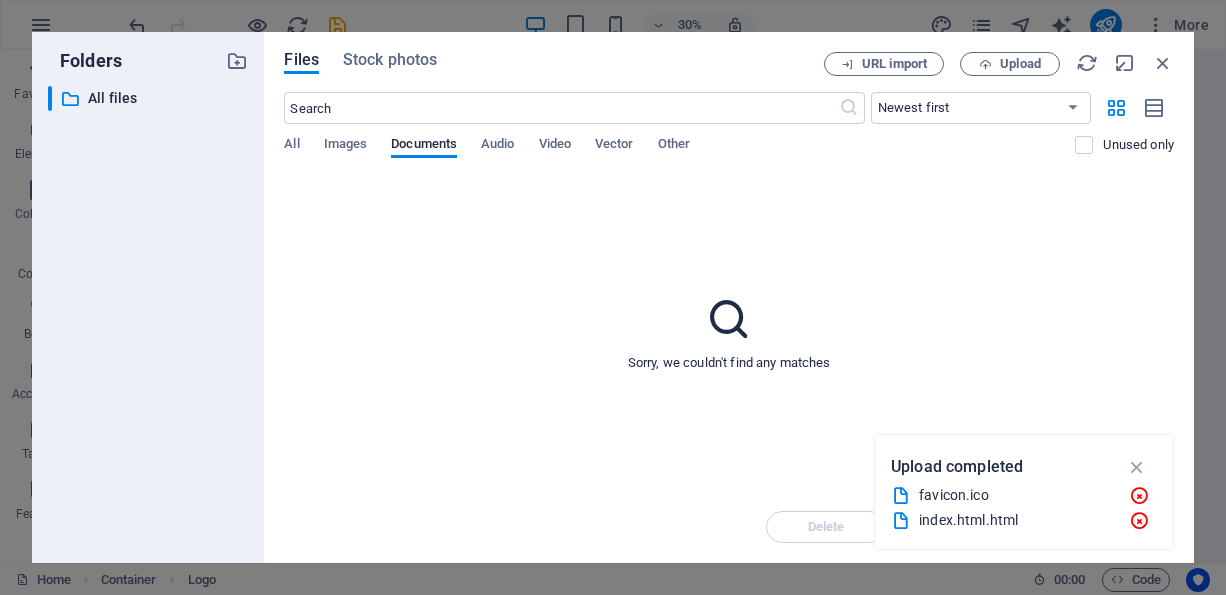 click on "Audio" at bounding box center [497, 146] 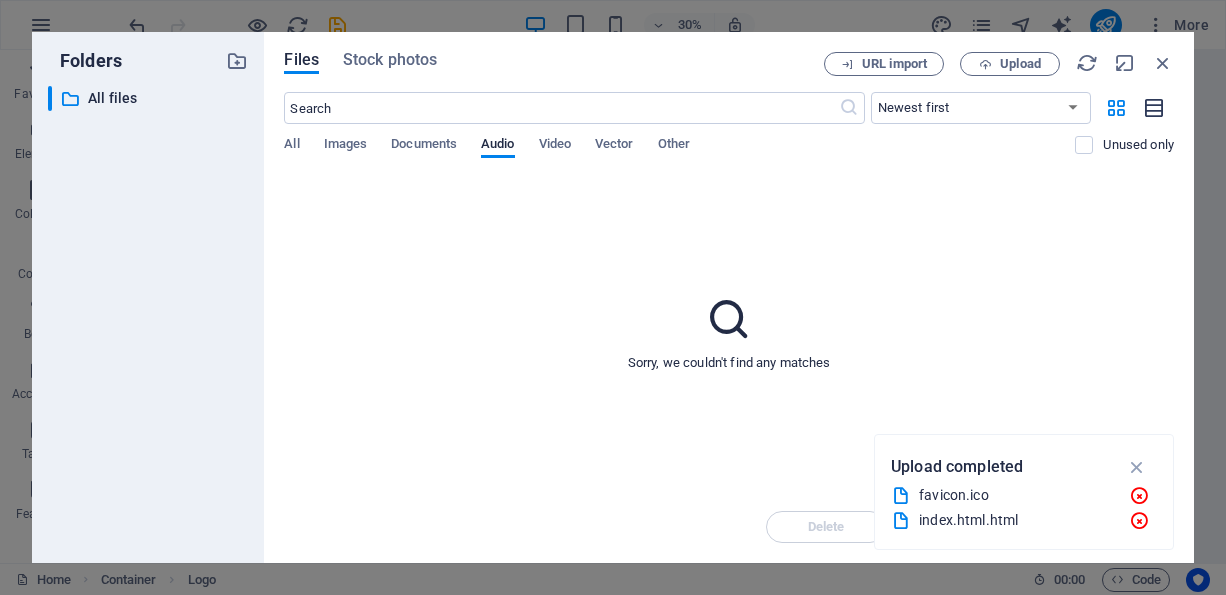 click at bounding box center [1155, 108] 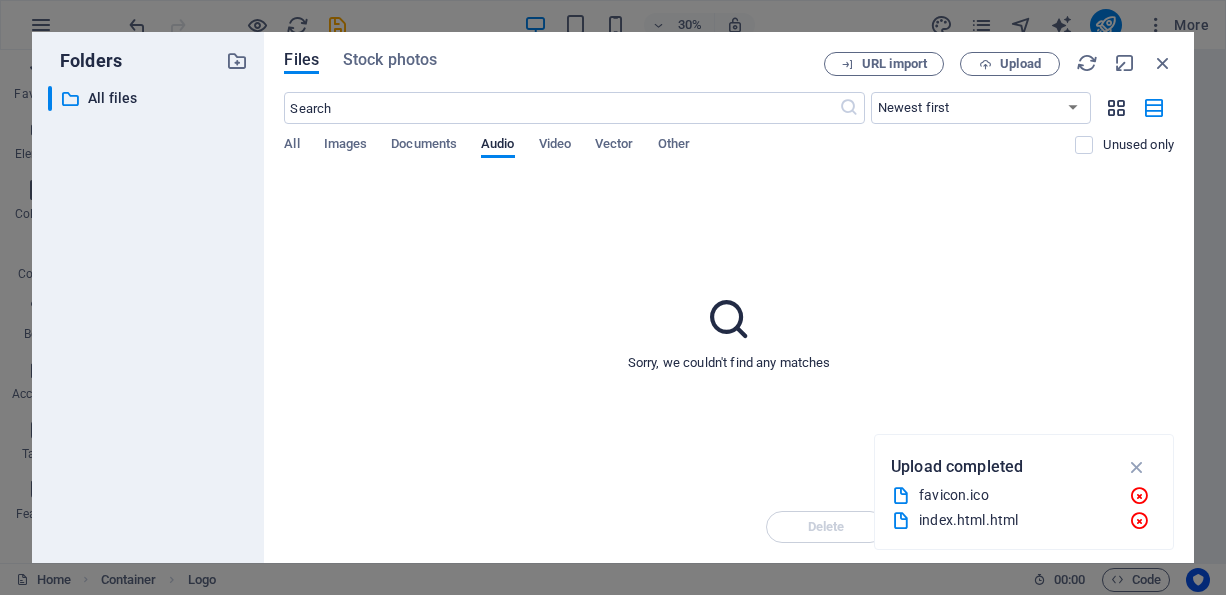 click at bounding box center (1116, 108) 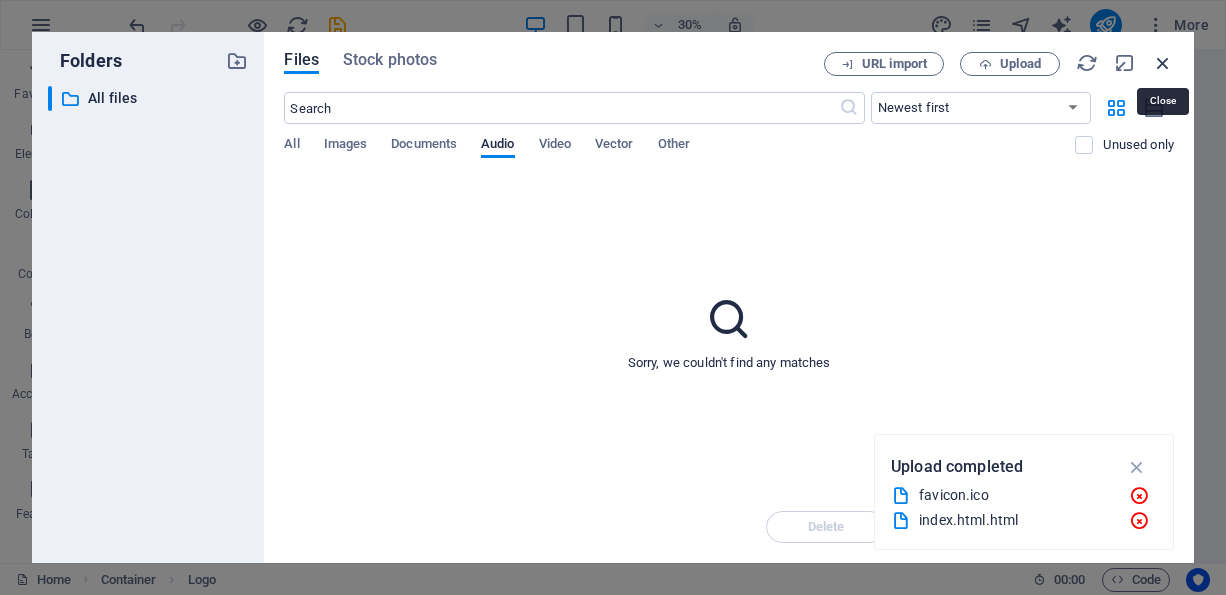 click at bounding box center [1163, 63] 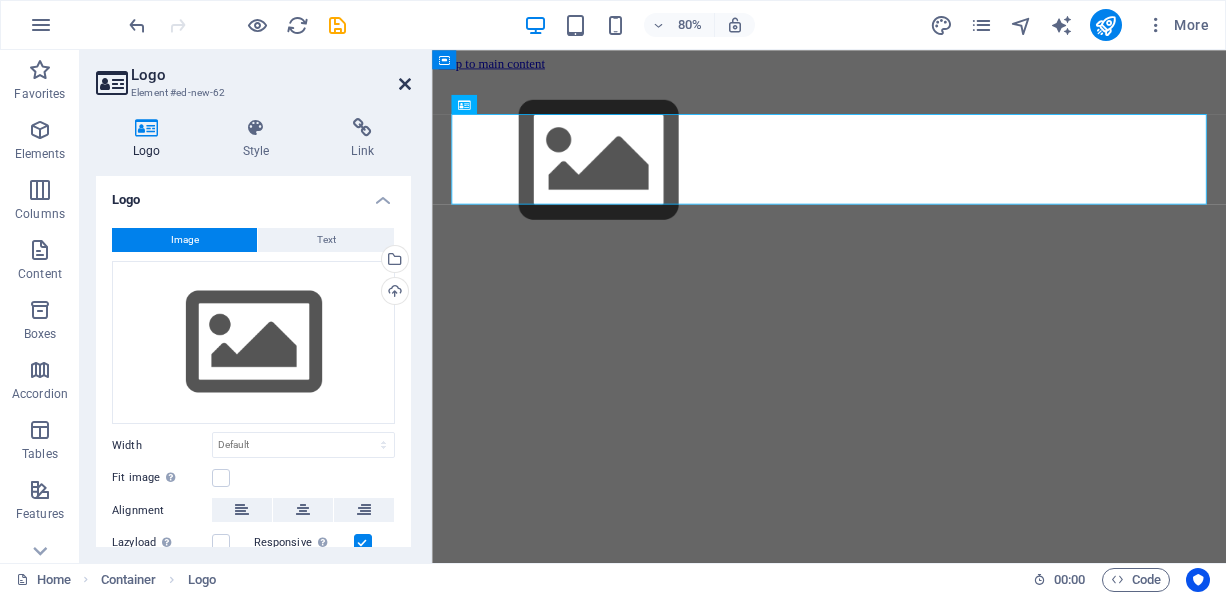 click at bounding box center [405, 84] 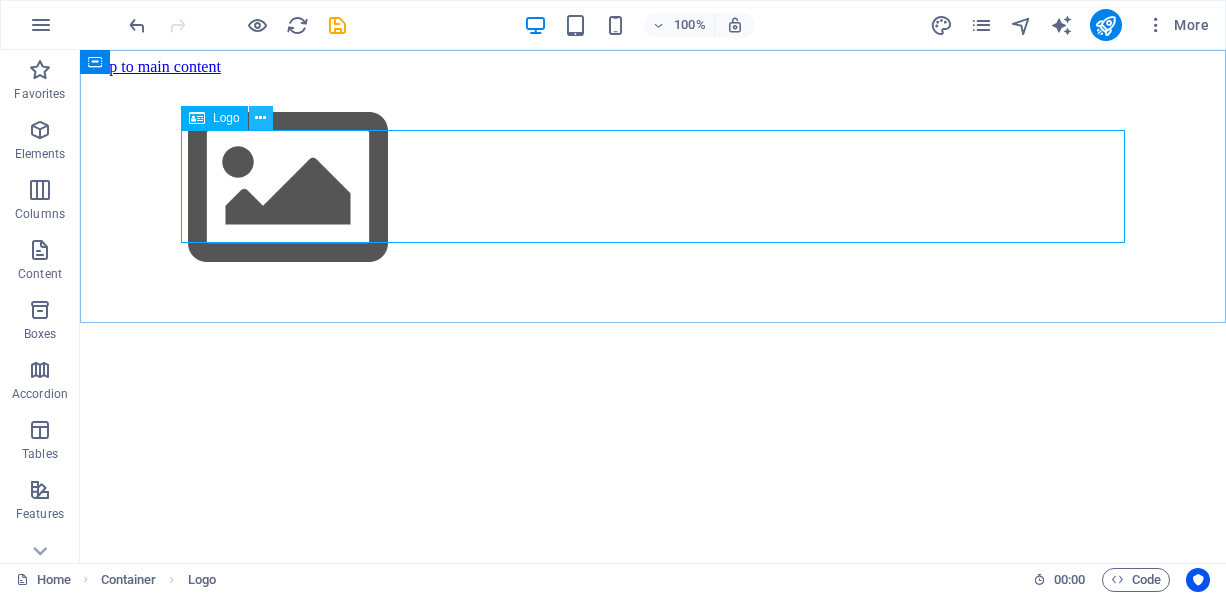 click at bounding box center (260, 118) 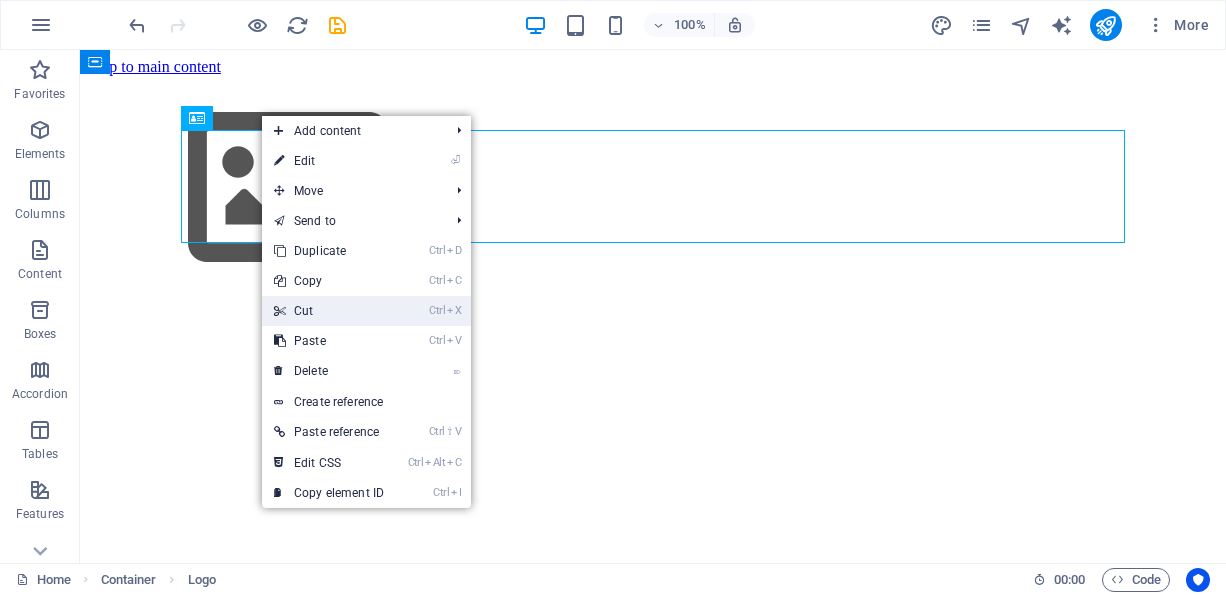 click on "Ctrl X  Cut" at bounding box center [329, 311] 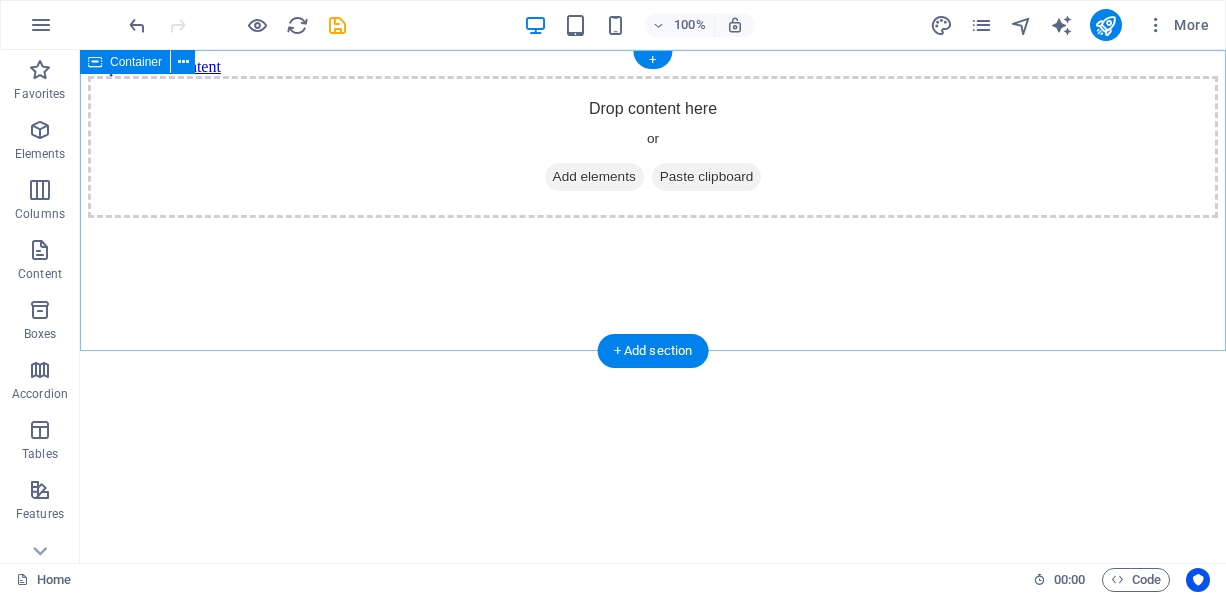 drag, startPoint x: 393, startPoint y: 361, endPoint x: 313, endPoint y: 311, distance: 94.33981 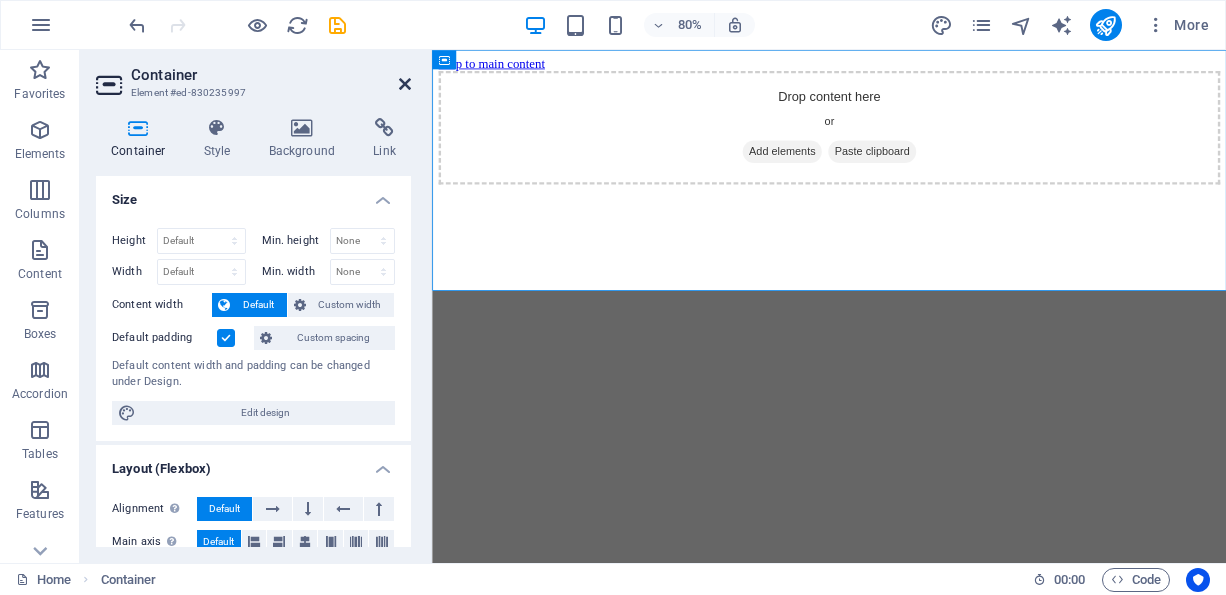 click at bounding box center (405, 84) 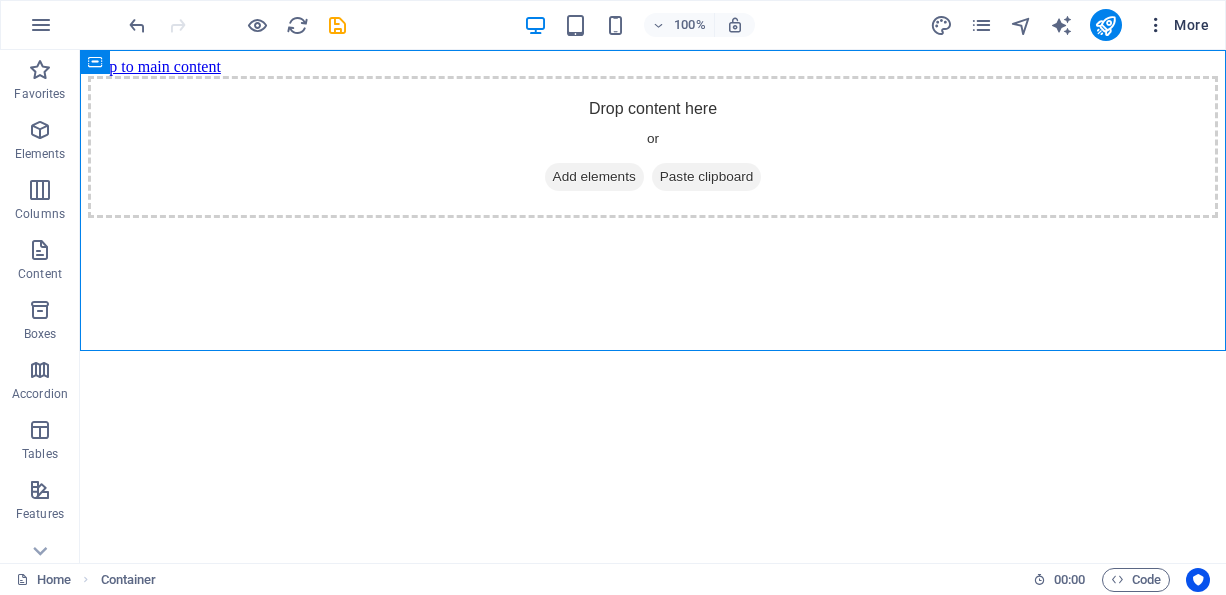 click at bounding box center [1156, 25] 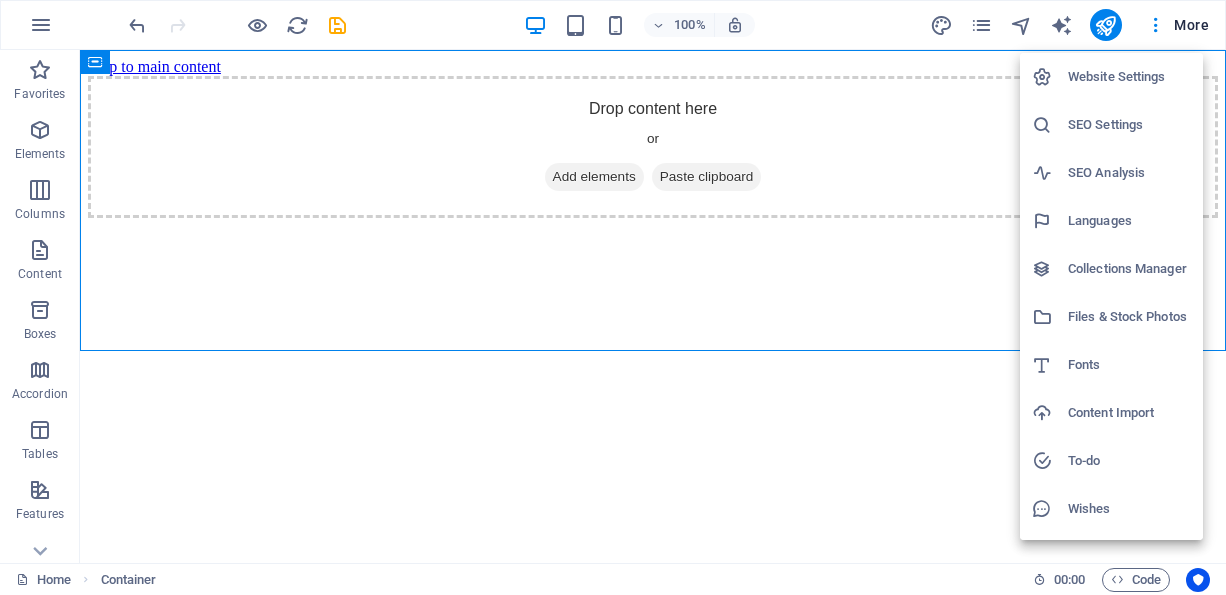 click on "Website Settings" at bounding box center (1129, 77) 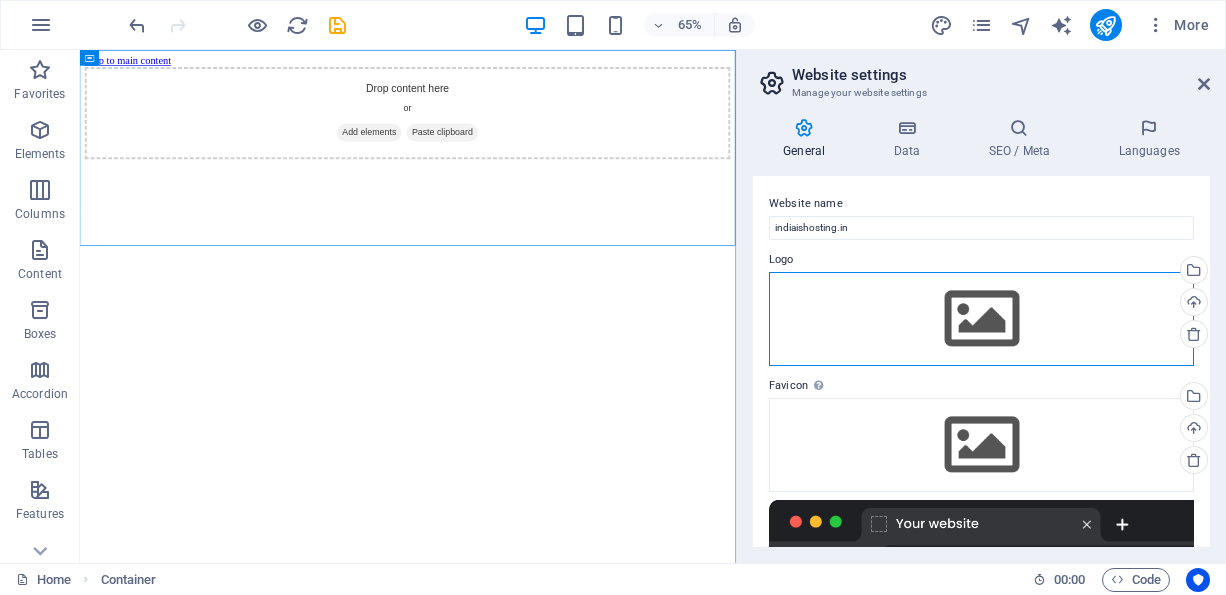 click on "Drag files here, click to choose files or select files from Files or our free stock photos & videos" at bounding box center (981, 319) 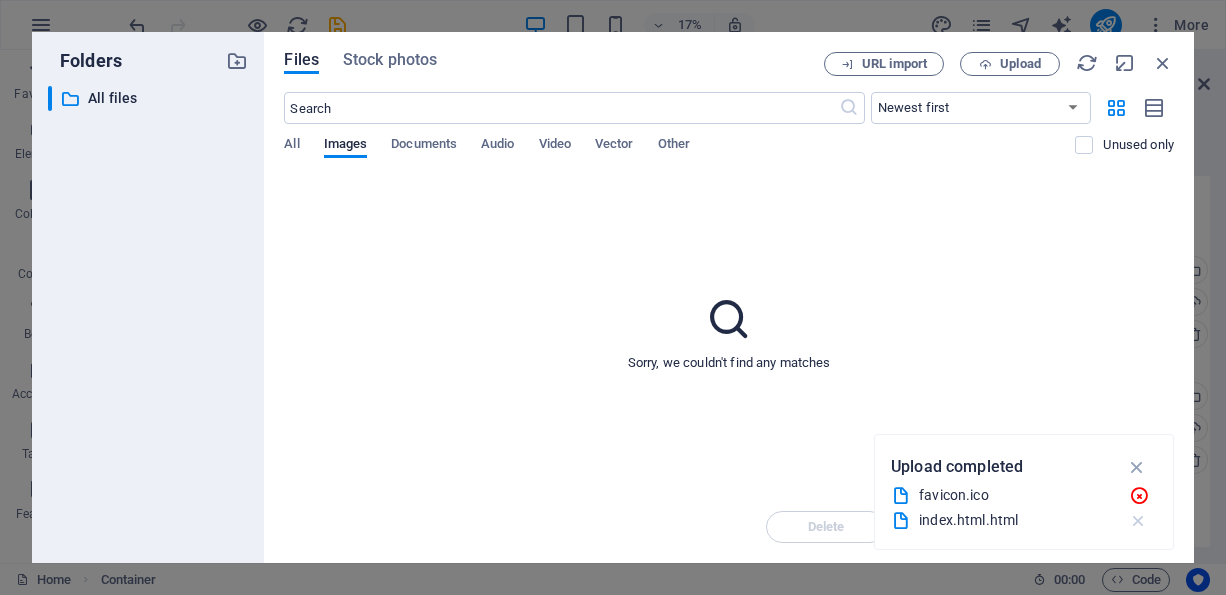 click at bounding box center [1138, 521] 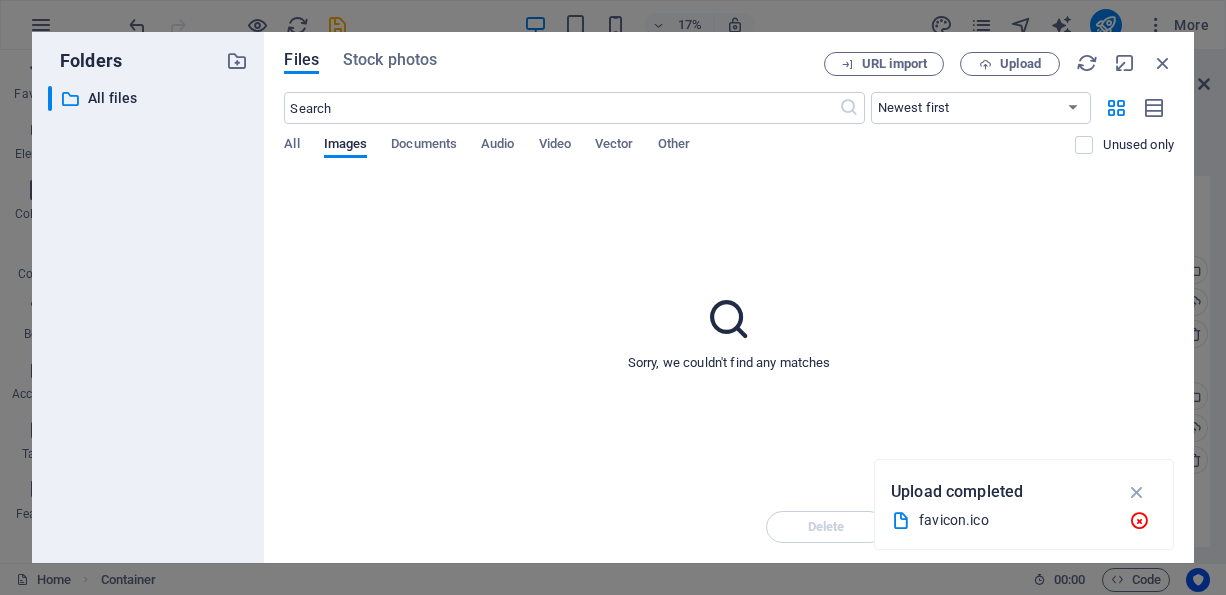 click on "favicon.ico" at bounding box center (1016, 520) 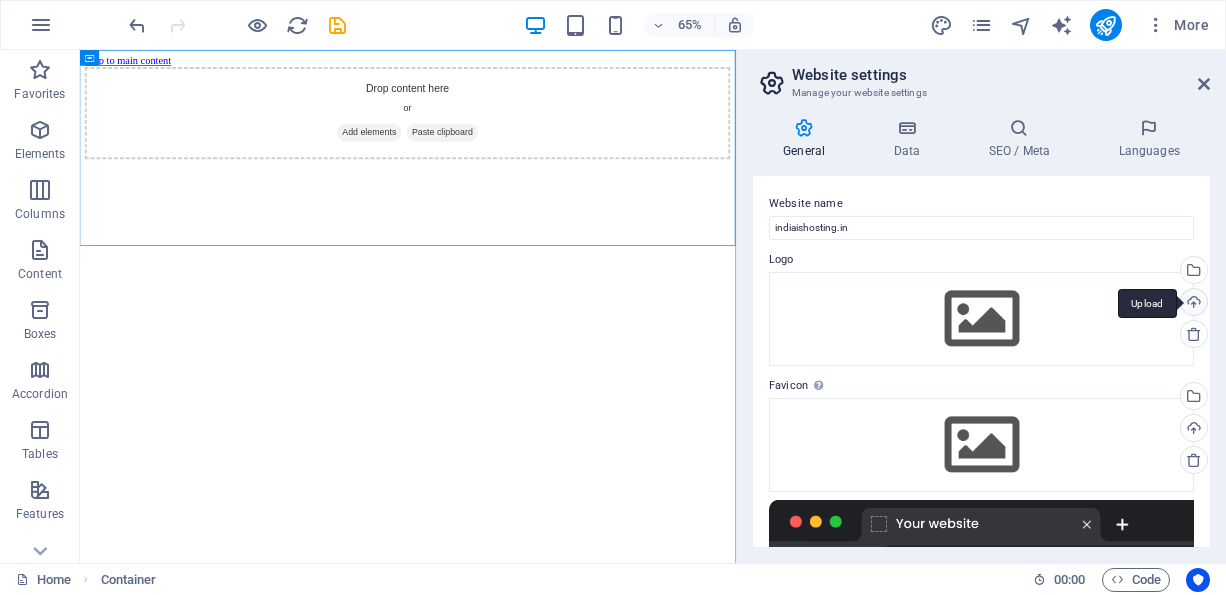 click on "Upload" at bounding box center (1192, 304) 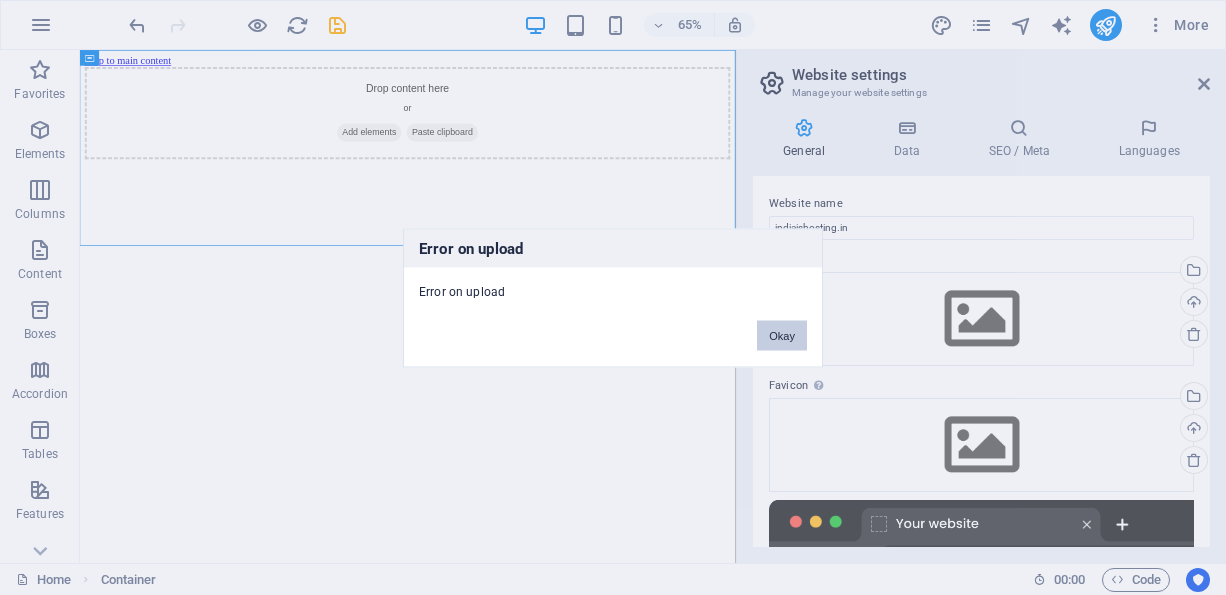 click on "Okay" at bounding box center [782, 335] 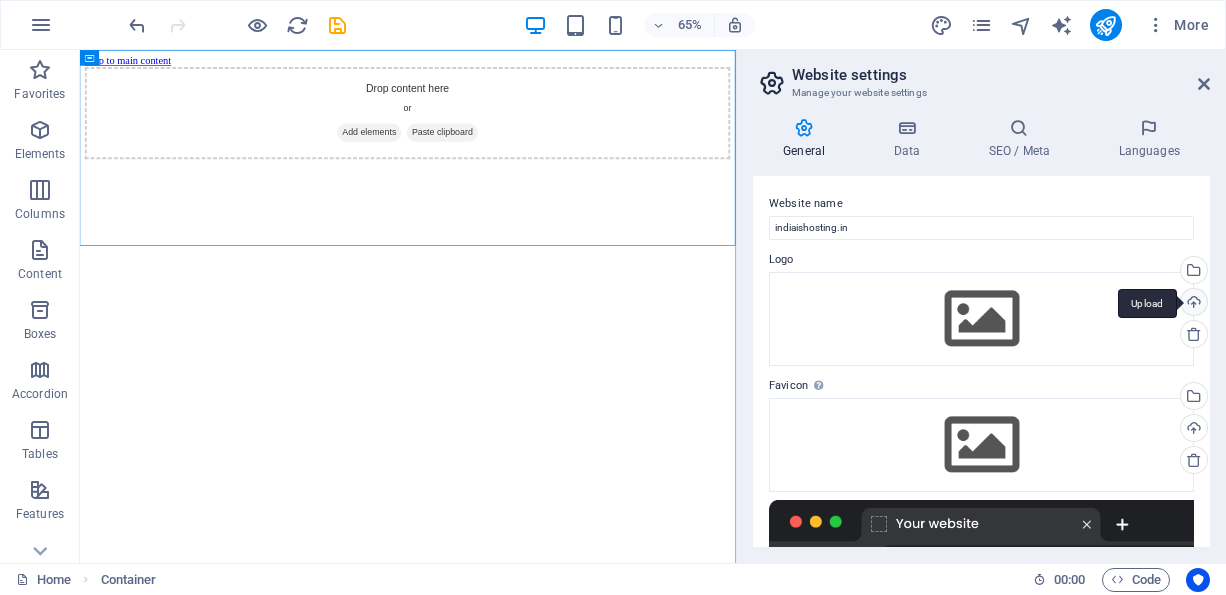click on "Upload" at bounding box center [1192, 304] 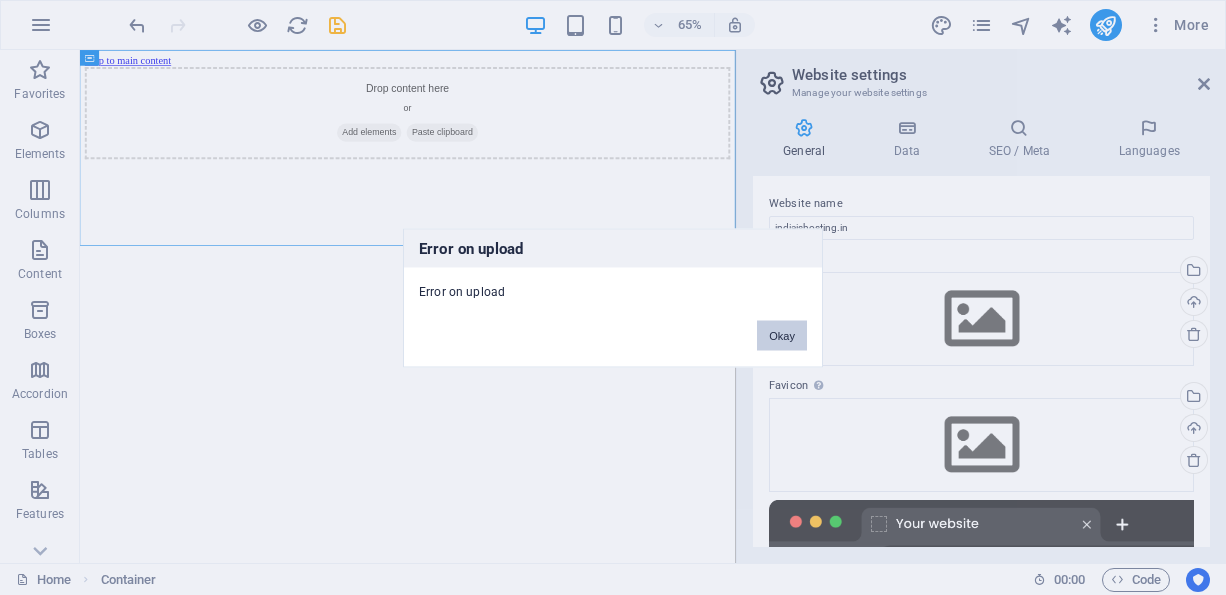click on "Okay" at bounding box center [782, 335] 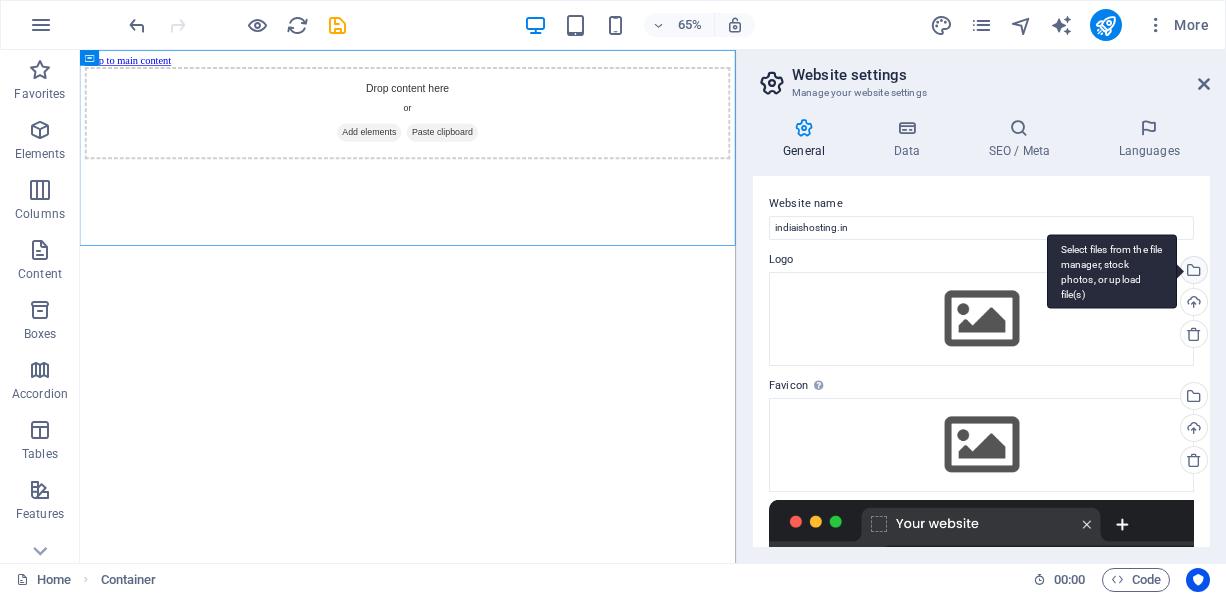 click on "Select files from the file manager, stock photos, or upload file(s)" at bounding box center [1192, 272] 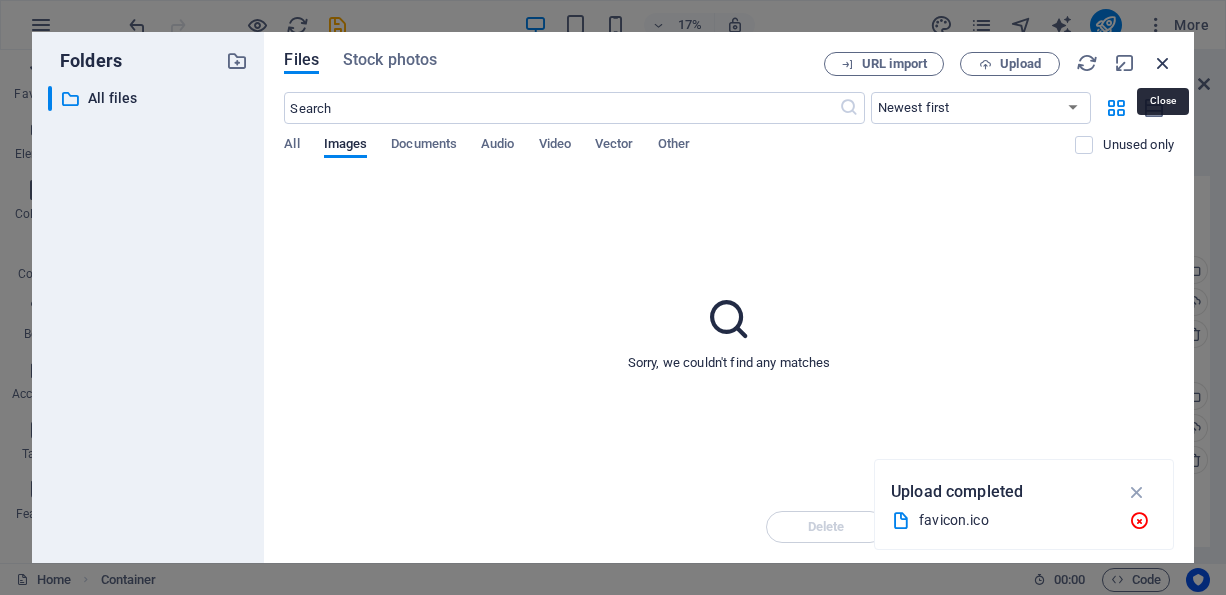 click at bounding box center (1163, 63) 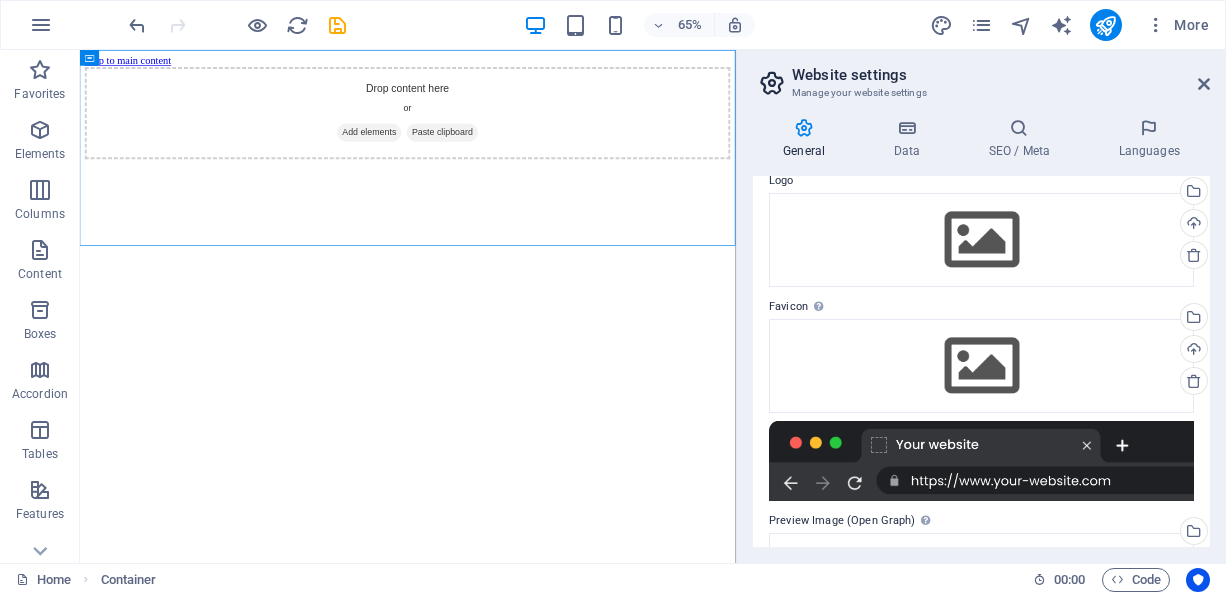 scroll, scrollTop: 80, scrollLeft: 0, axis: vertical 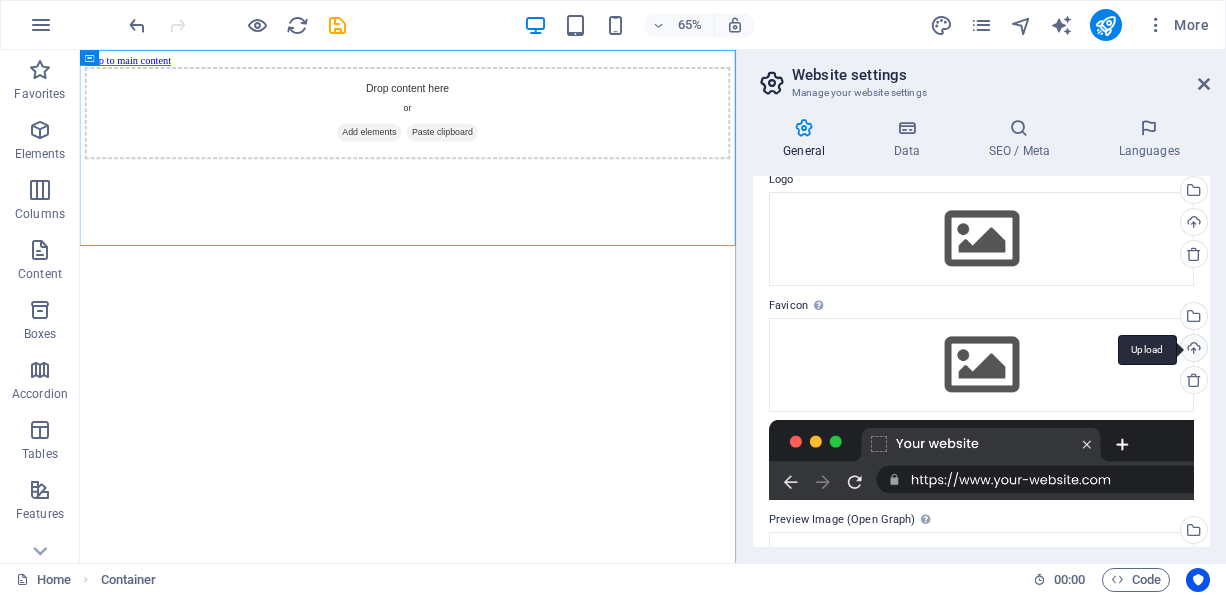 click on "Upload" at bounding box center [1192, 350] 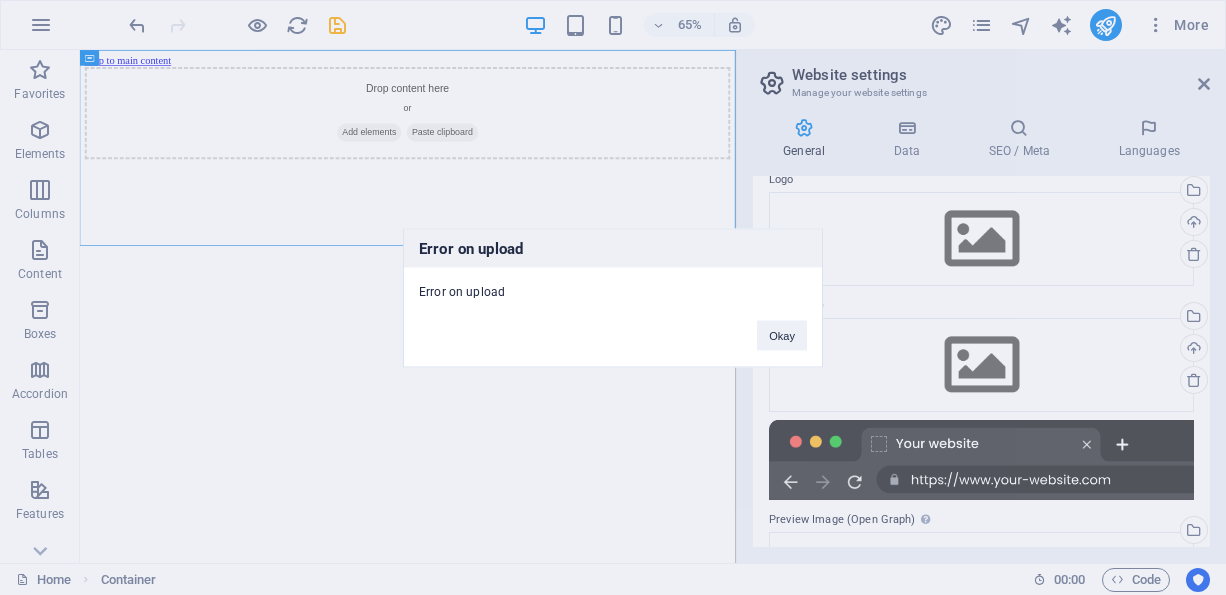 click on "Error on upload Error on upload Okay" at bounding box center [613, 297] 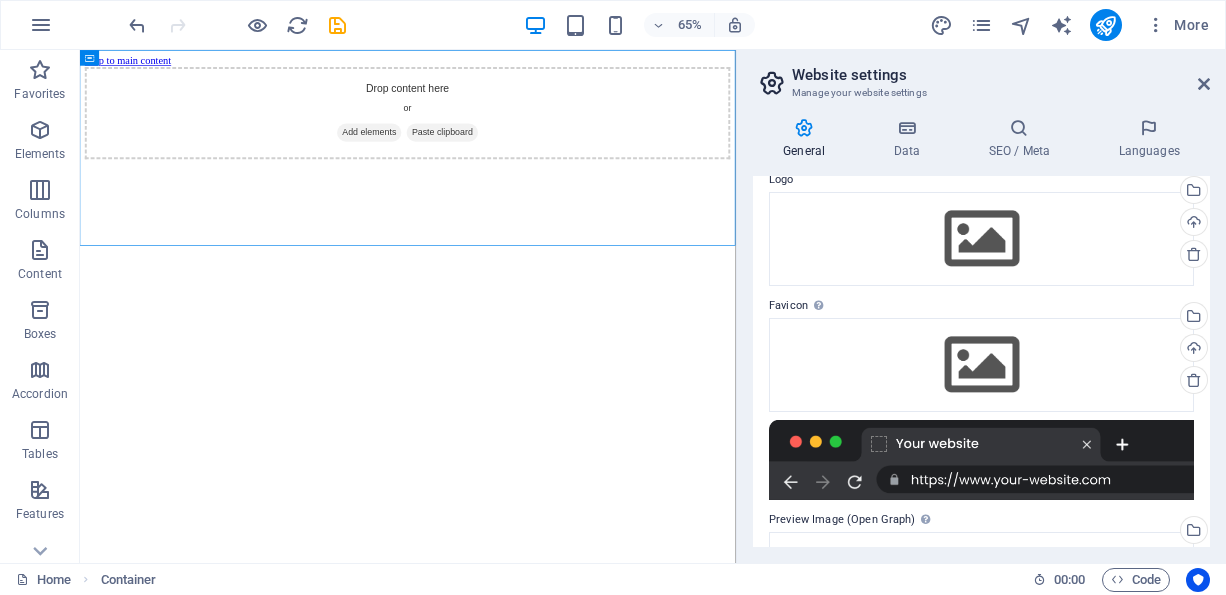 click at bounding box center (981, 460) 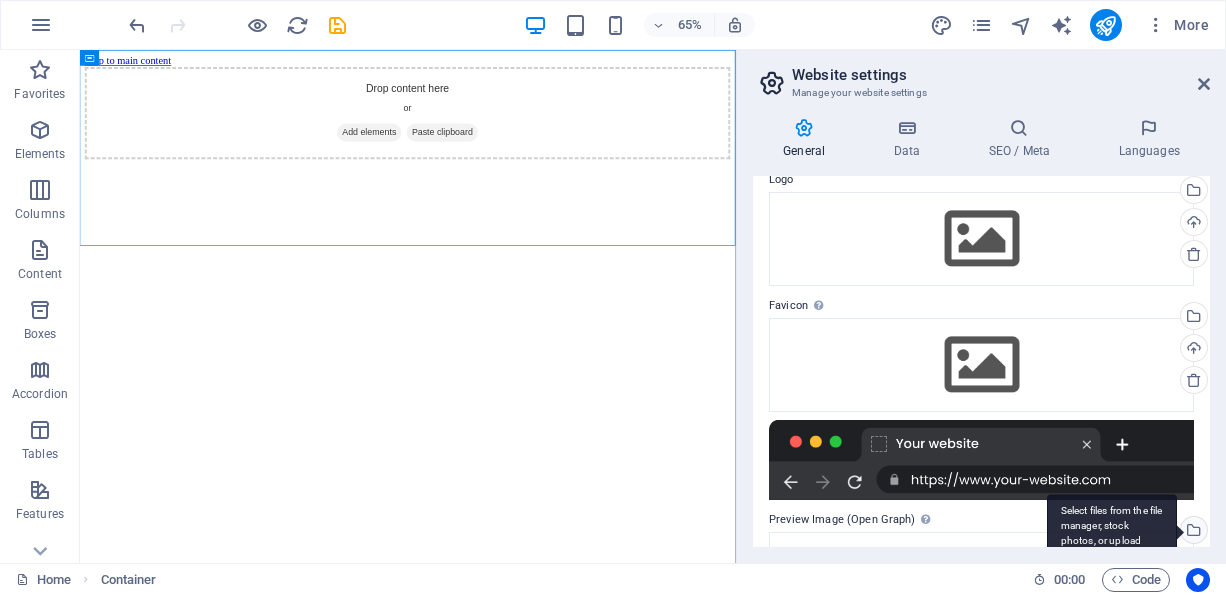 click on "Select files from the file manager, stock photos, or upload file(s)" at bounding box center [1112, 532] 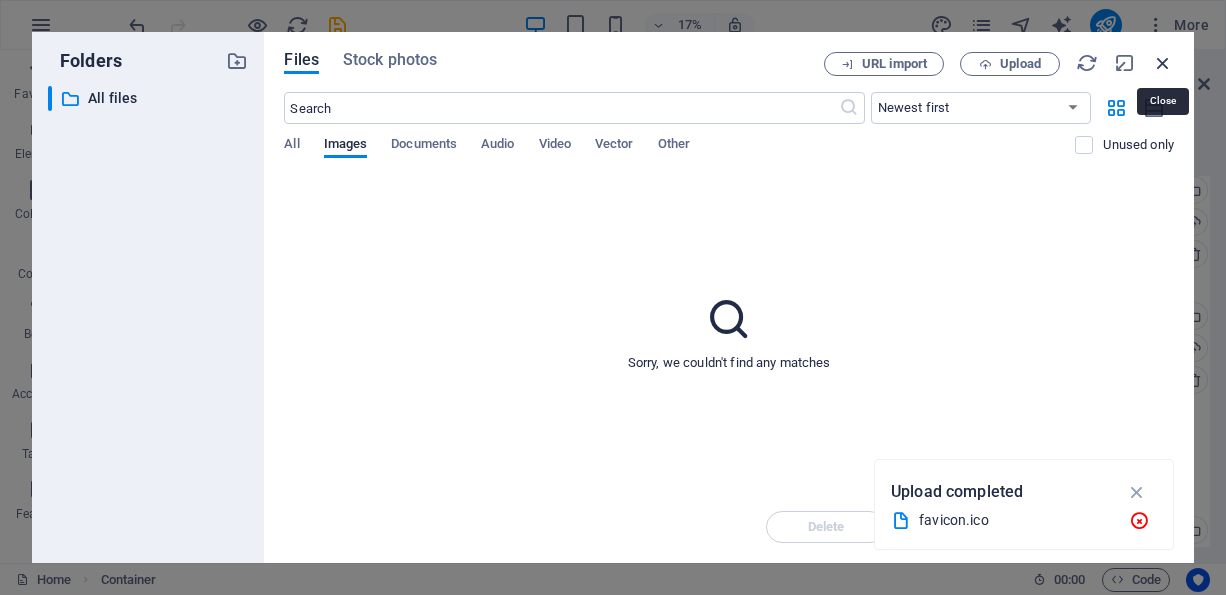 click at bounding box center [1163, 63] 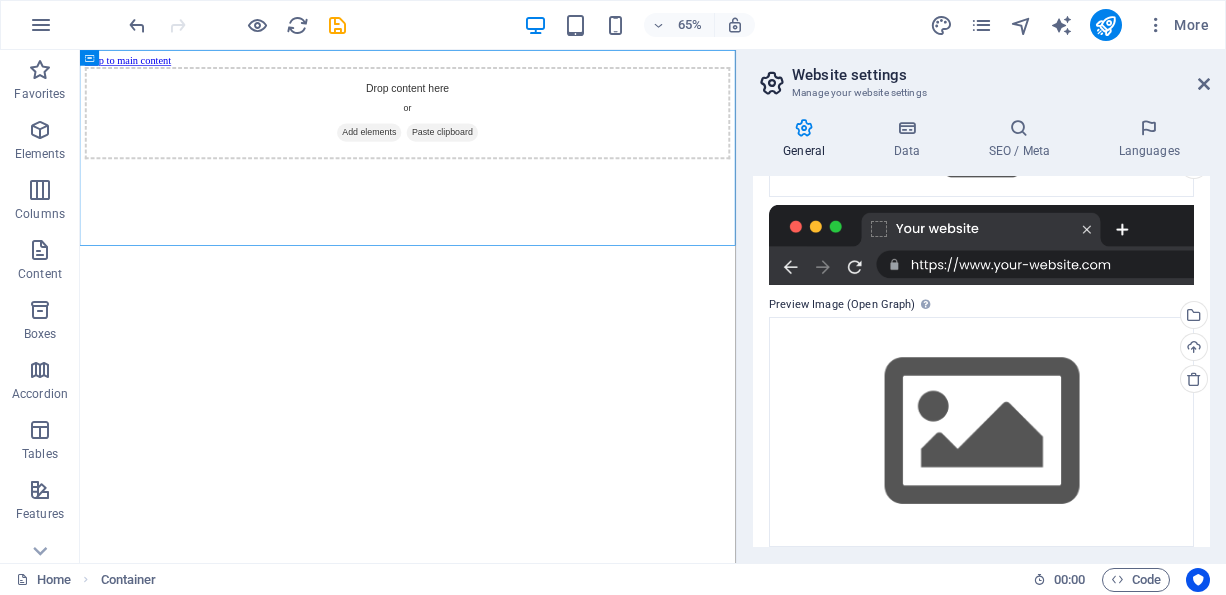 scroll, scrollTop: 310, scrollLeft: 0, axis: vertical 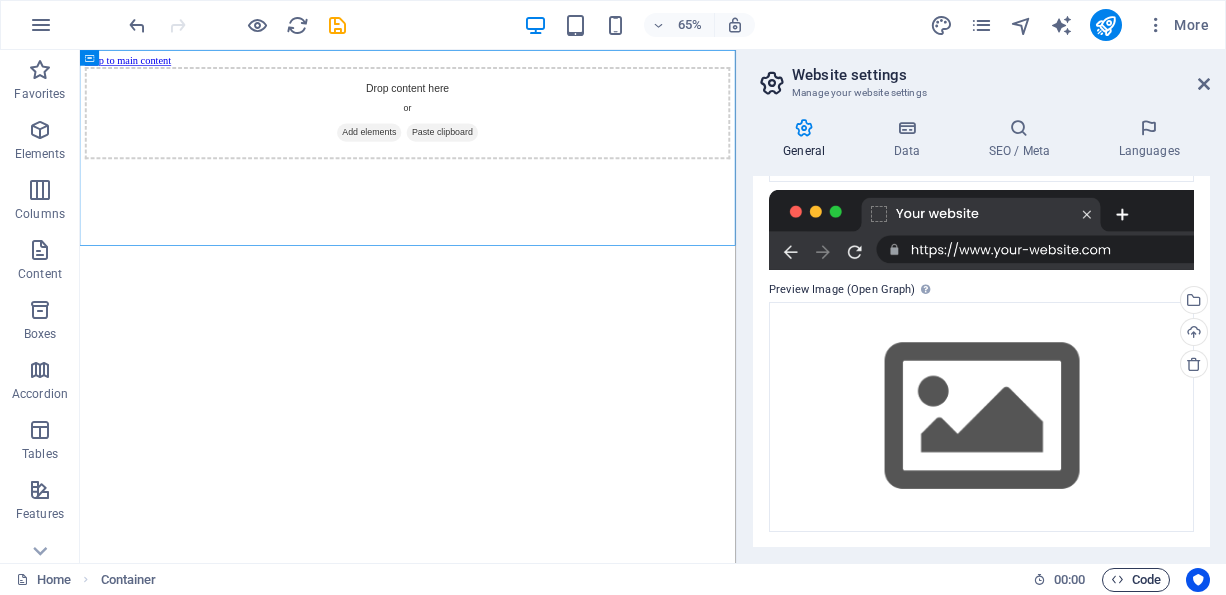 click on "Code" at bounding box center [1136, 580] 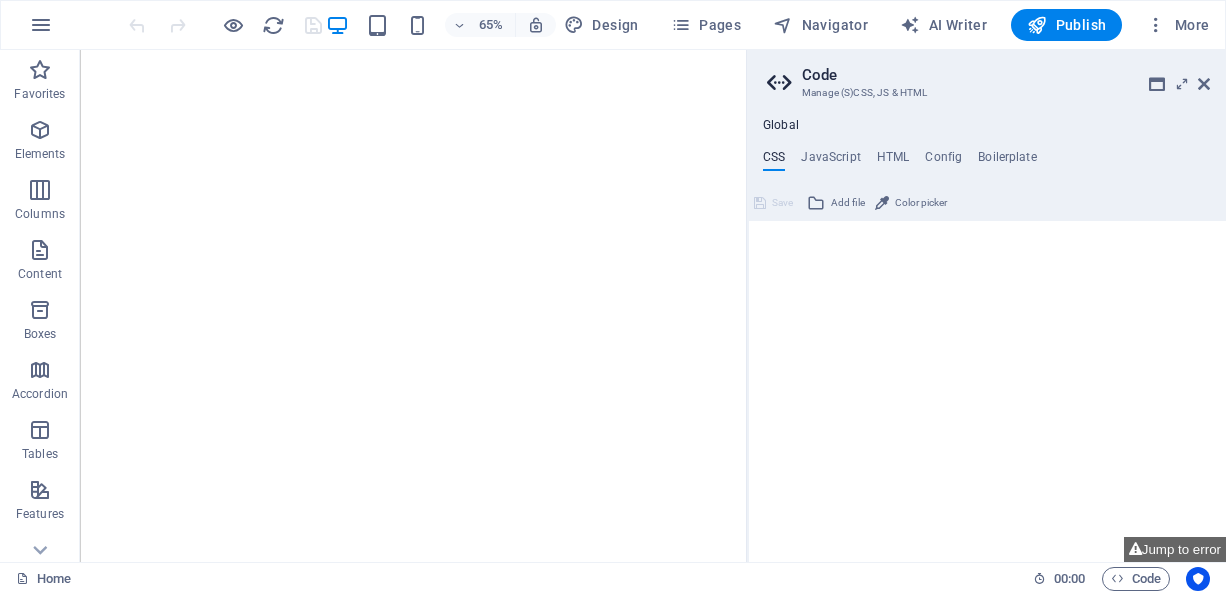 type on "/*------------------------------------*\" 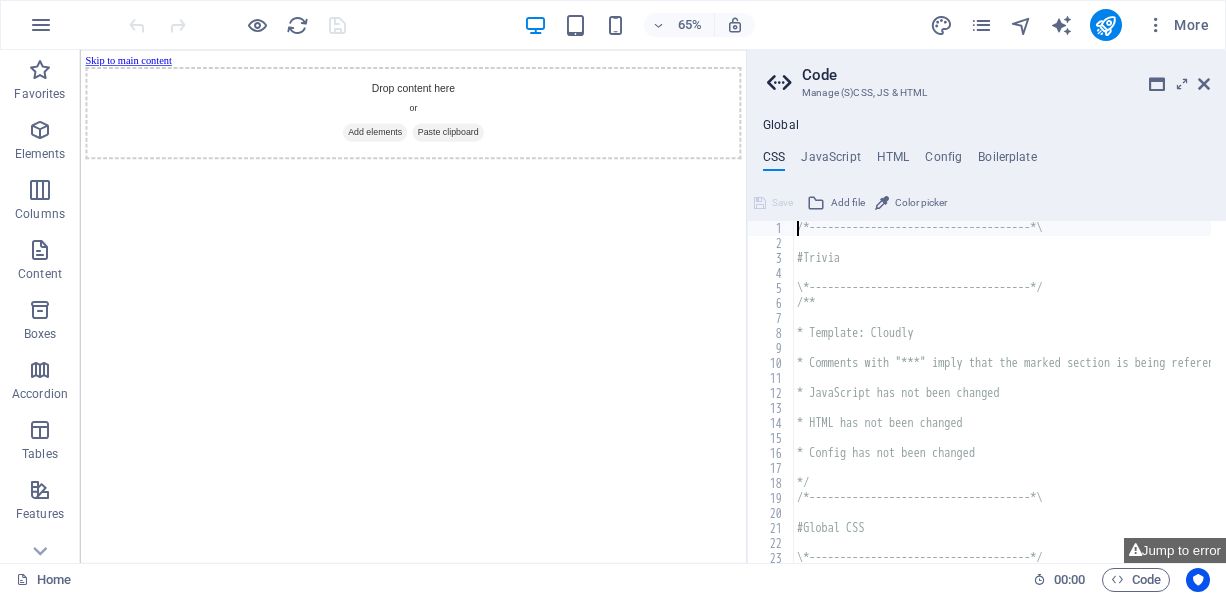 scroll, scrollTop: 0, scrollLeft: 0, axis: both 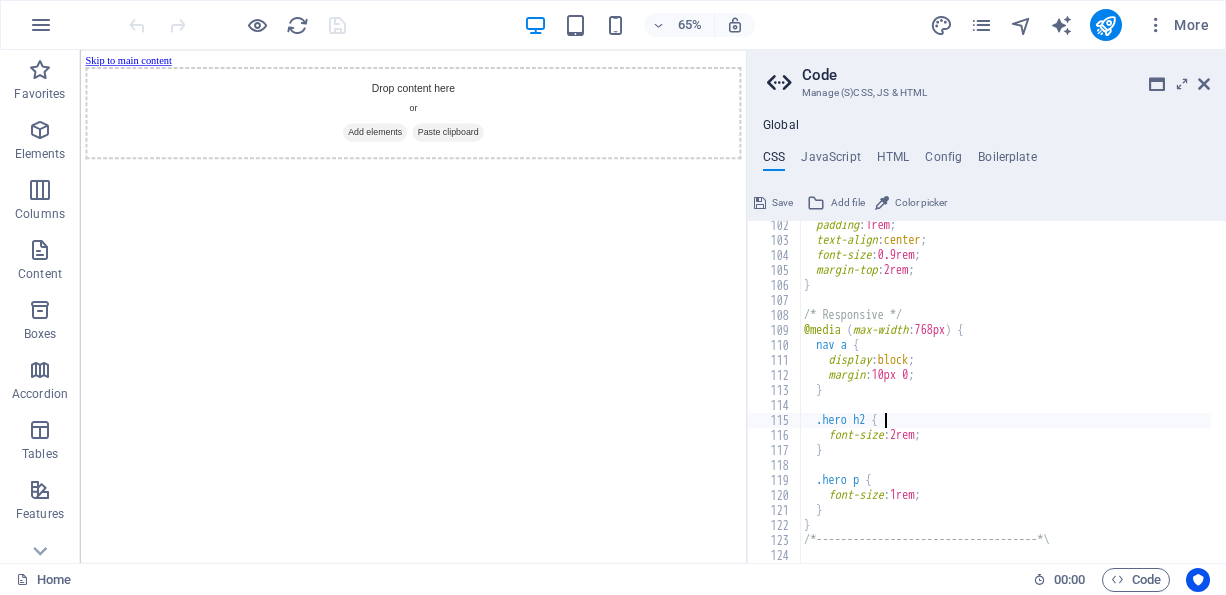click on "padding :  1rem ;    text-align :  center ;    font-size :  0.9rem ;    margin-top :  2rem ; } /* Responsive */ @media   ( max-width :  768px )   {    nav   a   {      display :  block ;      margin :  10px   0 ;    }    .hero   h2   {      font-size :  2rem ;    }    .hero   p   {      font-size :  1rem ;    } } /*------------------------------------*\" at bounding box center (1184, 396) 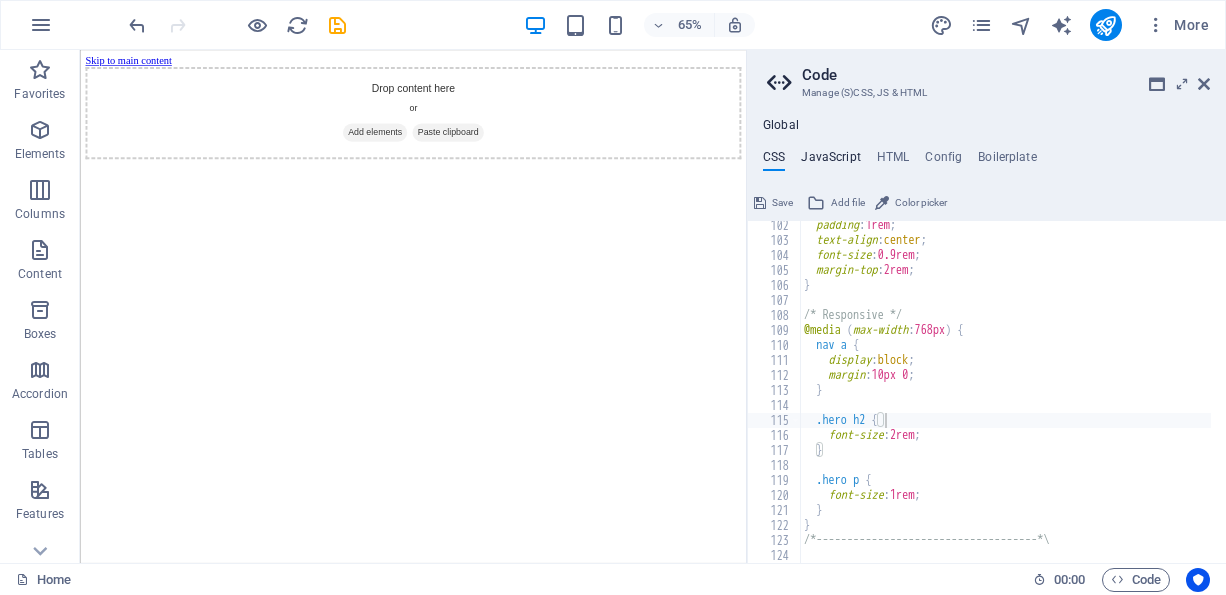 click on "JavaScript" at bounding box center [830, 161] 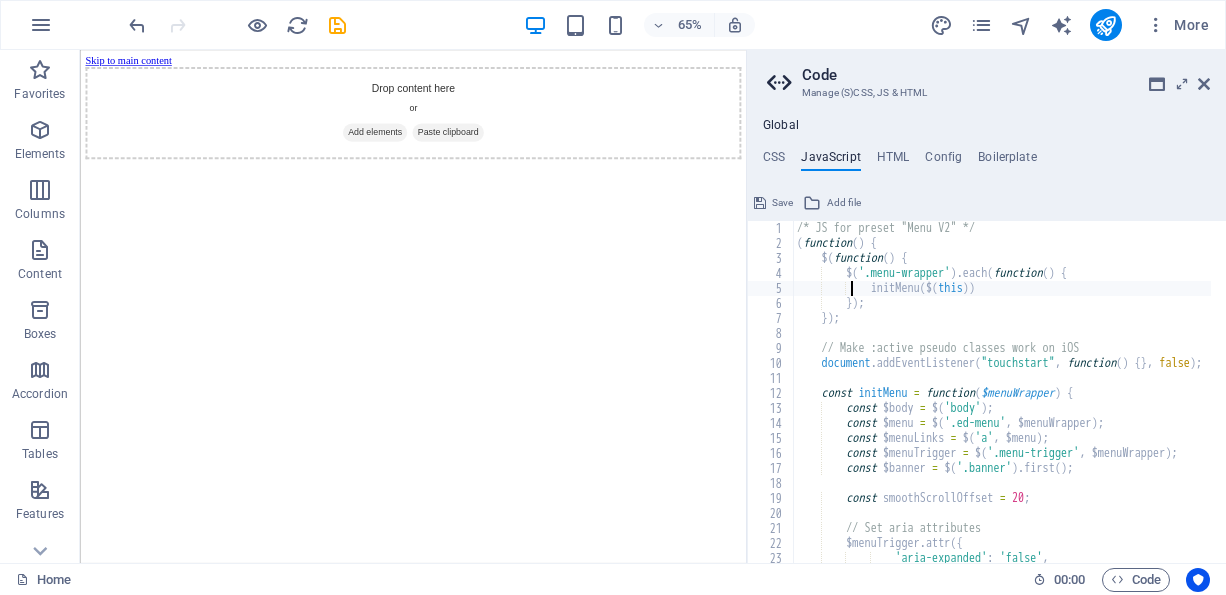 click on "/* JS for preset "Menu V2" */ ( function ( )   {      $ ( function ( )   {           $ ( '.menu-wrapper' ) . each ( function ( )   {                initMenu ( $ ( this ))           }) ;      }) ;      // Make :active pseudo classes work on iOS      document . addEventListener ( "touchstart" ,   function ( )   { } ,   false ) ;      const   initMenu   =   function ( $menuWrapper )   {           const   $body   =   $ ( 'body' ) ;           const   $menu   =   $ ( '.ed-menu' ,   $menuWrapper ) ;           const   $menuLinks   =   $ ( 'a' ,   $menu ) ;           const   $menuTrigger   =   $ ( '.menu-trigger' ,   $menuWrapper ) ;           const   $banner   =   $ ( '.banner' ) . first ( ) ;           const   smoothScrollOffset   =   20 ;                     // Set aria attributes           $menuTrigger . attr ({                     'aria-expanded' :   'false' ," at bounding box center [1252, 399] 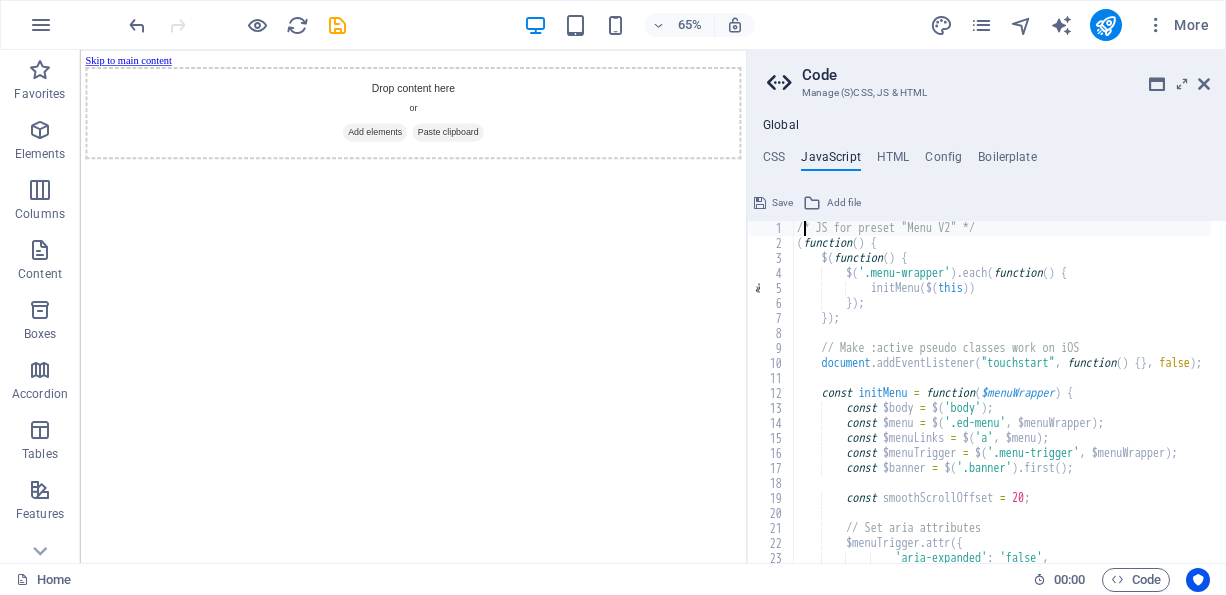 click on "/* JS for preset "Menu V2" */ ( function ( )   {      $ ( function ( )   {           $ ( '.menu-wrapper' ) . each ( function ( )   {                initMenu ( $ ( this ))           }) ;      }) ;      // Make :active pseudo classes work on iOS      document . addEventListener ( "touchstart" ,   function ( )   { } ,   false ) ;      const   initMenu   =   function ( $menuWrapper )   {           const   $body   =   $ ( 'body' ) ;           const   $menu   =   $ ( '.ed-menu' ,   $menuWrapper ) ;           const   $menuLinks   =   $ ( 'a' ,   $menu ) ;           const   $menuTrigger   =   $ ( '.menu-trigger' ,   $menuWrapper ) ;           const   $banner   =   $ ( '.banner' ) . first ( ) ;           const   smoothScrollOffset   =   20 ;                     // Set aria attributes           $menuTrigger . attr ({                     'aria-expanded' :   'false' ," at bounding box center [1252, 399] 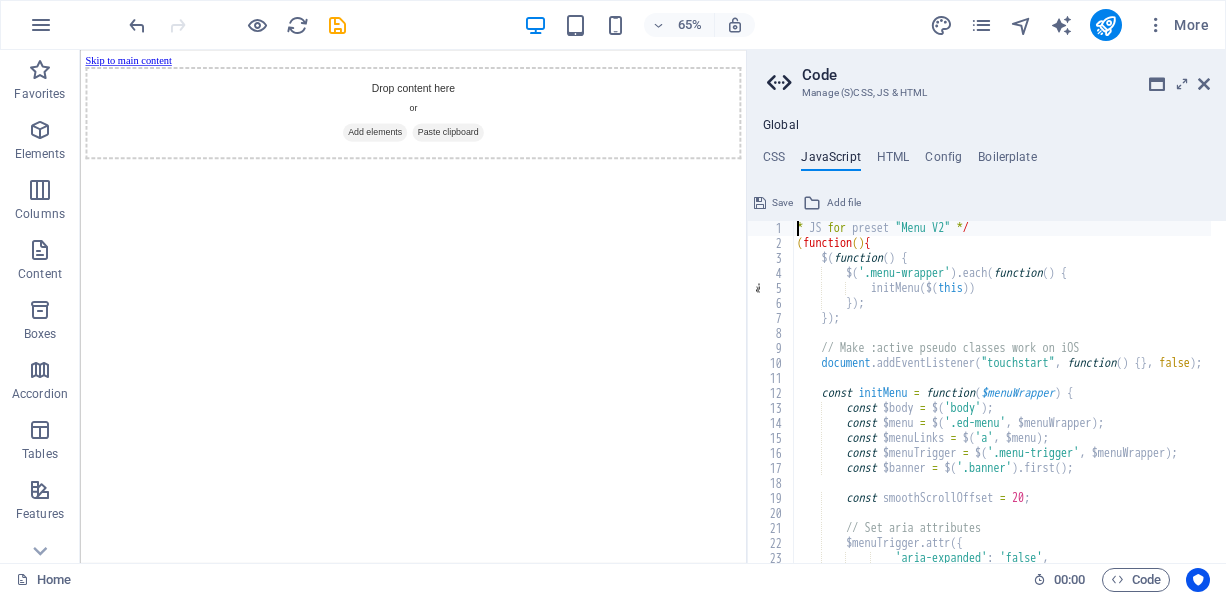type on "});
/* End JS for preset "Horizontal form" */" 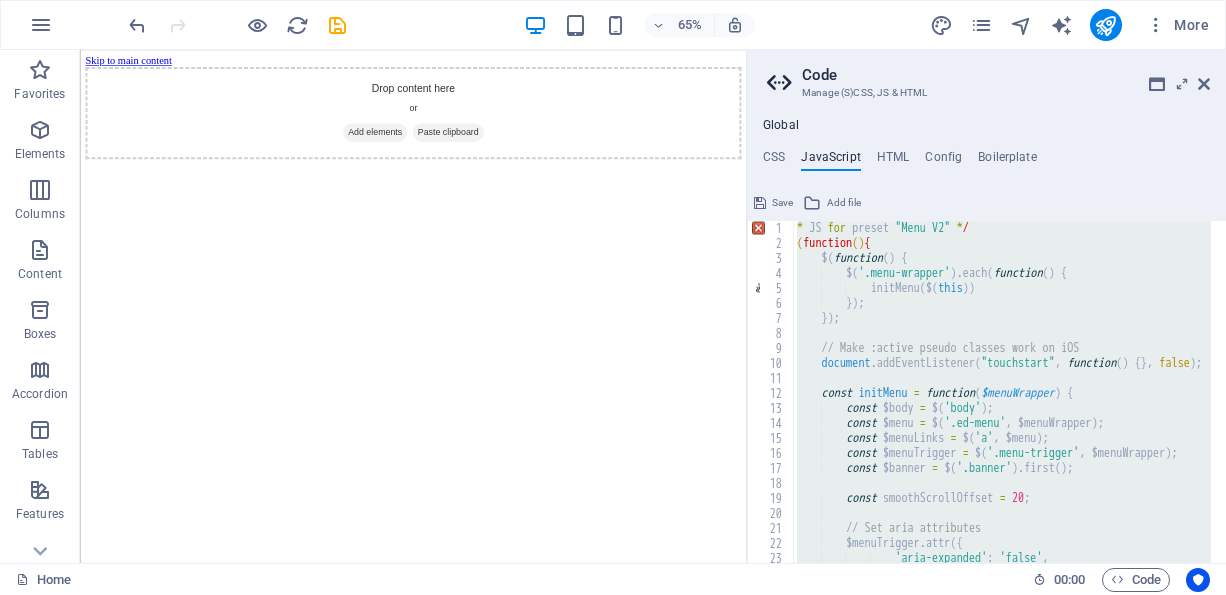 paste 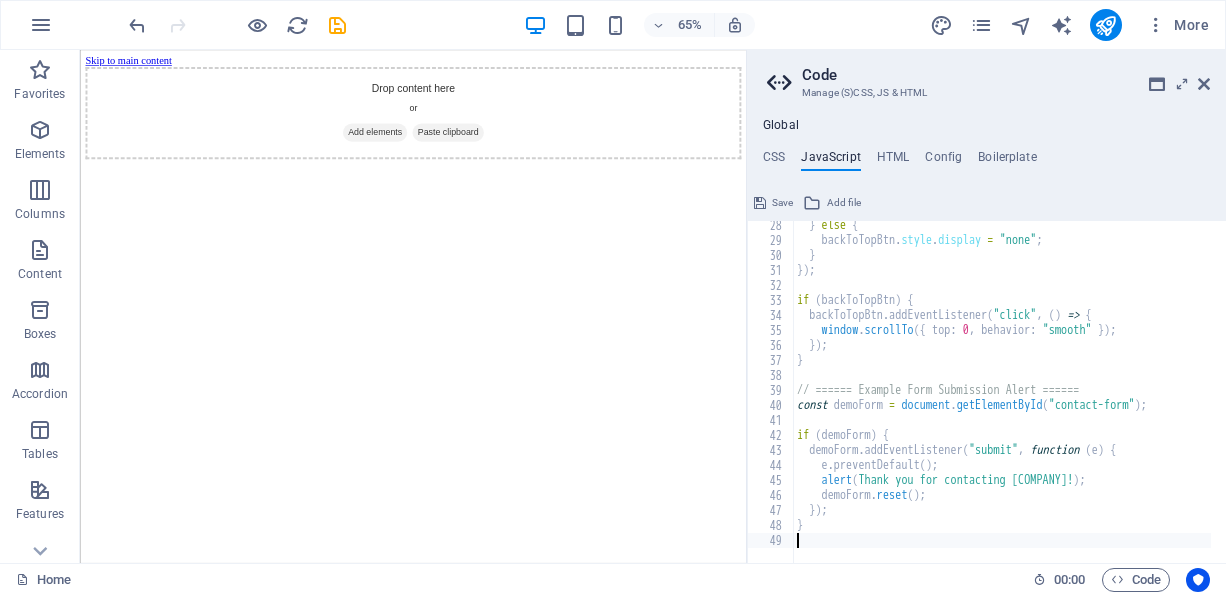 scroll, scrollTop: 408, scrollLeft: 0, axis: vertical 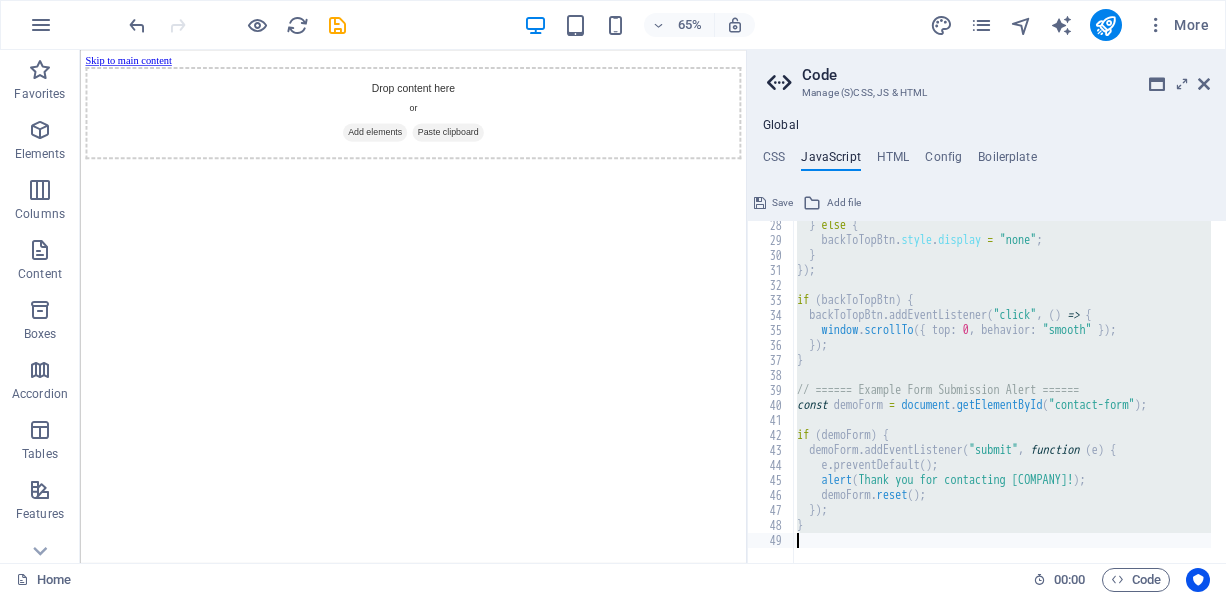 paste 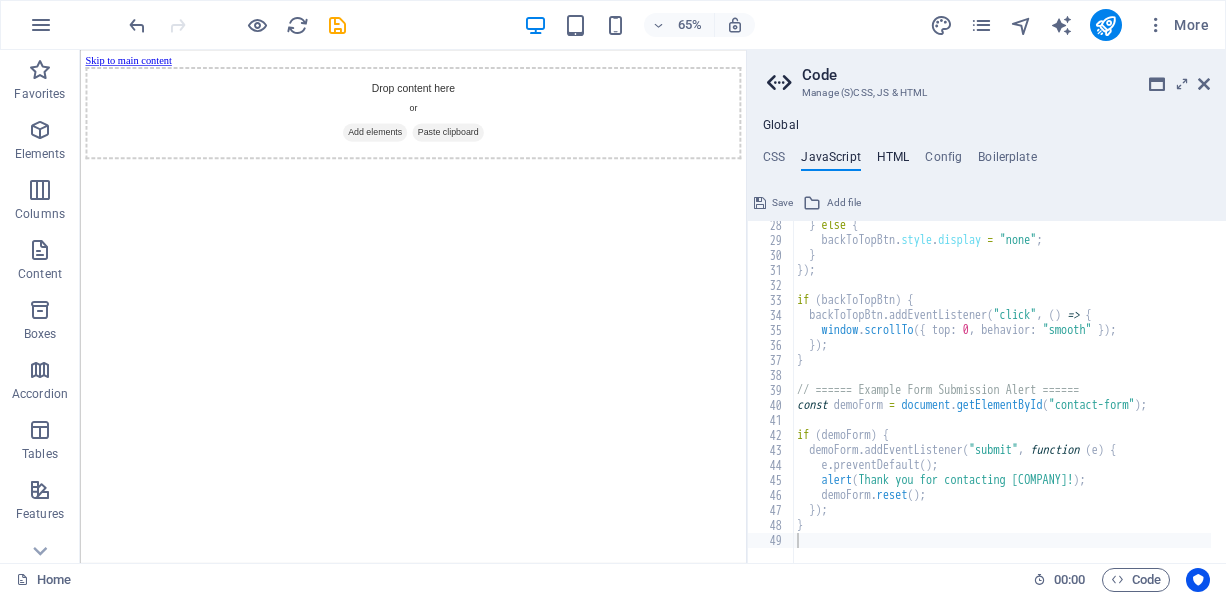 click on "HTML" at bounding box center (893, 161) 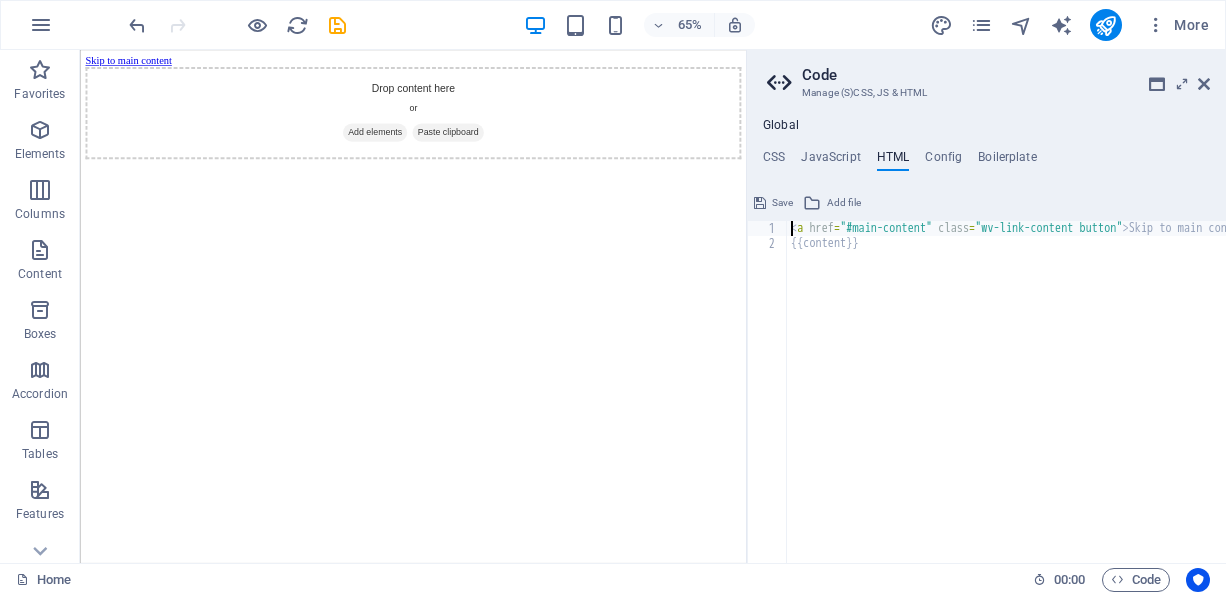 type on "<a href="#main-content" class="wv-link-content button">Skip to main content</a>
{{content}}" 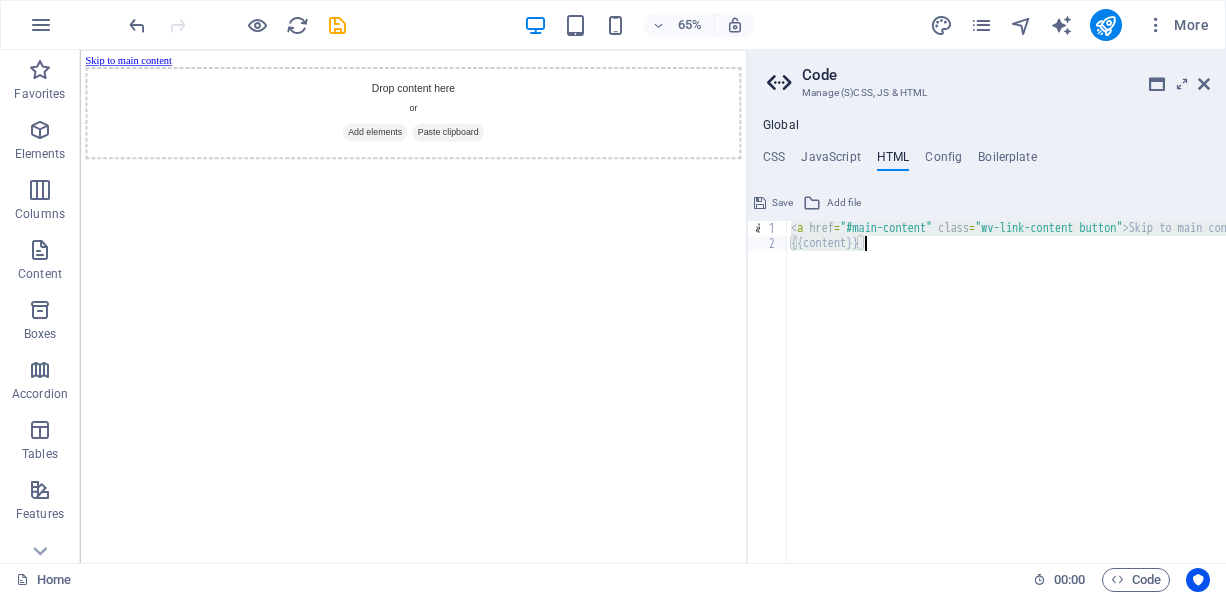 paste 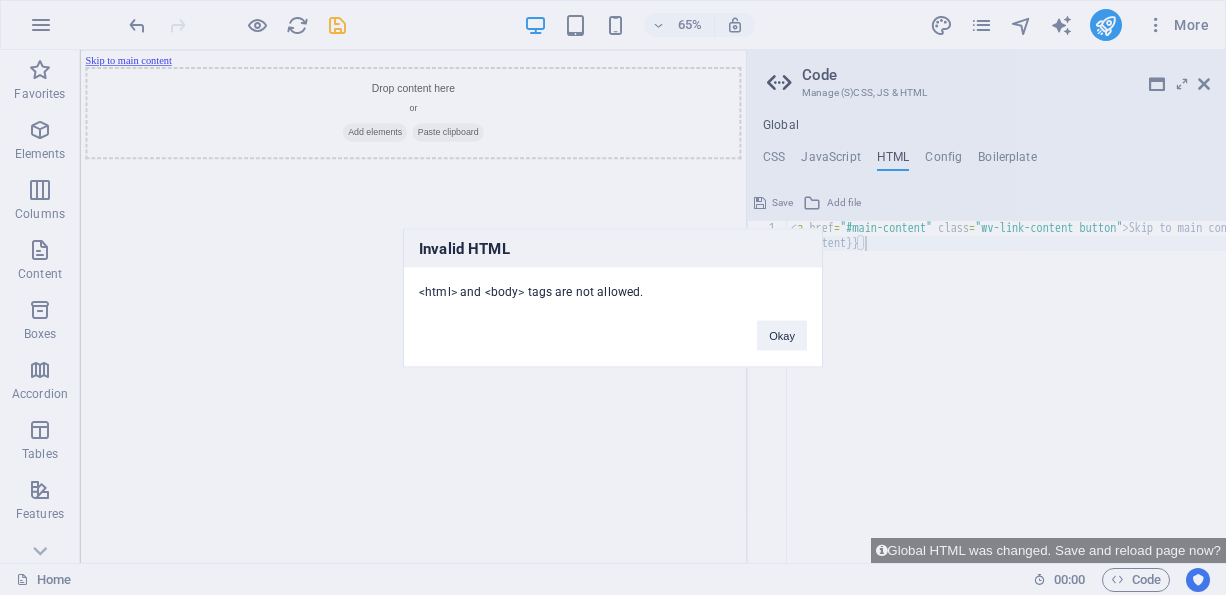 type 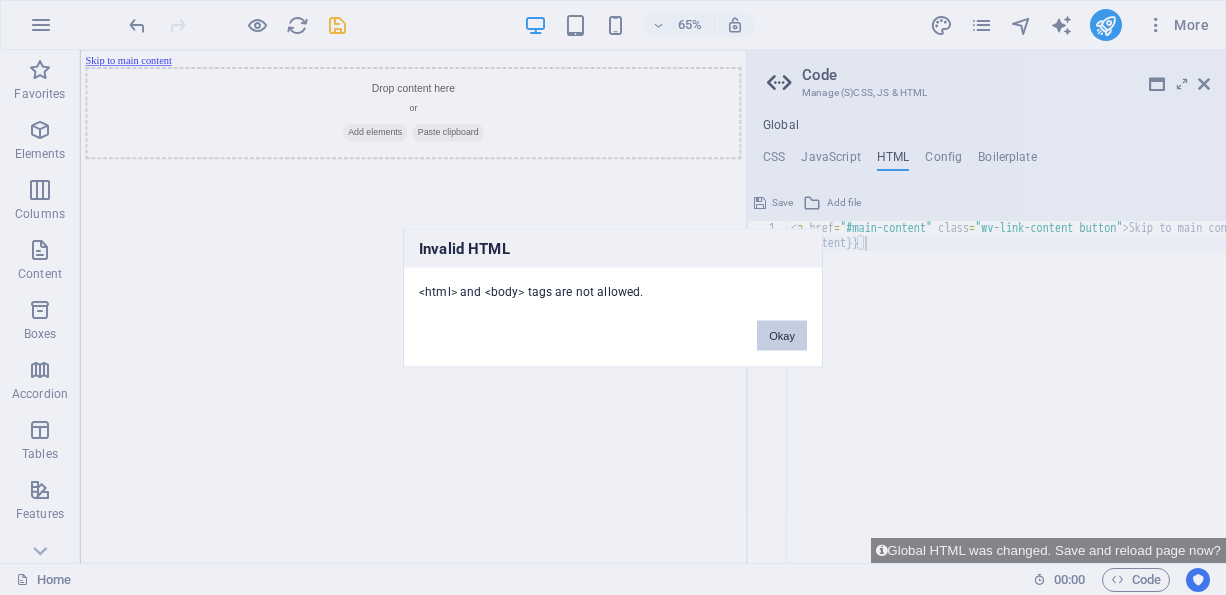 click on "Okay" at bounding box center (782, 335) 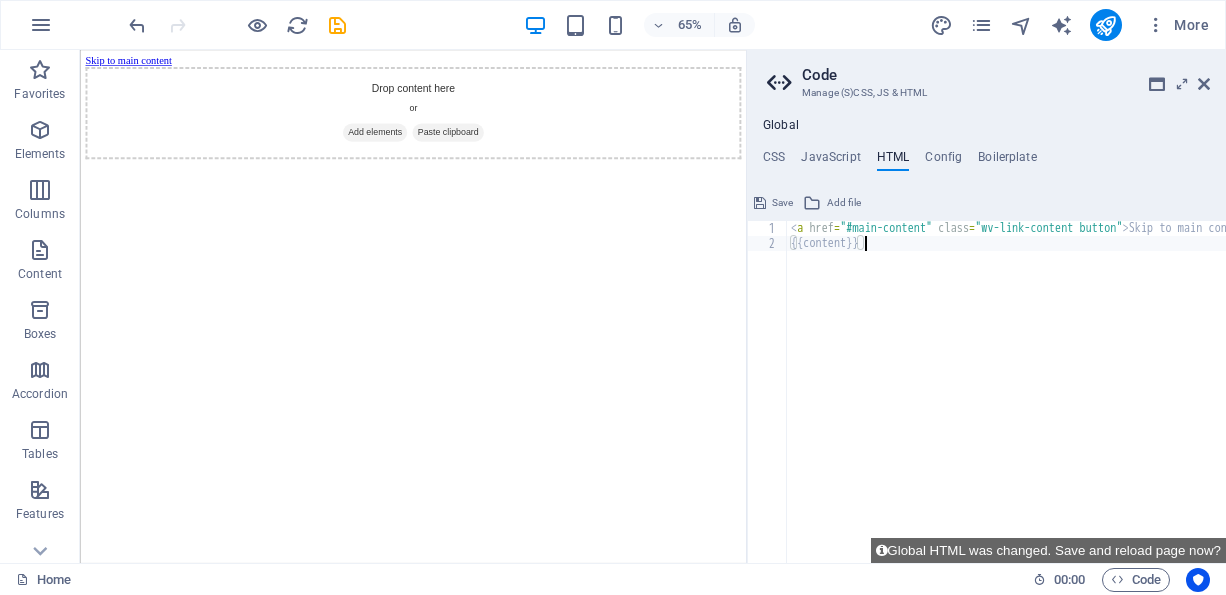 click on "< a   href = "#main-content"   class = "wv-link-content button" > Skip to main content </ a > {{content}}" at bounding box center (1057, 399) 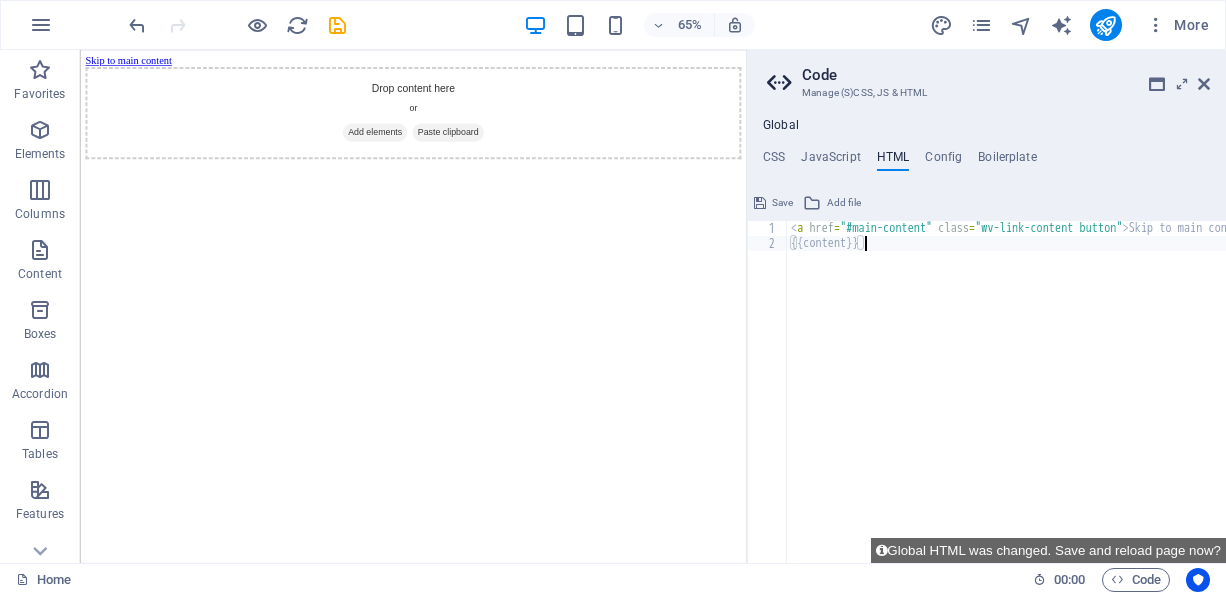 click on "{{content}} 1 2 < a   href = "#main-content"   class = "wv-link-content button" > Skip to main content </ a > {{content}}     הההההההההההההההההההההההההההההההההההההההההההההההההההההההההההההההההההההההההההההההההההההההההההההההההההההההההההההההההההההההההההההההההההההההההההההההההההההההההההההההההההההההההההההההההההההההההההההההההההההההההההההההההההההההההההההההההההההההההההההההההההההההההההההההה XXXXXXXXXXXXXXXXXXXXXXXXXXXXXXXXXXXXXXXXXXXXXXXXXXXXXXXXXXXXXXXXXXXXXXXXXXXXXXXXXXXXXXXXXXXXXXXXXXXXXXXXXXXXXXXXXXXXXXXXXXXXXXXXXXXXXXXXXXXXXXXXXXXXXXXXXXXXXXXXXXXXXXXXXXXXXXXXXXXXXXXXXXXXXXXXXXXXXXXXXXXXXXXXXXXXXXXXXXXXXXXXXXXXXXXXXXXXXXXXXXXXXXXXXXXXXXXX  Global HTML was changed. Save and reload page now?" at bounding box center (986, 375) 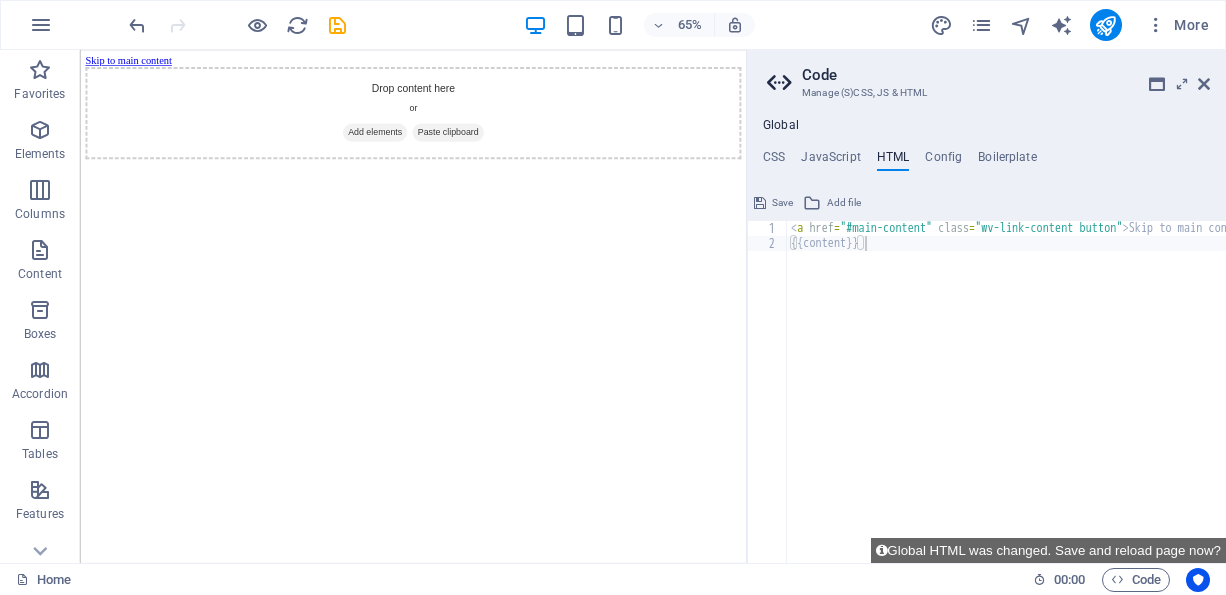 type on "<a href="#main-content" class="wv-link-content button">Skip to main content</a>" 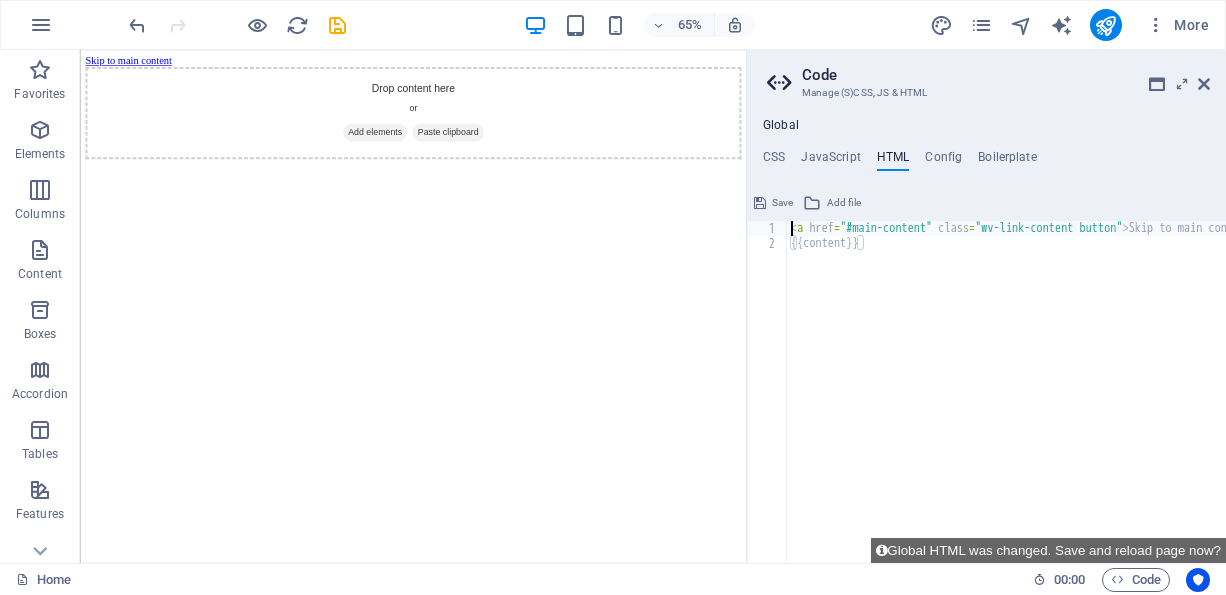 click on "< a   href = "#main-content"   class = "wv-link-content button" > Skip to main content </ a > {{content}}" at bounding box center [1057, 399] 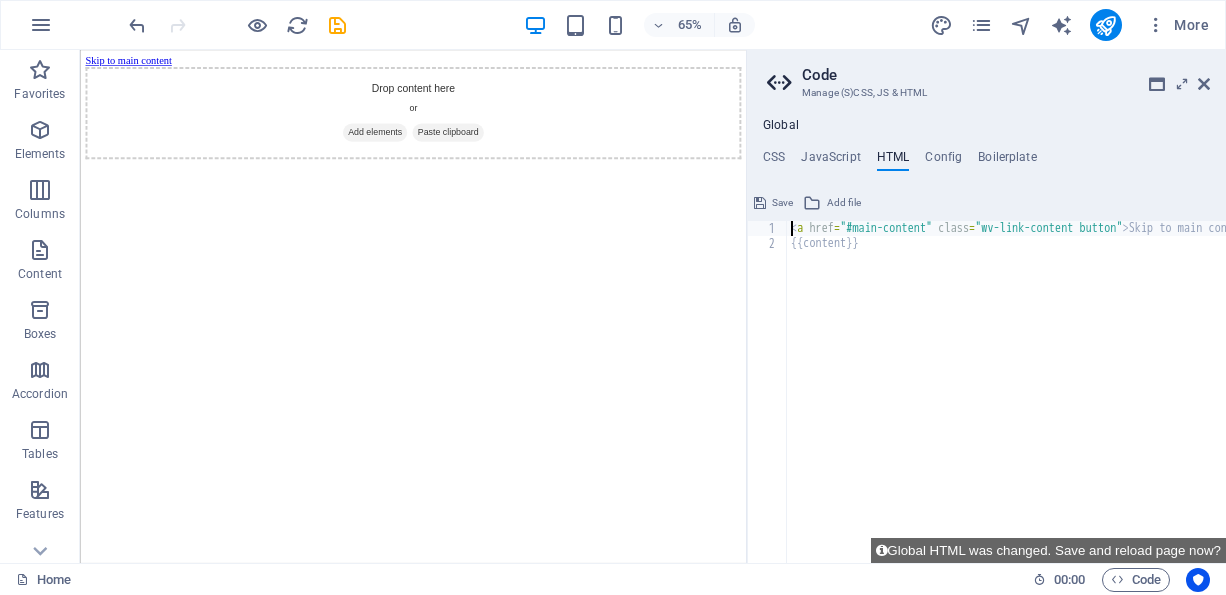 paste 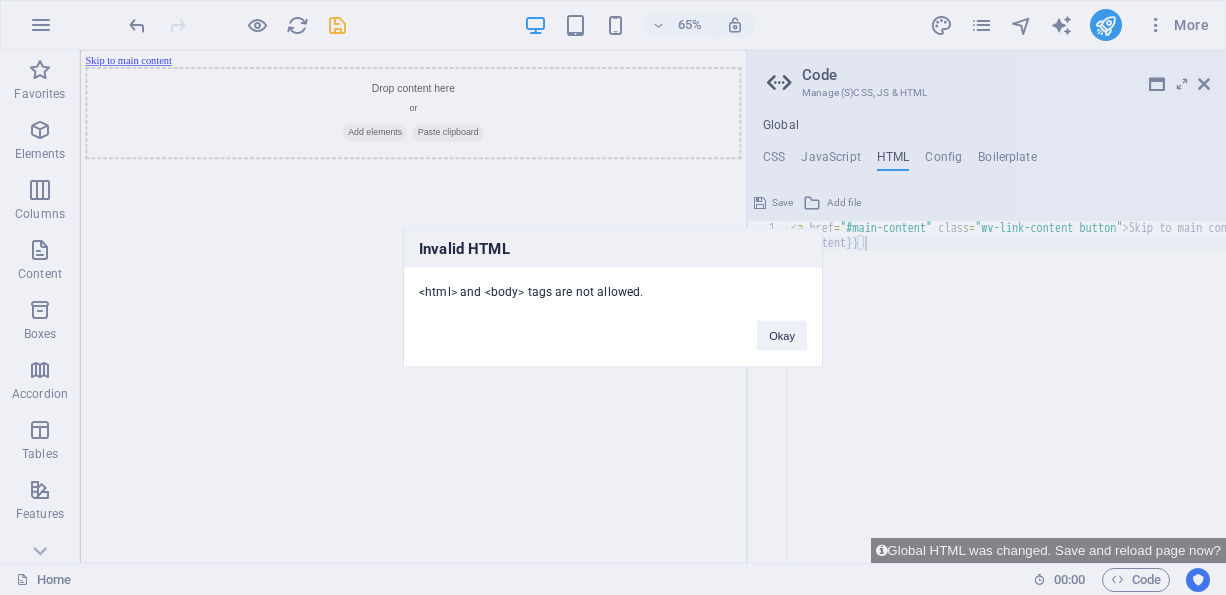 type 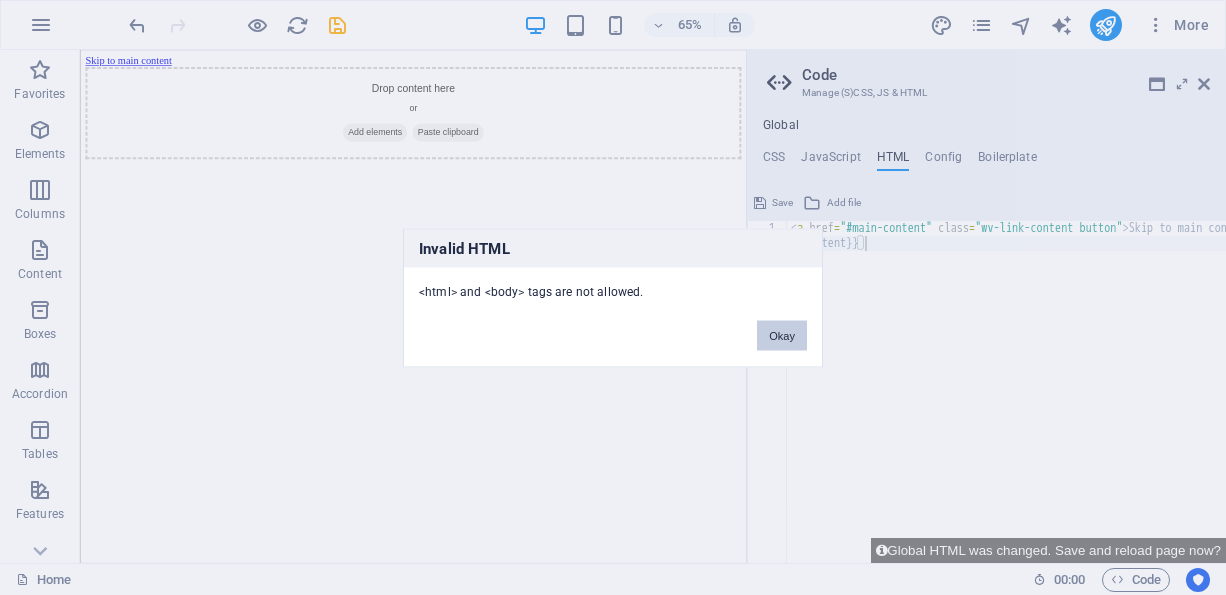 click on "Okay" at bounding box center [782, 335] 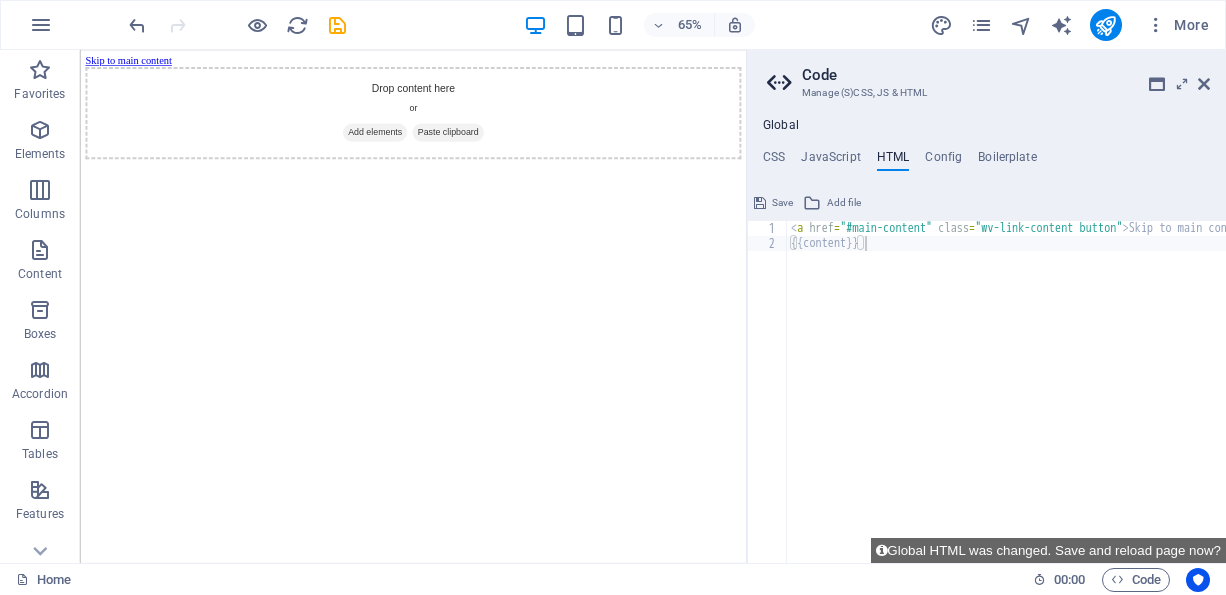 click on "< a   href = "#main-content"   class = "wv-link-content button" > Skip to main content </ a > {{content}}" at bounding box center [1057, 399] 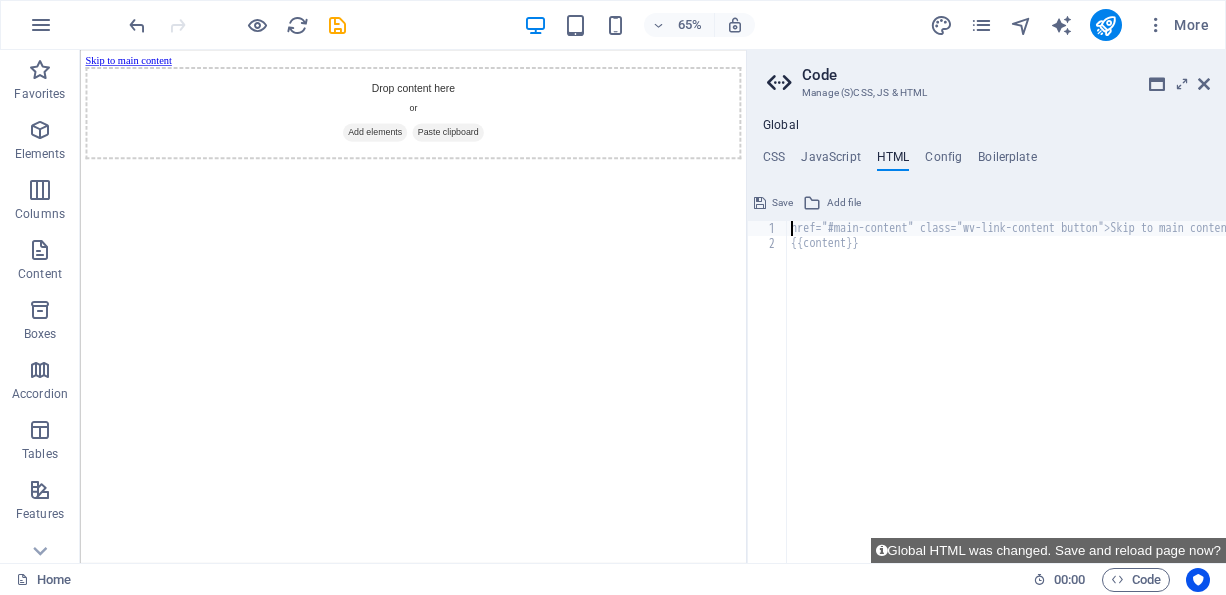 type on "href="#main-content" class="wv-link-content button">Skip to main content</a>
{{content}}" 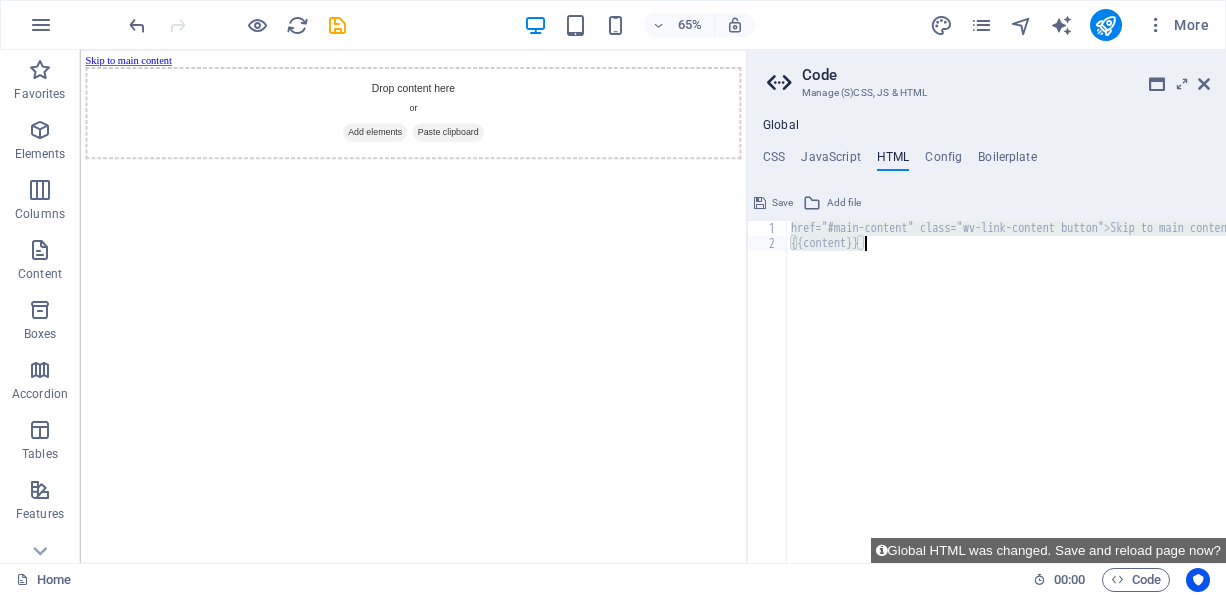 paste 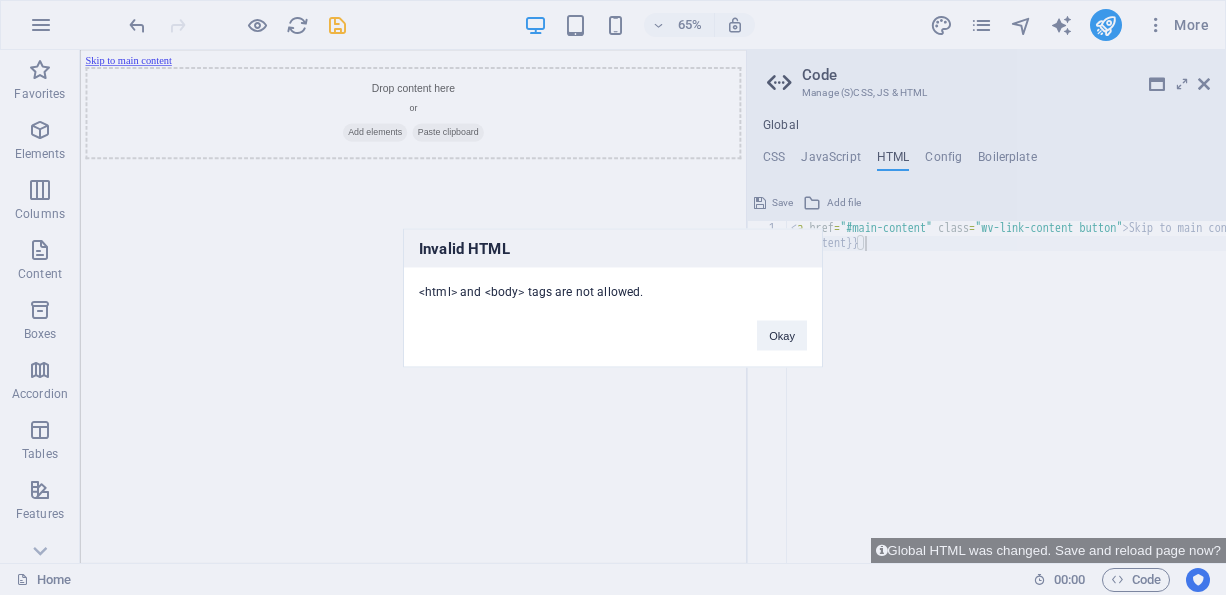 type 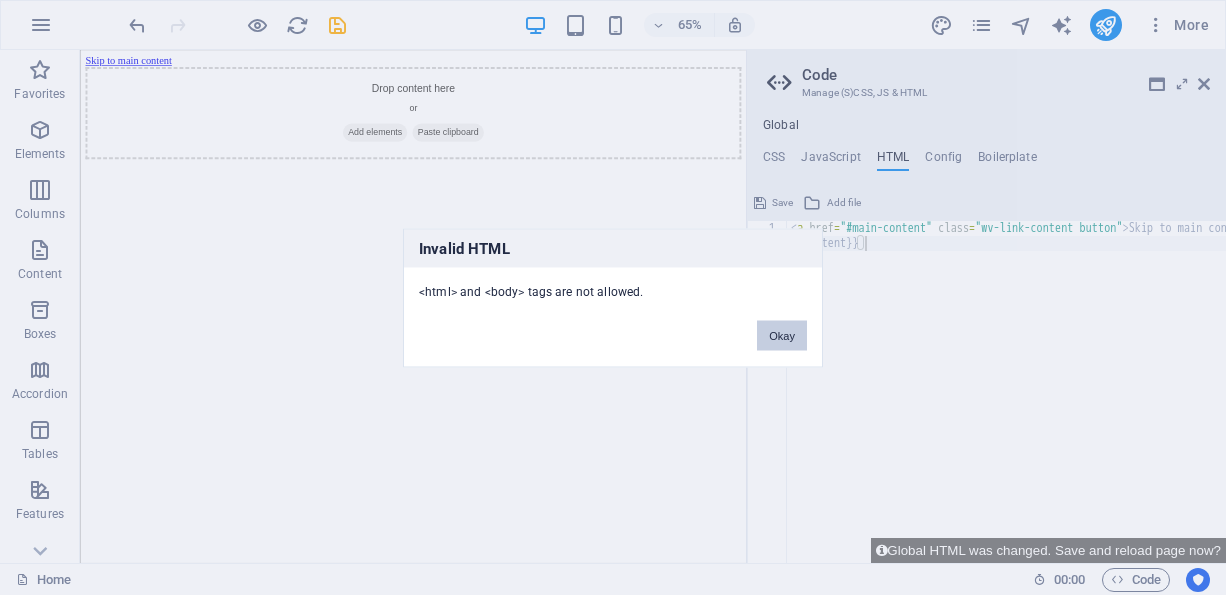 click on "Okay" at bounding box center (782, 335) 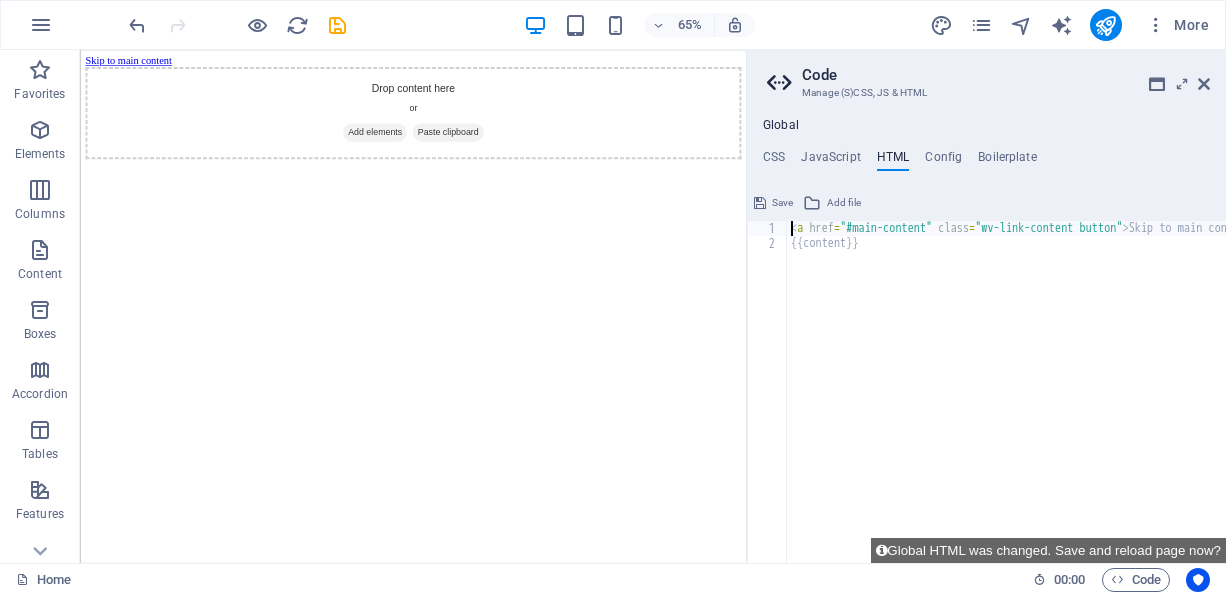 click on "< a   href = "#main-content"   class = "wv-link-content button" > Skip to main content </ a > {{content}}" at bounding box center [1057, 399] 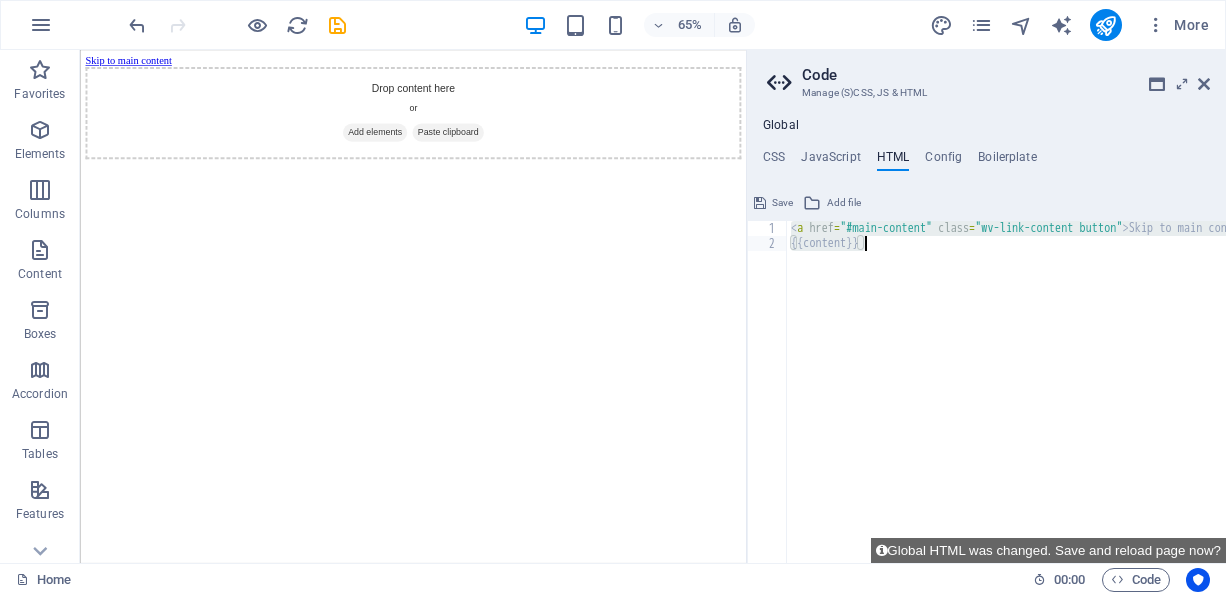 paste 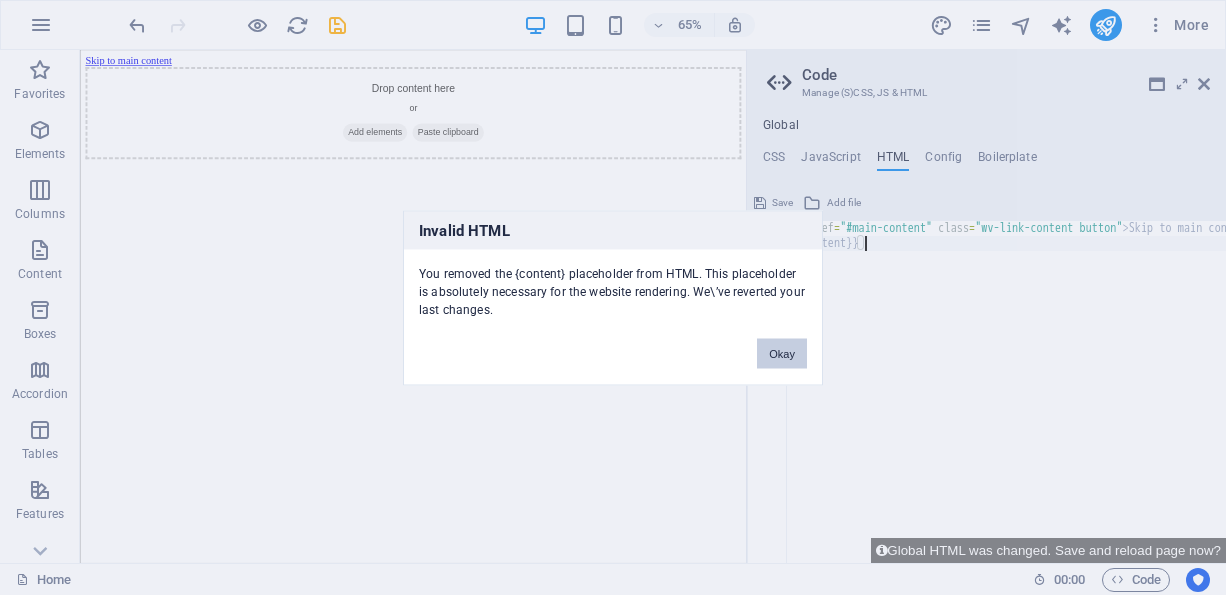 type 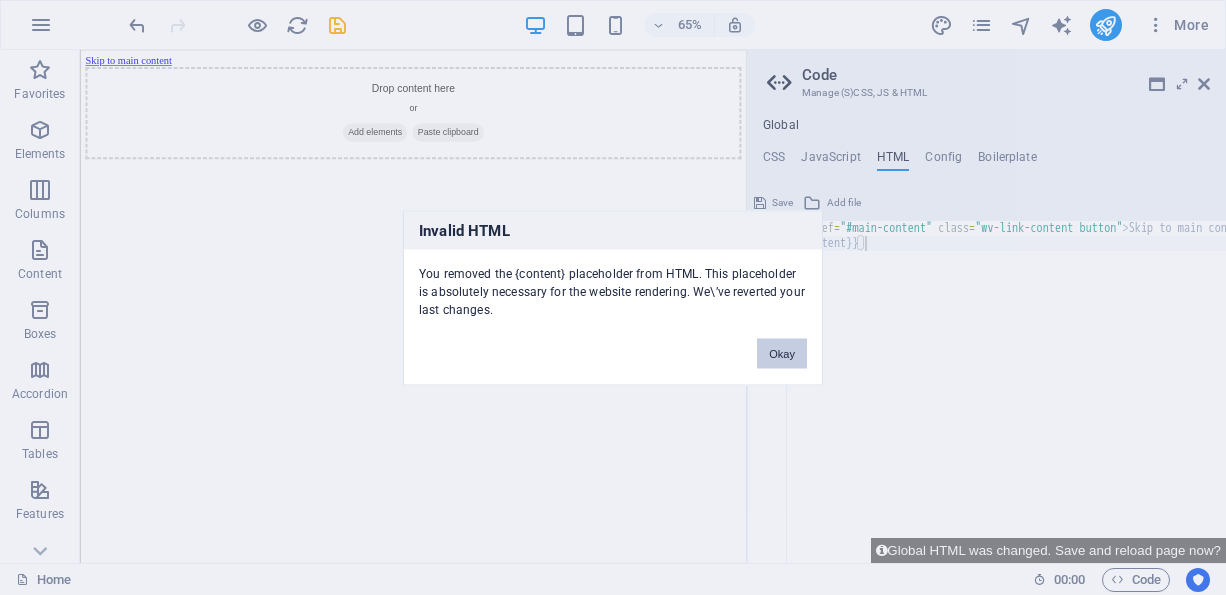 click on "Okay" at bounding box center [782, 353] 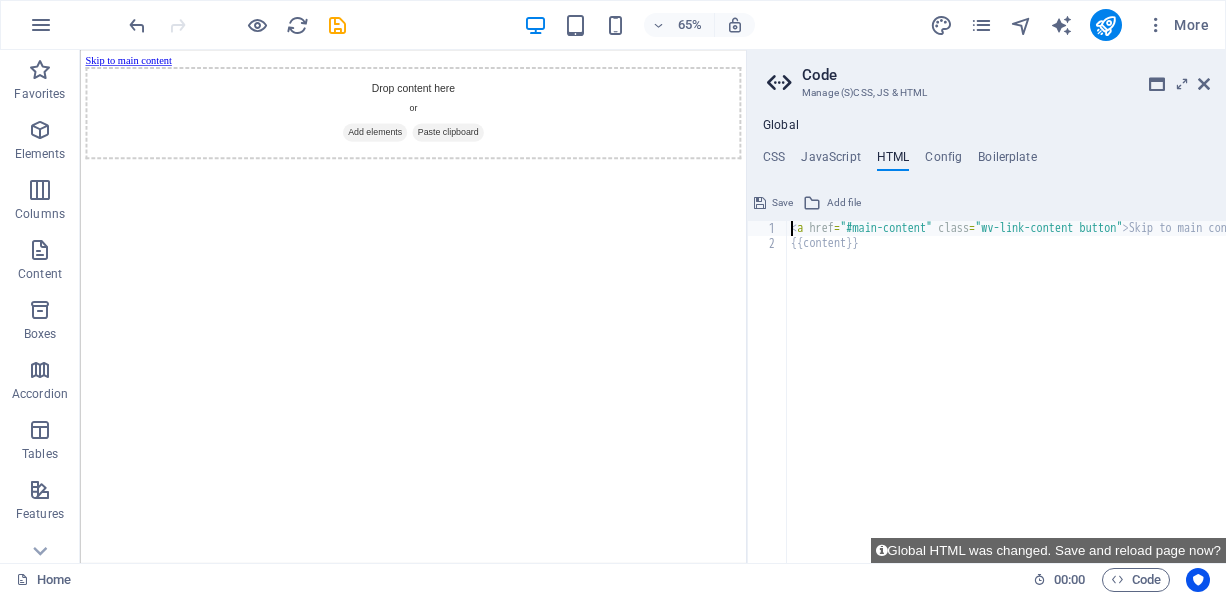 click on "< a   href = "#main-content"   class = "wv-link-content button" > Skip to main content </ a > {{content}}" at bounding box center (1057, 399) 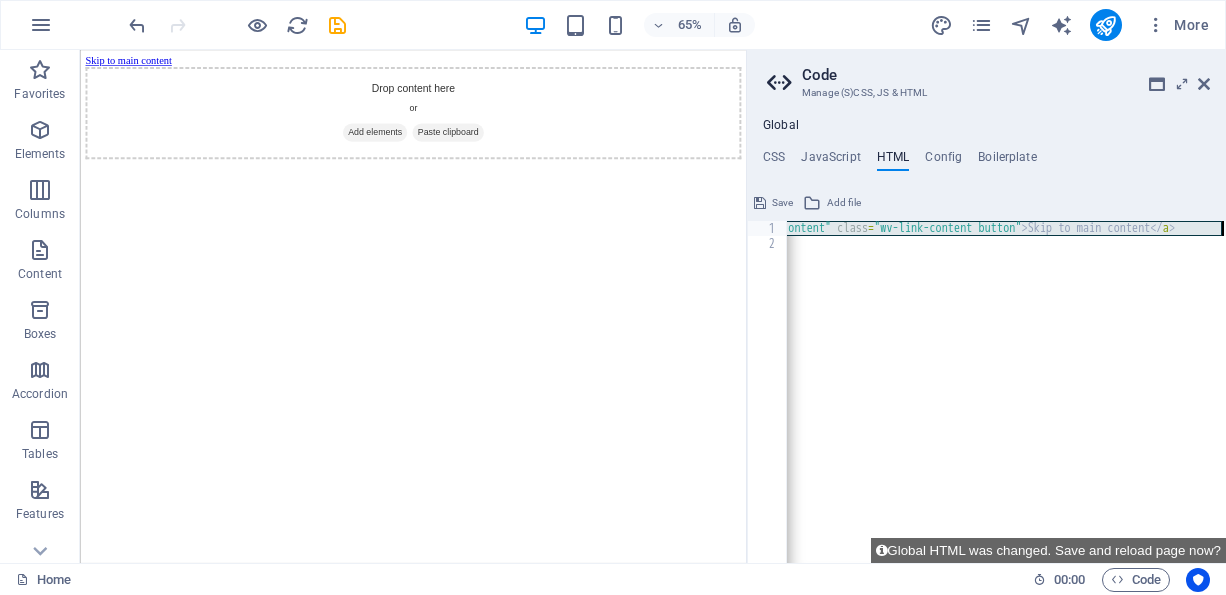scroll, scrollTop: 0, scrollLeft: 100, axis: horizontal 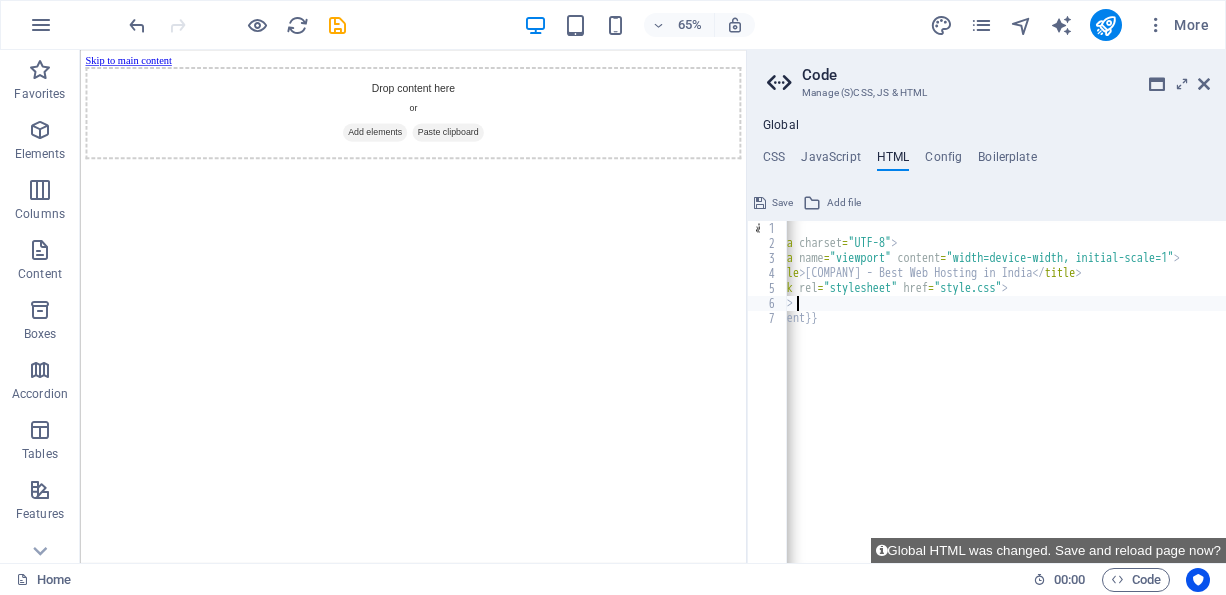 click on "< head >    < meta   charset = "UTF-8" >    < meta   name = "viewport"   content = "width=device-width, initial-scale=1" >    < title > [COMPANY] - Best Web Hosting in India </ title >    < link   rel = "stylesheet"   href = "style.css" > </ head > {{content}}" at bounding box center (986, 399) 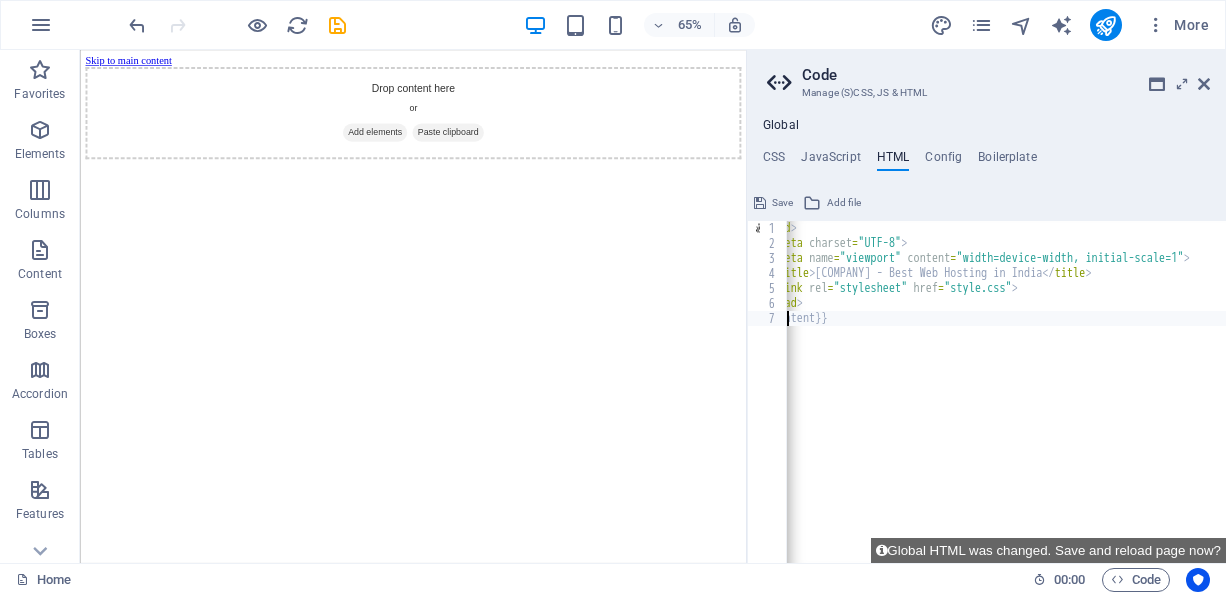 scroll, scrollTop: 0, scrollLeft: 0, axis: both 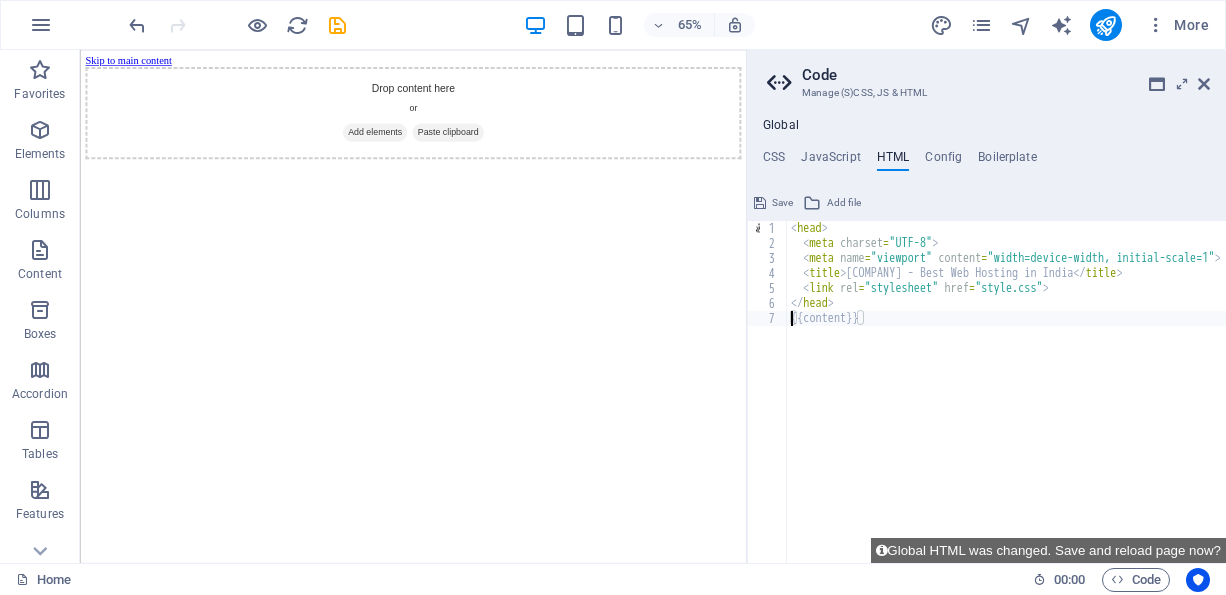 paste on "</html>" 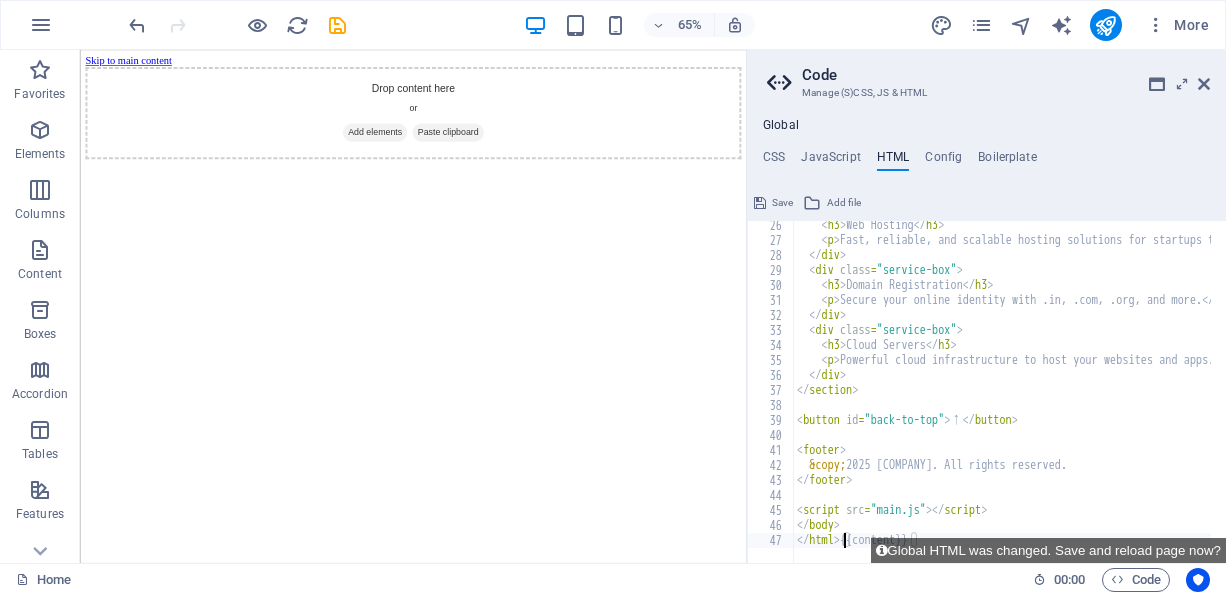 scroll, scrollTop: 378, scrollLeft: 0, axis: vertical 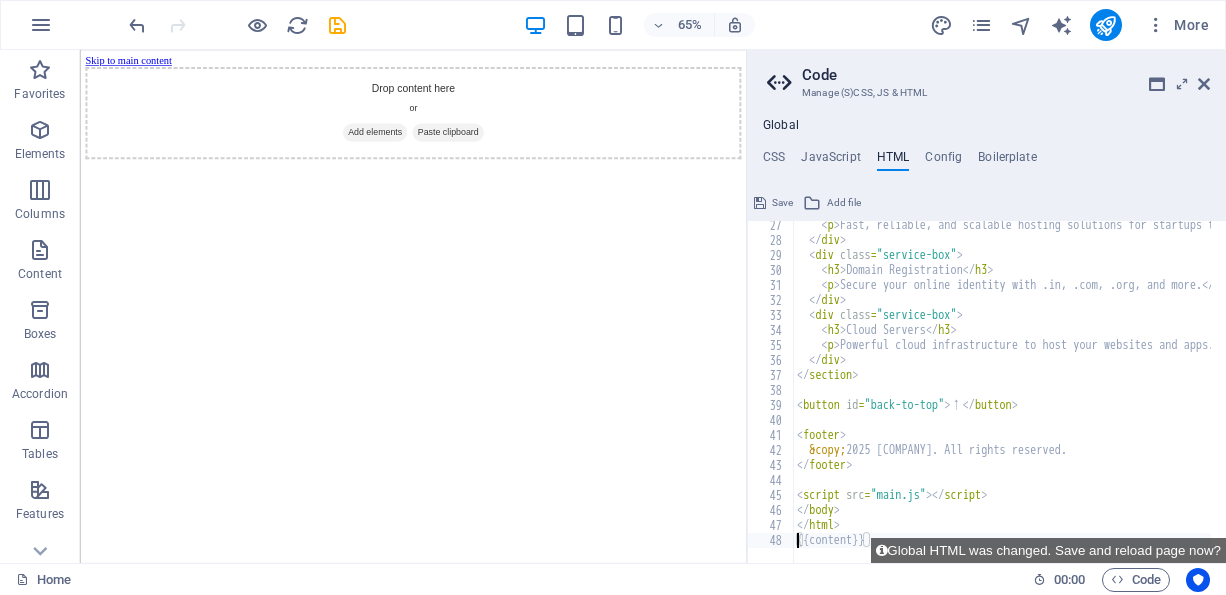paste on "</head>" 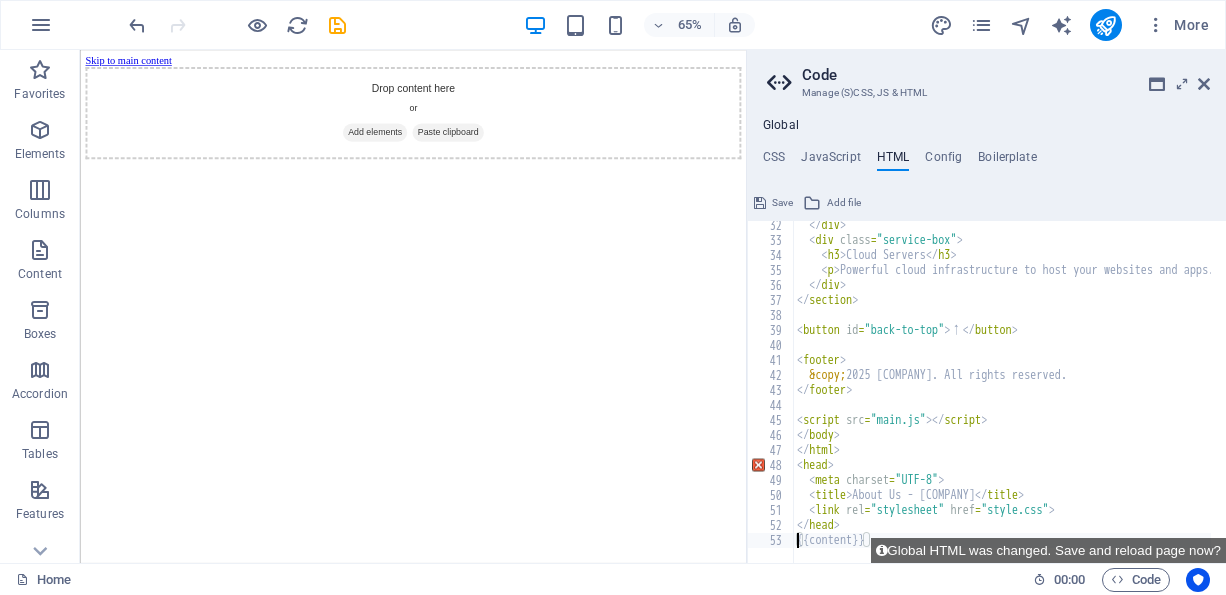 scroll, scrollTop: 468, scrollLeft: 0, axis: vertical 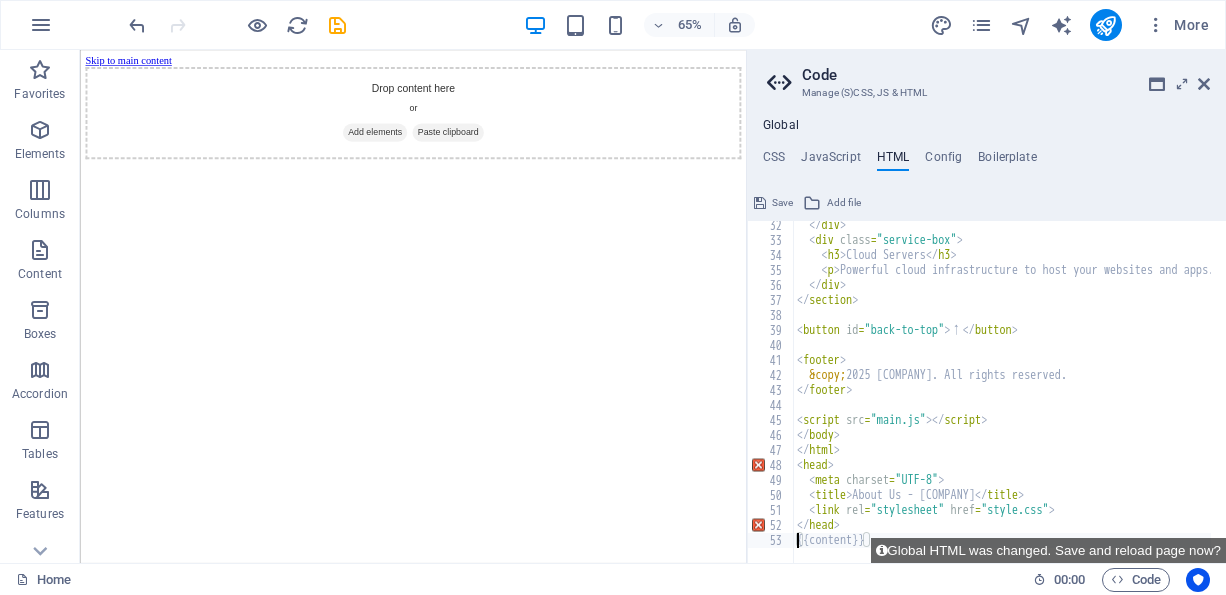 paste on "<script src="main.js"></script>" 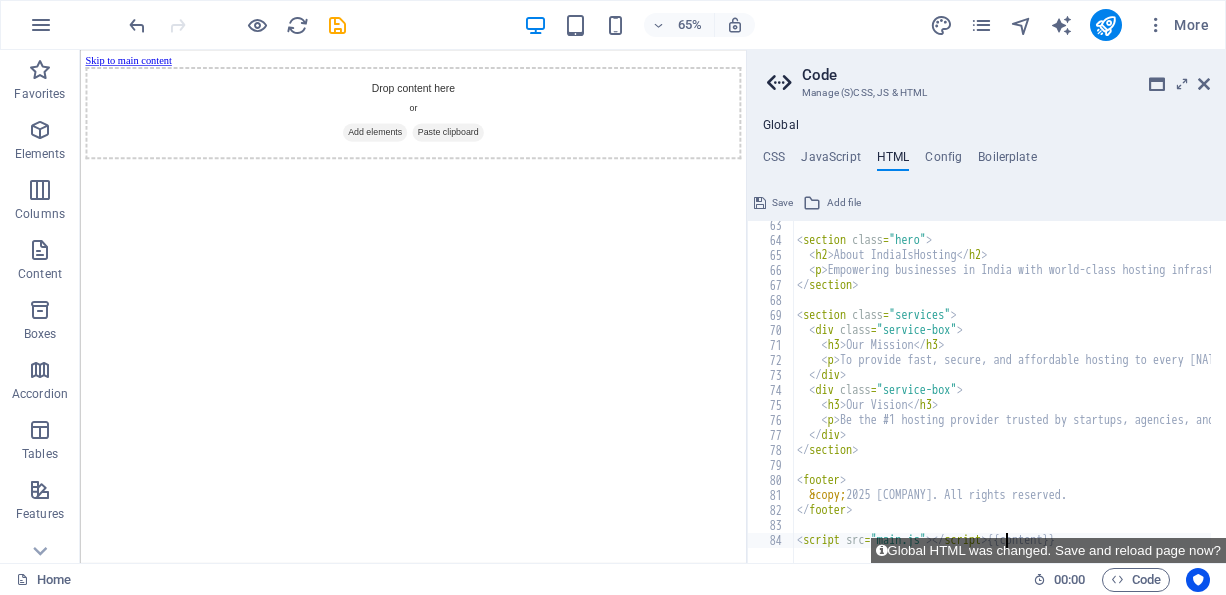 scroll, scrollTop: 932, scrollLeft: 0, axis: vertical 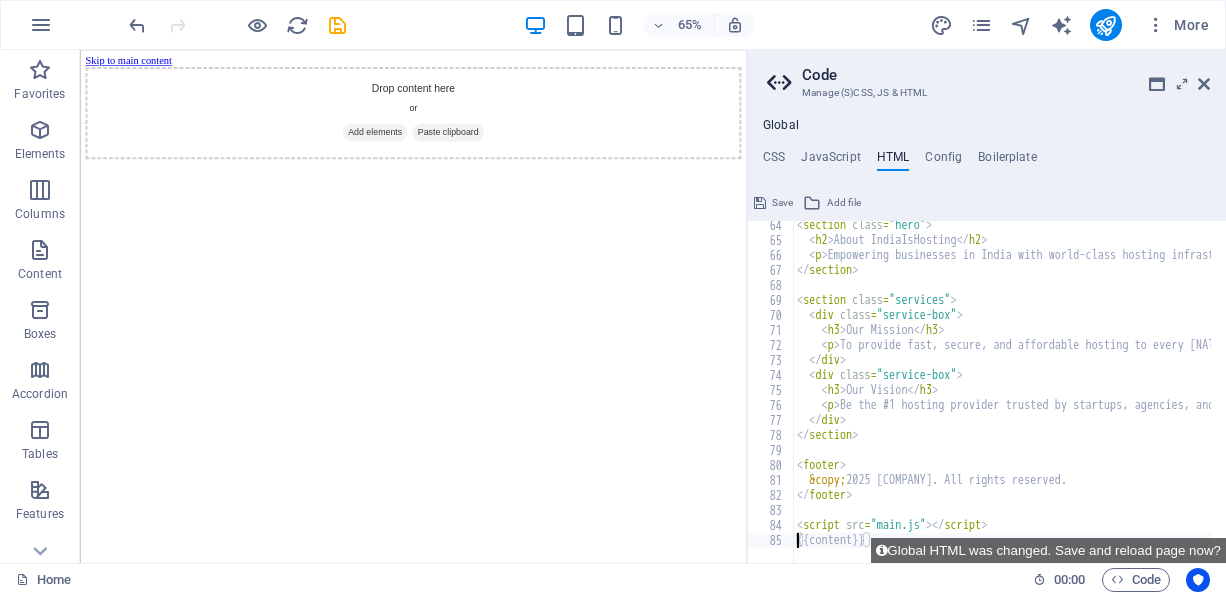 paste on "</head>" 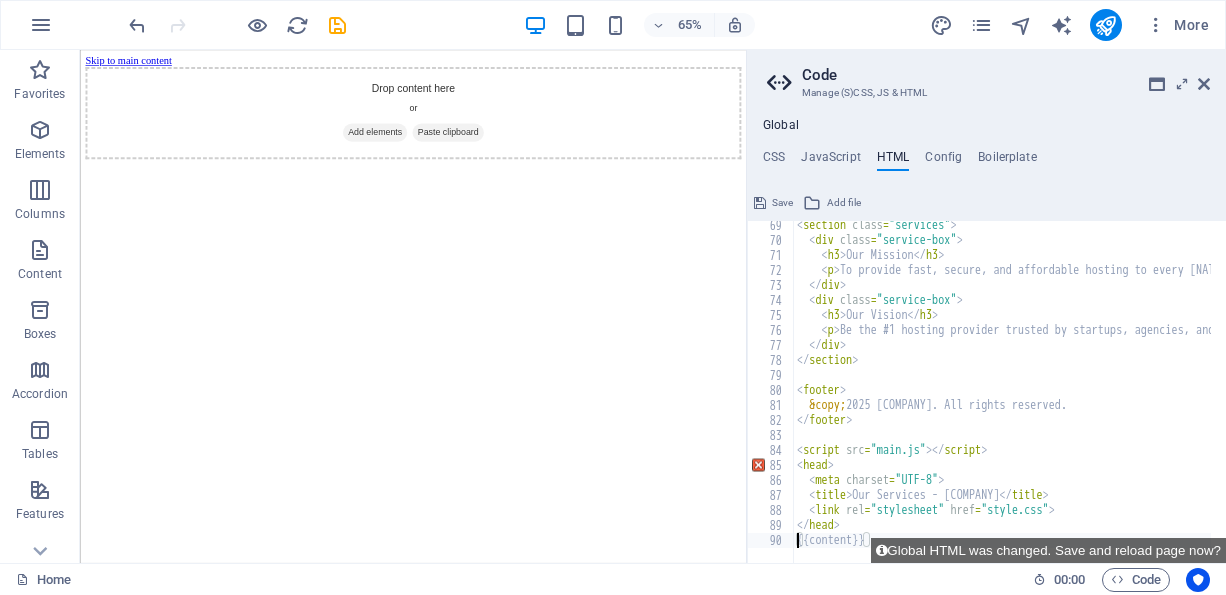 scroll, scrollTop: 1022, scrollLeft: 0, axis: vertical 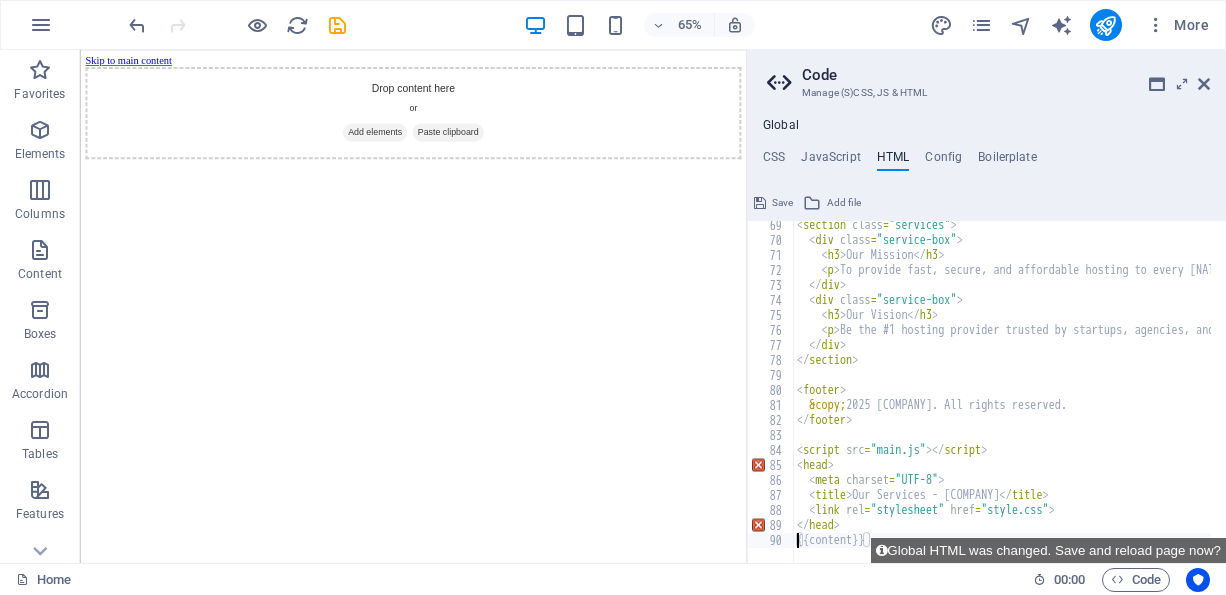 paste on "<script src="main.js"></script>" 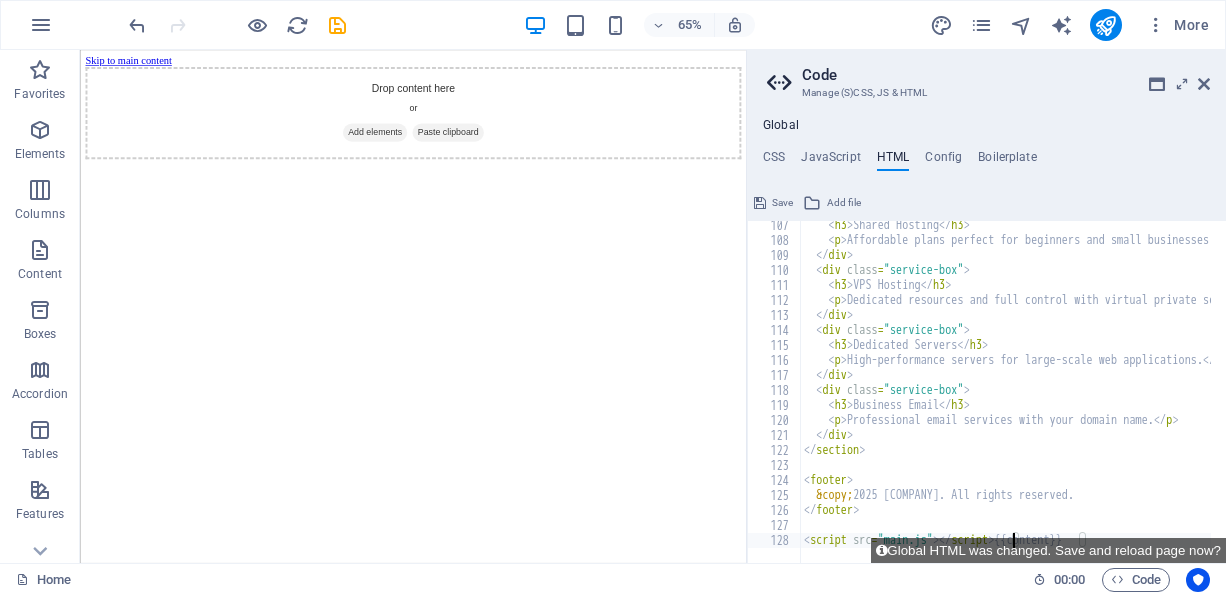 scroll, scrollTop: 1608, scrollLeft: 0, axis: vertical 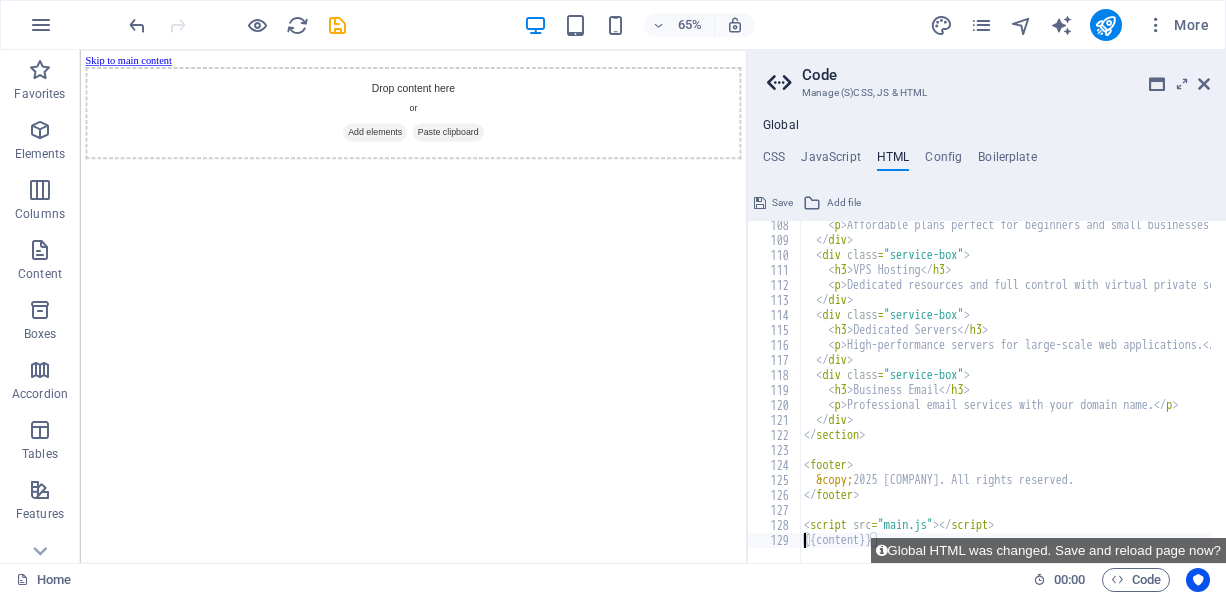 paste on "</head>" 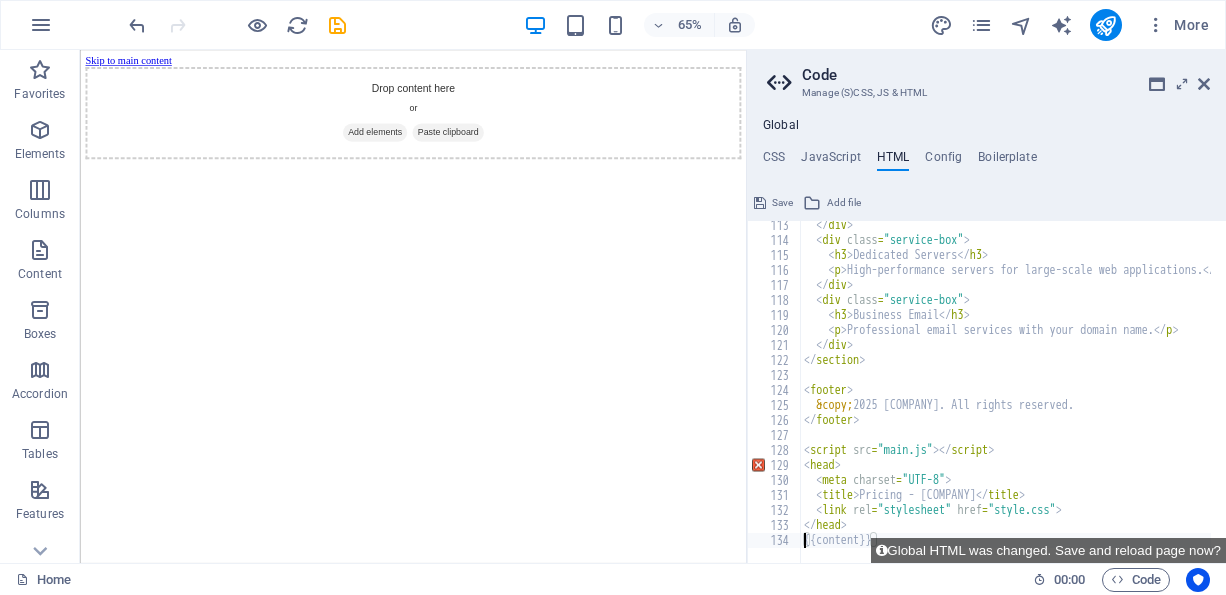scroll, scrollTop: 1682, scrollLeft: 0, axis: vertical 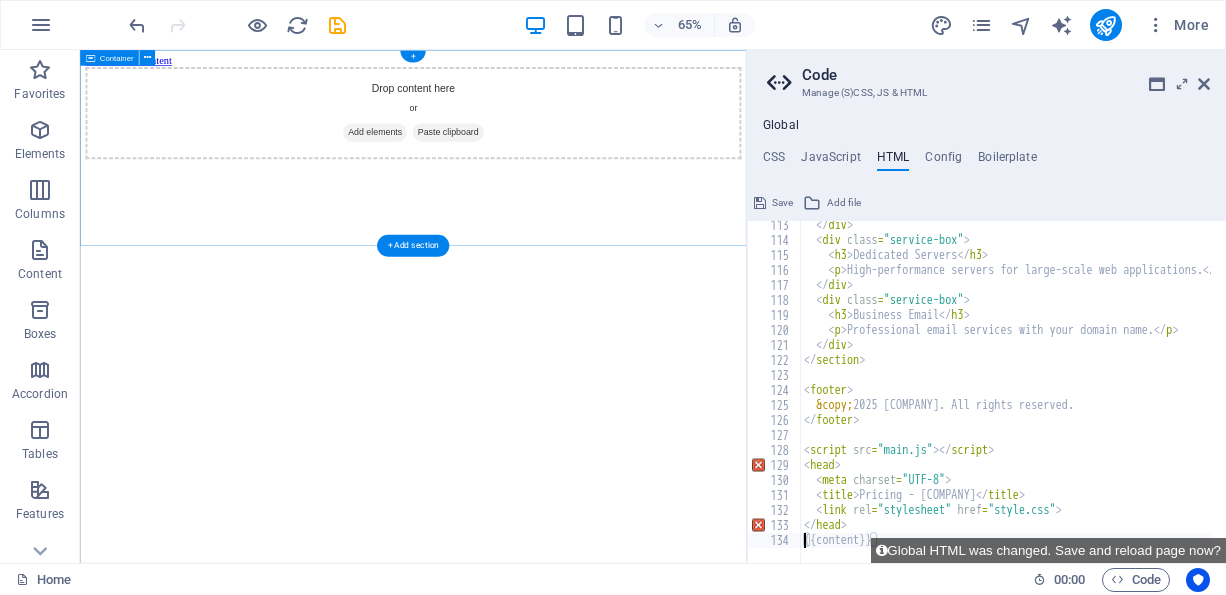 paste on "<script src="main.js"></script>" 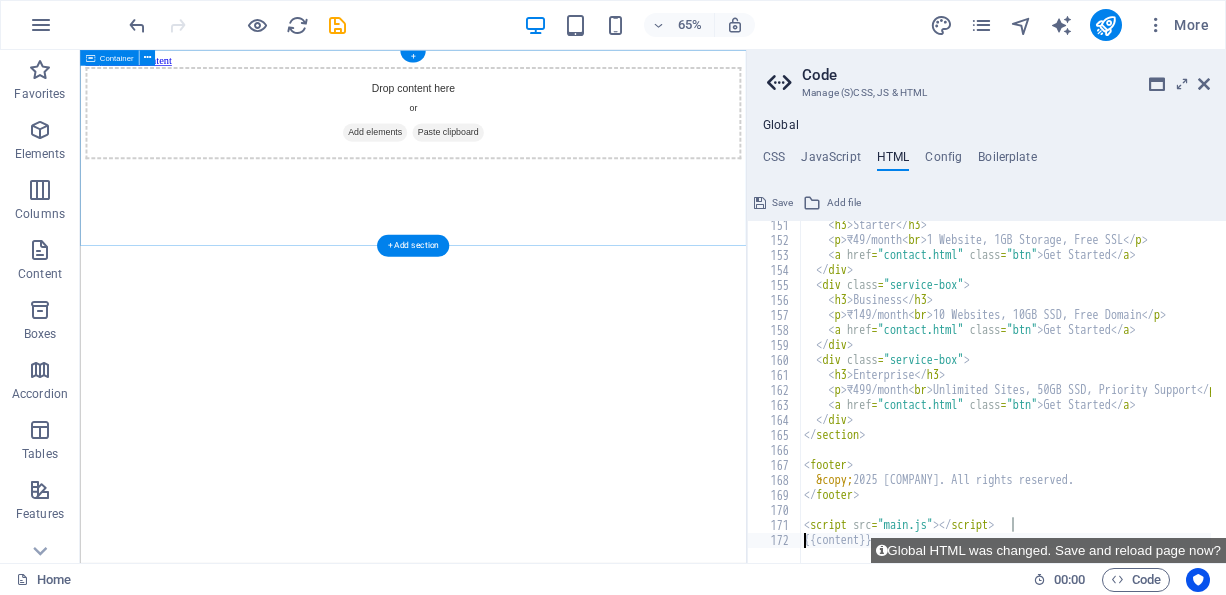 scroll, scrollTop: 2252, scrollLeft: 0, axis: vertical 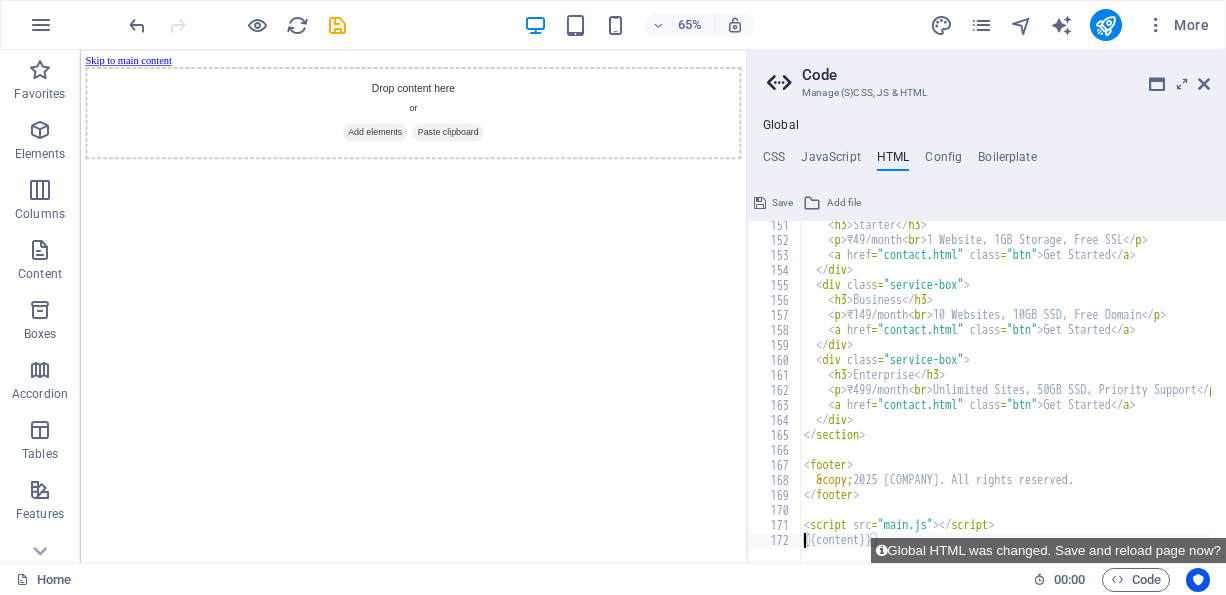 paste on "<head>" 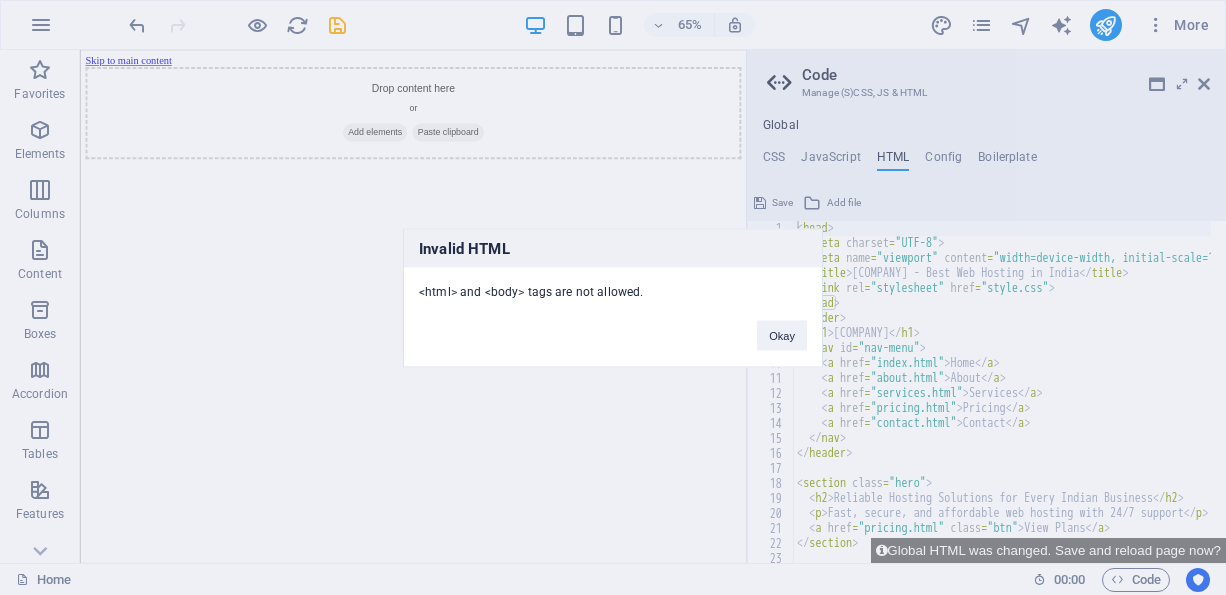 type 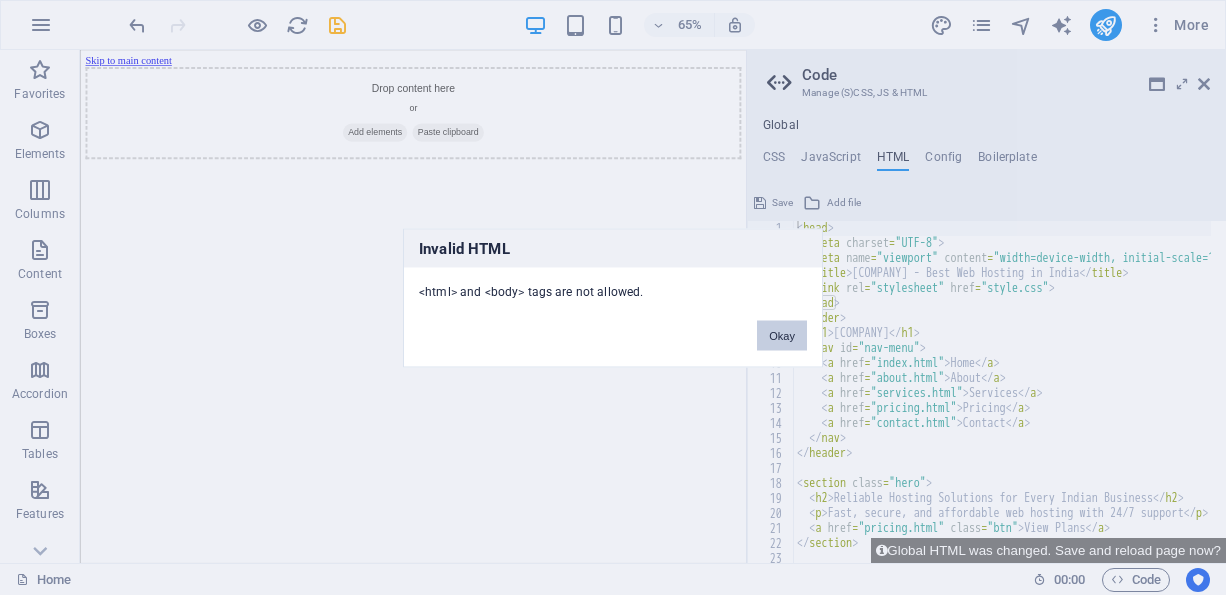 click on "Okay" at bounding box center (782, 335) 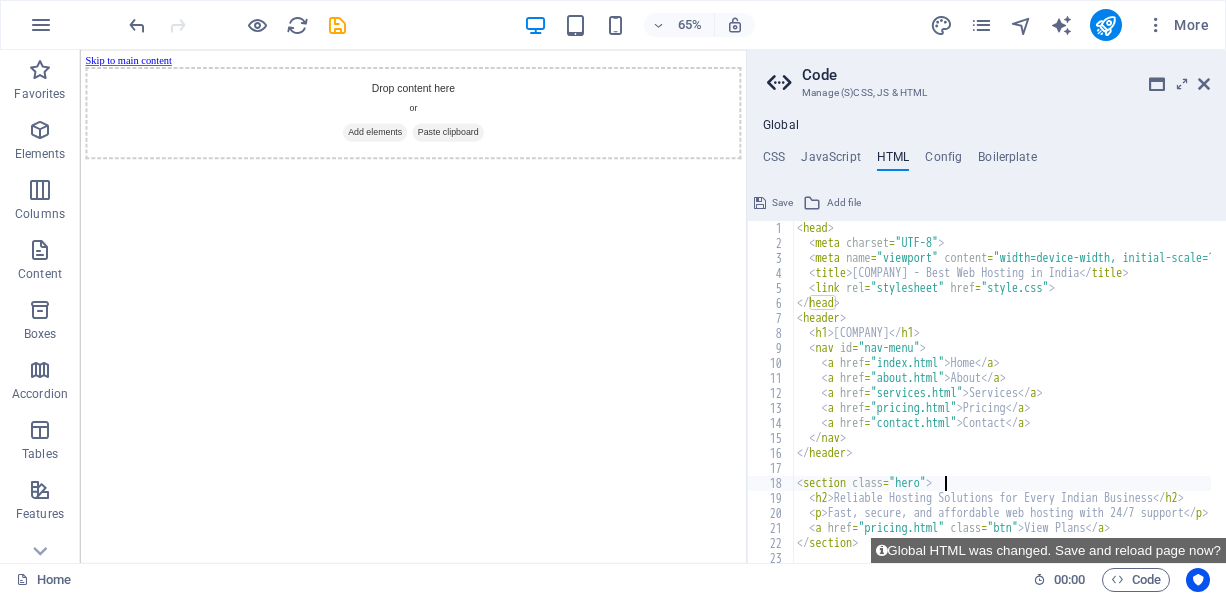 click on "< head >    < meta   charset = "UTF-8" >    < meta   name = "viewport"   content = "width=device-width, initial-scale=1" >    < title > [COMPANY] - Best Web Hosting in India </ title >    < link   rel = "stylesheet"   href = "style.css" > </ head > < header >    < h1 > IndiaIsHosting </ h1 >    < nav   id = "nav-menu" >      < a   href = "index.html" > Home </ a >      < a   href = "about.html" > About </ a >      < a   href = "services.html" > Services </ a >      < a   href = "pricing.html" > Pricing </ a >      < a   href = "contact.html" > Contact </ a >    </ nav > </ header > < section   class = "hero" >    < h2 > Reliable Hosting Solutions for Every Indian Business </ h2 >    < p > Fast, secure, and affordable web hosting with 24/7 support </ p >    < a   href = "pricing.html"   class = "btn" > View Plans </ a > </ section >" at bounding box center [1140, 399] 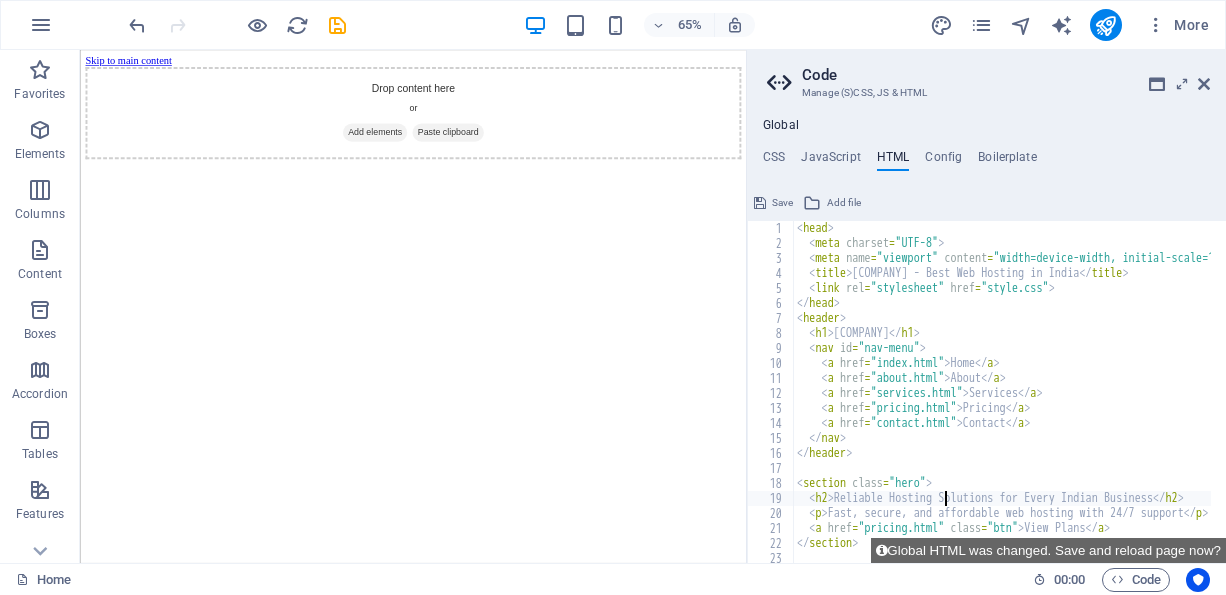 type on "</section>" 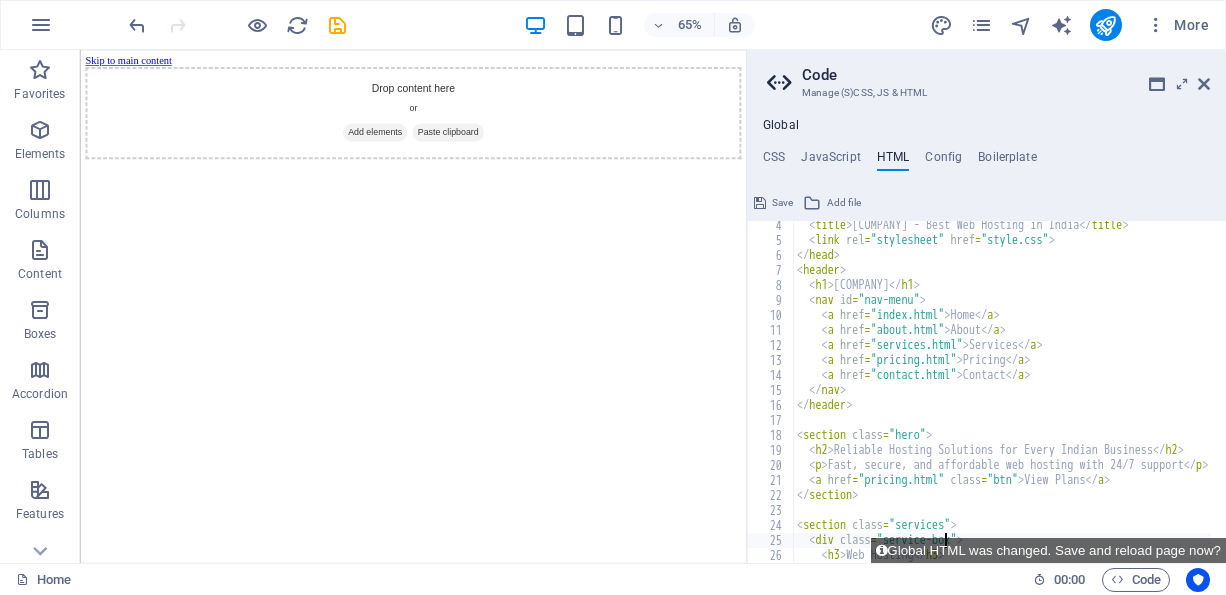 scroll, scrollTop: 0, scrollLeft: 0, axis: both 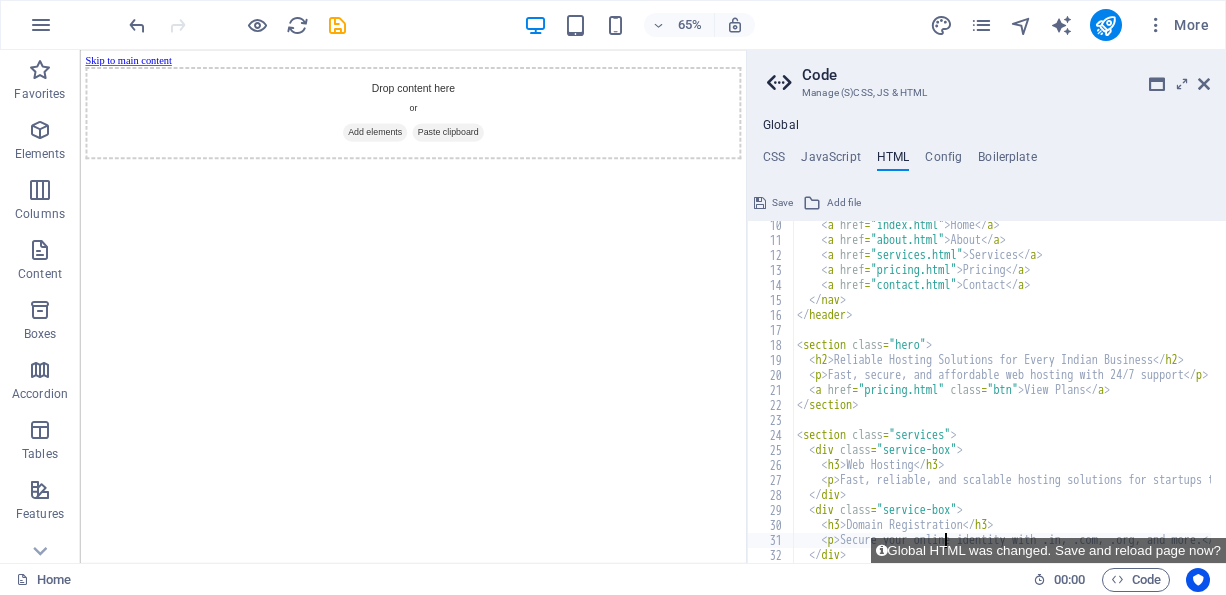 type on "</section>" 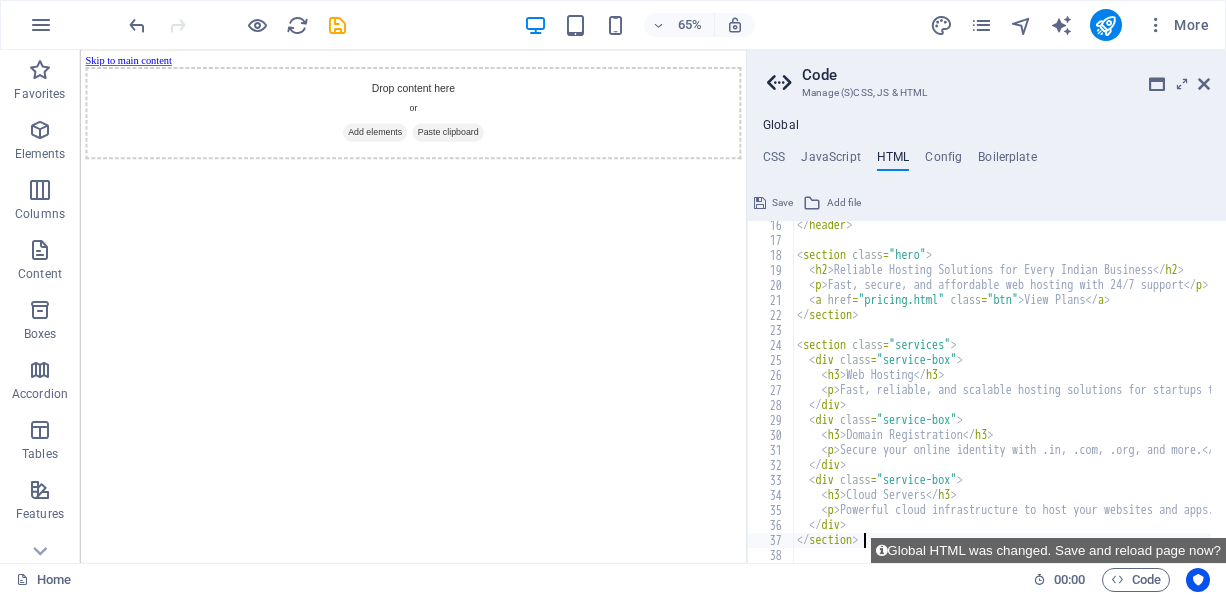 type on "<button id="back-to-top">↑</button>" 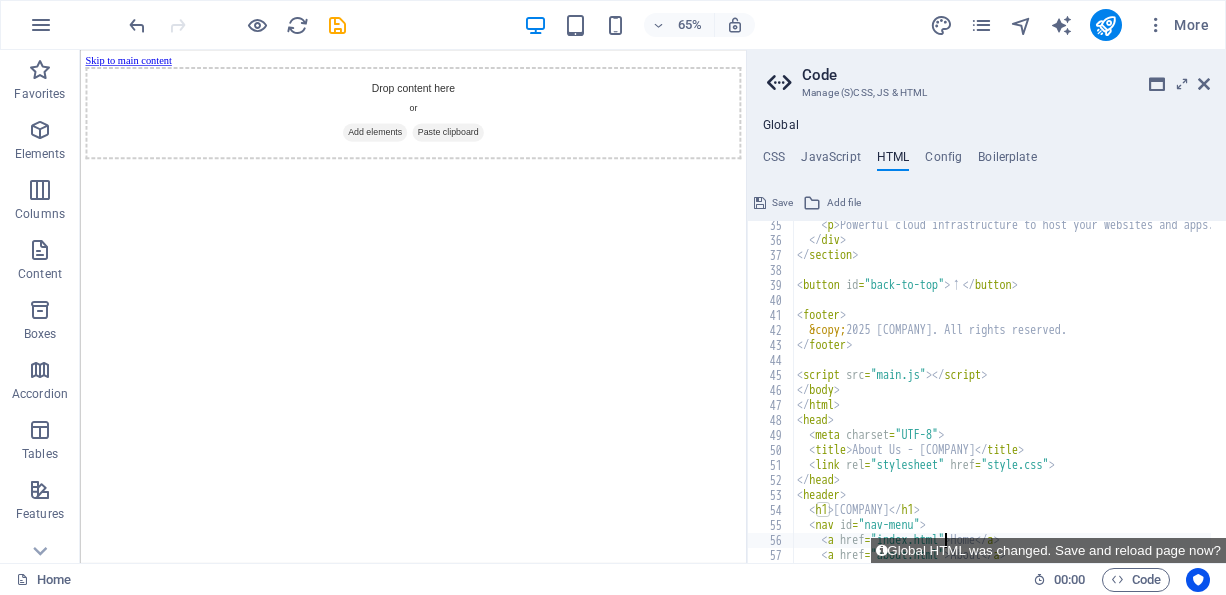type on "</header>" 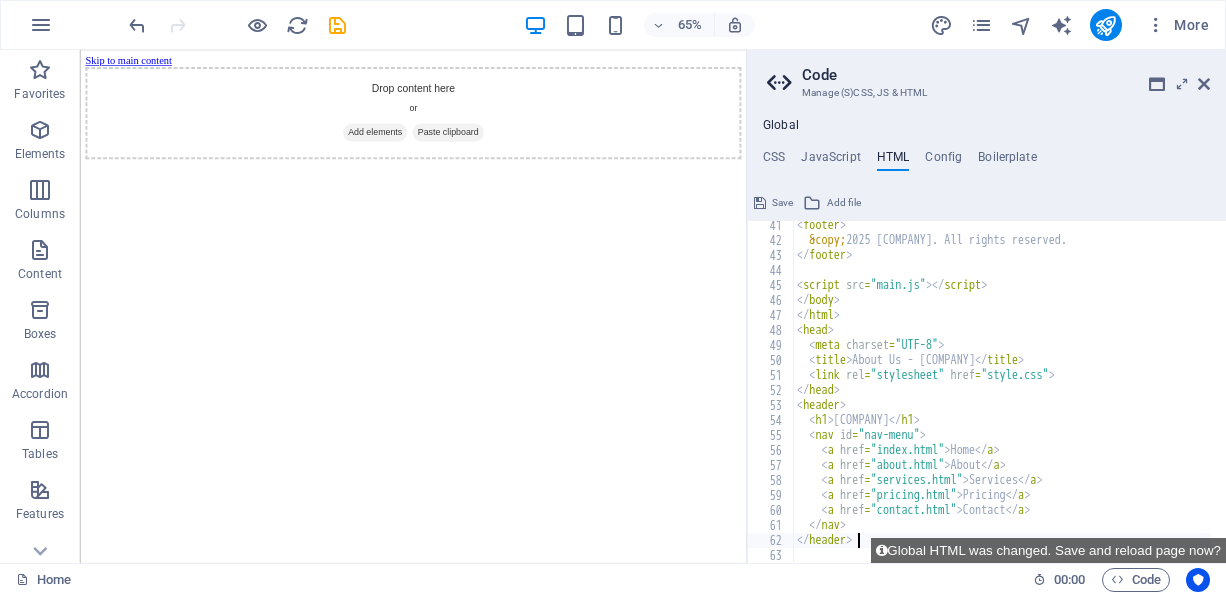 type on "</section>" 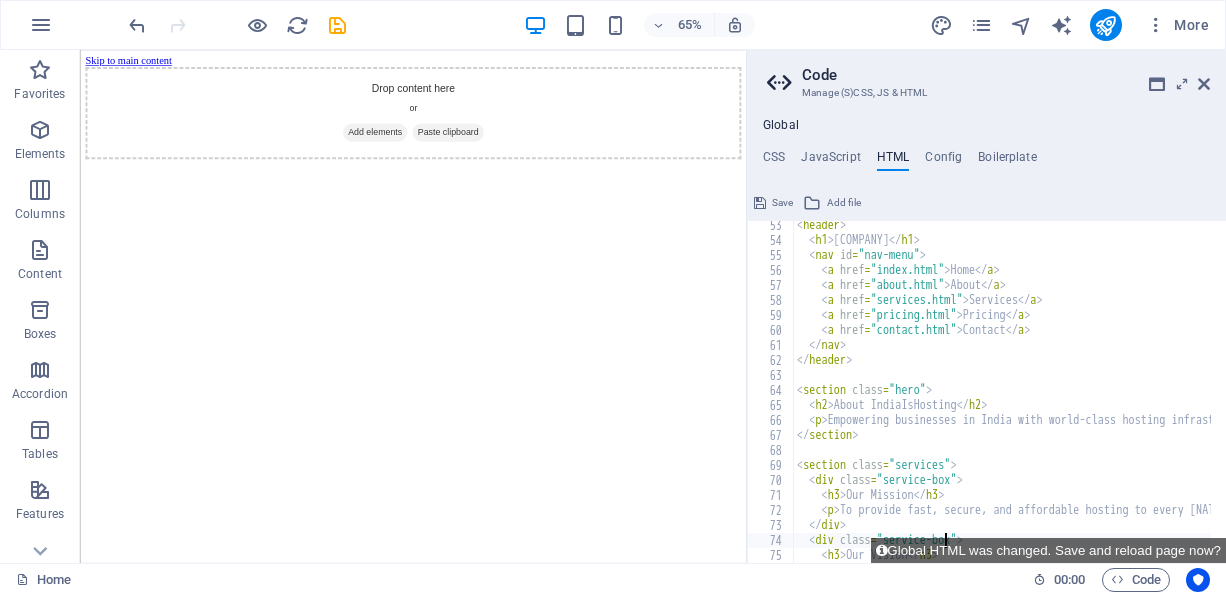 type on "</section>" 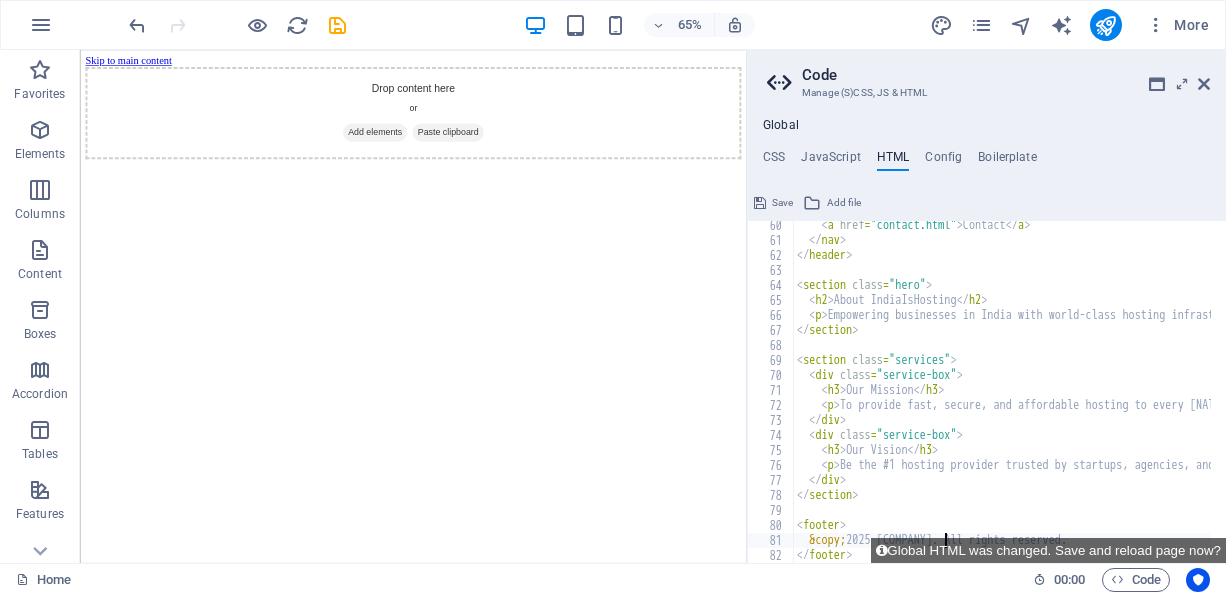 type on "</footer>" 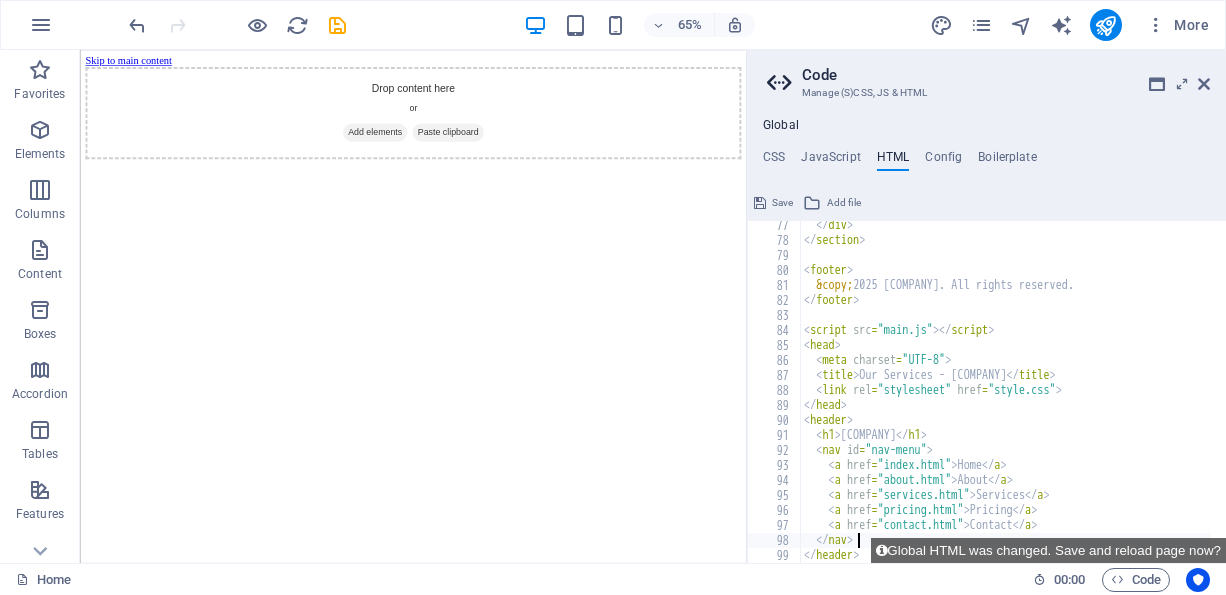 type on "</header>" 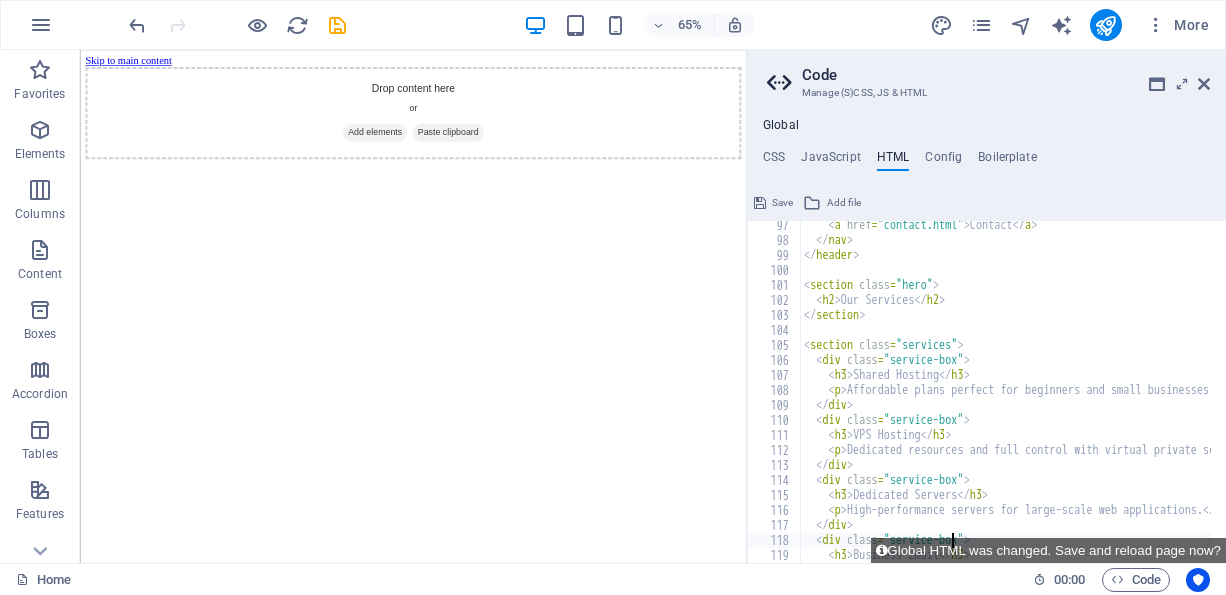 type on "</section>" 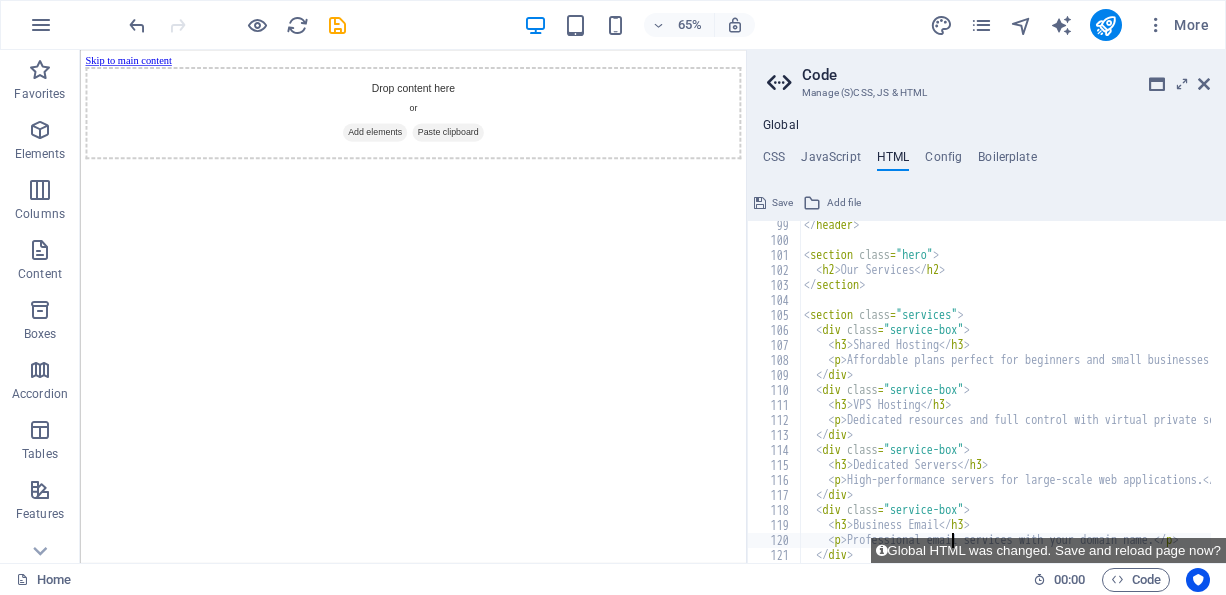 scroll, scrollTop: 1548, scrollLeft: 0, axis: vertical 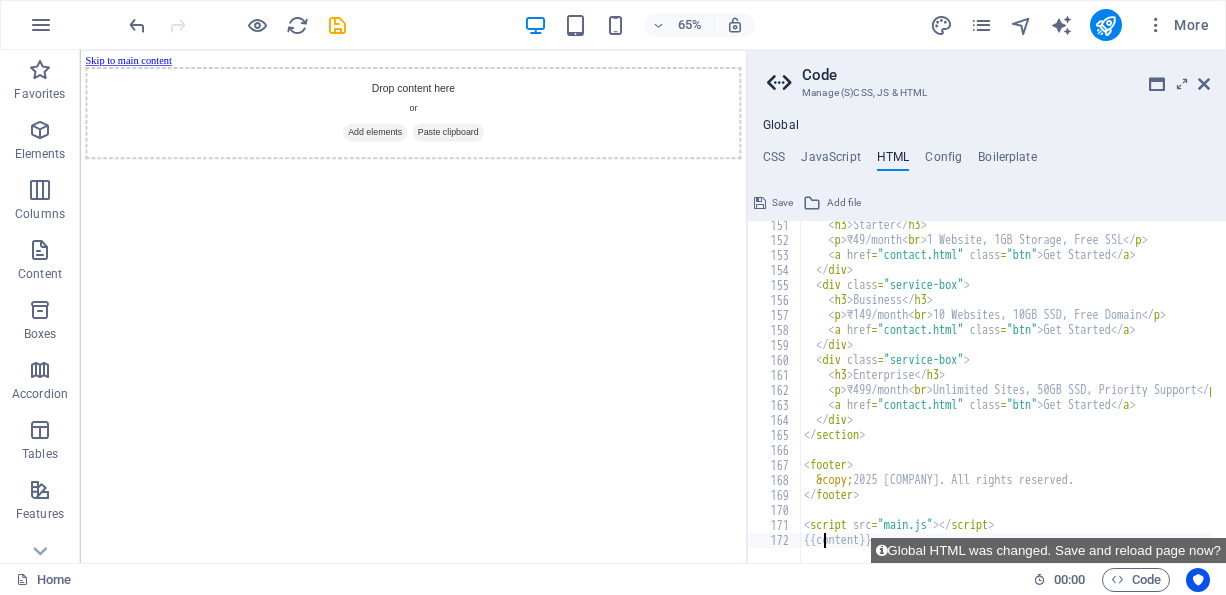 click at bounding box center [1147, 553] 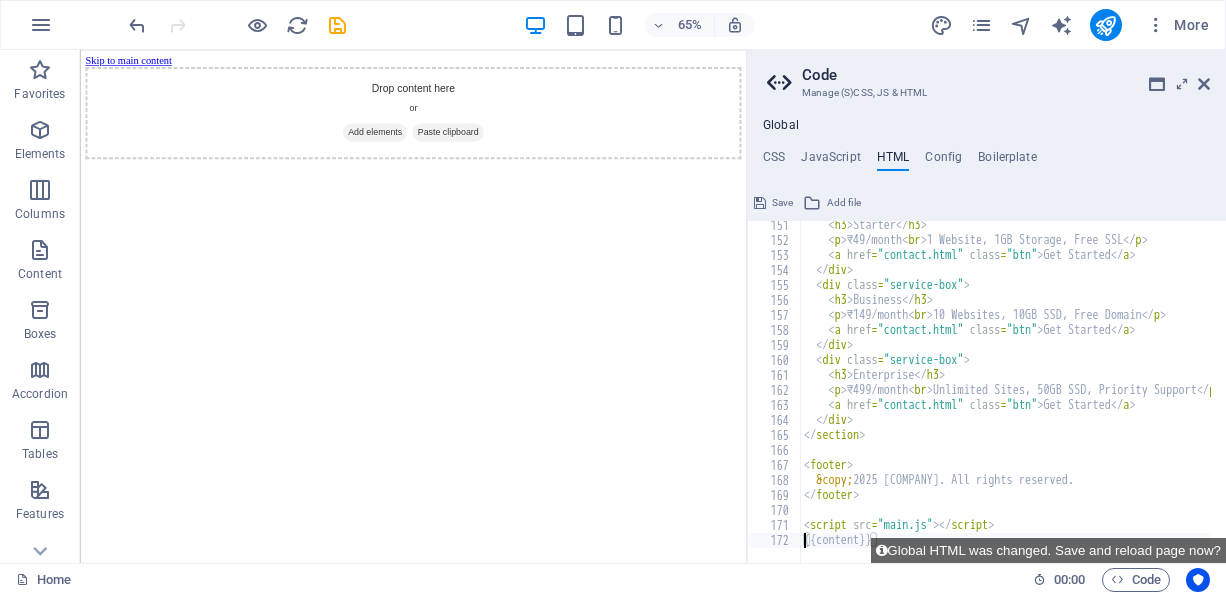 paste on "</head>" 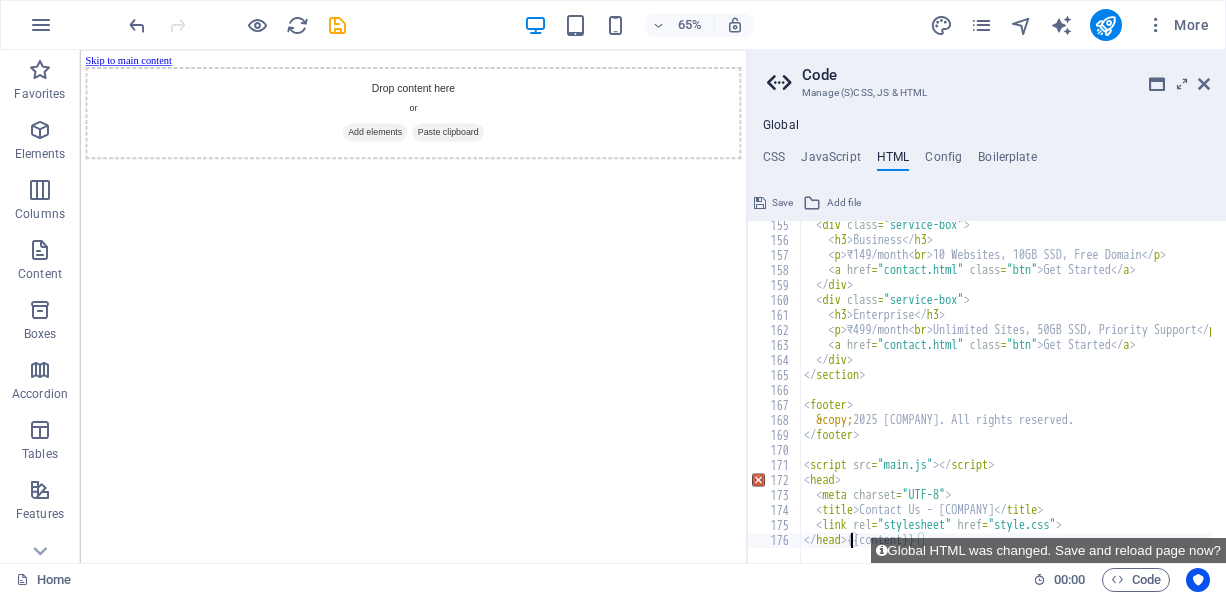 scroll, scrollTop: 0, scrollLeft: 0, axis: both 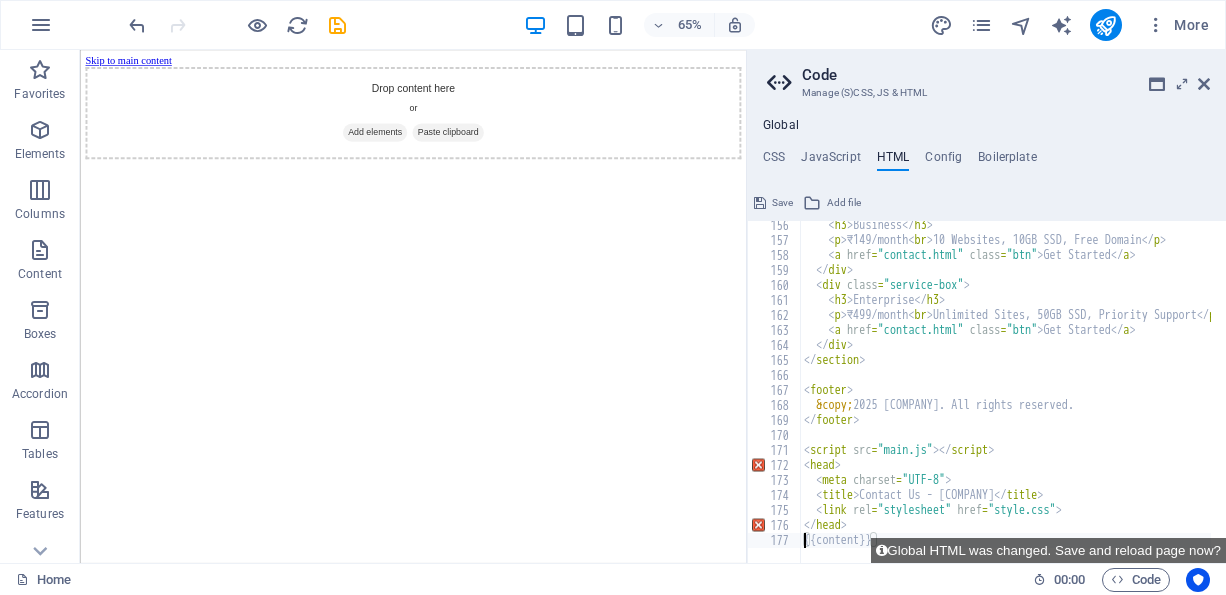 paste on "<script src="main.js"></script>" 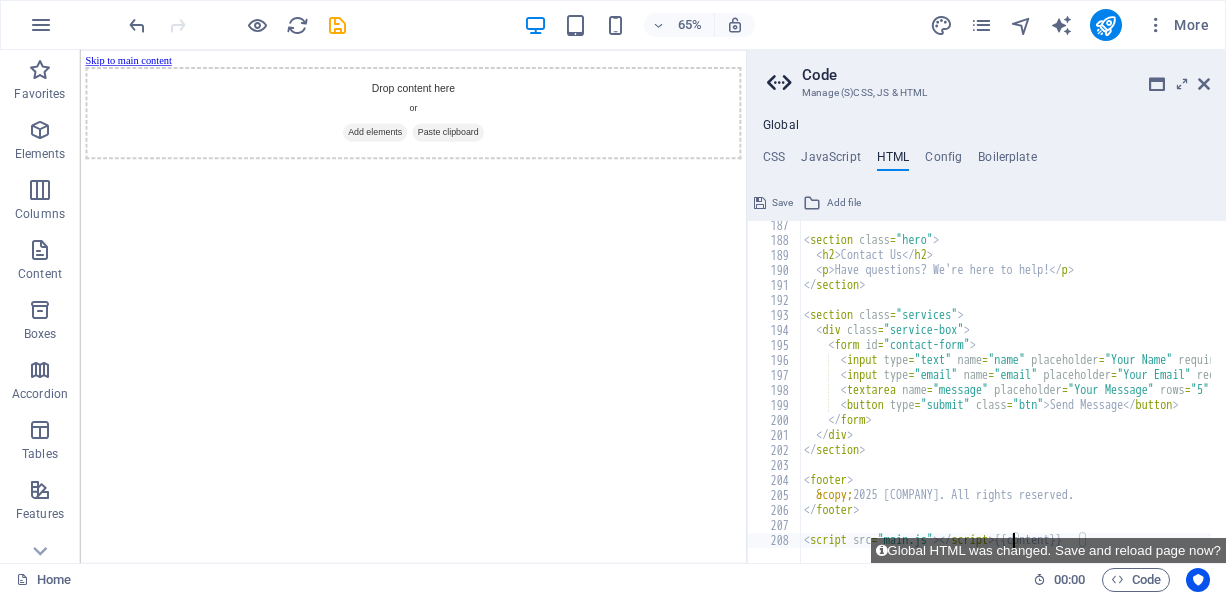 scroll, scrollTop: 2792, scrollLeft: 0, axis: vertical 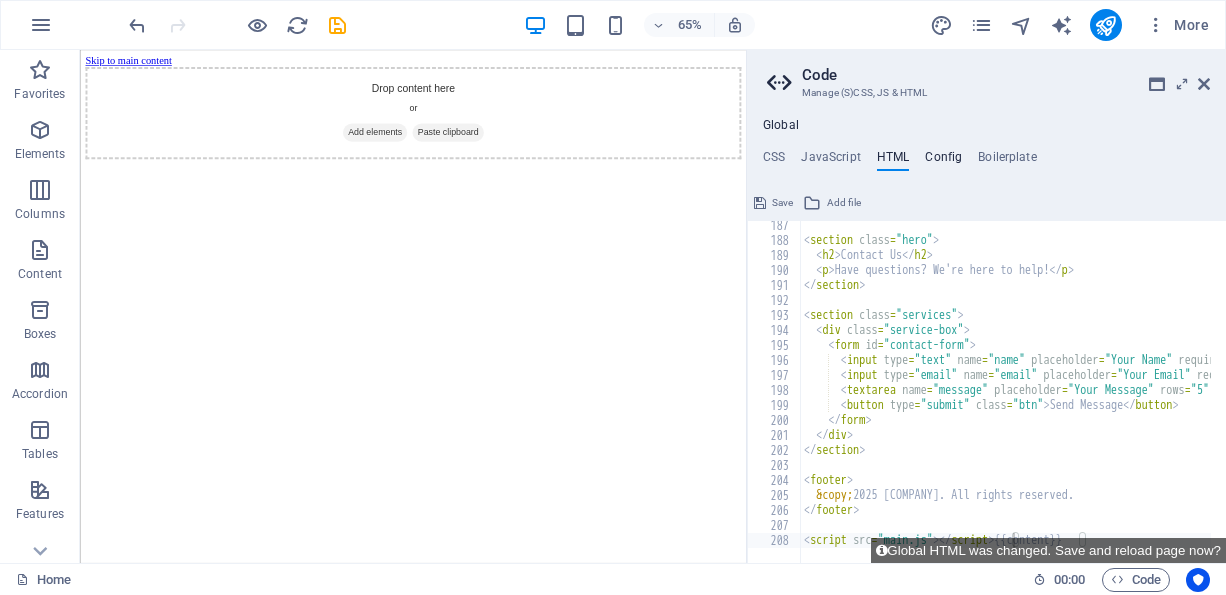 click on "Config" at bounding box center (943, 161) 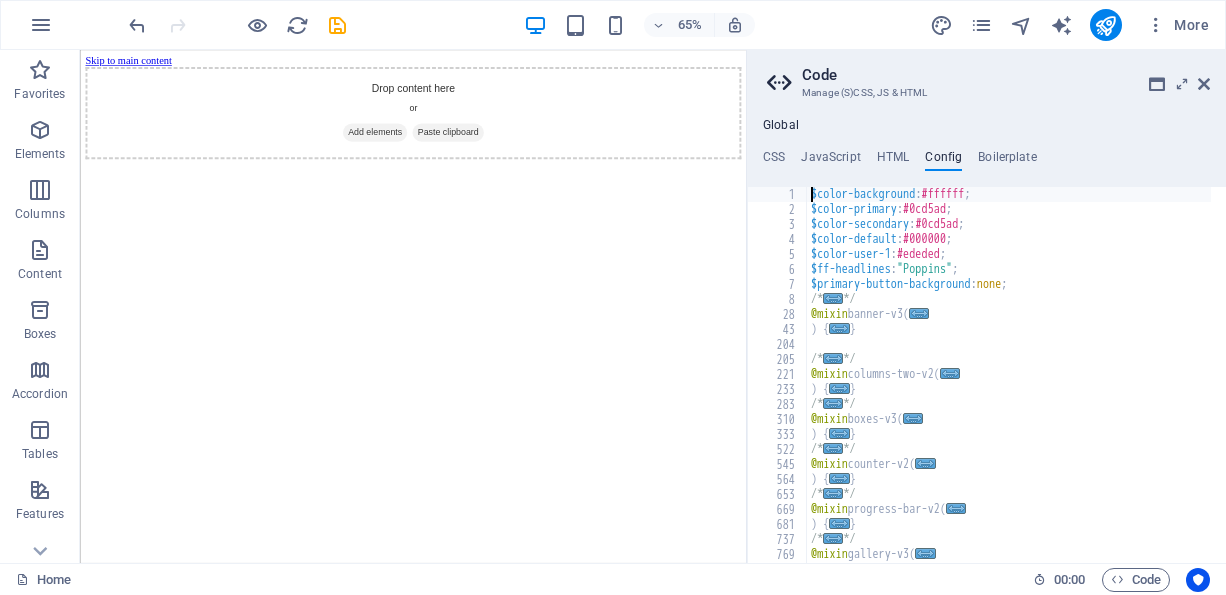 type on "}
}" 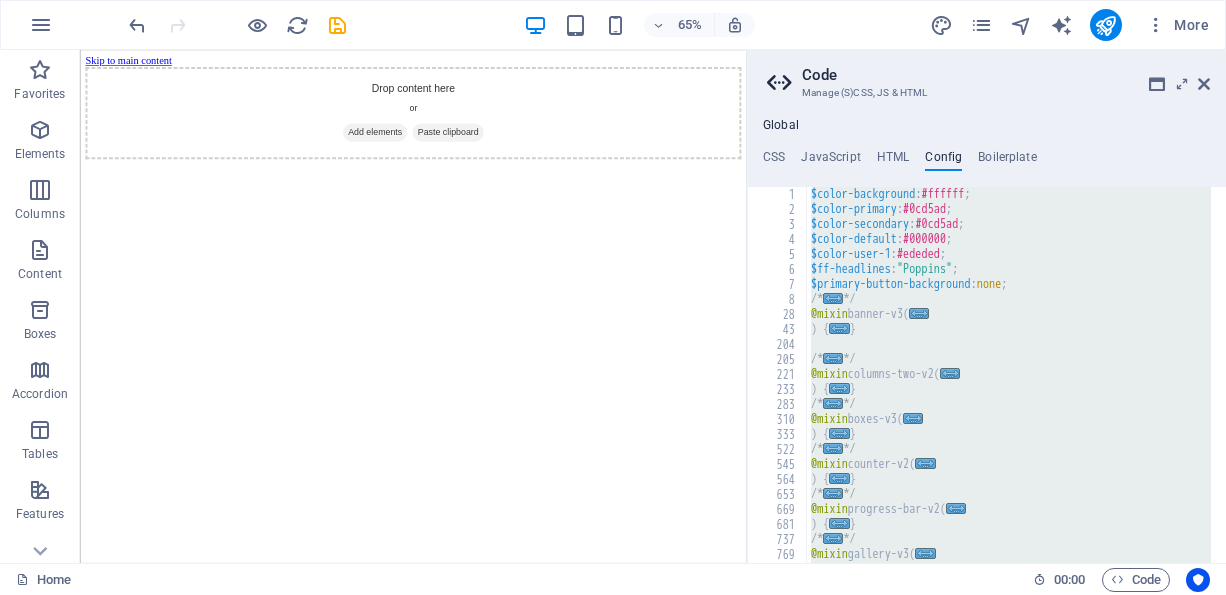paste 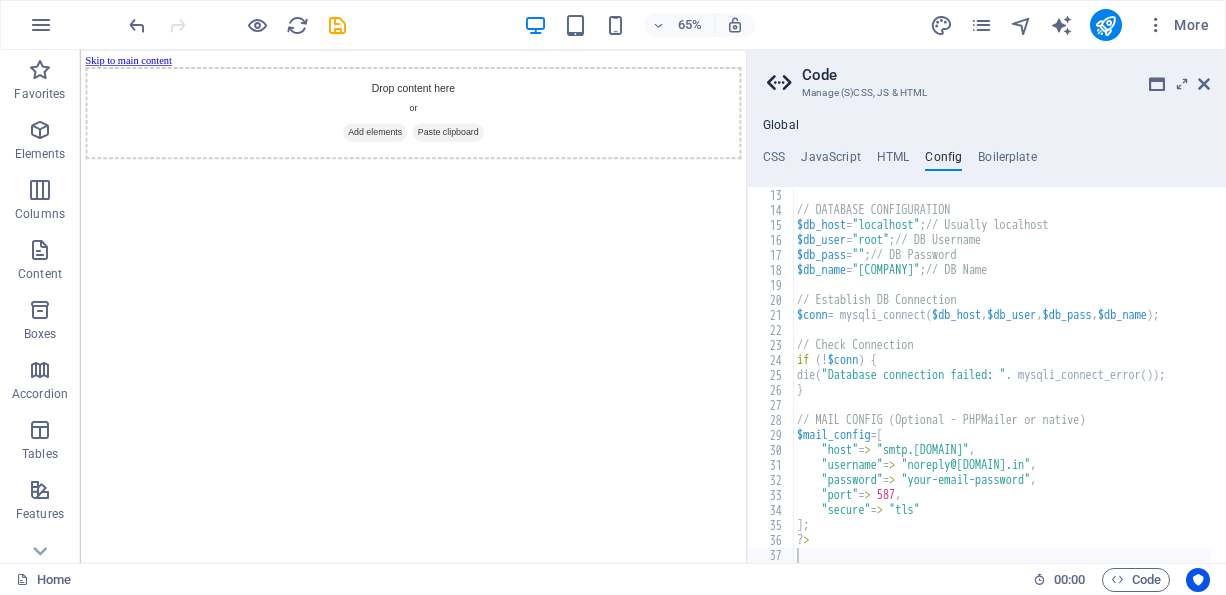 click on "Global CSS JavaScript HTML Config Boilerplate .hero h2 { 102 103 104 105 106 107 108 109 110 111 112 113 114 115 116 117 118 119 120 121 122 123 124 125 126    padding :  1rem ;    text-align :  center ;    font-size :  0.9rem ;    margin-top :  2rem ; } /* Responsive */ @media   ( max-width :  768px )   {    nav   a   {      display :  block ;      margin :  10px   0 ;    }    .hero   h2   {      font-size :  2rem ;    }    .hero   p   {      font-size :  1rem ;    } } /*------------------------------------*\     XXXXXXXXXXXXXXXXXXXXXXXXXXXXXXXXXXXXXXXXXXXXXXXXXXXXXXXXXXXXXXXXXXXXXXXXXXXXXXXXXXXXXXXXXXXXXXXXXXXXXXXXXXXXXXXXXXXXXXXXXXXXXXXXXXXXXXXXXXXXXXXXXXXXXXXXXXXXXXXXXXXXXXXXXXXXXXXXXXXXXXXXXXXXXXXXXXXXXXXXXXXXXXXXXXXXXXXXXXXXXXXXXXXXXXXXXXXXXXXXXXXXXXXXXXXXXXXX Save Add file Color picker 28 29 30 31 32 33 34 35 36 37 38 39 40 41 42 43 44 45 46 47 48 49    }   else   {      backToTopBtn . style . display   =   "none" ;    } }) ; if   ( backToTopBtn )   {    backToTopBtn . addEventListener ( "click" ," at bounding box center [986, 340] 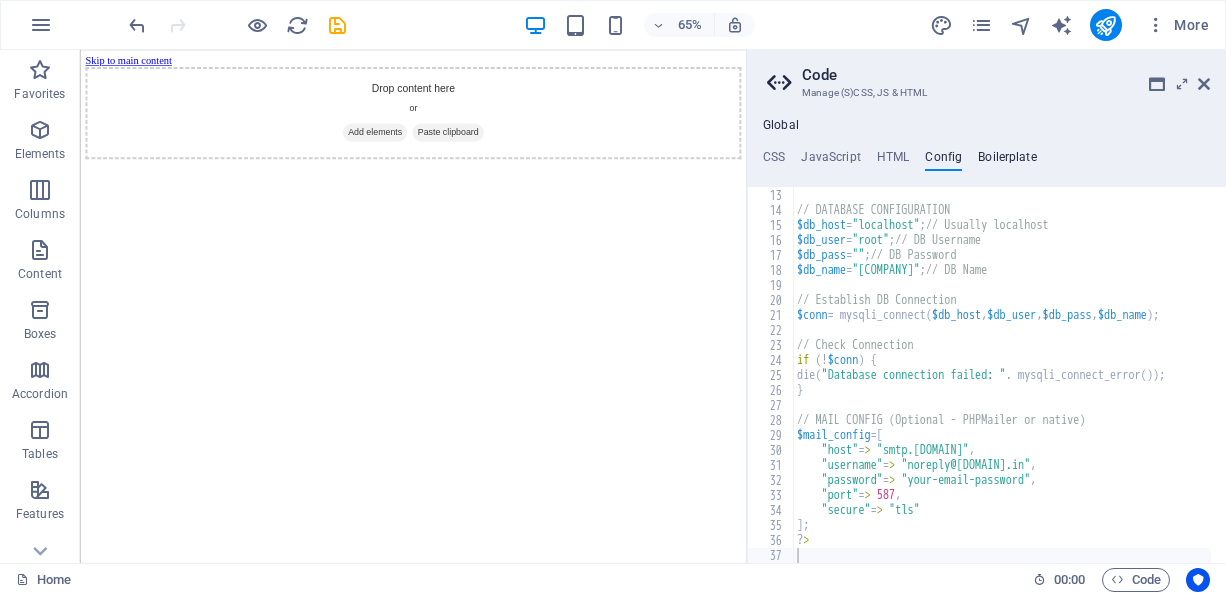 click on "Boilerplate" at bounding box center [1007, 161] 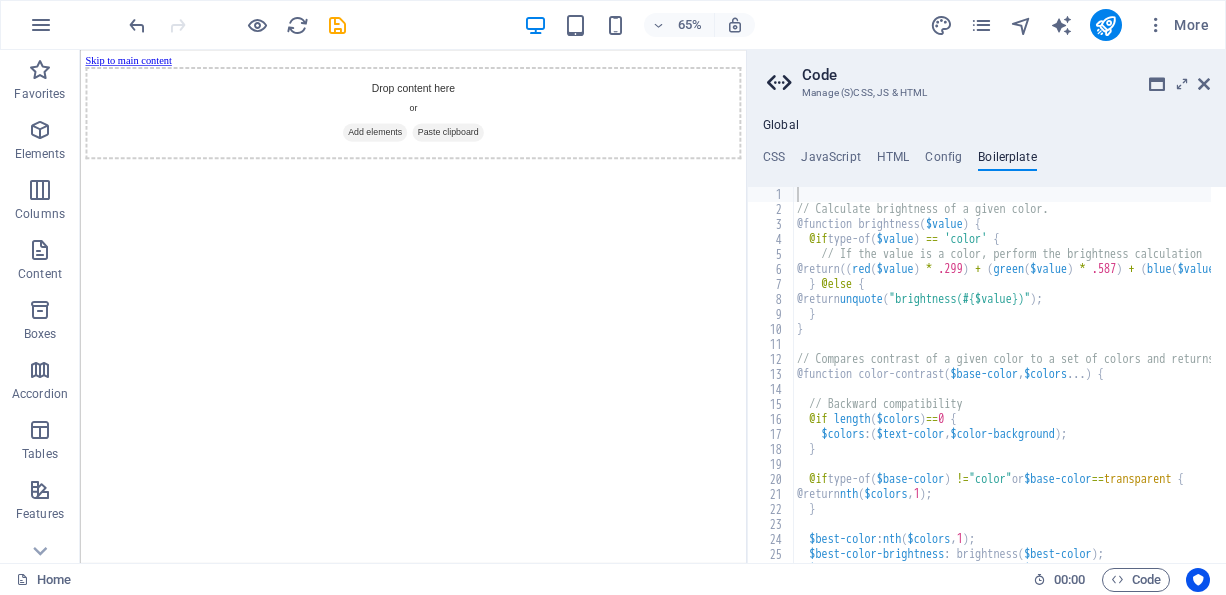 drag, startPoint x: 970, startPoint y: 155, endPoint x: 1019, endPoint y: 155, distance: 49 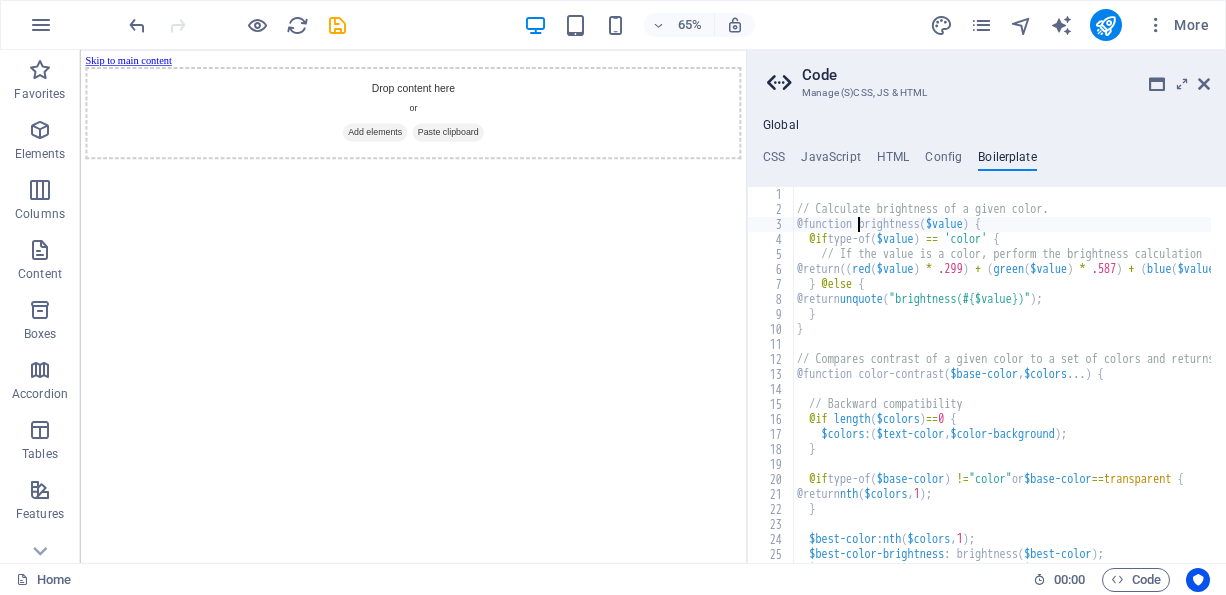 click on "// Calculate brightness of a given color. @function brightness ( $value )   {    @if  type-of ( $value )   ==   'color'   {      // If the value is a color, perform the brightness calculation     @return  (( red ( $value )   *   .299 )   +   ( green ( $value )   *   .587 )   +   ( blue ( $value )   *   .114 ))  /  255   *   100% ;    }   @else   {     @return  unquote ( "brightness(#{$value})" ) ;    } } // Compares contrast of a given color to a set of colors and returns whichever is most "contrasty" @function color-contrast ( $base-color ,  $colors ... )   {    // Backward compatibility    @if   length ( $colors ) == 0   {      $colors :  ( $text-color ,  $color-background ) ;    }    @if  type-of ( $base-color )   != "color" or  $base-color == transparent   {     @return  nth ( $colors ,  1 ) ;    }    $best-color :  nth ( $colors ,  1 ) ;    $best-color-brightness : brightness ( $best-color ) ;    $base-color-brightness : brightness ( $base-color ) ;" at bounding box center [1686, 382] 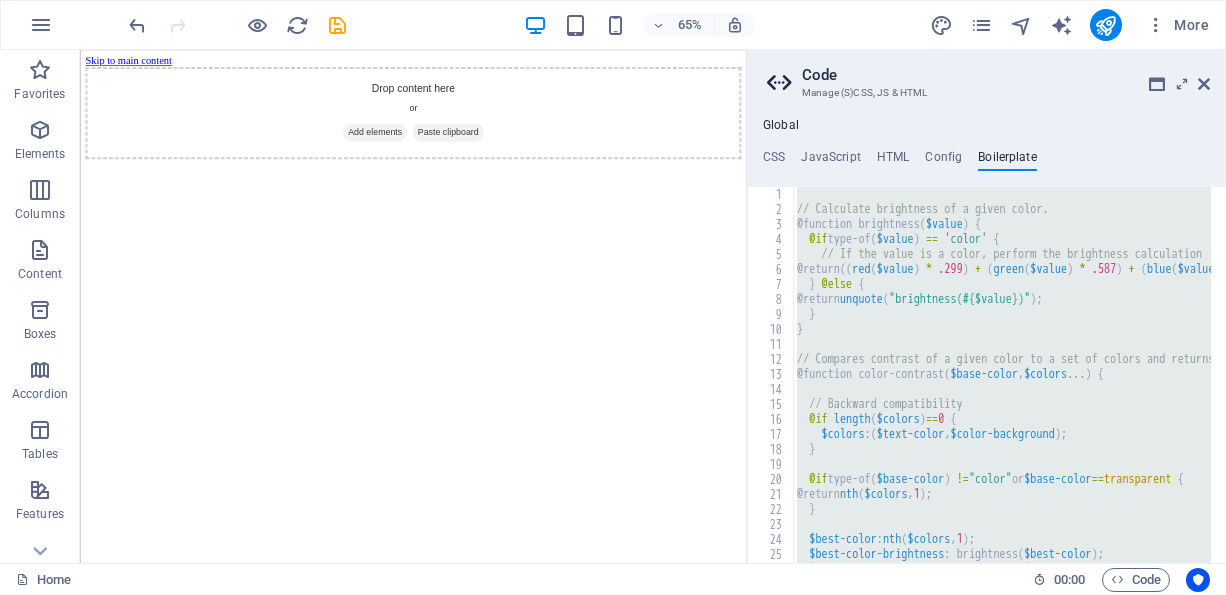click on "// Calculate brightness of a given color. @function brightness ( $value )   {    @if  type-of ( $value )   ==   'color'   {      // If the value is a color, perform the brightness calculation     @return  (( red ( $value )   *   .299 )   +   ( green ( $value )   *   .587 )   +   ( blue ( $value )   *   .114 ))  /  255   *   100% ;    }   @else   {     @return  unquote ( "brightness(#{$value})" ) ;    } } // Compares contrast of a given color to a set of colors and returns whichever is most "contrasty" @function color-contrast ( $base-color ,  $colors ... )   {    // Backward compatibility    @if   length ( $colors ) == 0   {      $colors :  ( $text-color ,  $color-background ) ;    }    @if  type-of ( $base-color )   != "color" or  $base-color == transparent   {     @return  nth ( $colors ,  1 ) ;    }    $best-color :  nth ( $colors ,  1 ) ;    $best-color-brightness : brightness ( $best-color ) ;    $base-color-brightness : brightness ( $base-color ) ;" at bounding box center [1002, 375] 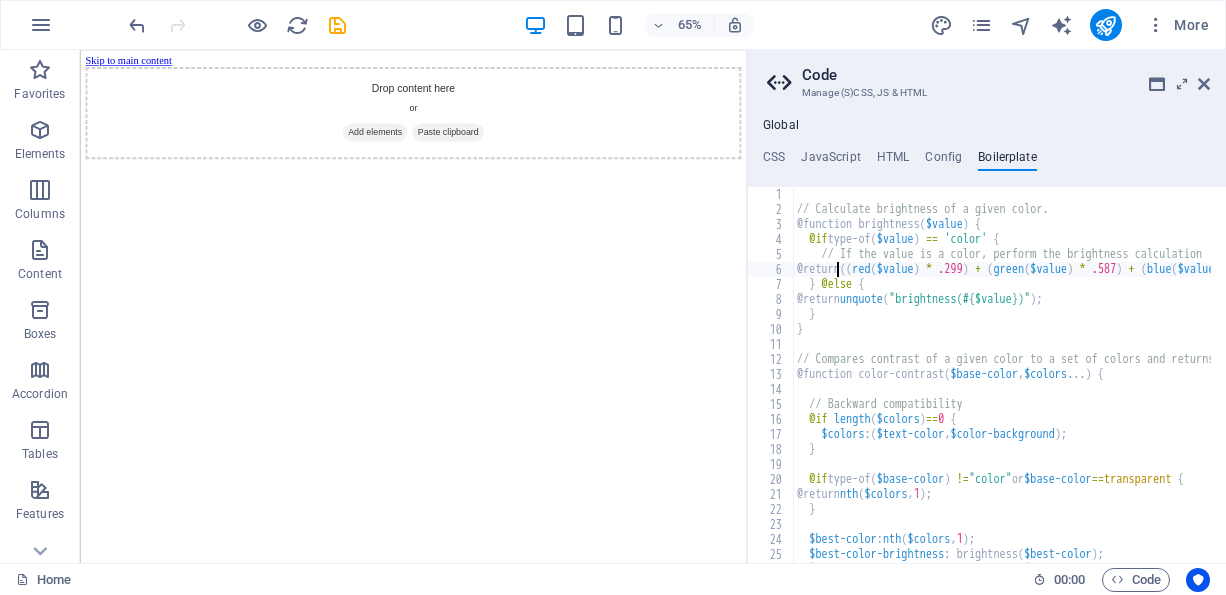 click on "// Calculate brightness of a given color. @function brightness ( $value )   {    @if  type-of ( $value )   ==   'color'   {      // If the value is a color, perform the brightness calculation     @return  (( red ( $value )   *   .299 )   +   ( green ( $value )   *   .587 )   +   ( blue ( $value )   *   .114 ))  /  255   *   100% ;    }   @else   {     @return  unquote ( "brightness(#{$value})" ) ;    } } // Compares contrast of a given color to a set of colors and returns whichever is most "contrasty" @function color-contrast ( $base-color ,  $colors ... )   {    // Backward compatibility    @if   length ( $colors ) == 0   {      $colors :  ( $text-color ,  $color-background ) ;    }    @if  type-of ( $base-color )   != "color" or  $base-color == transparent   {     @return  nth ( $colors ,  1 ) ;    }    $best-color :  nth ( $colors ,  1 ) ;    $best-color-brightness : brightness ( $best-color ) ;    $base-color-brightness : brightness ( $base-color ) ;" at bounding box center [1686, 382] 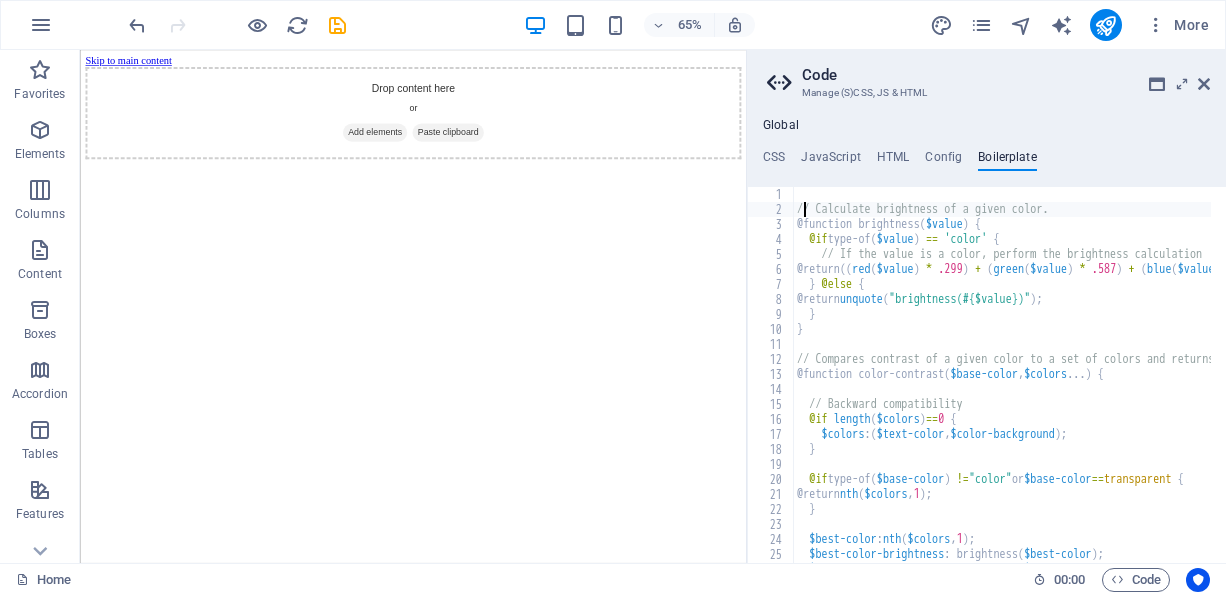 click on "2" at bounding box center [771, 209] 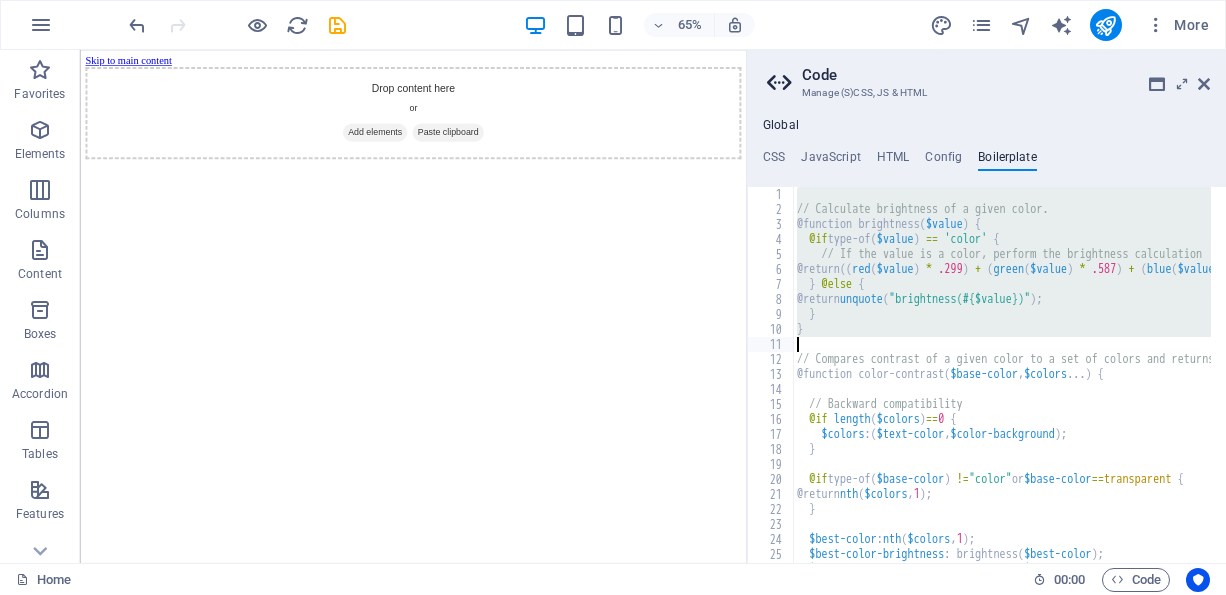 drag, startPoint x: 795, startPoint y: 202, endPoint x: 839, endPoint y: 352, distance: 156.32019 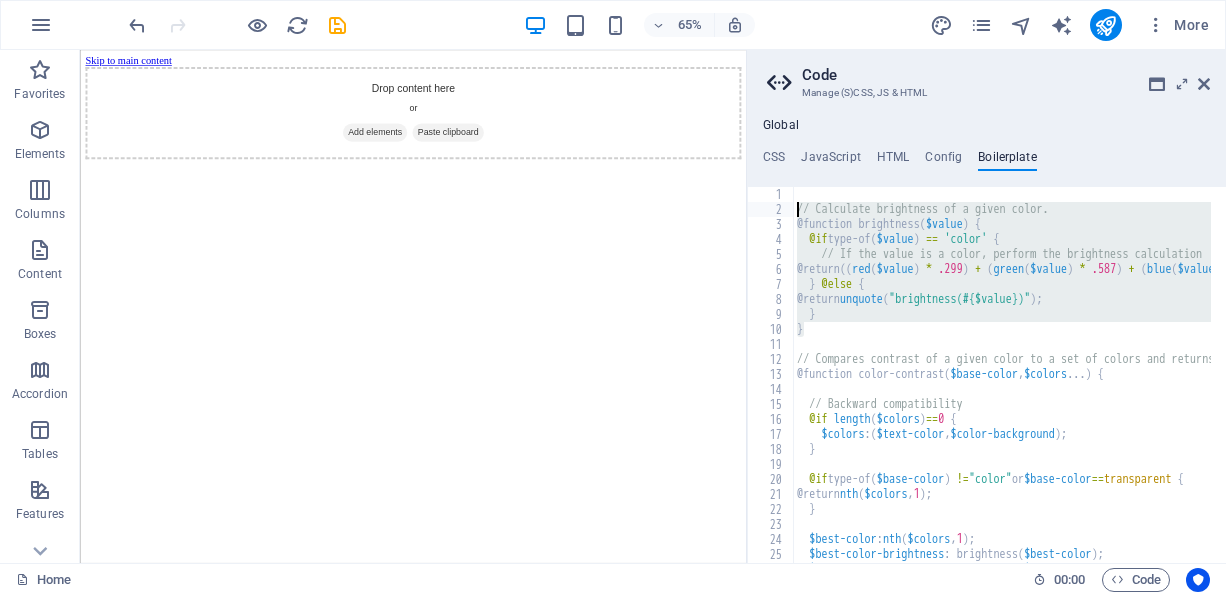 drag, startPoint x: 829, startPoint y: 332, endPoint x: 773, endPoint y: 207, distance: 136.9708 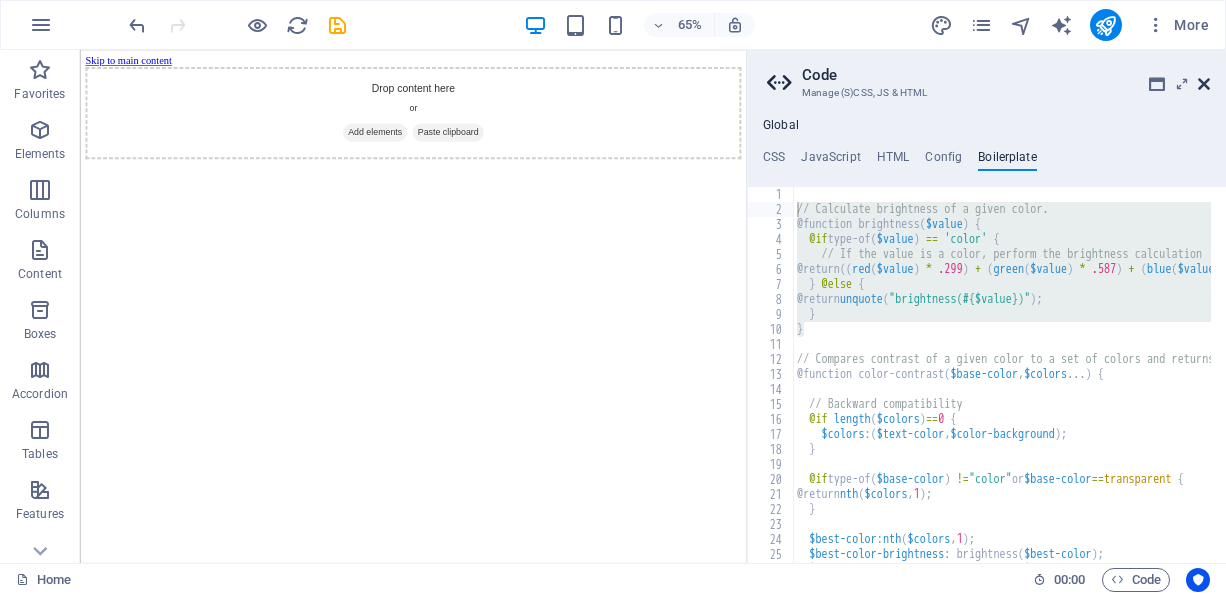 click at bounding box center (1204, 84) 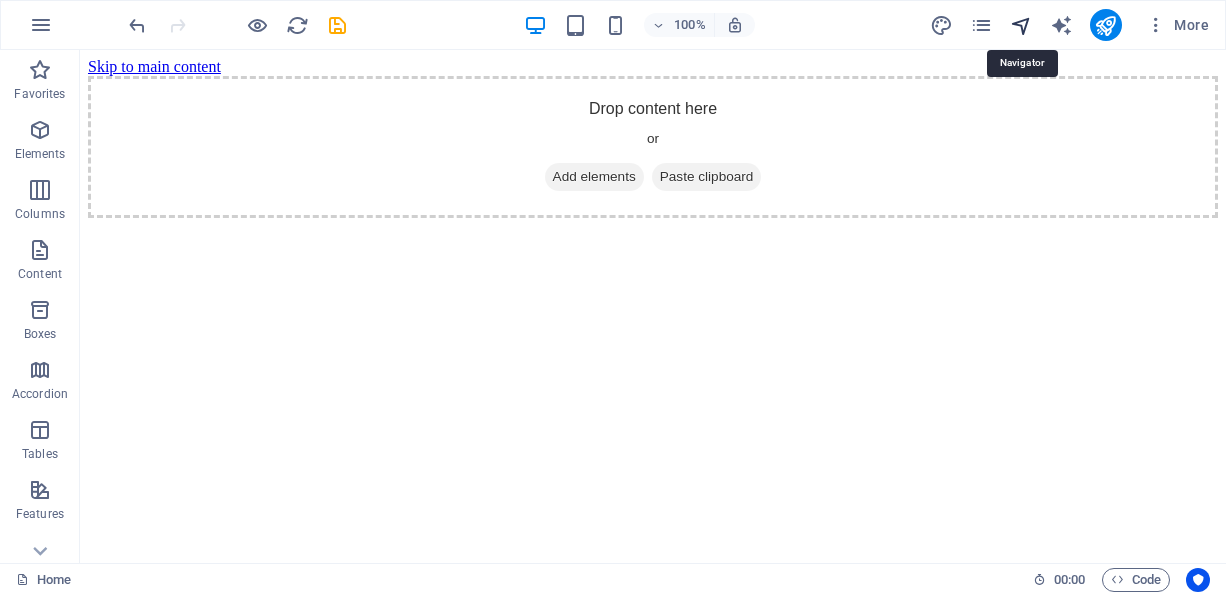 click at bounding box center (1021, 25) 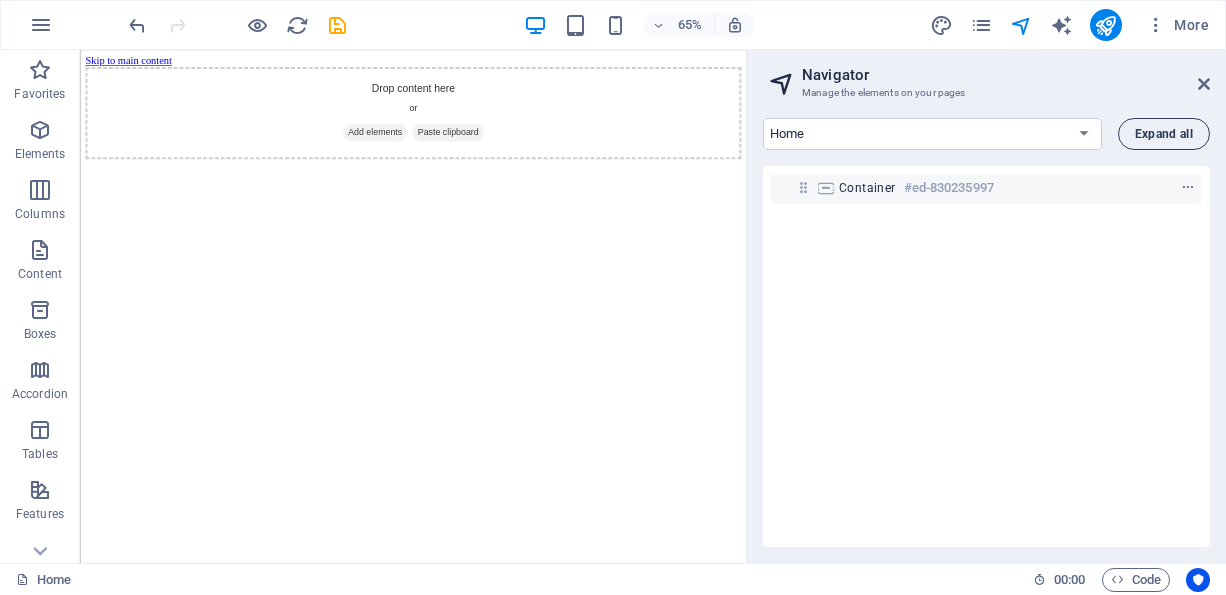 click on "Expand all" at bounding box center (1164, 134) 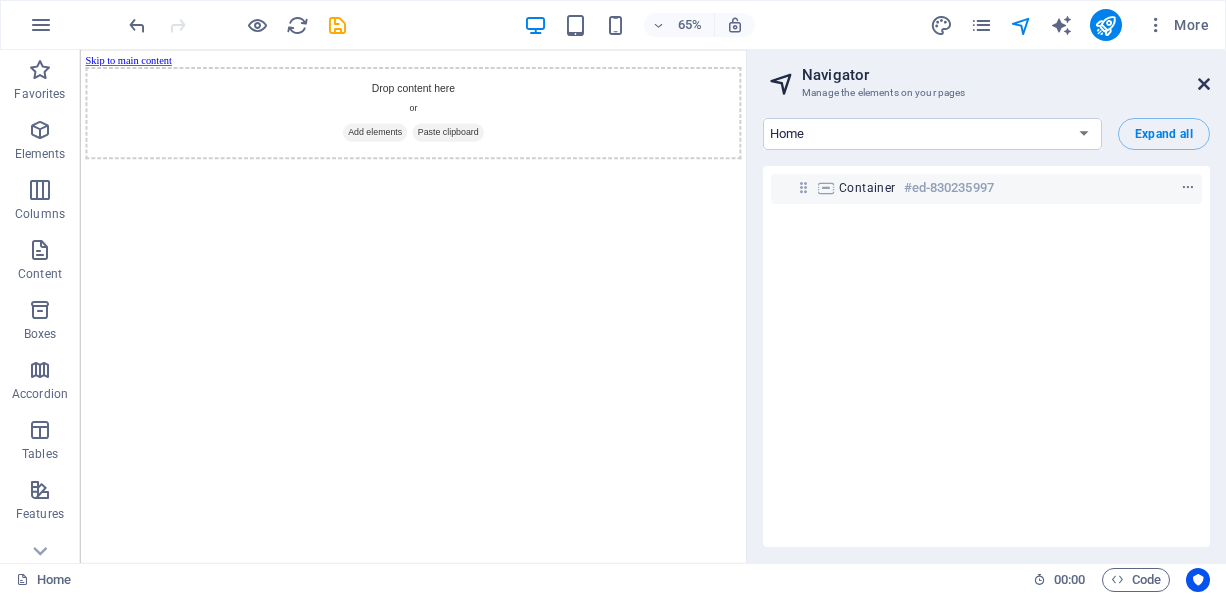 click at bounding box center [1204, 84] 